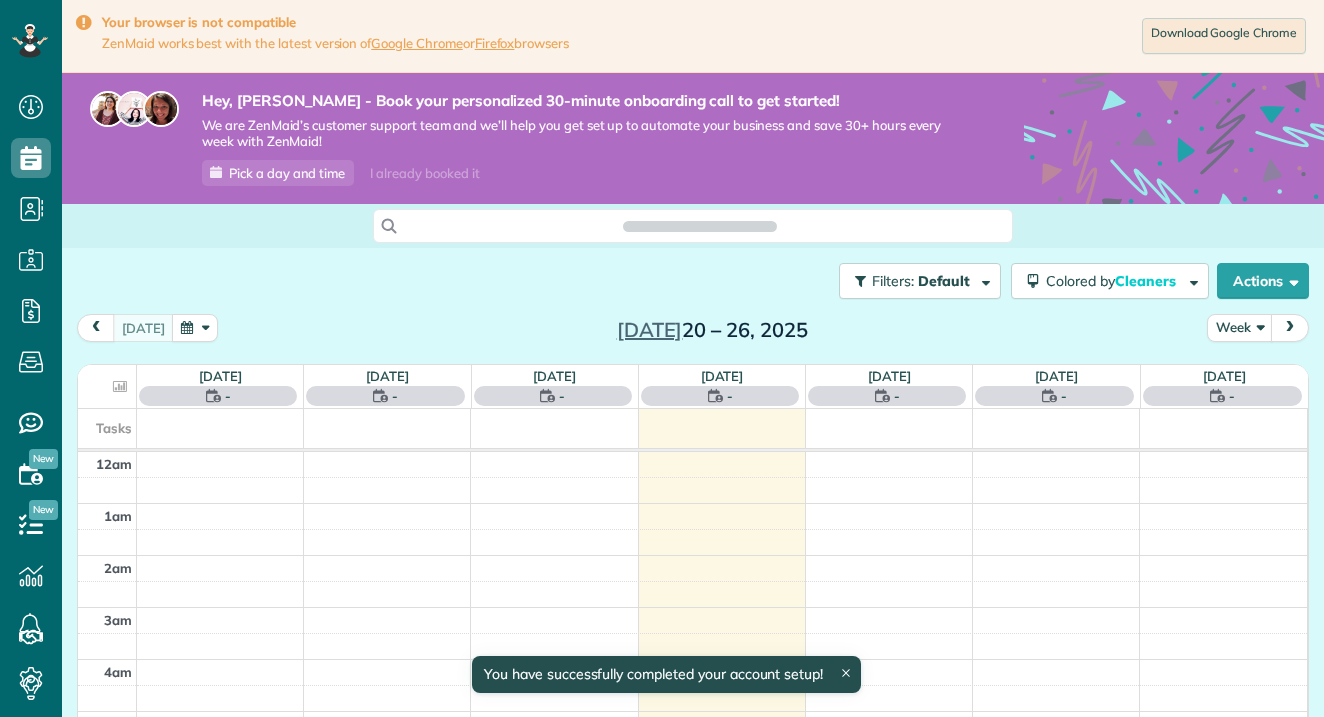 scroll, scrollTop: 0, scrollLeft: 0, axis: both 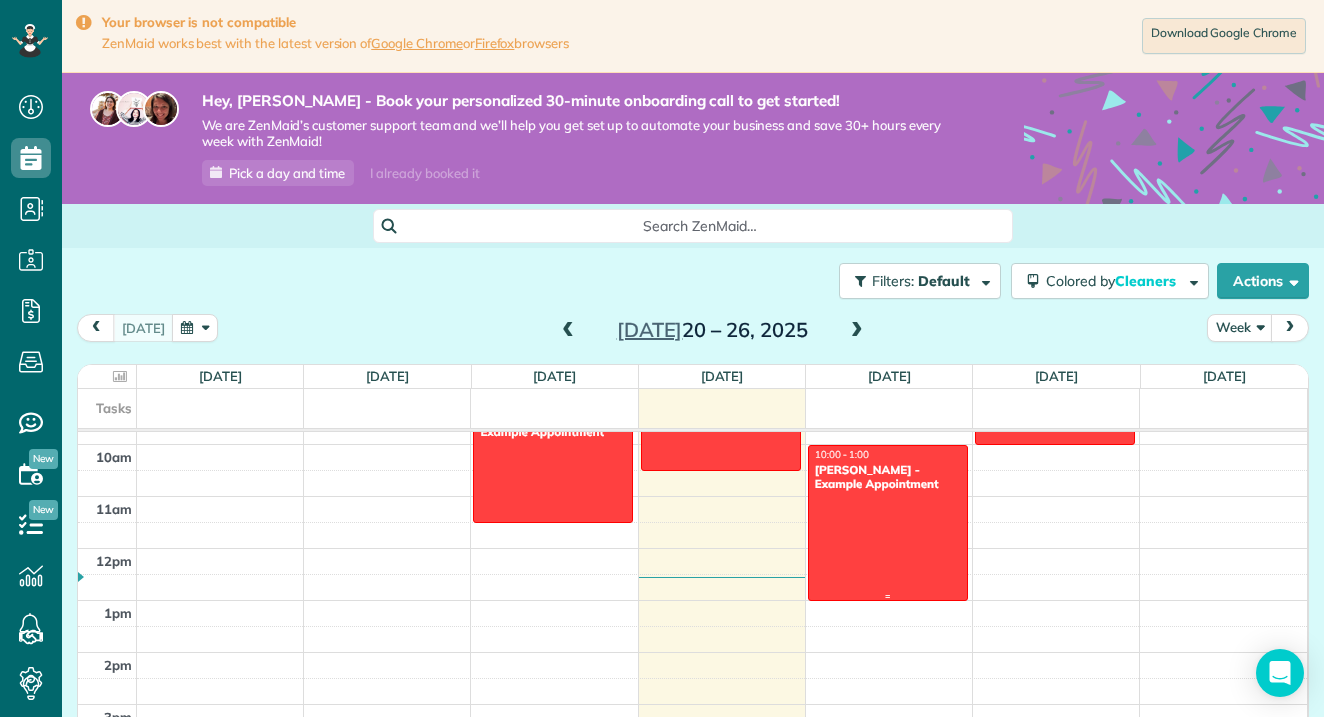 click at bounding box center (888, 523) 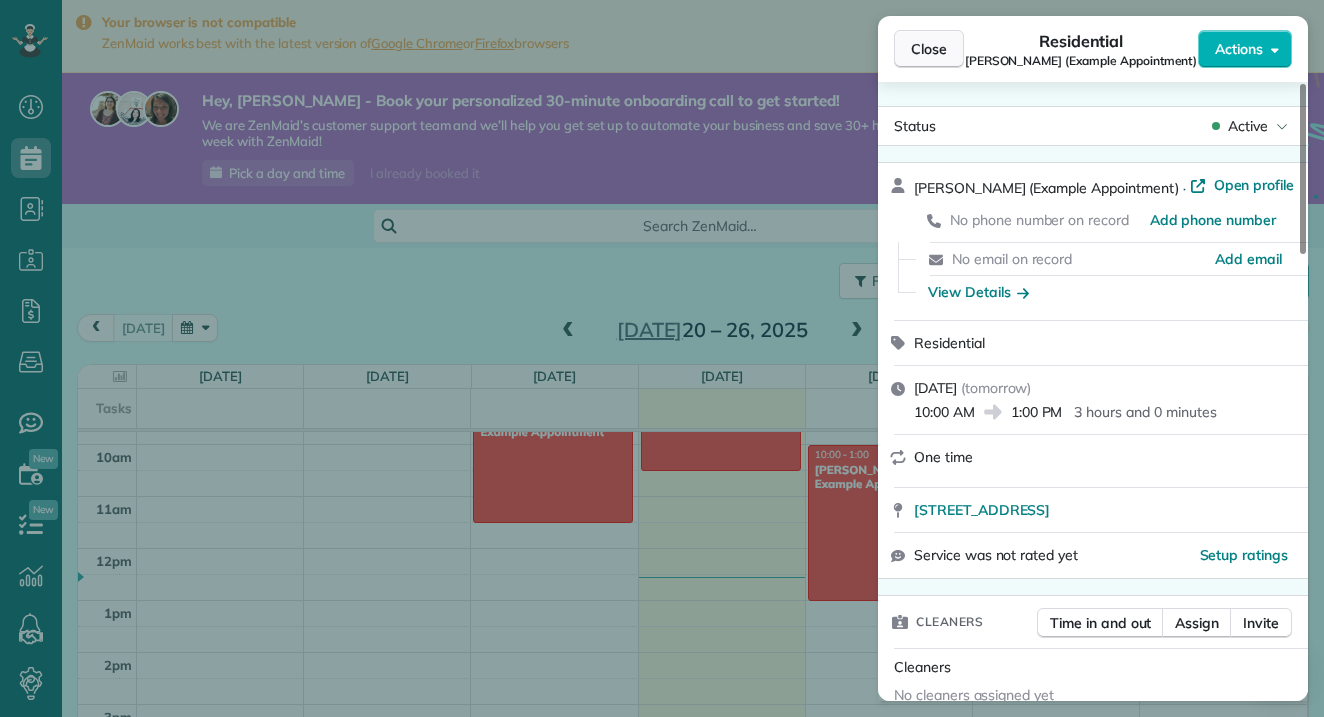 scroll, scrollTop: 0, scrollLeft: 0, axis: both 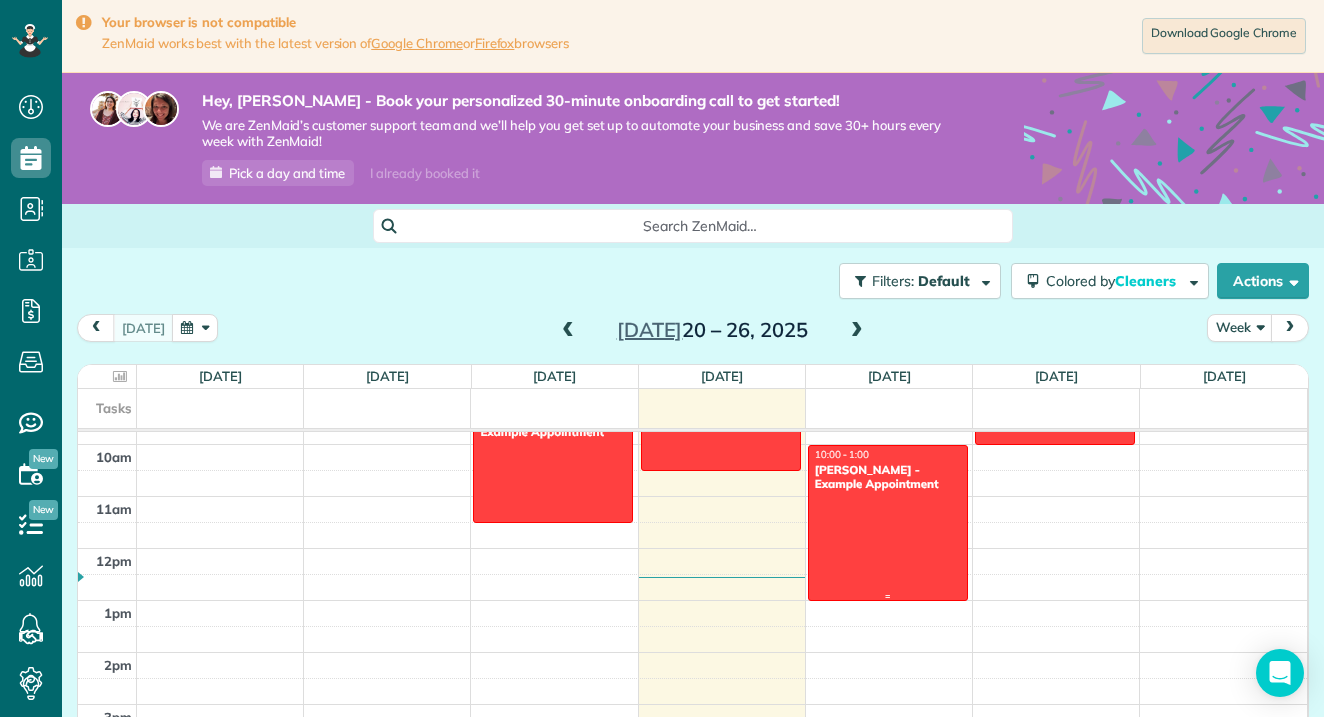 click on "Amar Ghose - Example Appointment" at bounding box center [888, 477] 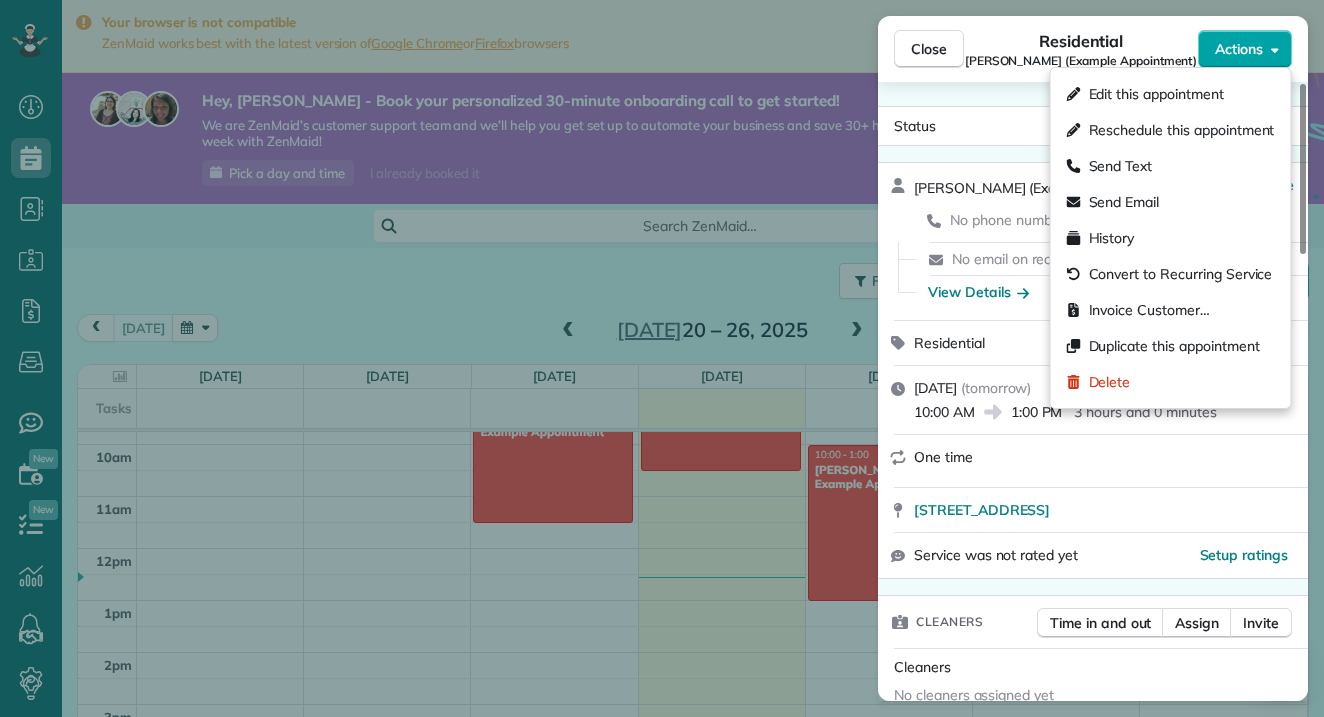 click on "Actions" at bounding box center (1239, 49) 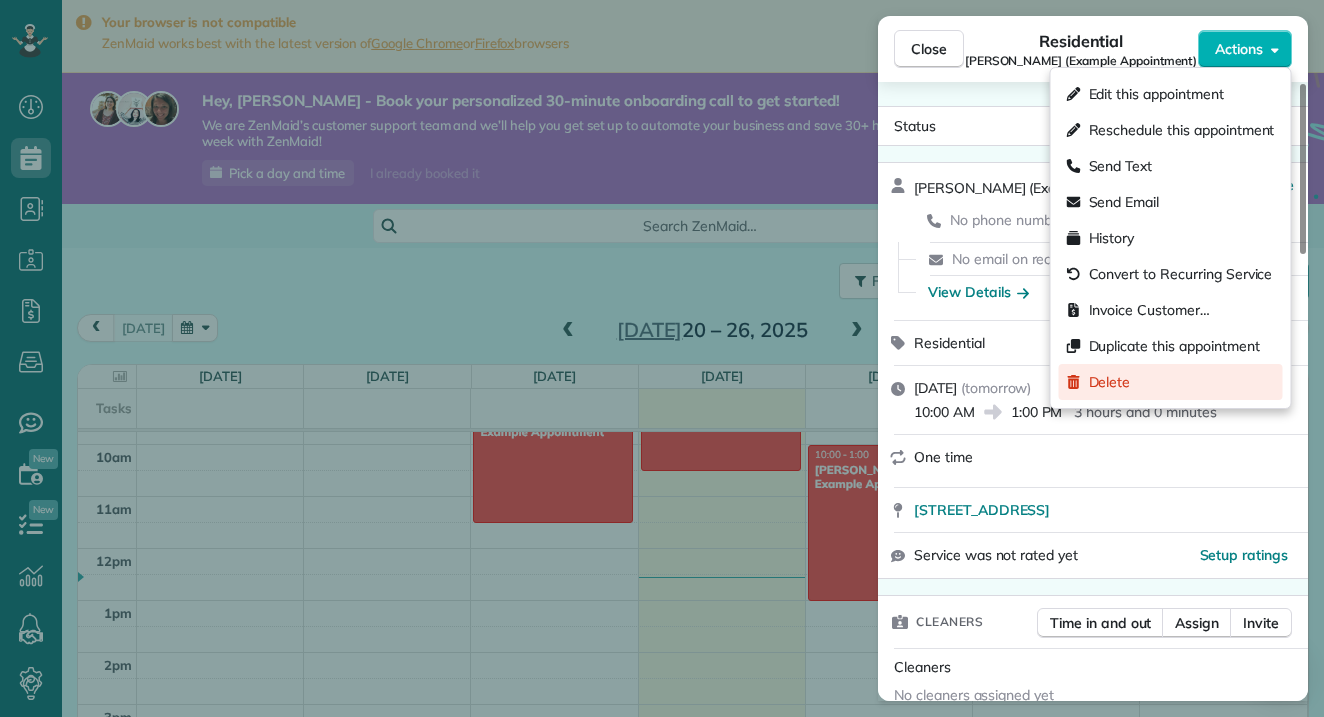 click on "Delete" at bounding box center [1110, 382] 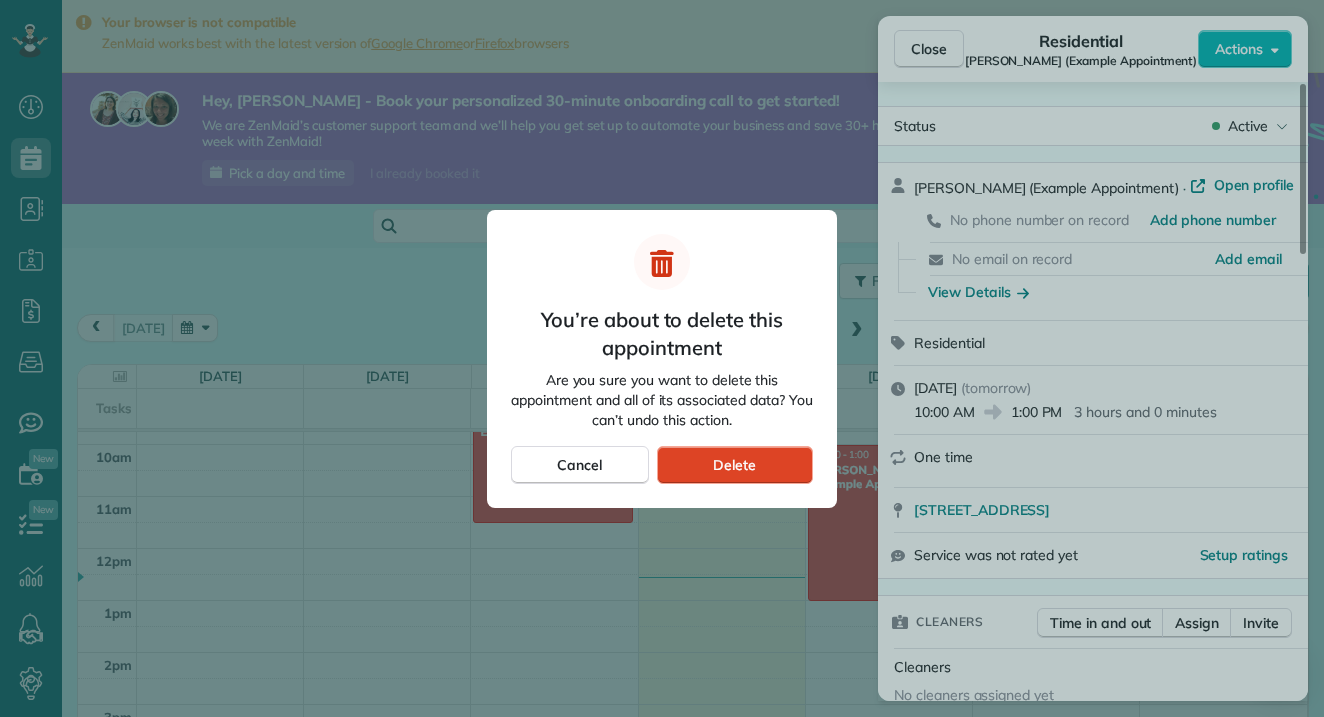 click on "Delete" at bounding box center [735, 465] 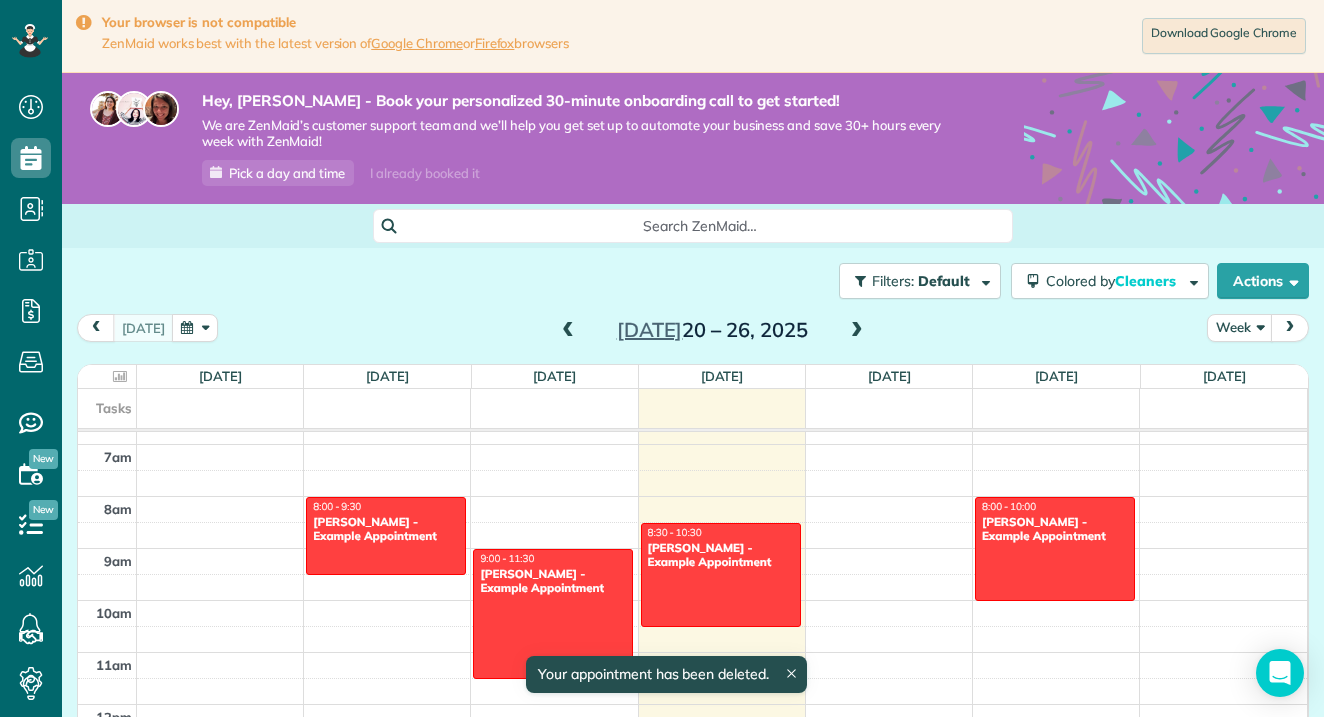 scroll, scrollTop: 343, scrollLeft: 0, axis: vertical 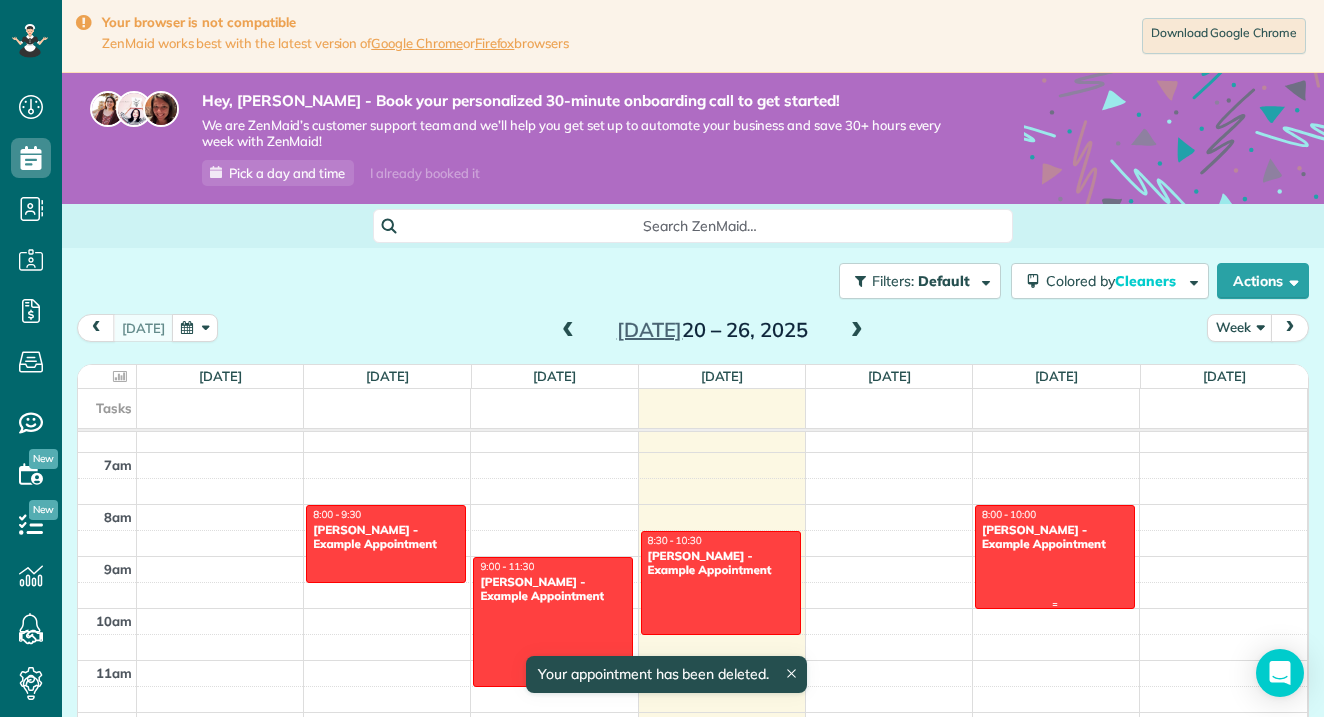 click at bounding box center (1055, 557) 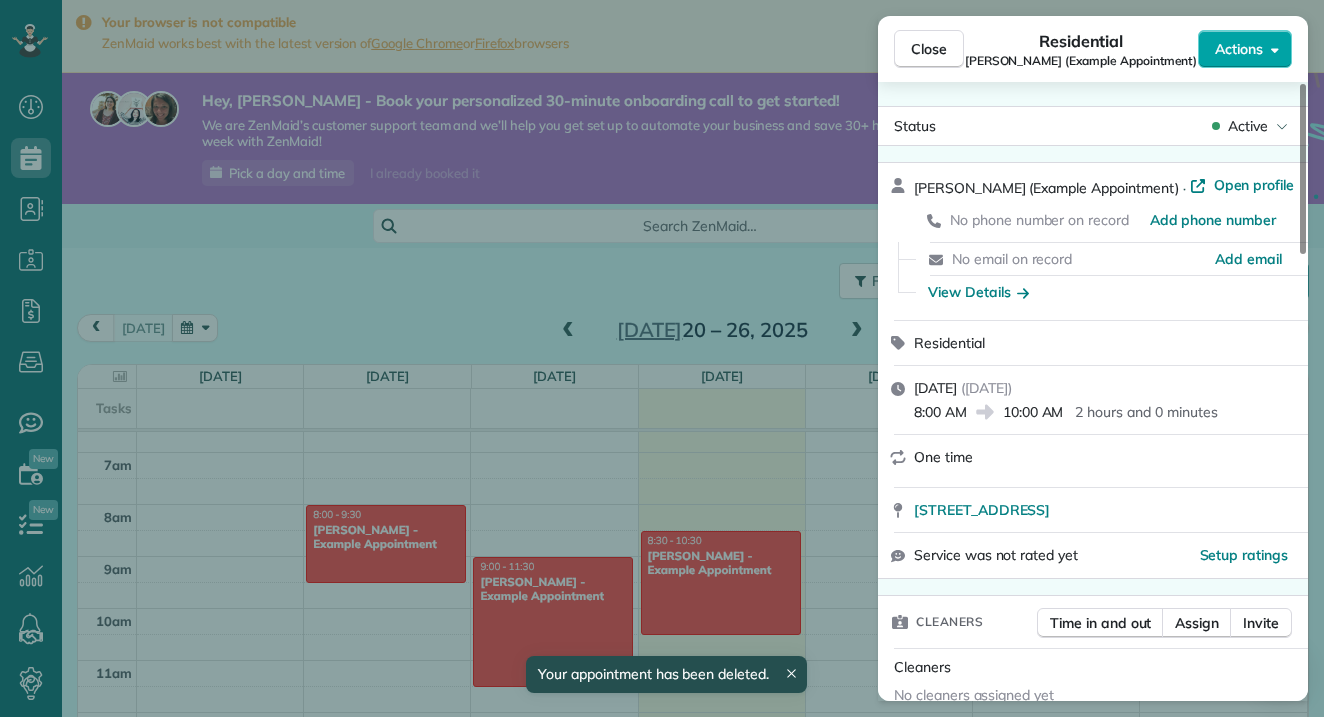 click on "Actions" at bounding box center [1245, 49] 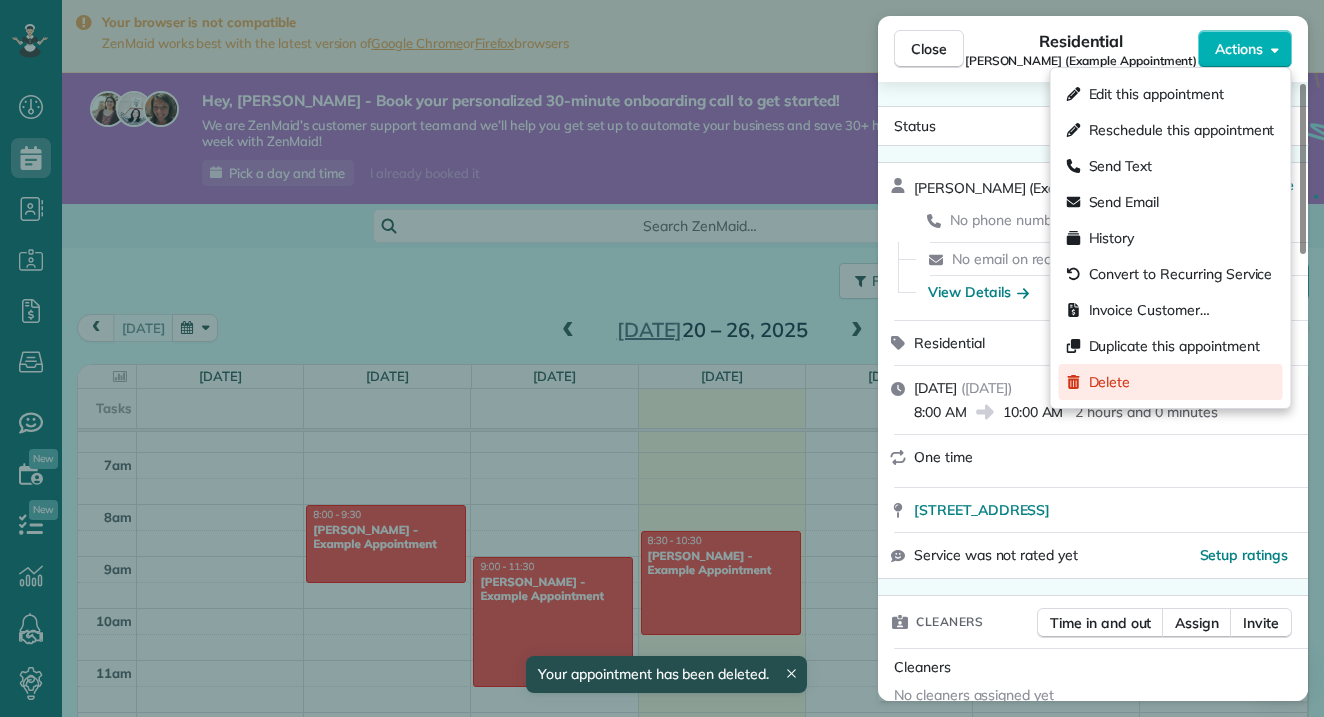 click on "Delete" at bounding box center (1110, 382) 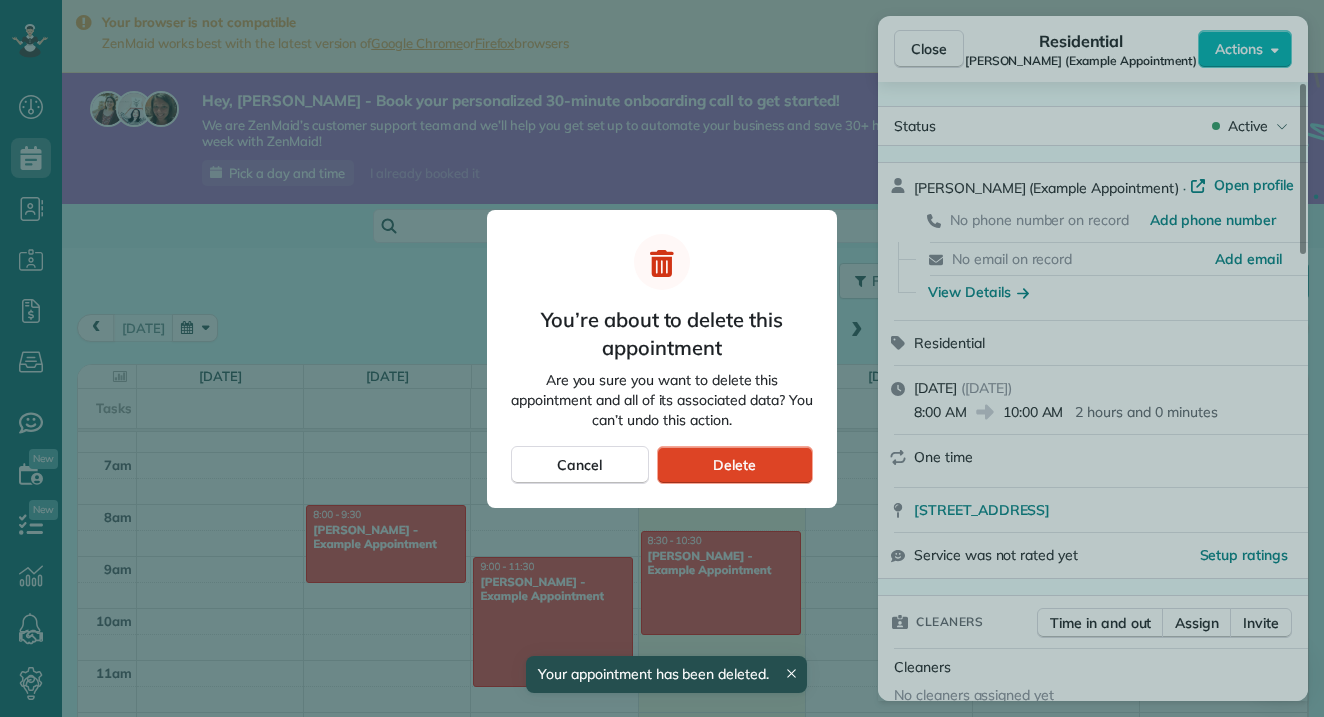 click on "Delete" at bounding box center (734, 465) 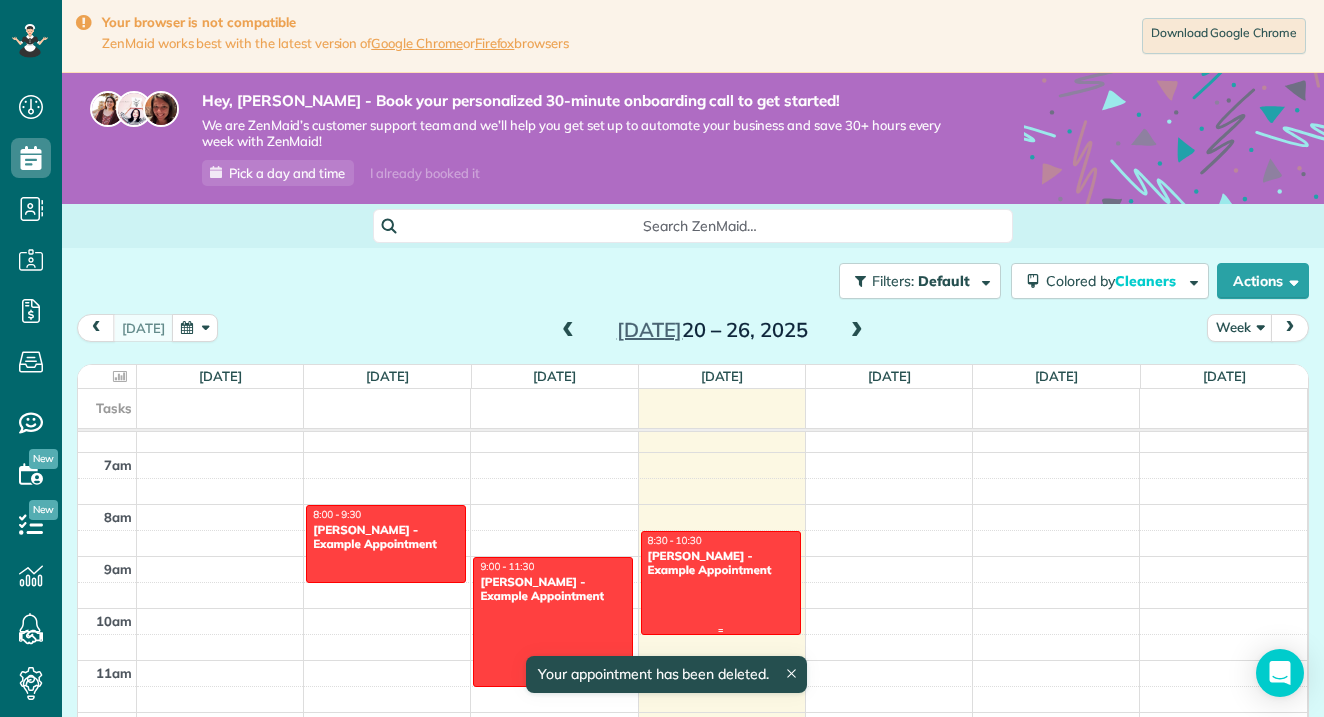 scroll, scrollTop: 343, scrollLeft: 0, axis: vertical 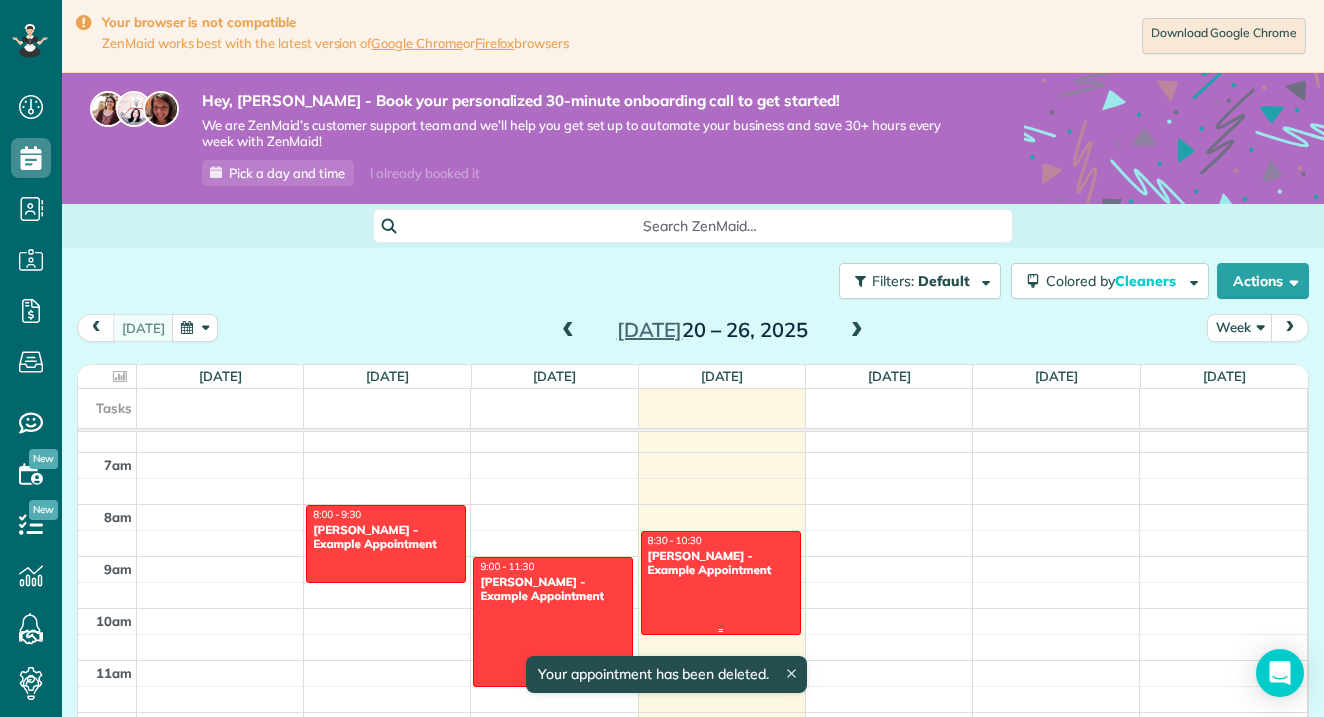 click at bounding box center [721, 583] 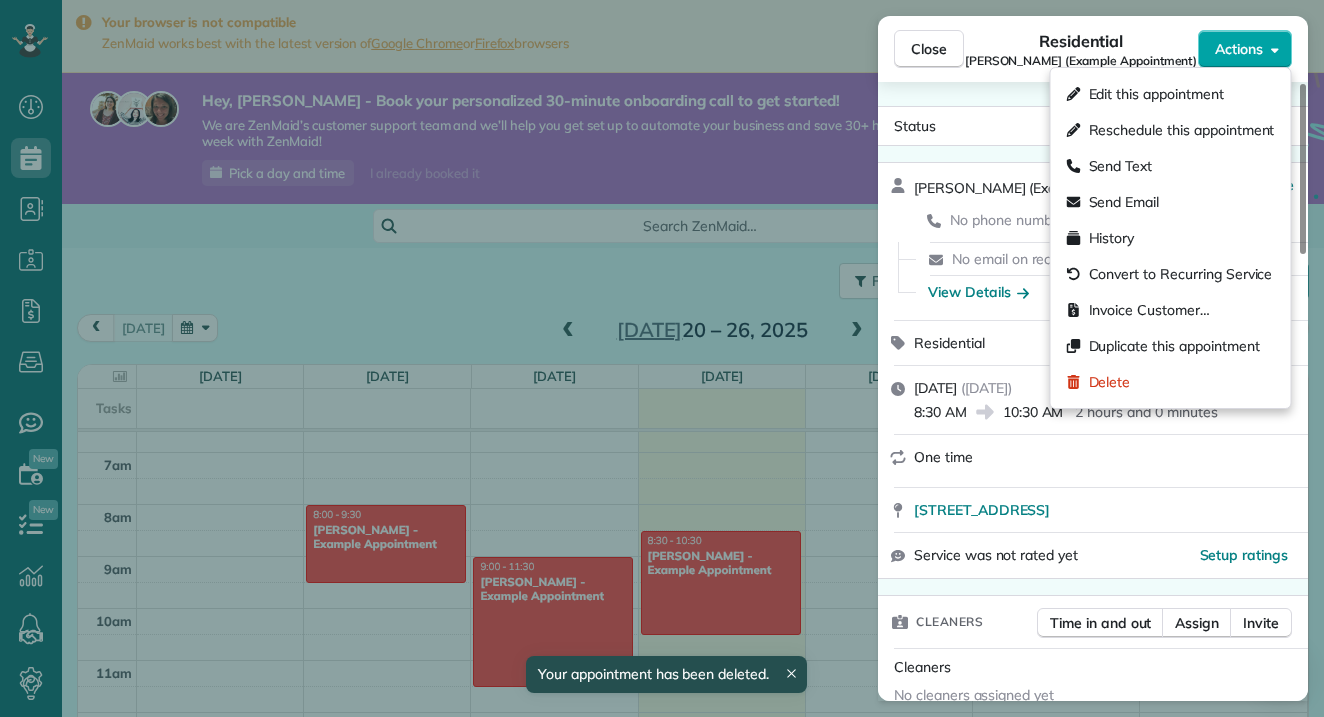 click on "Actions" at bounding box center (1239, 49) 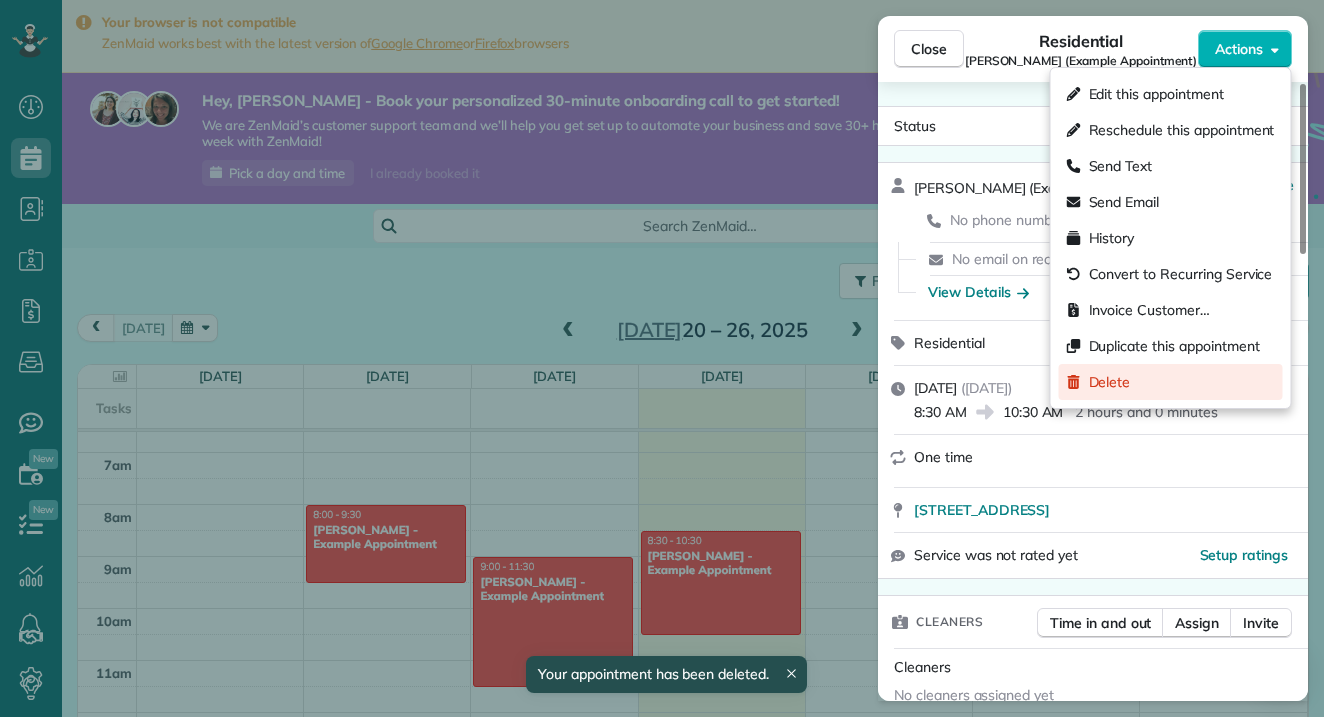 click on "Delete" at bounding box center (1171, 382) 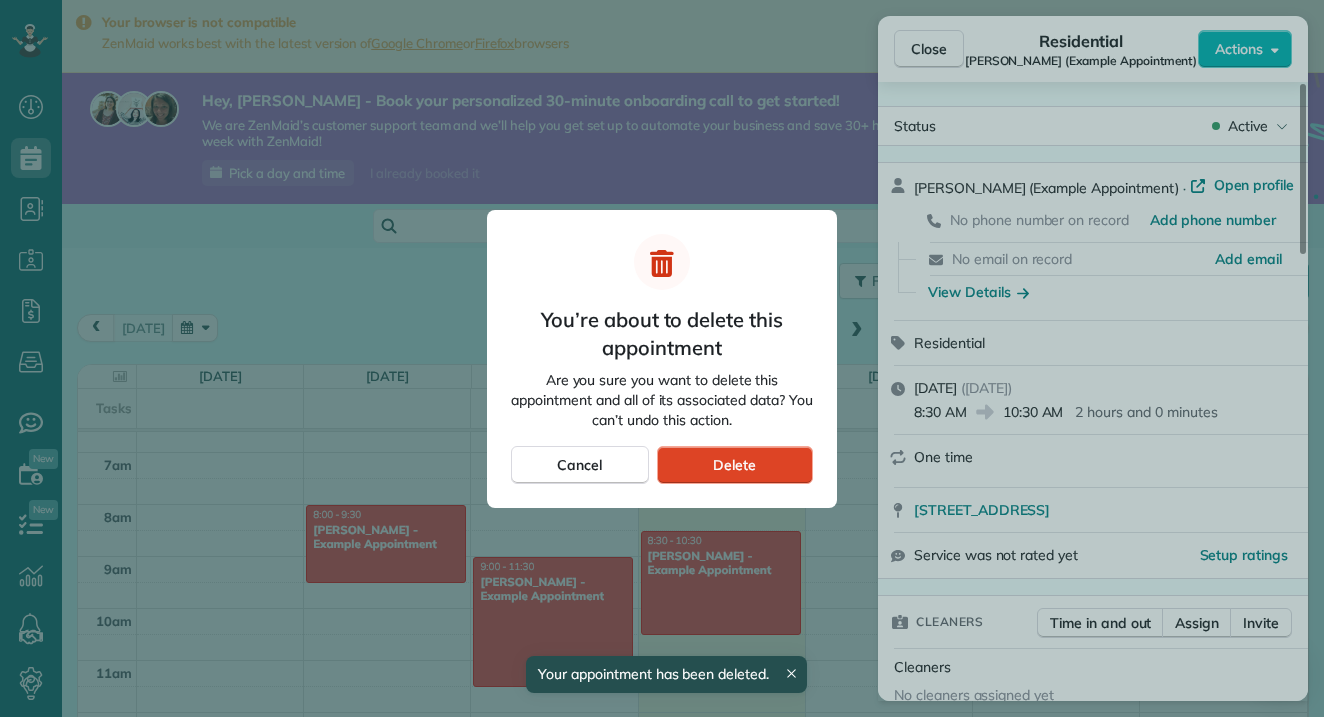 click on "Delete" at bounding box center [735, 465] 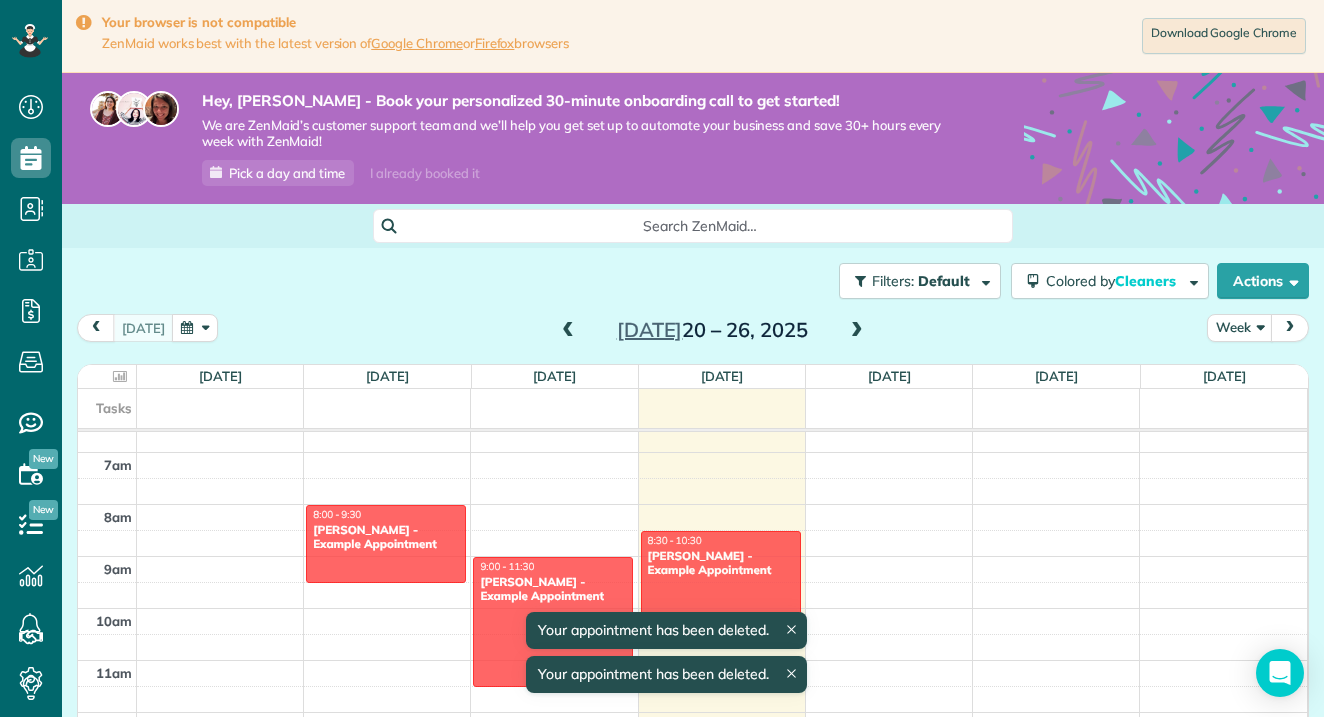 scroll, scrollTop: 343, scrollLeft: 0, axis: vertical 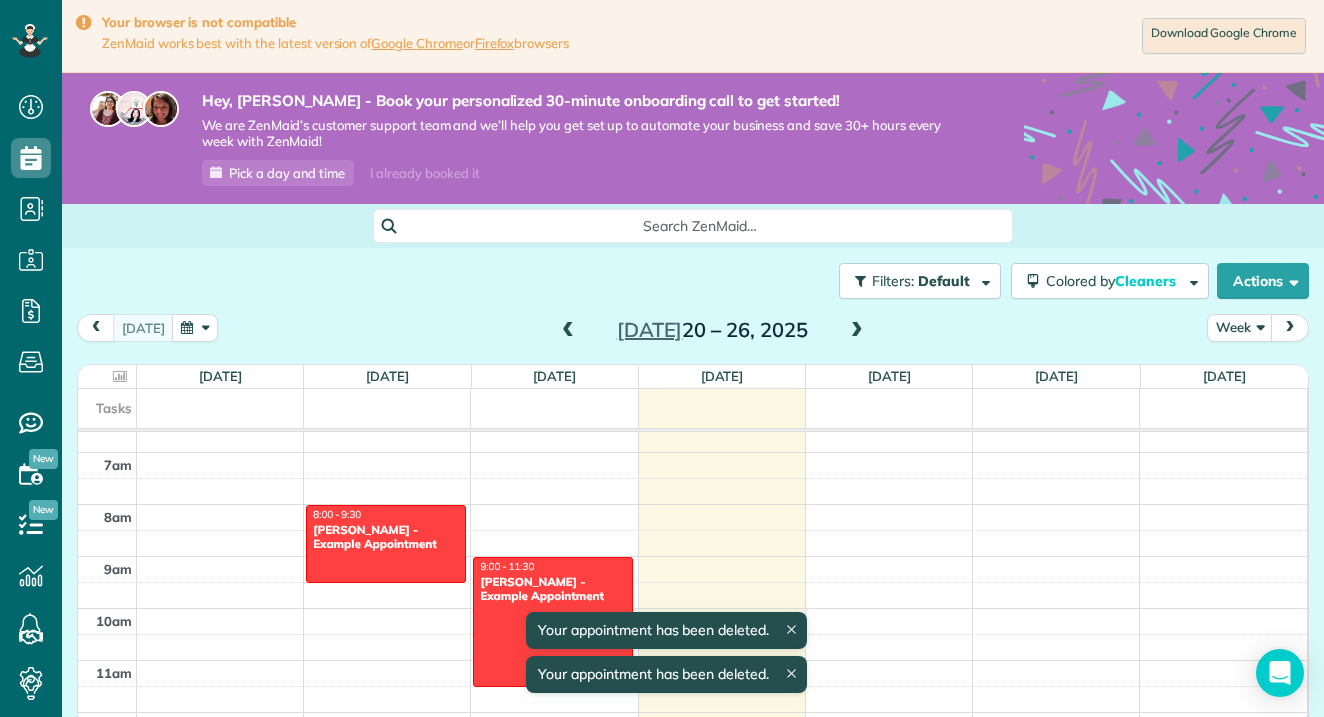 click on "Carolyn Arellano - Example Appointment" at bounding box center (553, 589) 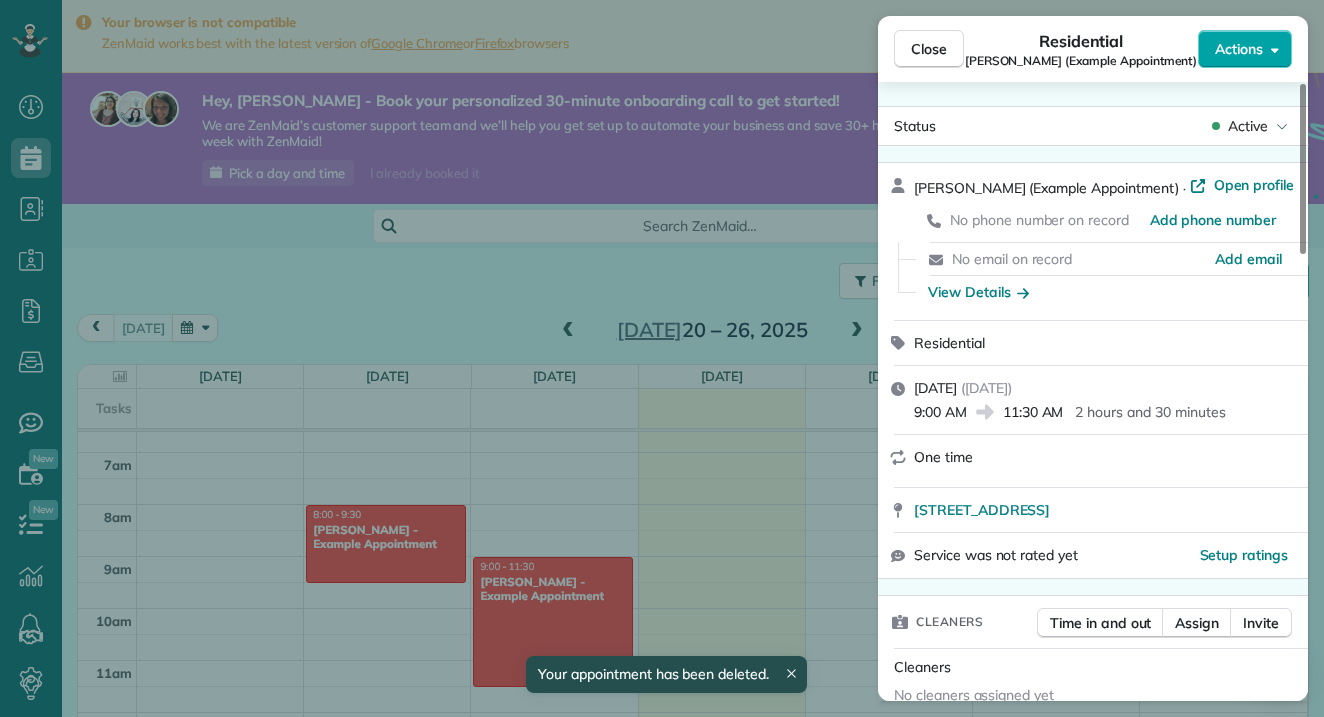 click 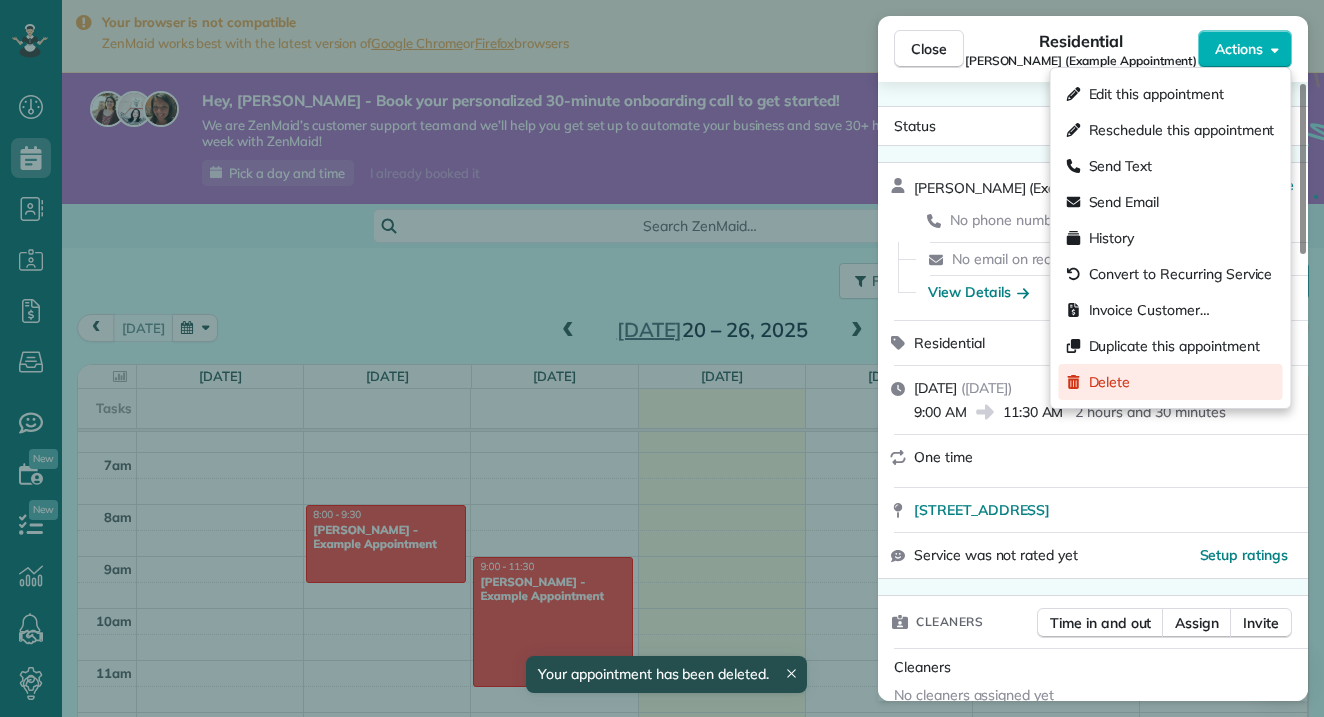 click on "Delete" at bounding box center (1110, 382) 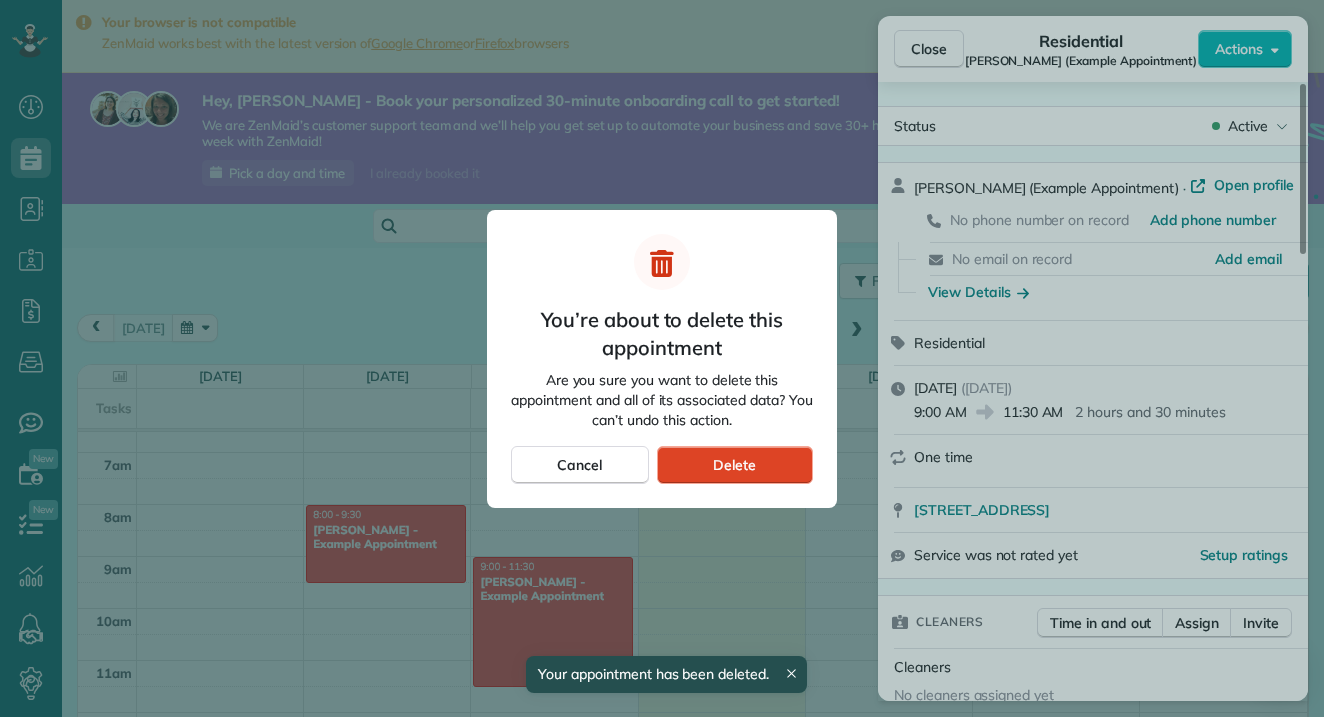 click on "Delete" at bounding box center (734, 465) 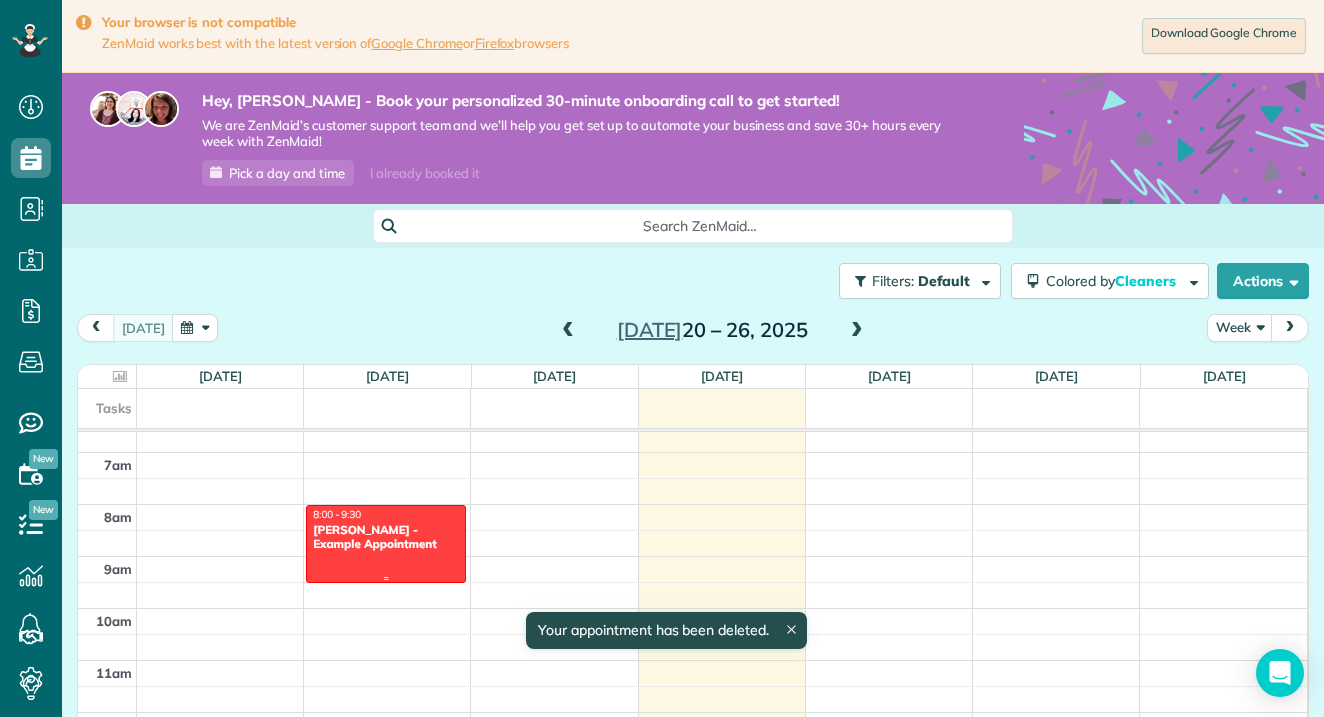 click at bounding box center (386, 578) 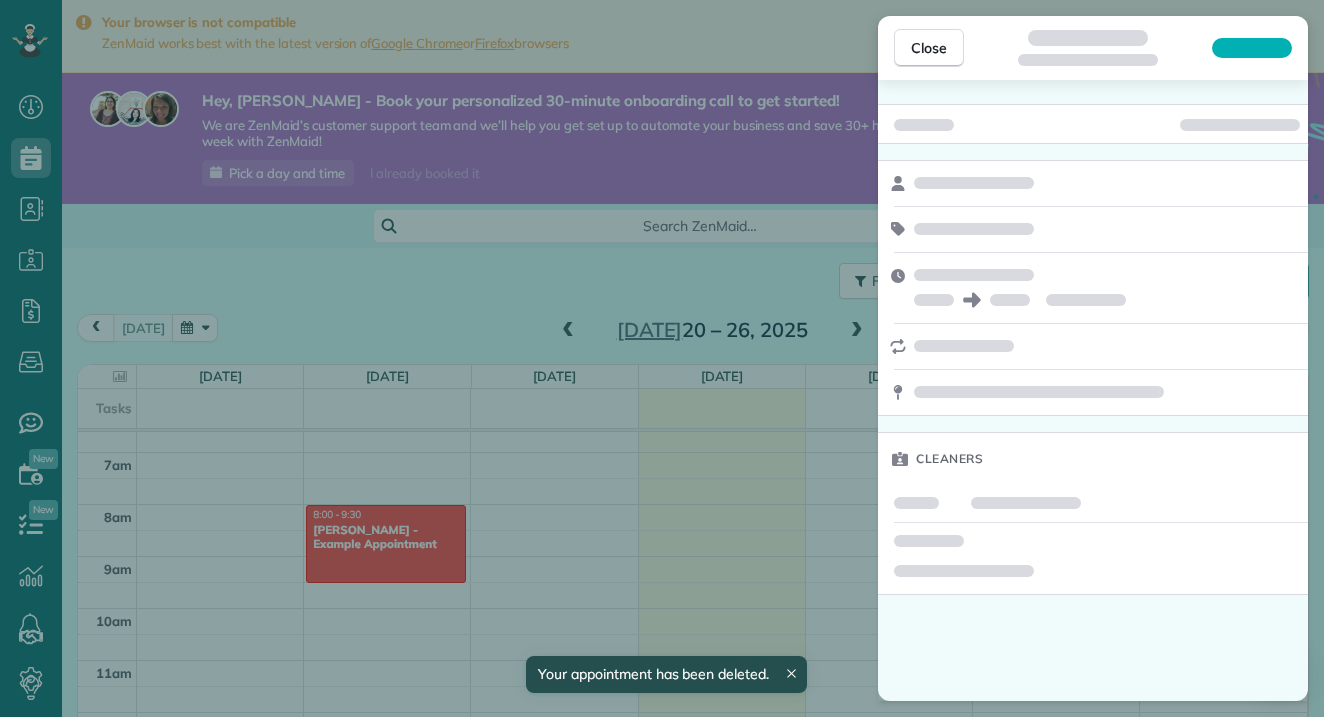 click on "Close   Cleaners" at bounding box center [662, 358] 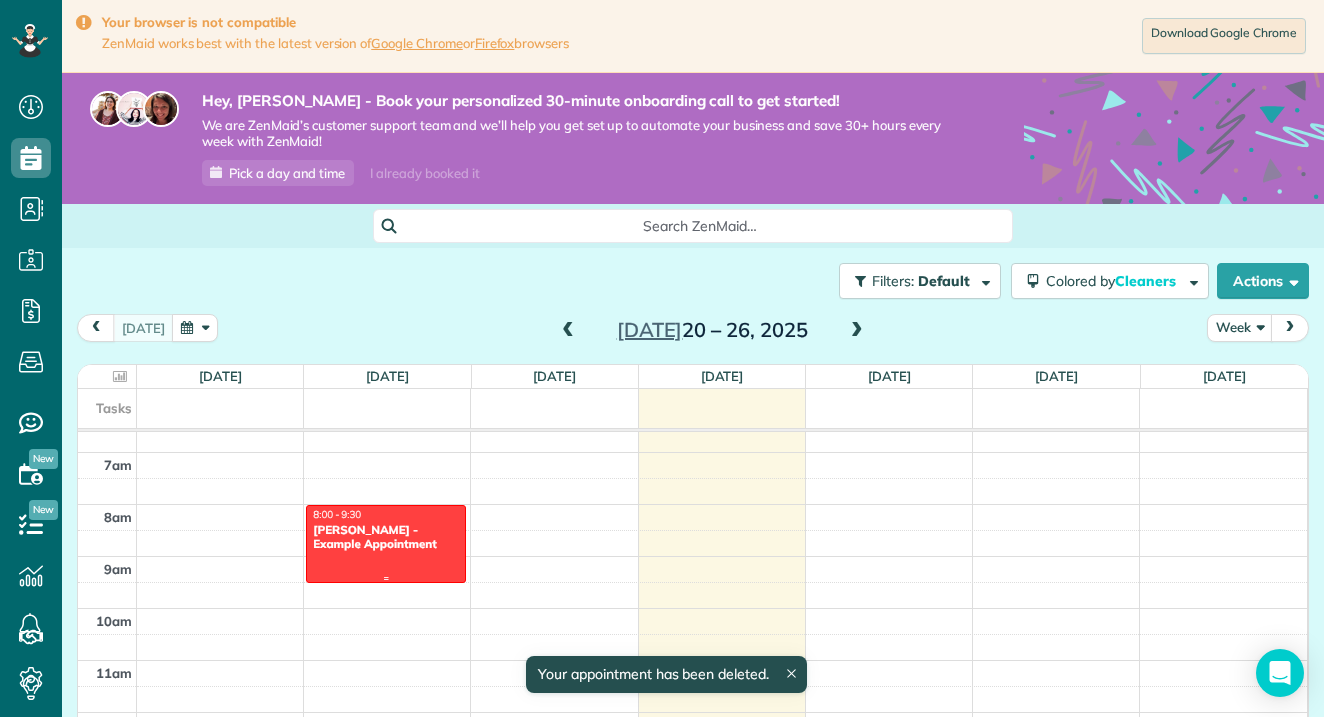 click at bounding box center (386, 544) 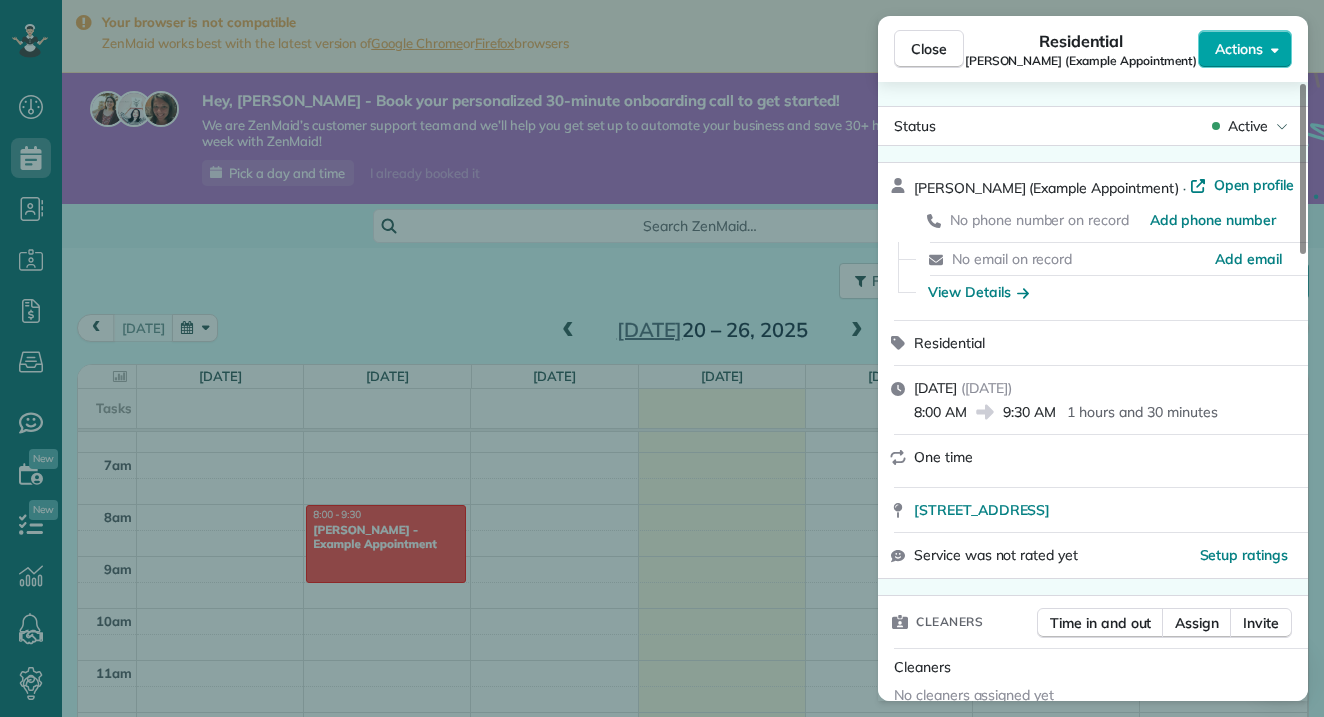 click on "Actions" at bounding box center [1239, 49] 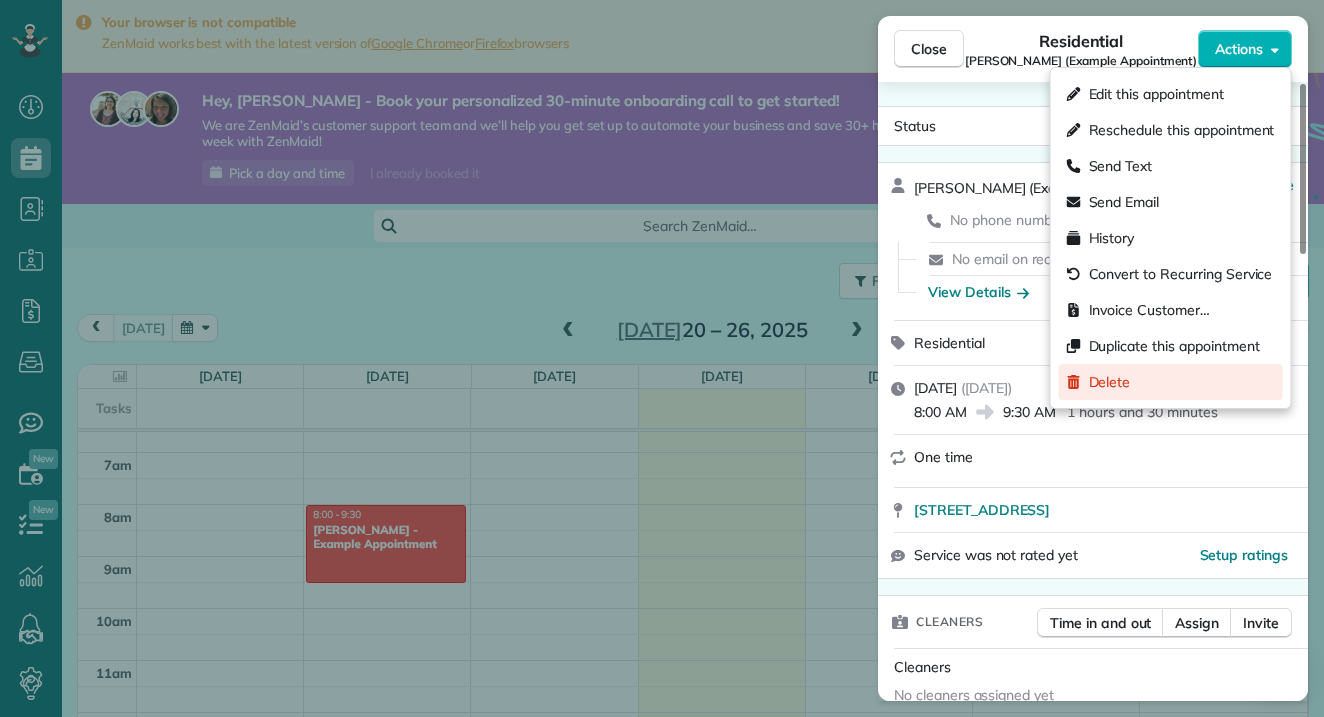 click on "Delete" at bounding box center [1171, 382] 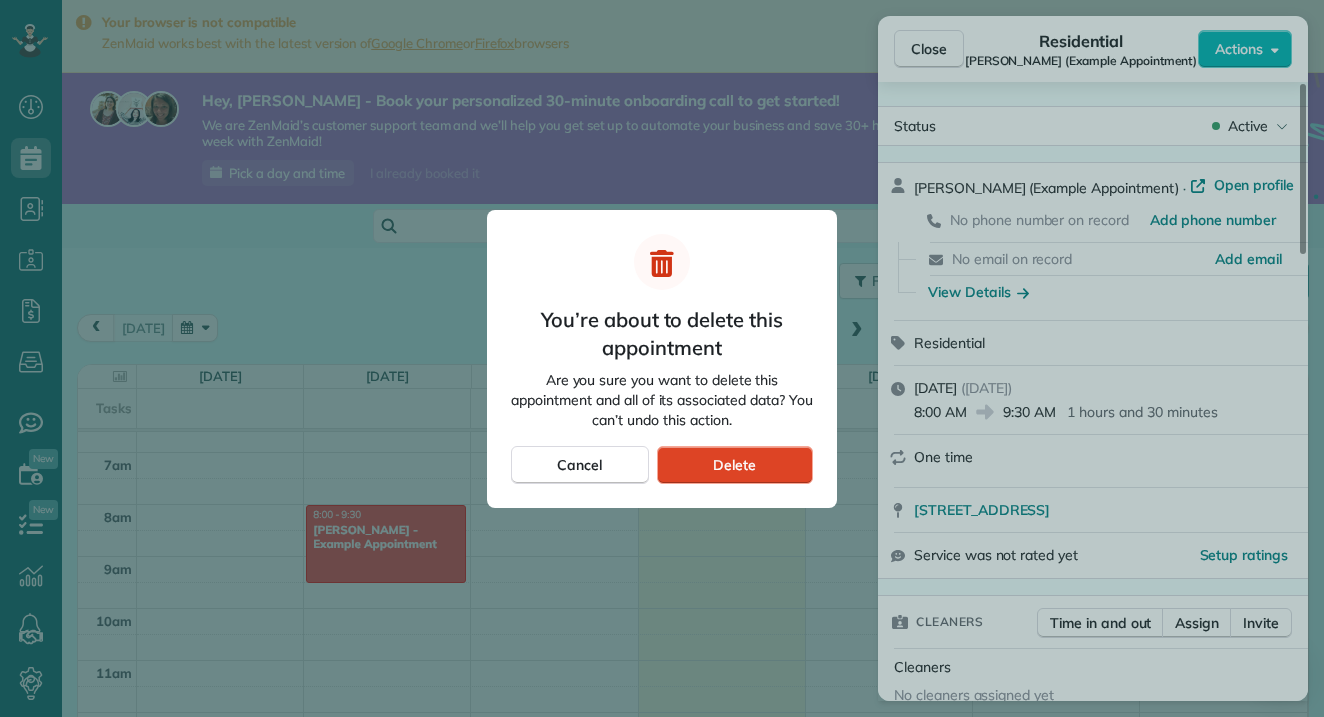 click on "Delete" at bounding box center (734, 465) 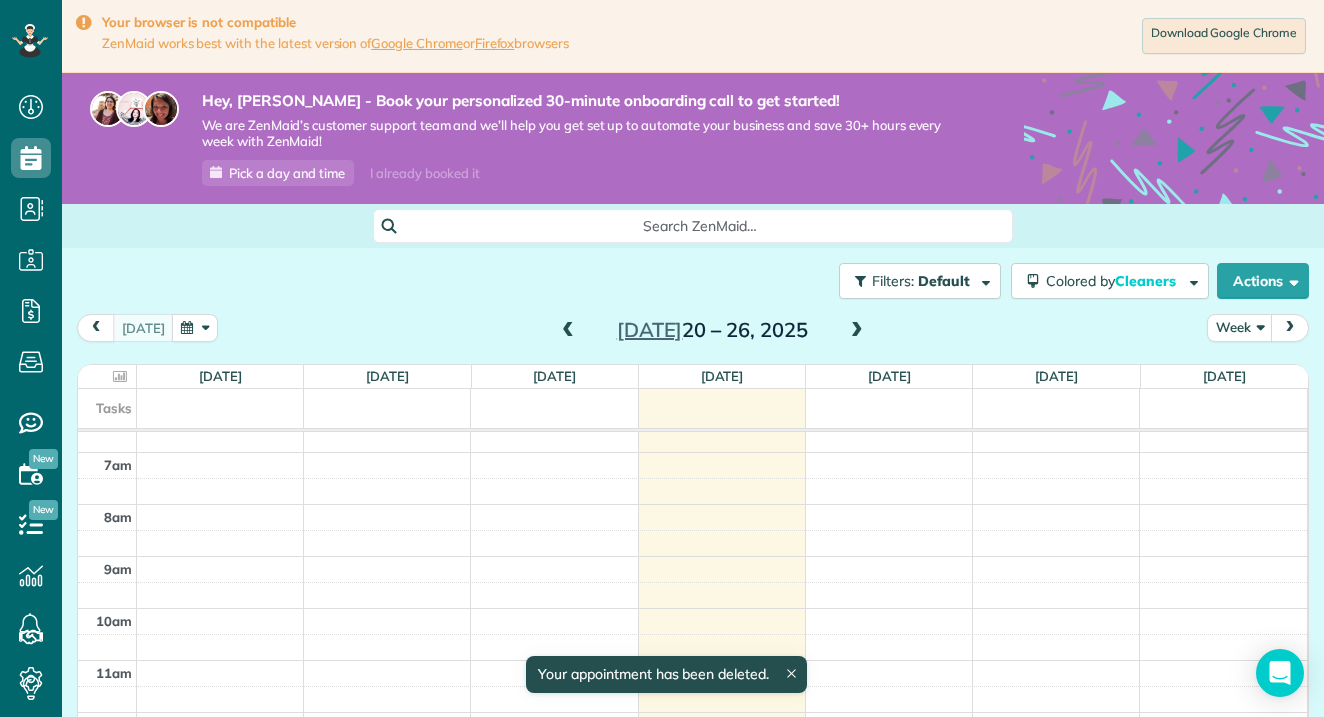scroll, scrollTop: 343, scrollLeft: 0, axis: vertical 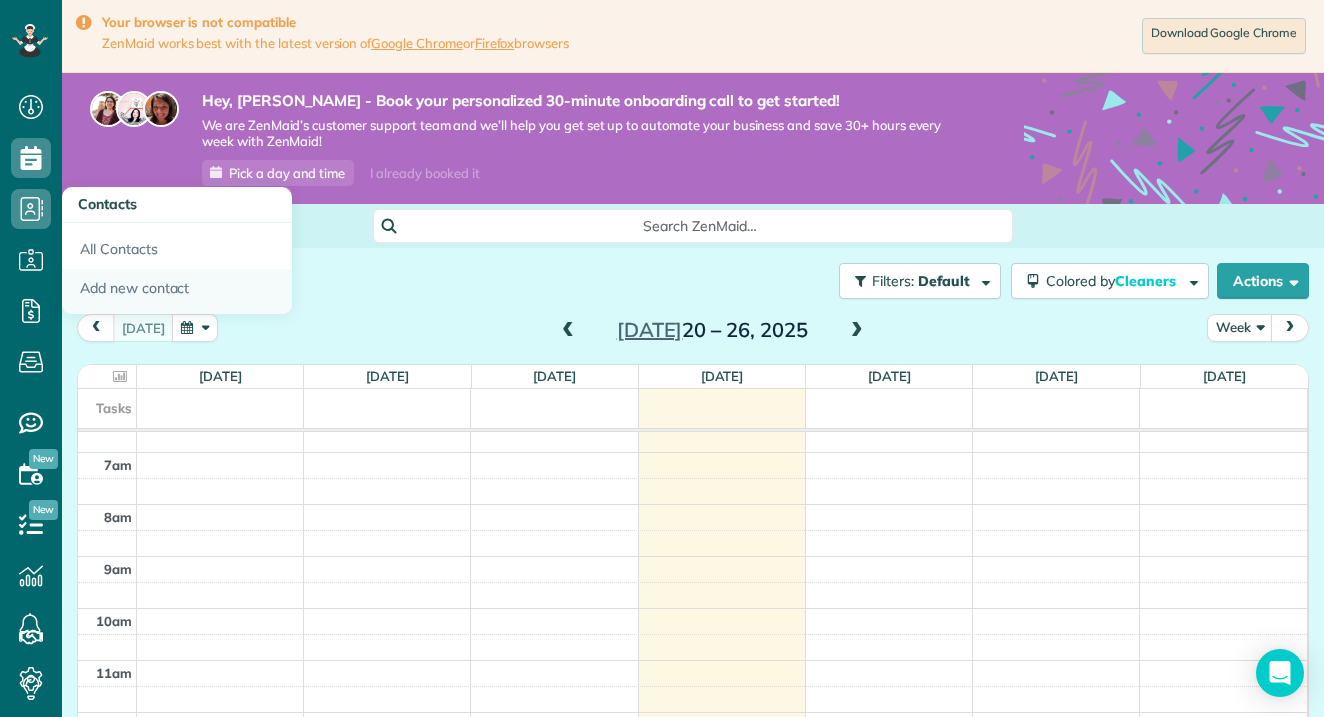 click on "Add new contact" at bounding box center (177, 292) 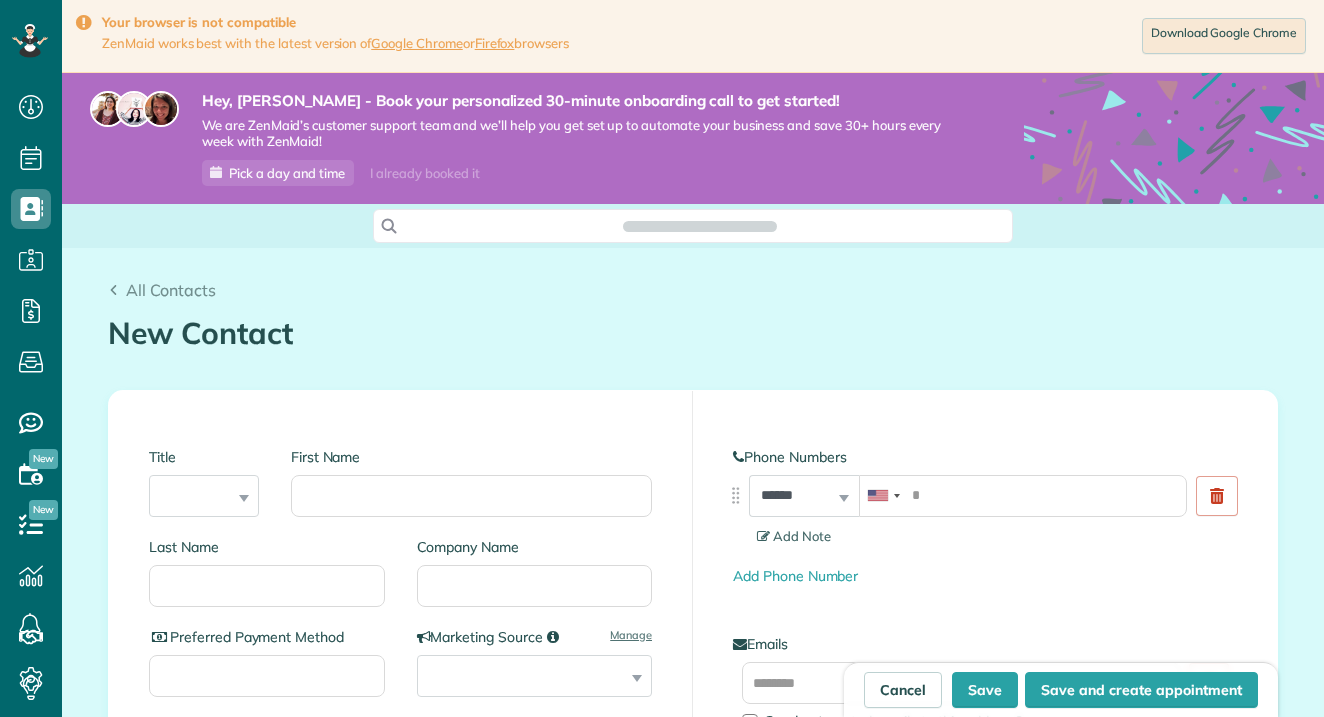 scroll, scrollTop: 0, scrollLeft: 0, axis: both 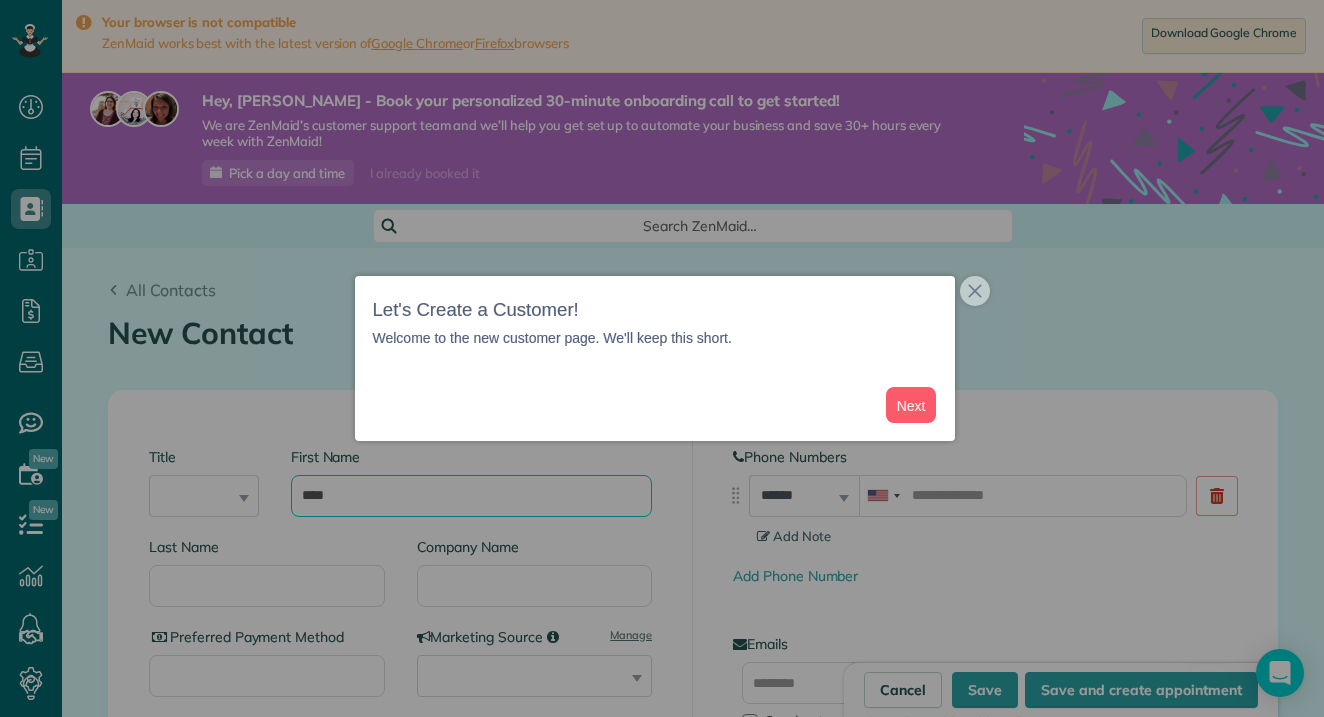 type on "****" 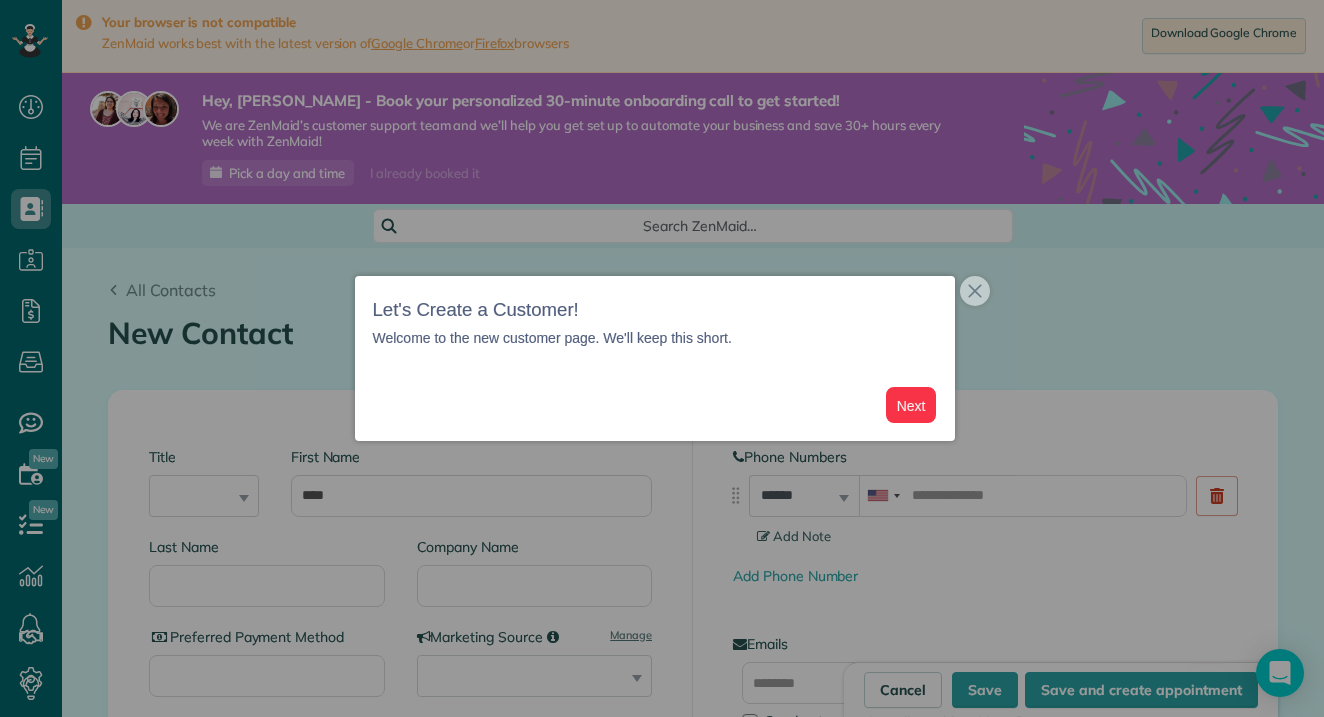 click on "Next" at bounding box center (911, 405) 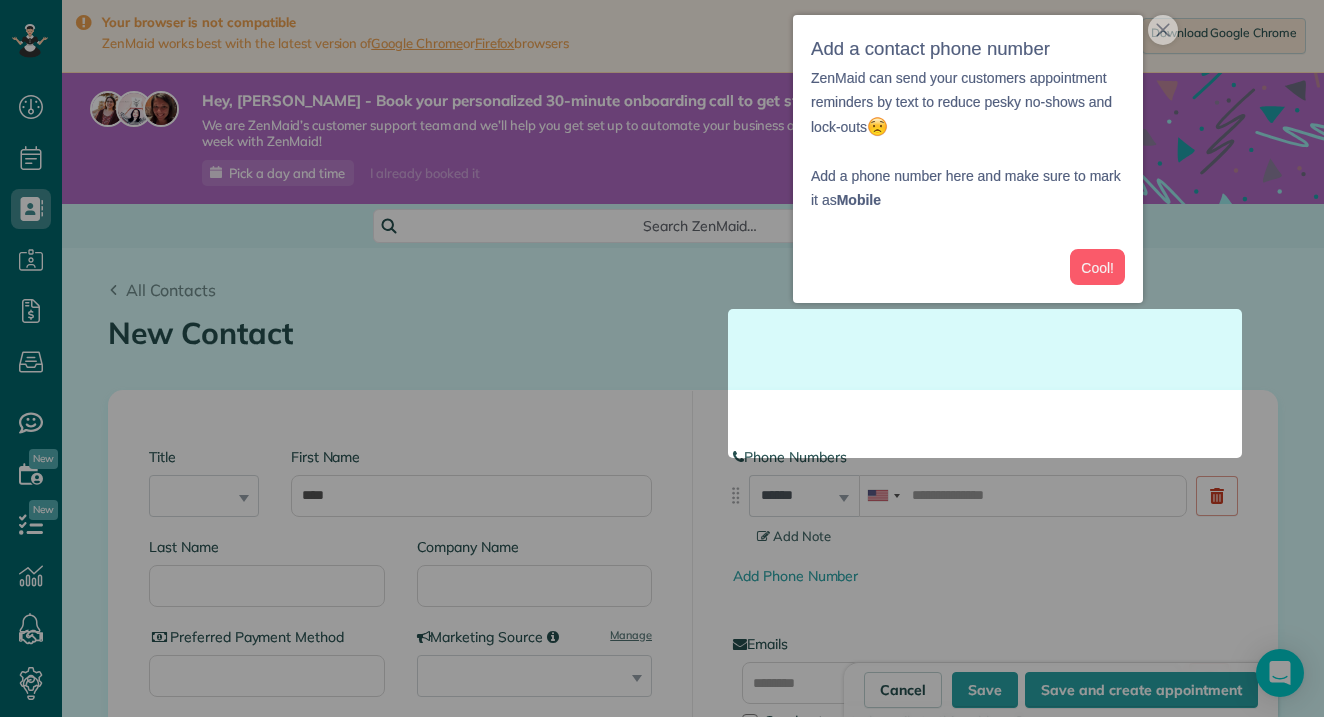 scroll, scrollTop: 155, scrollLeft: 0, axis: vertical 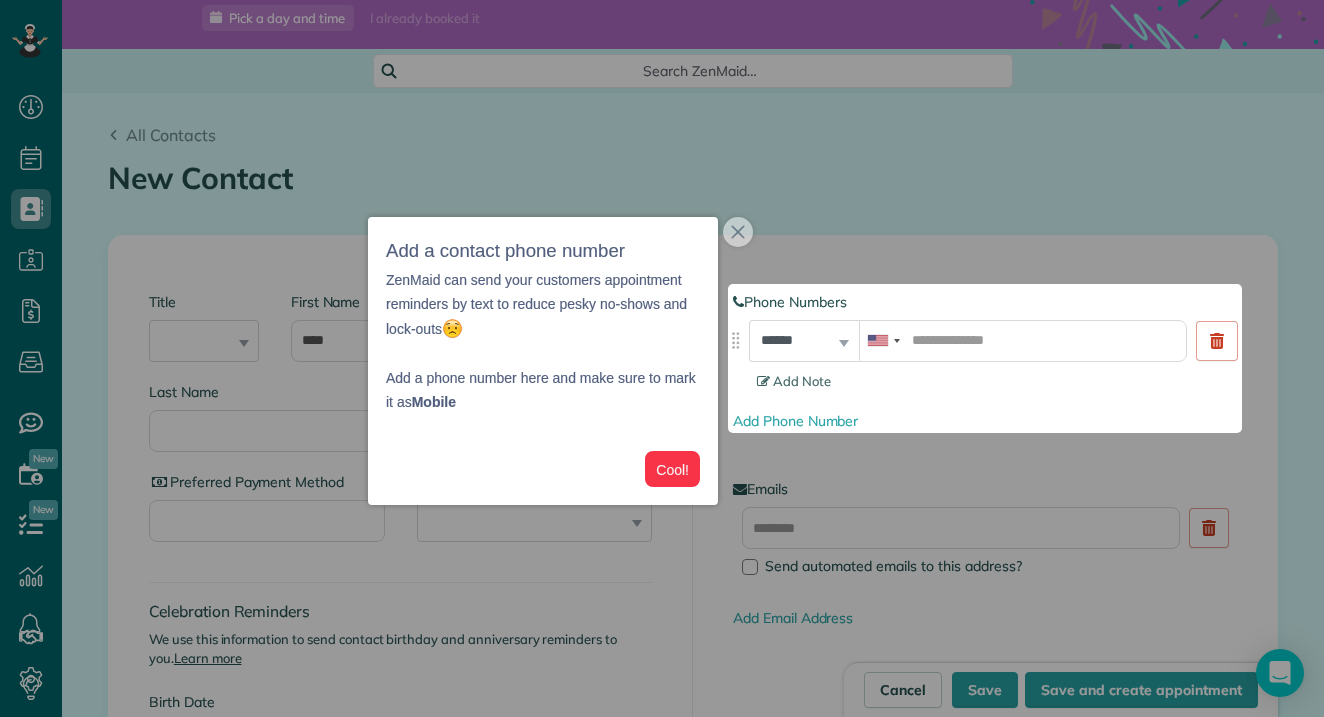 click on "Cool!" at bounding box center [672, 469] 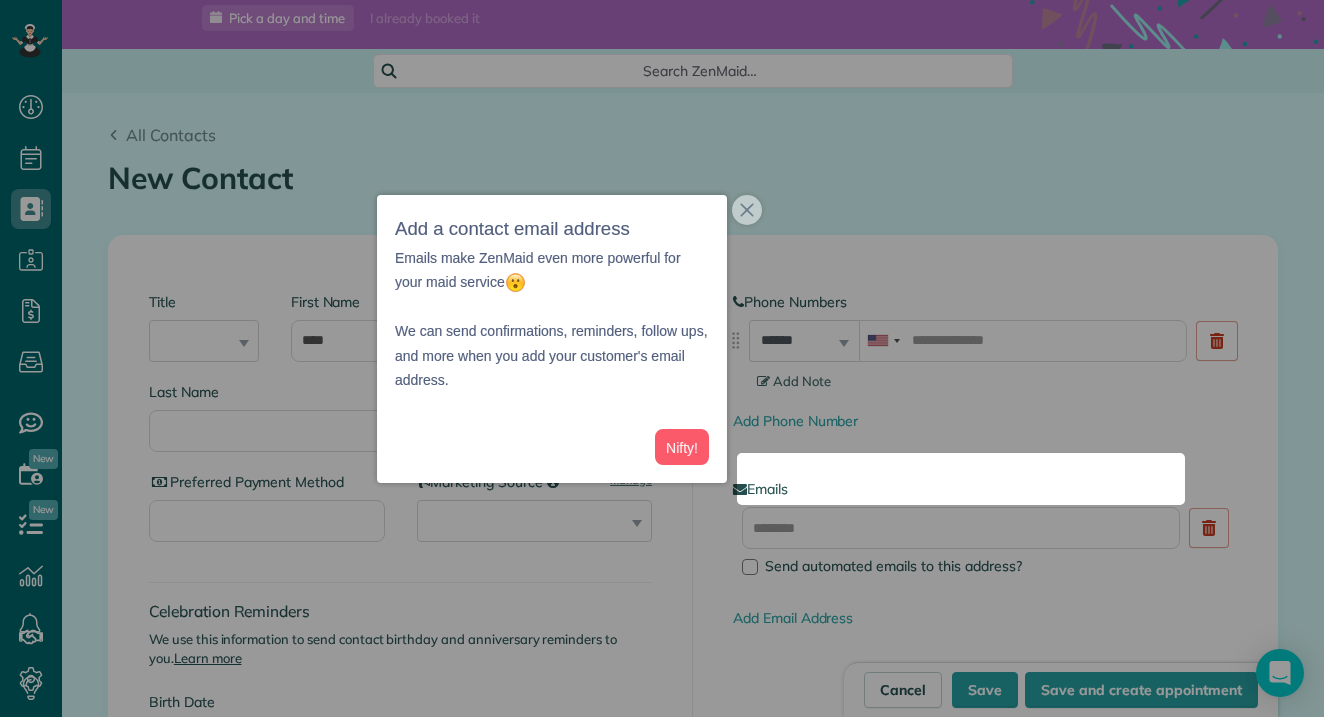 scroll, scrollTop: 321, scrollLeft: 0, axis: vertical 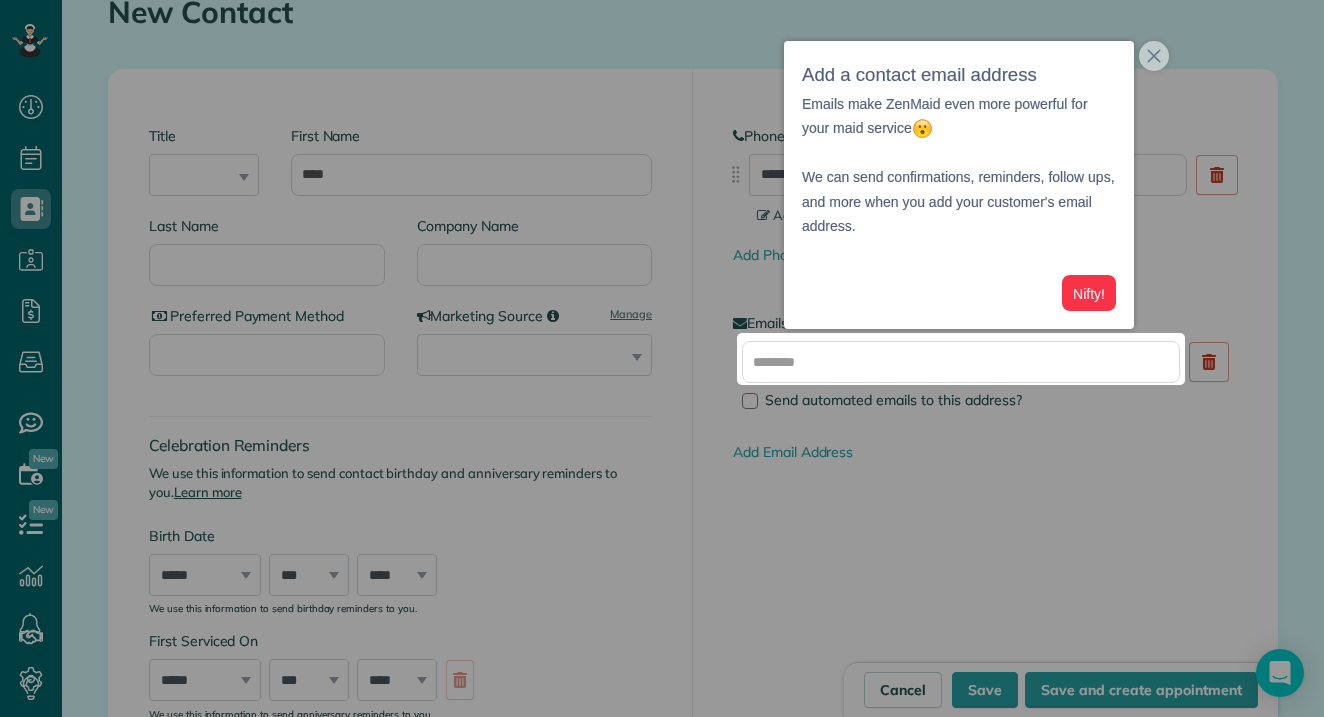 click on "Nifty!" at bounding box center (1089, 293) 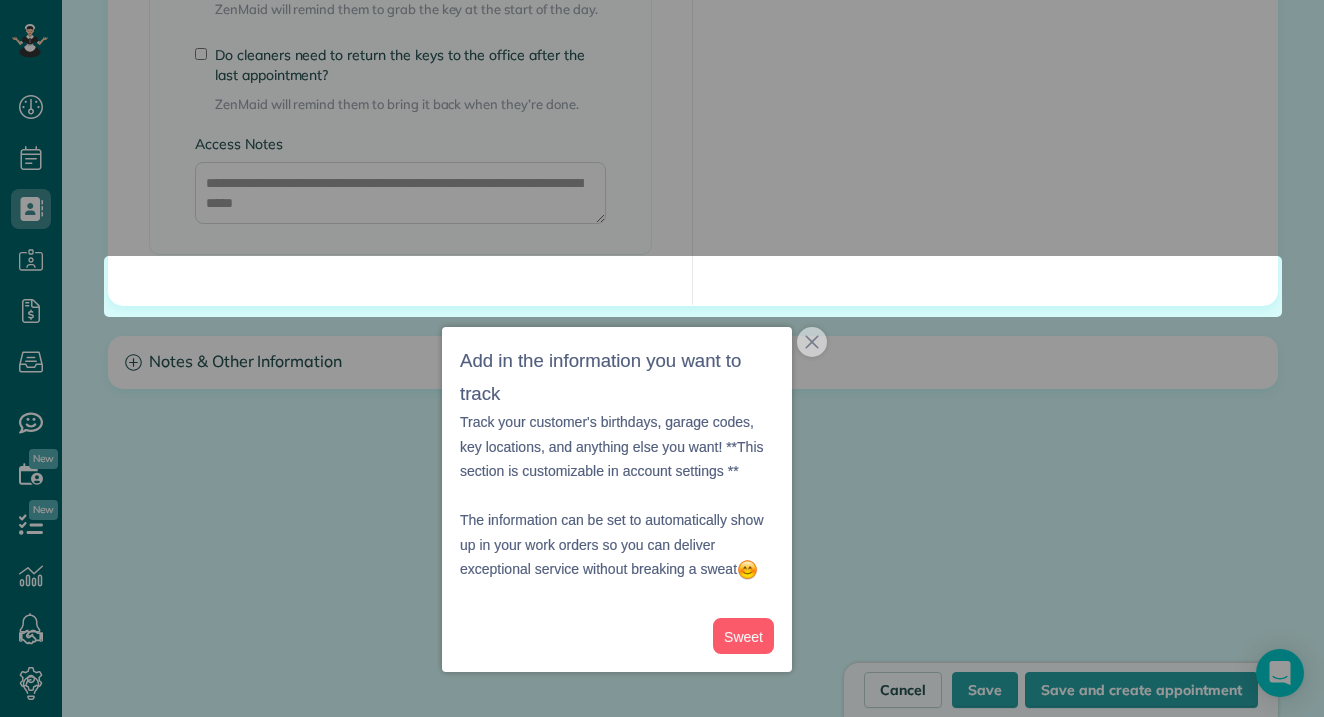 scroll, scrollTop: 1834, scrollLeft: 0, axis: vertical 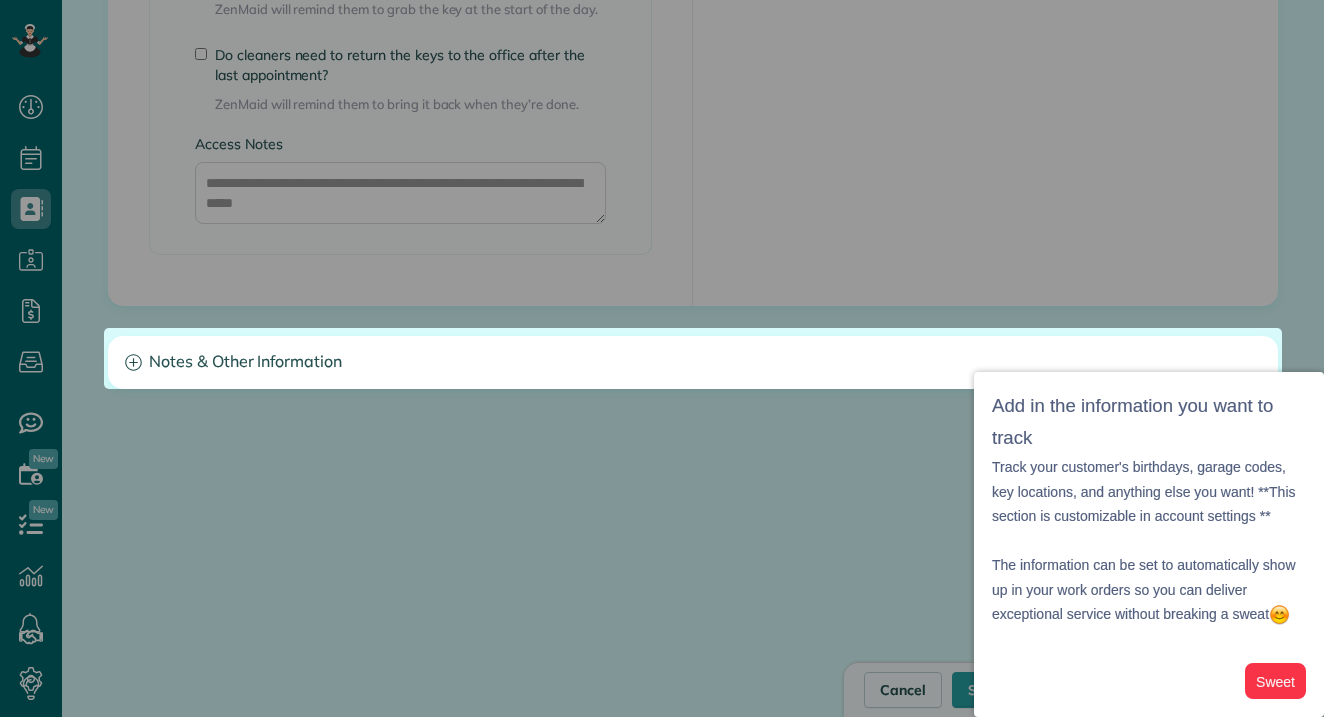click on "Sweet" at bounding box center [1275, 681] 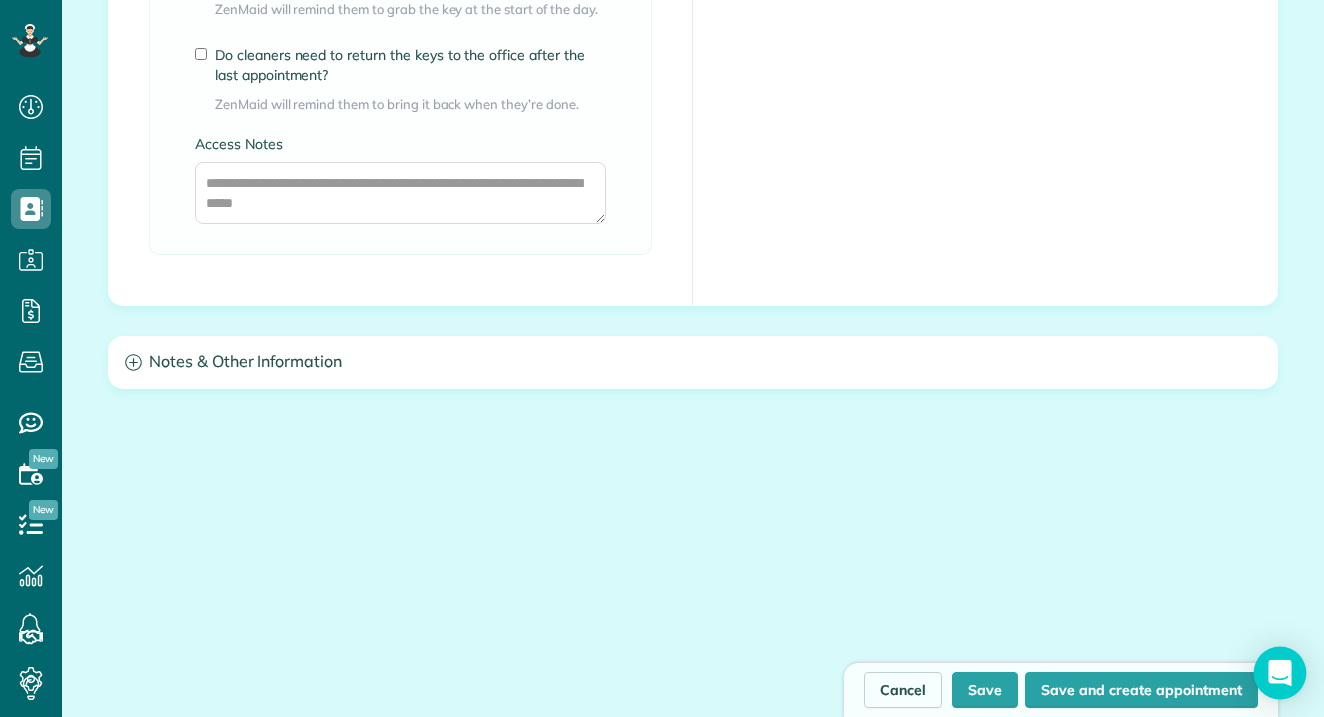 scroll, scrollTop: 134, scrollLeft: 0, axis: vertical 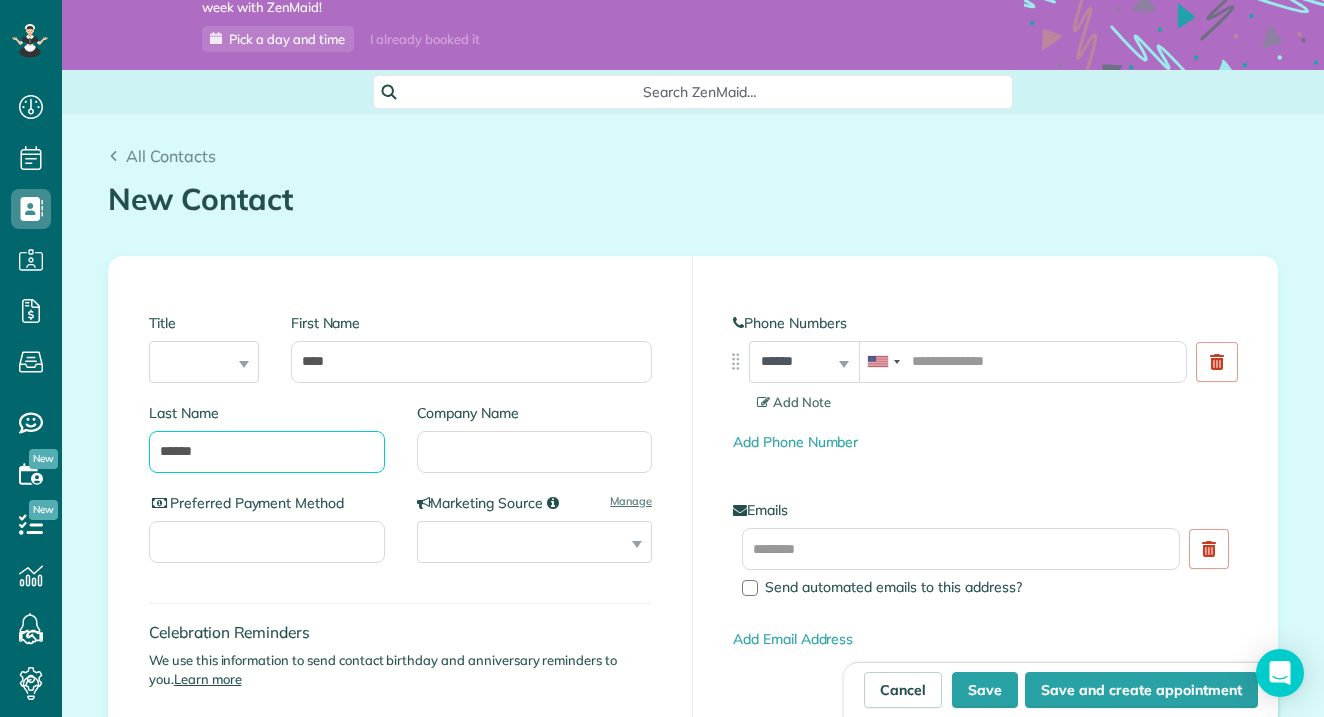 type on "******" 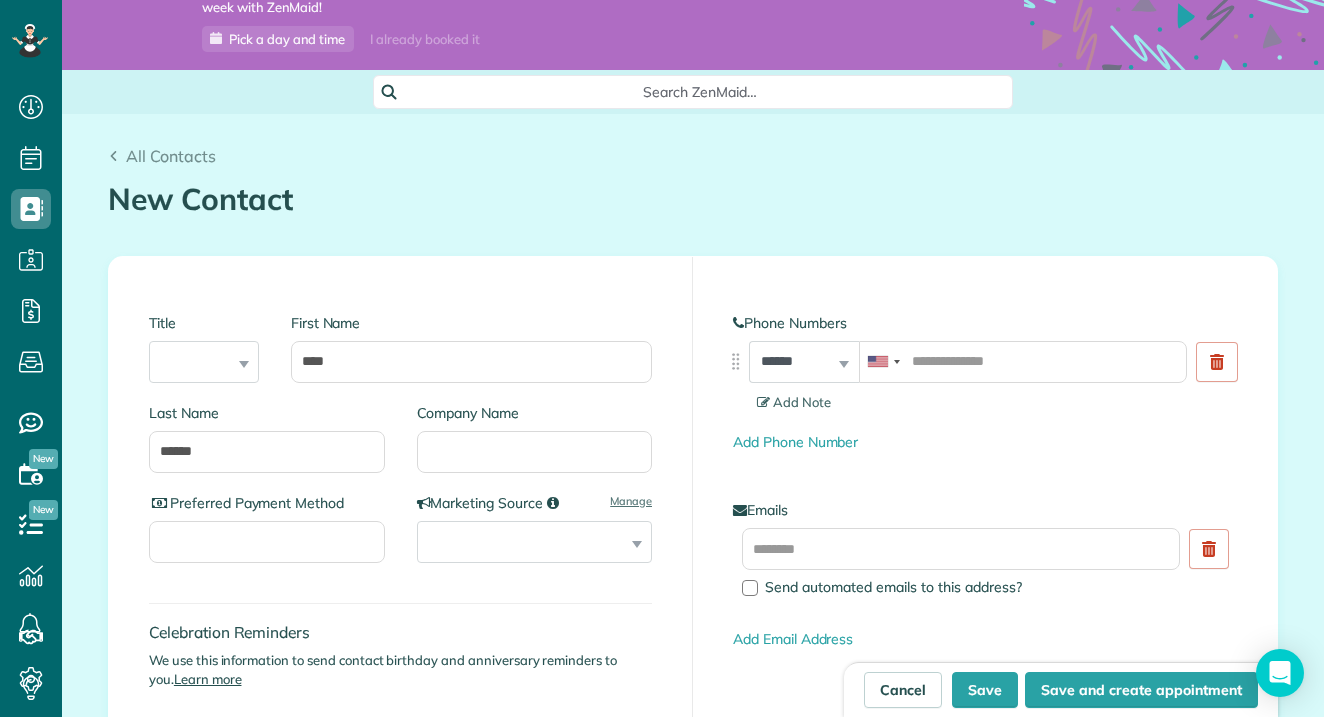 click on "**********" at bounding box center [527, 538] 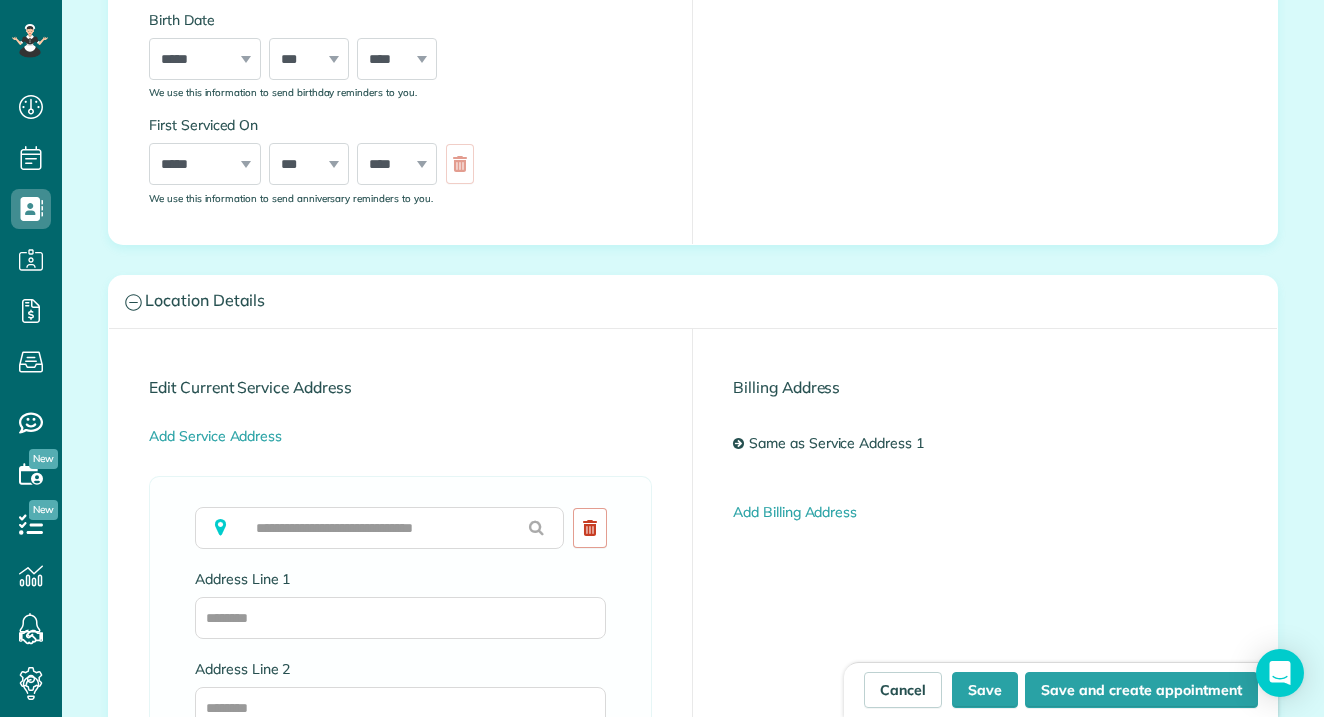scroll, scrollTop: 894, scrollLeft: 0, axis: vertical 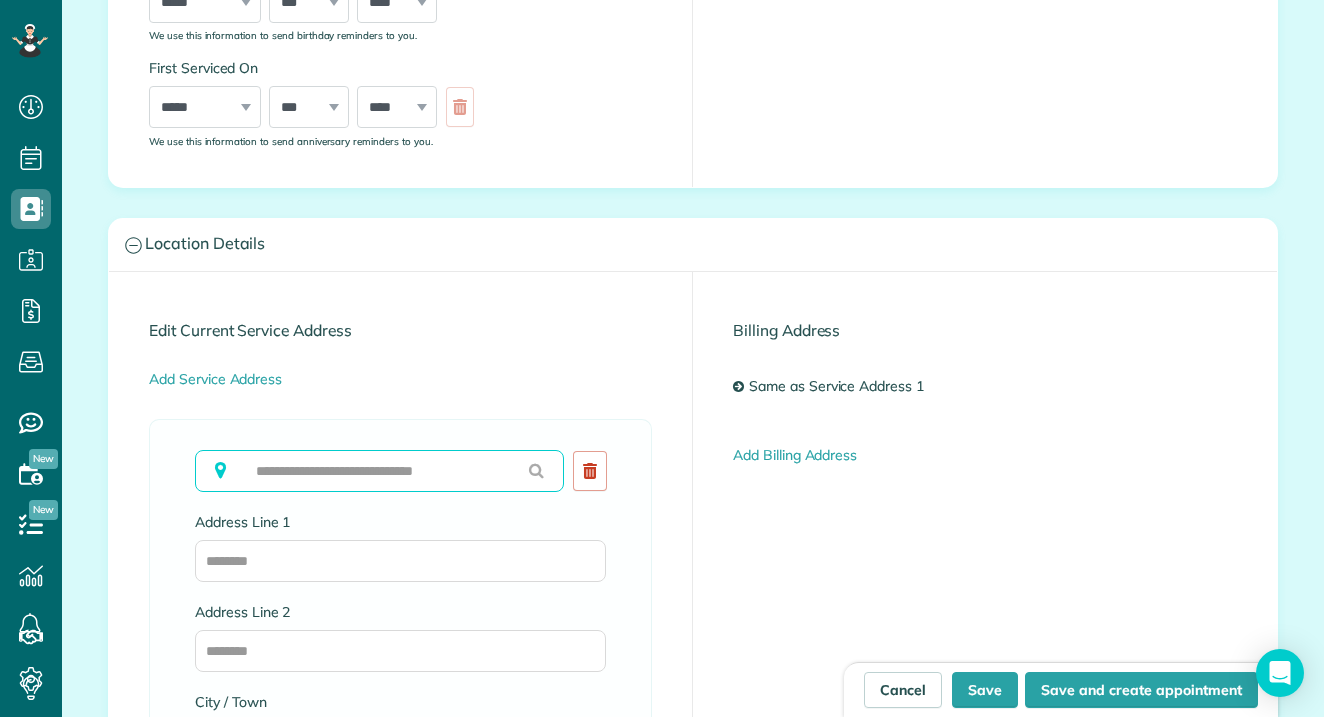 click at bounding box center (379, 471) 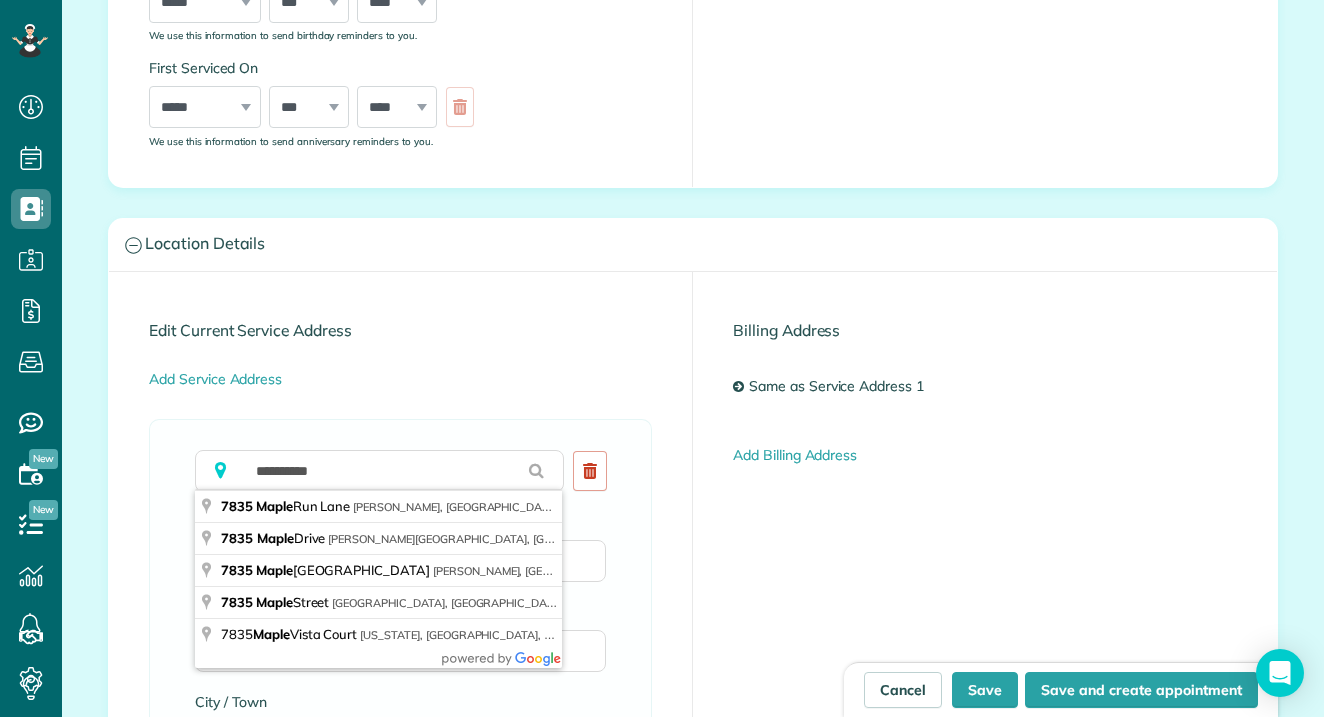 type on "**********" 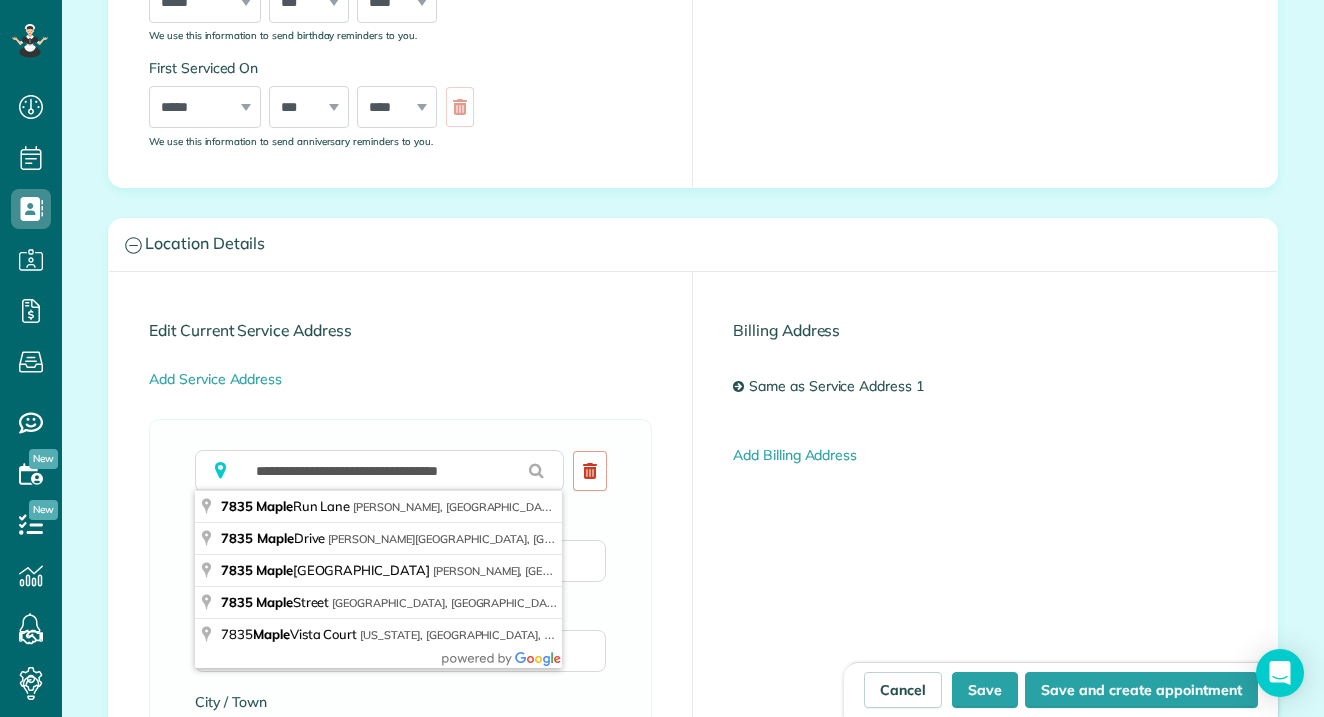 type on "**********" 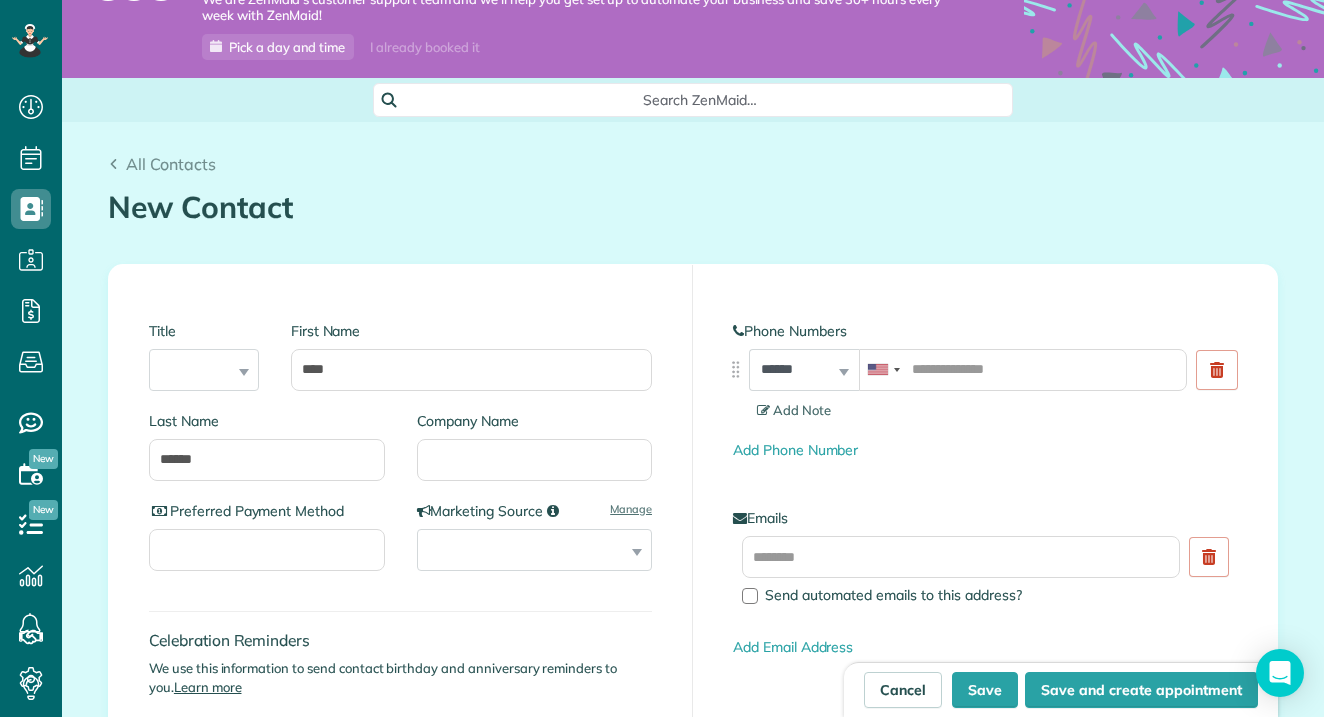 scroll, scrollTop: 123, scrollLeft: 0, axis: vertical 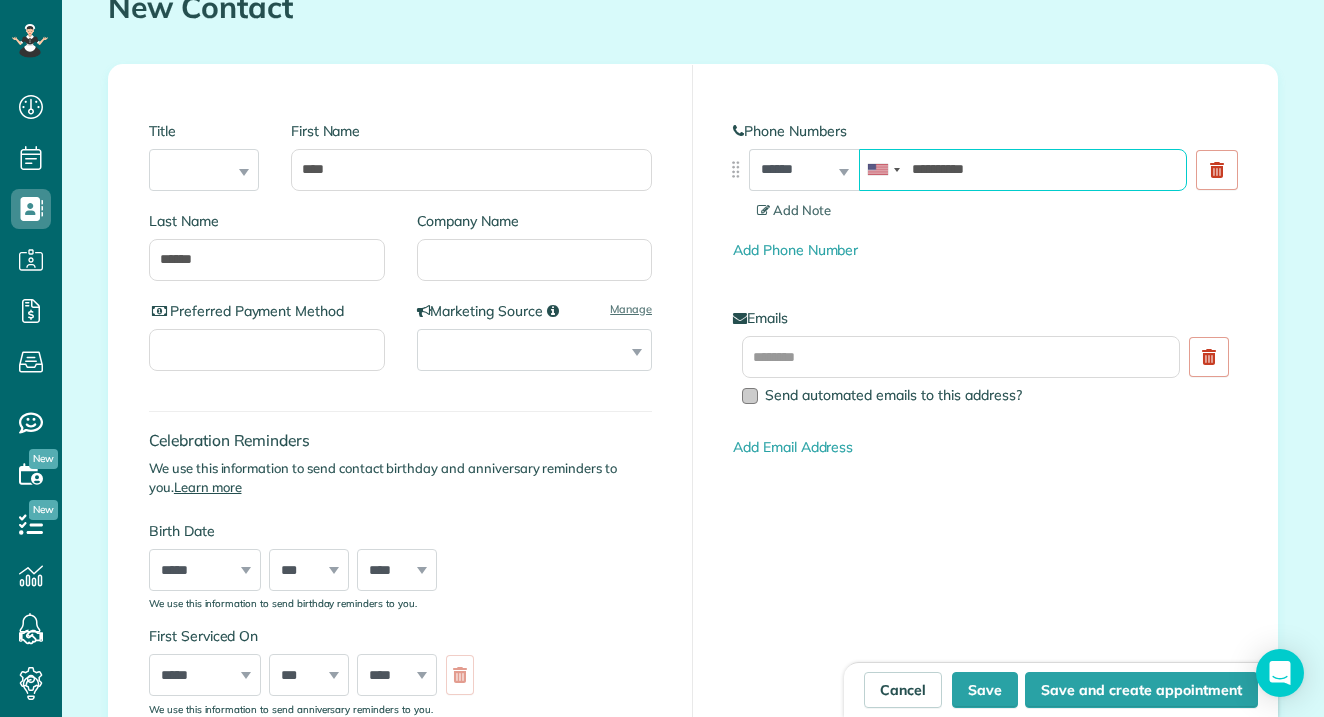 type on "**********" 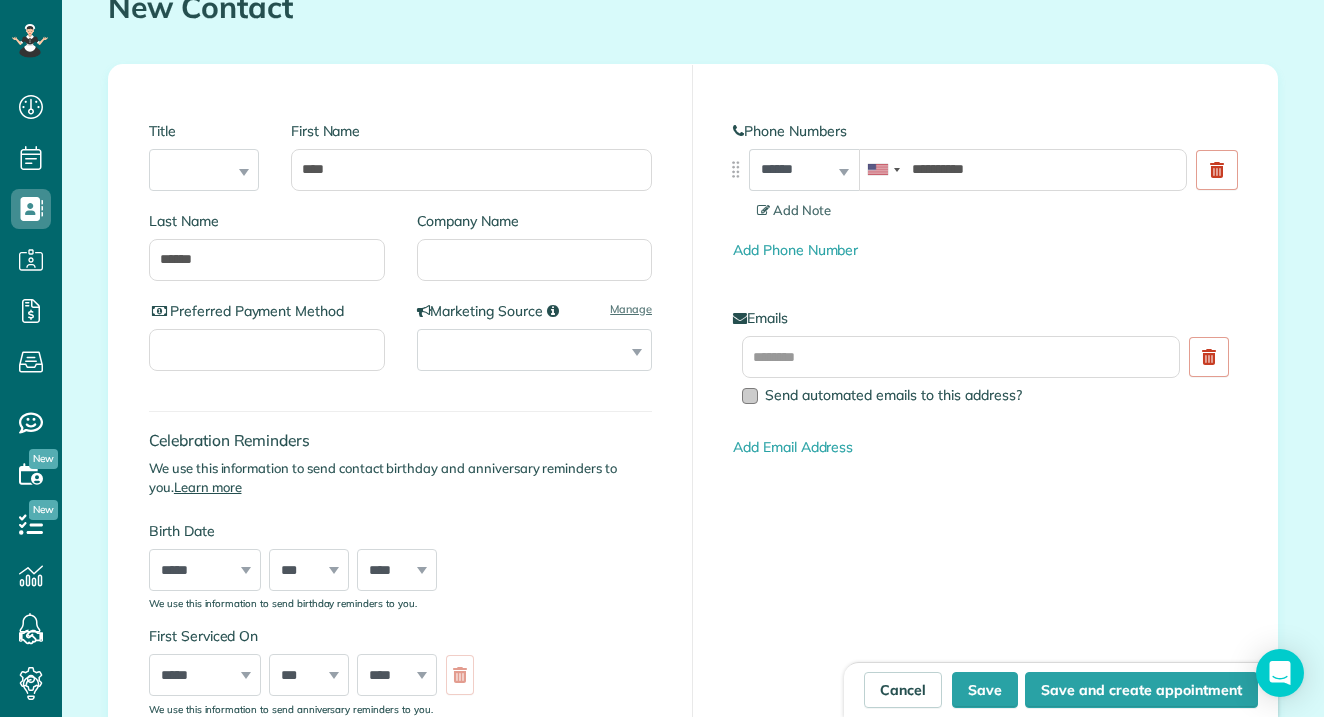 click at bounding box center [750, 396] 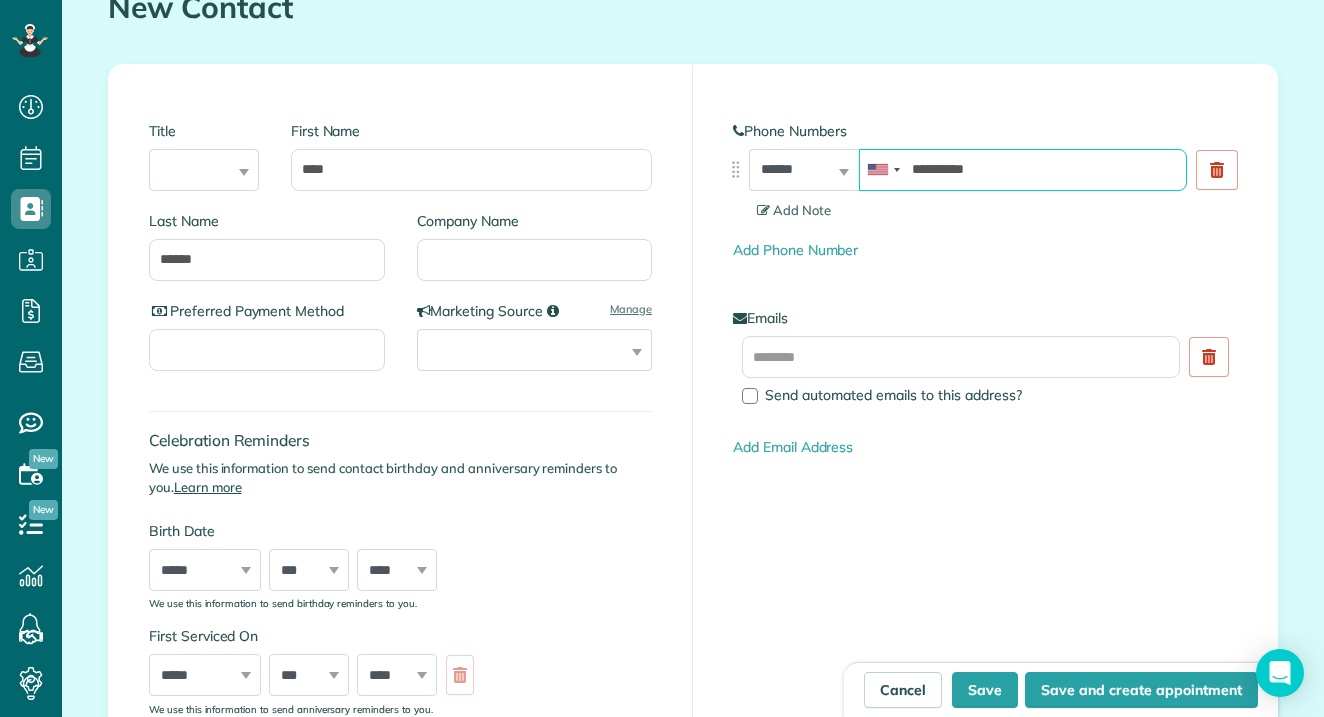 click on "**********" at bounding box center [1023, 170] 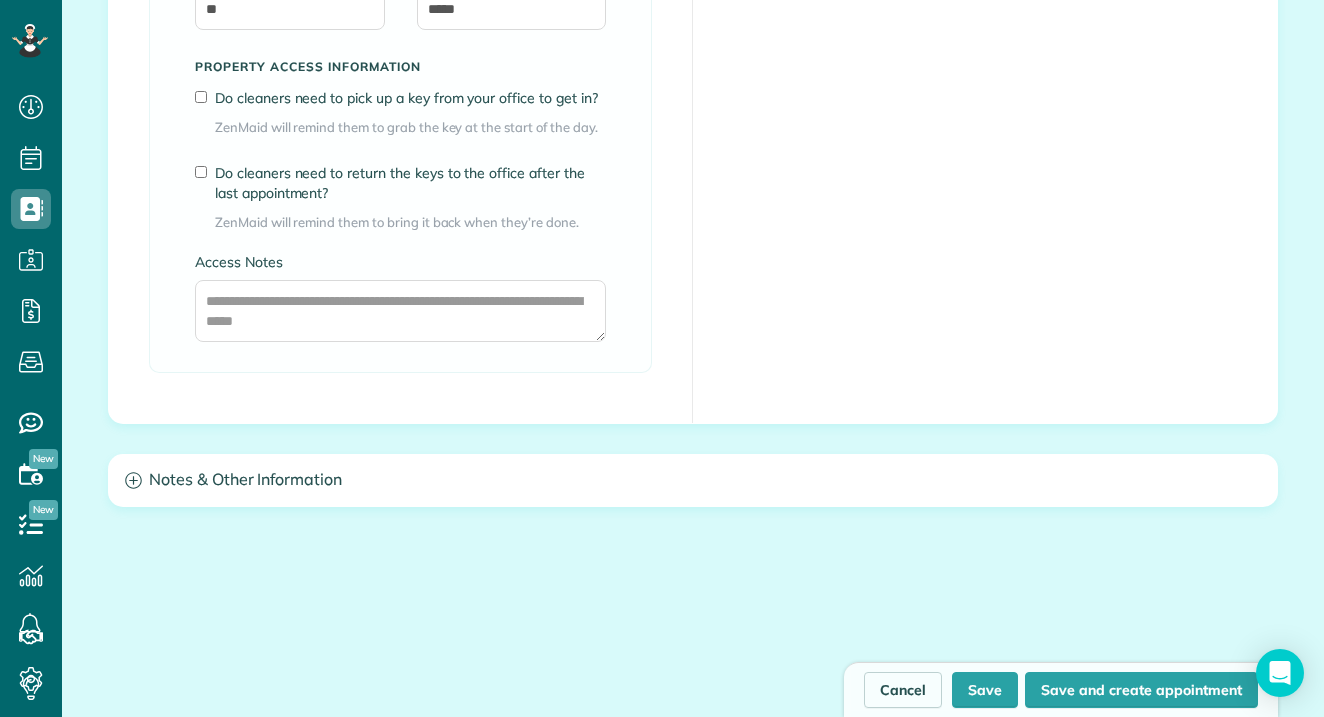 scroll, scrollTop: 1755, scrollLeft: 0, axis: vertical 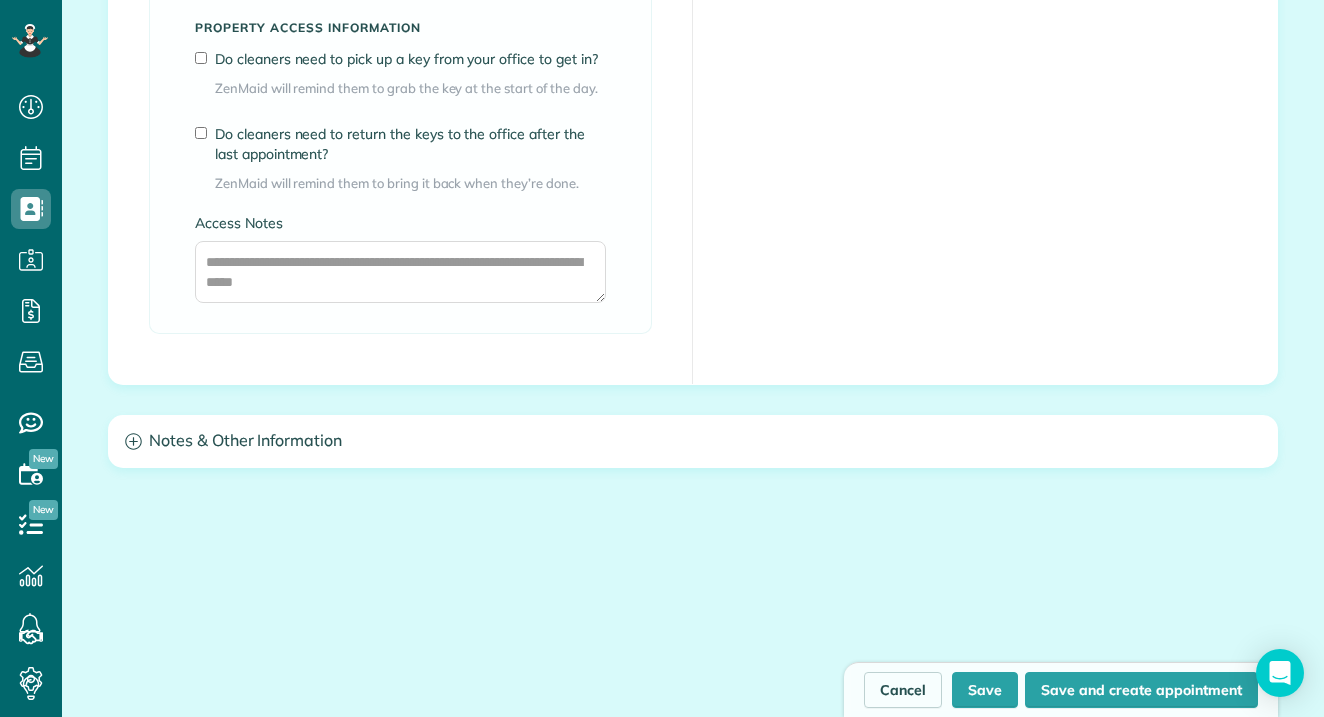 click 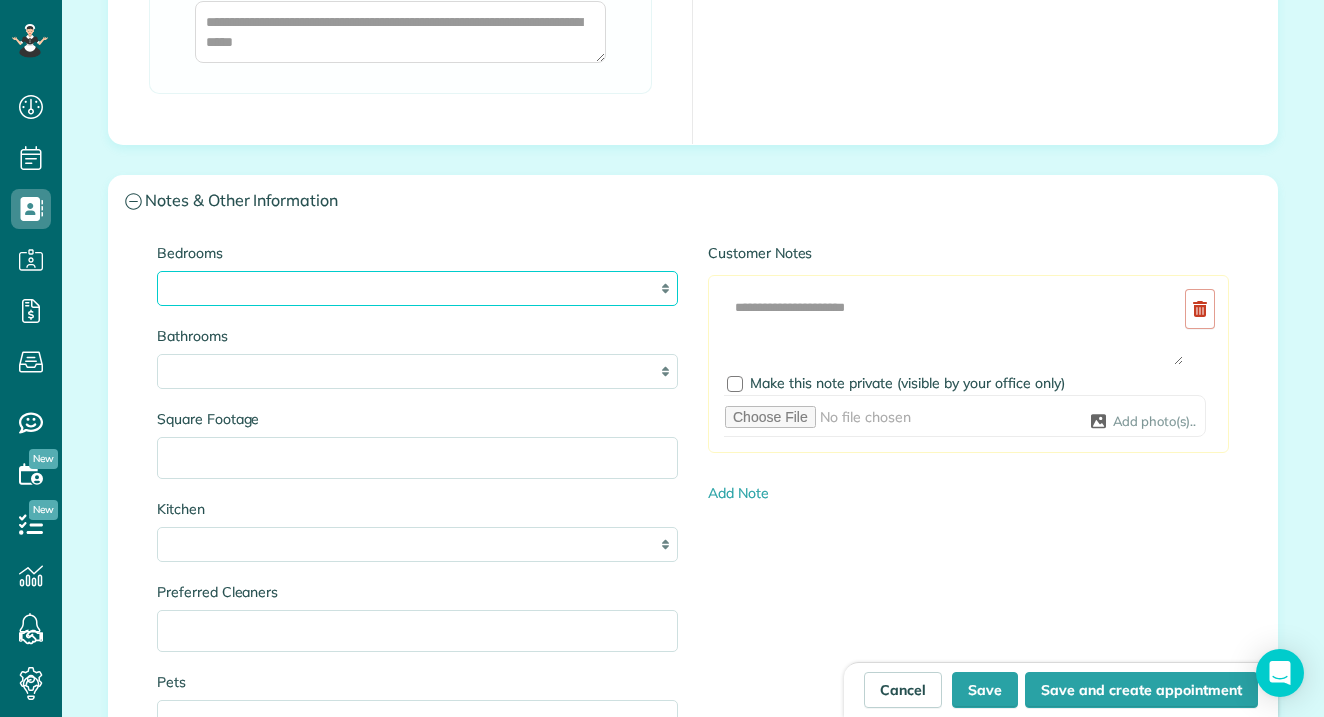 scroll, scrollTop: 2001, scrollLeft: 0, axis: vertical 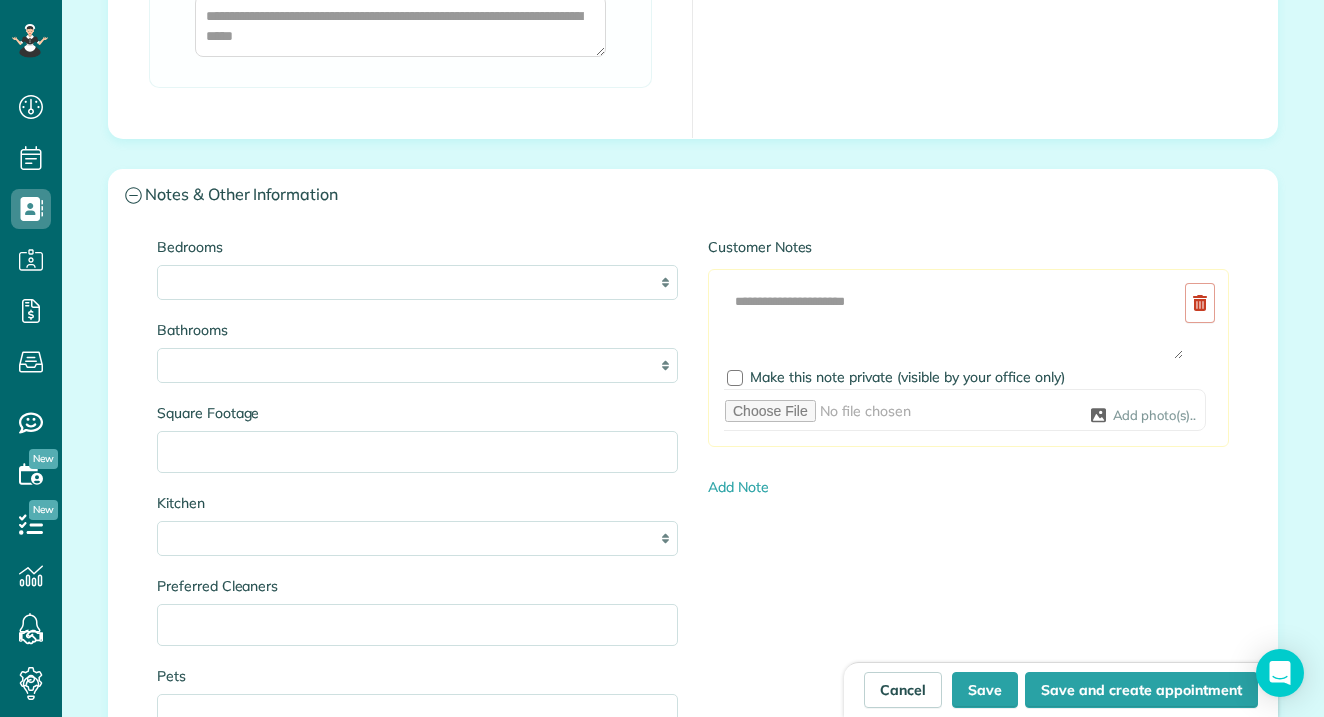 click on "Bathrooms" at bounding box center (417, 330) 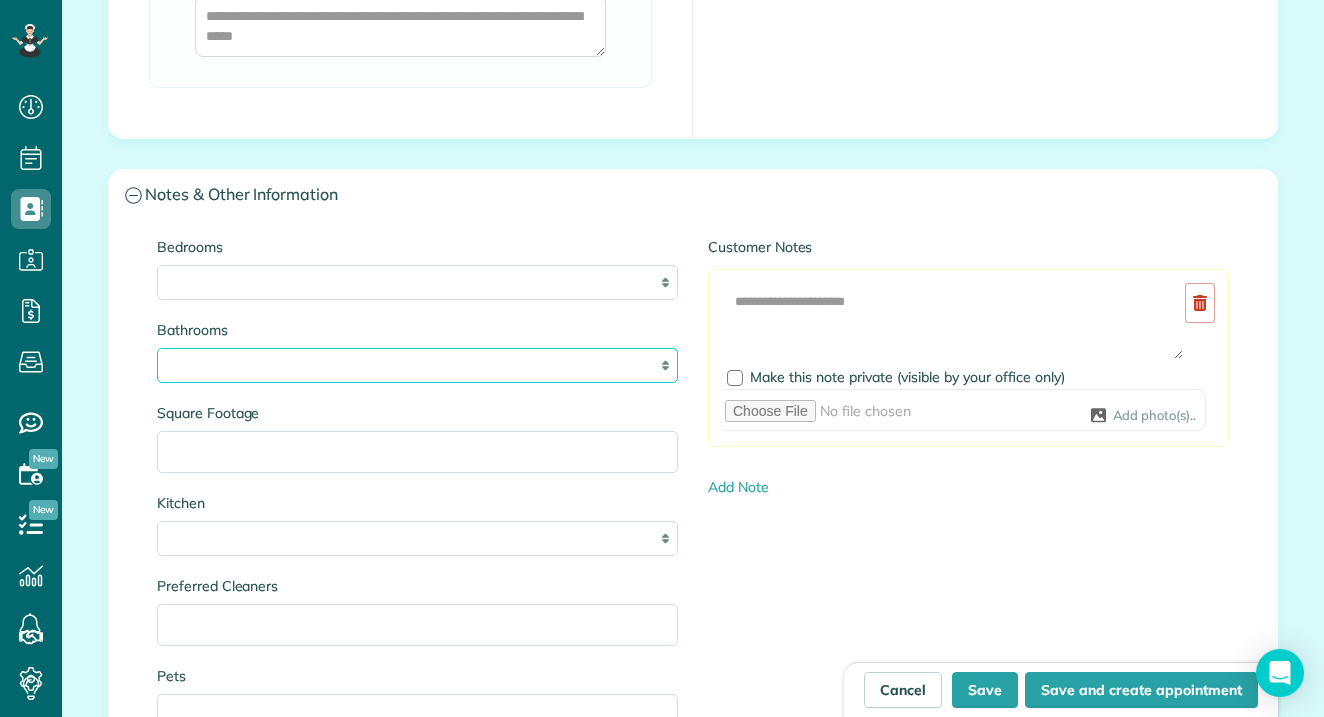 select on "***" 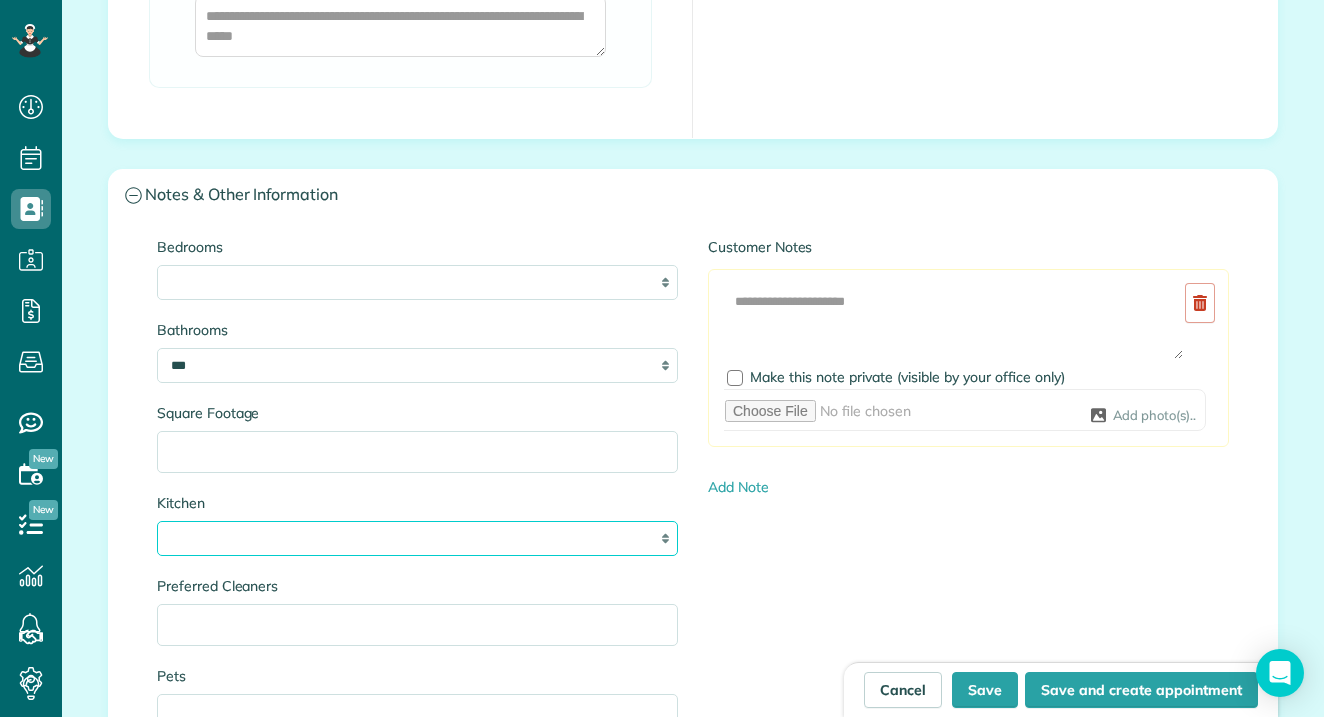 select on "*" 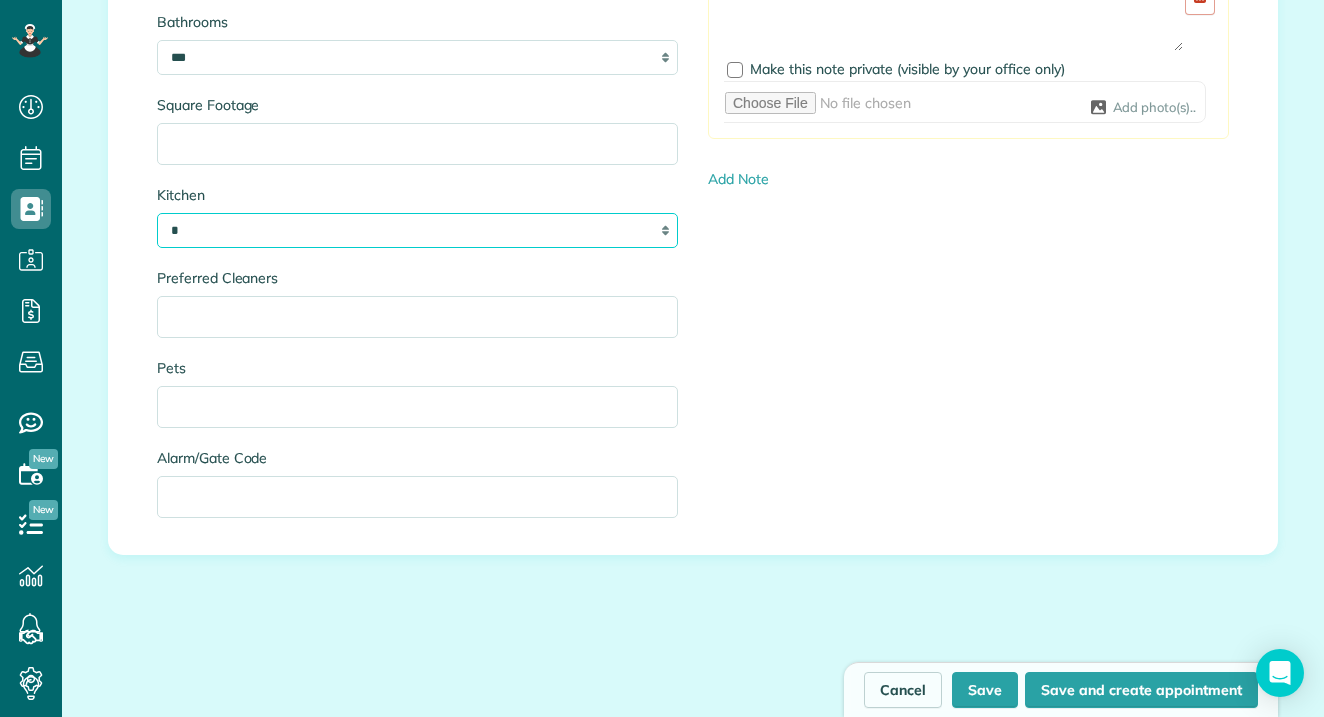 scroll, scrollTop: 2319, scrollLeft: 0, axis: vertical 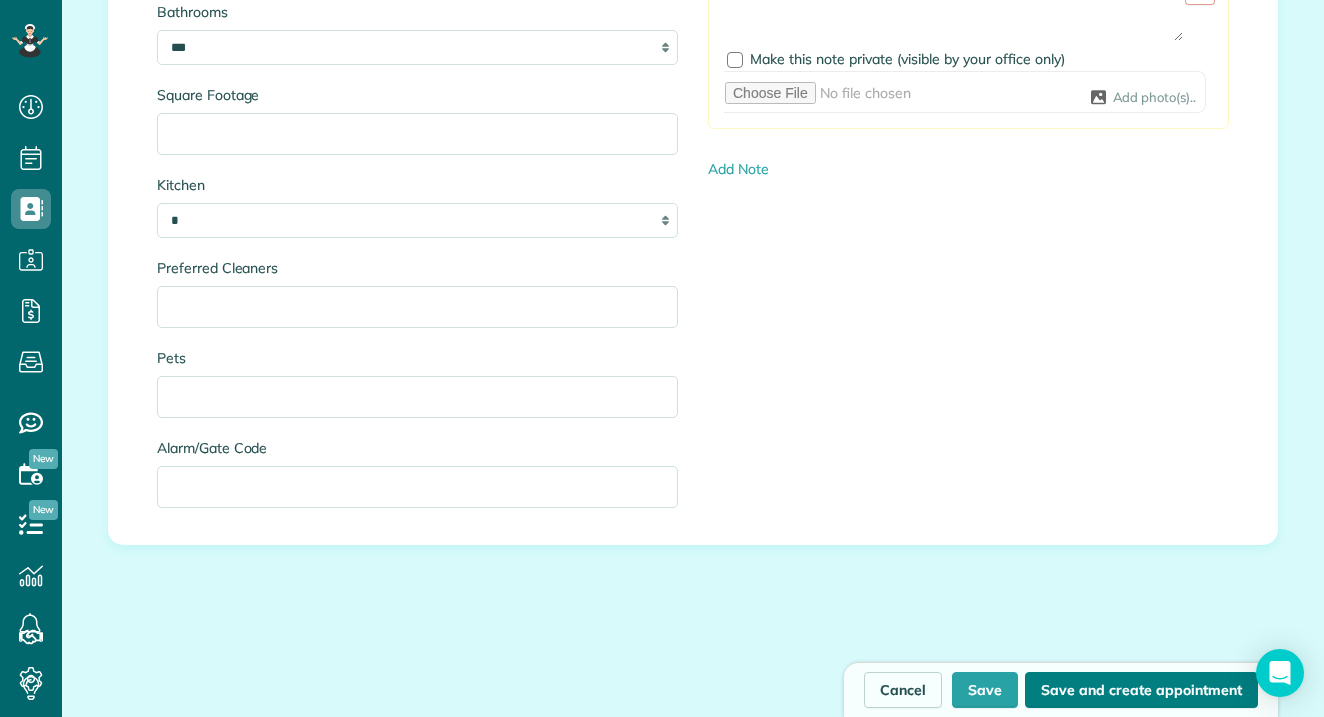 click on "Save and create appointment" at bounding box center (1141, 690) 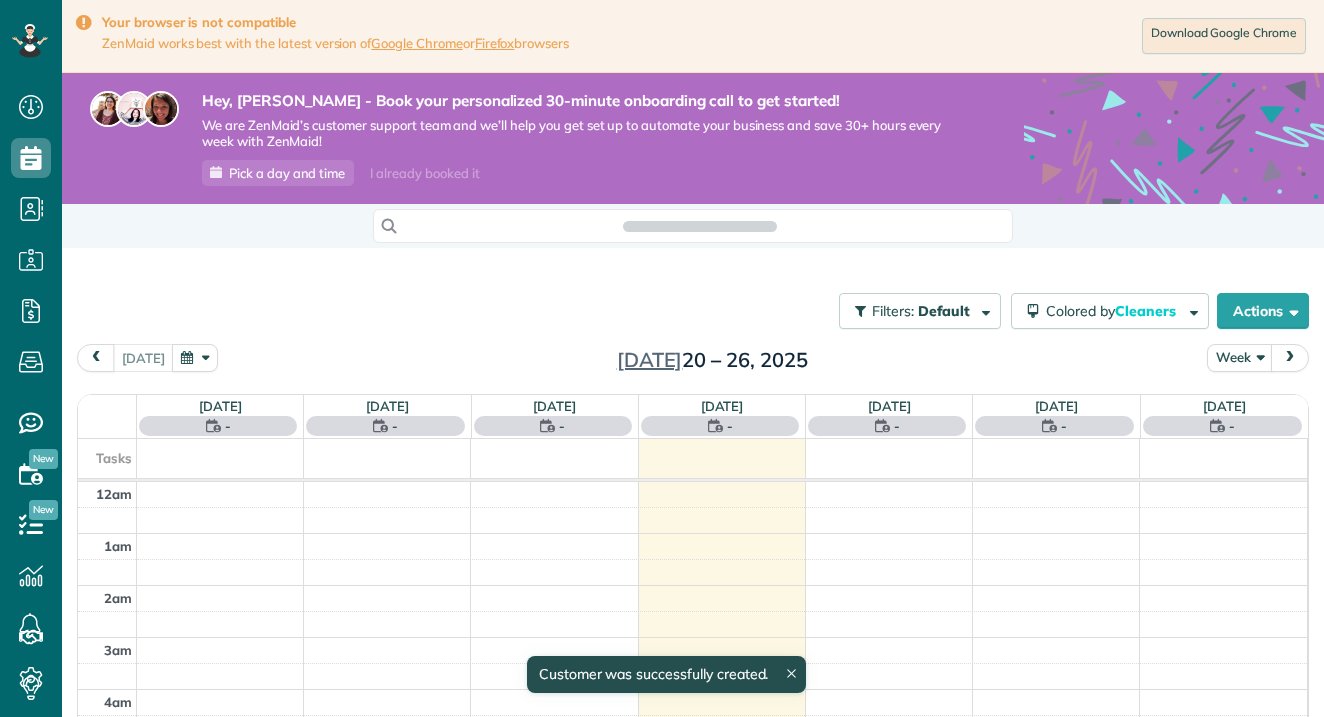 scroll, scrollTop: 0, scrollLeft: 0, axis: both 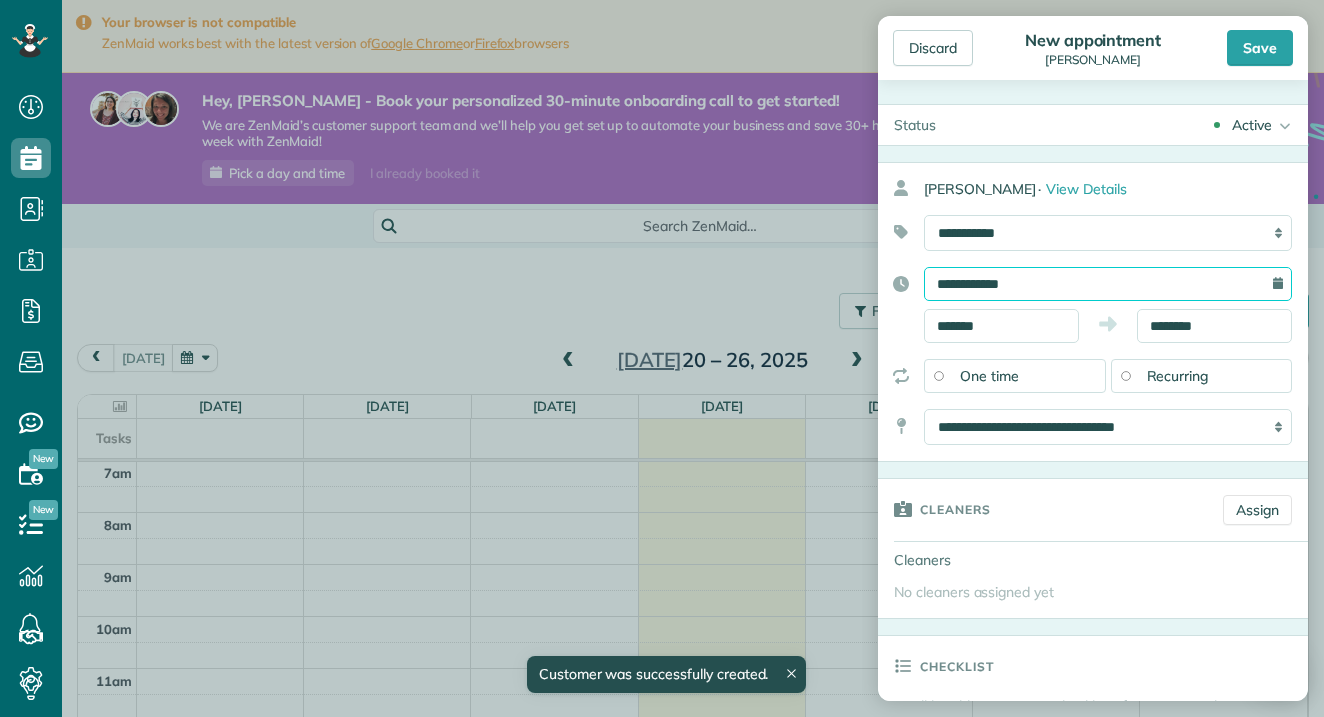 click on "**********" at bounding box center [1108, 284] 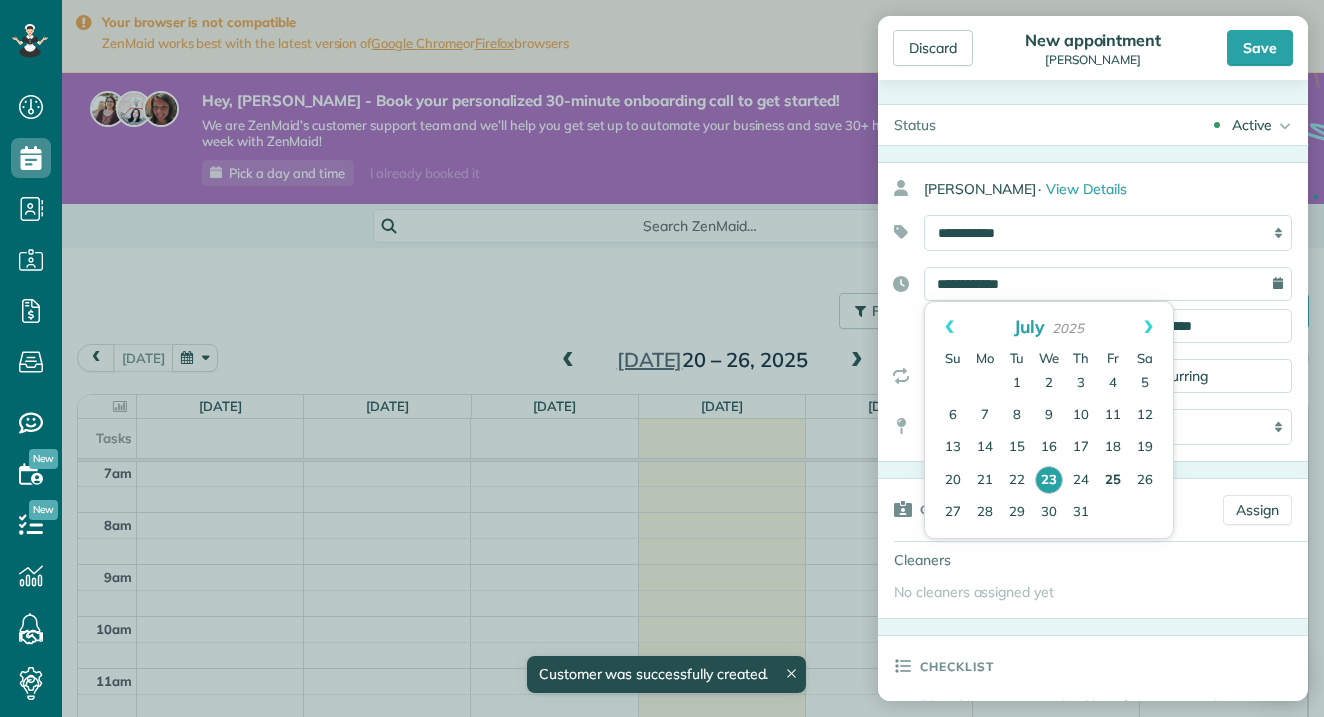 click on "25" at bounding box center (1113, 481) 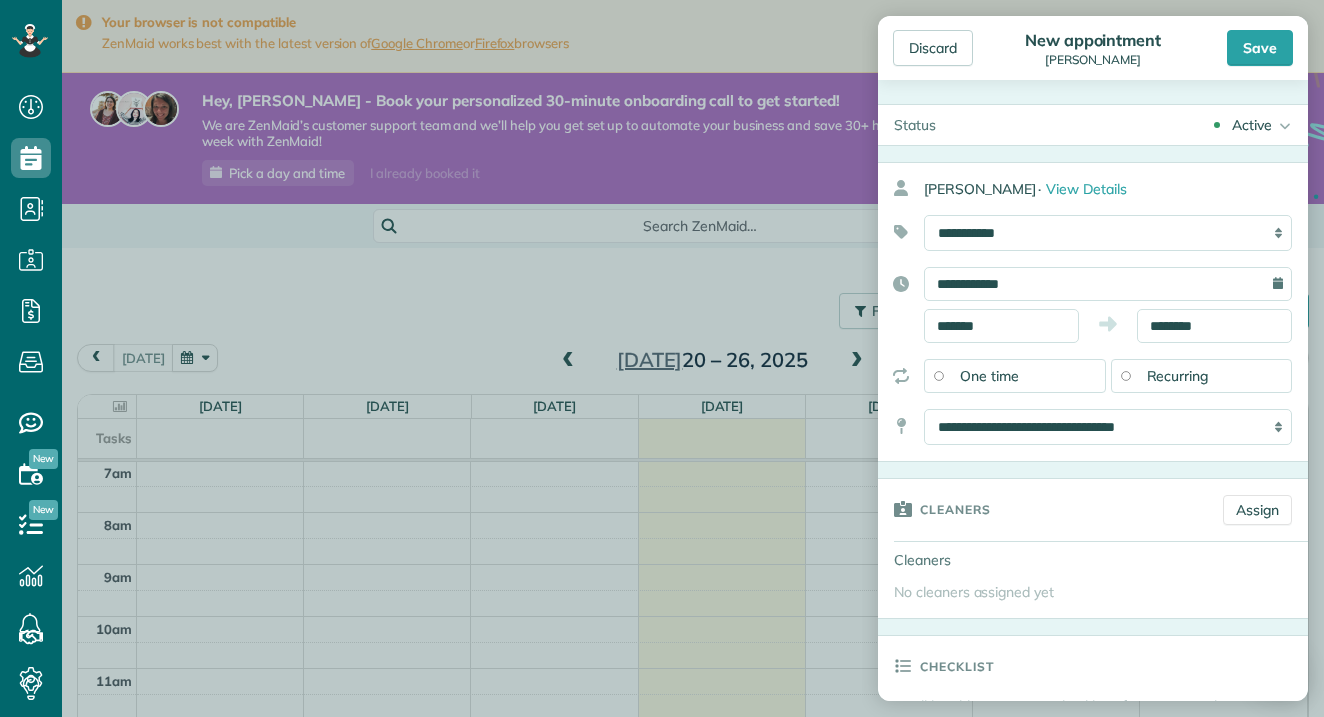 click on "Recurring" at bounding box center [1178, 376] 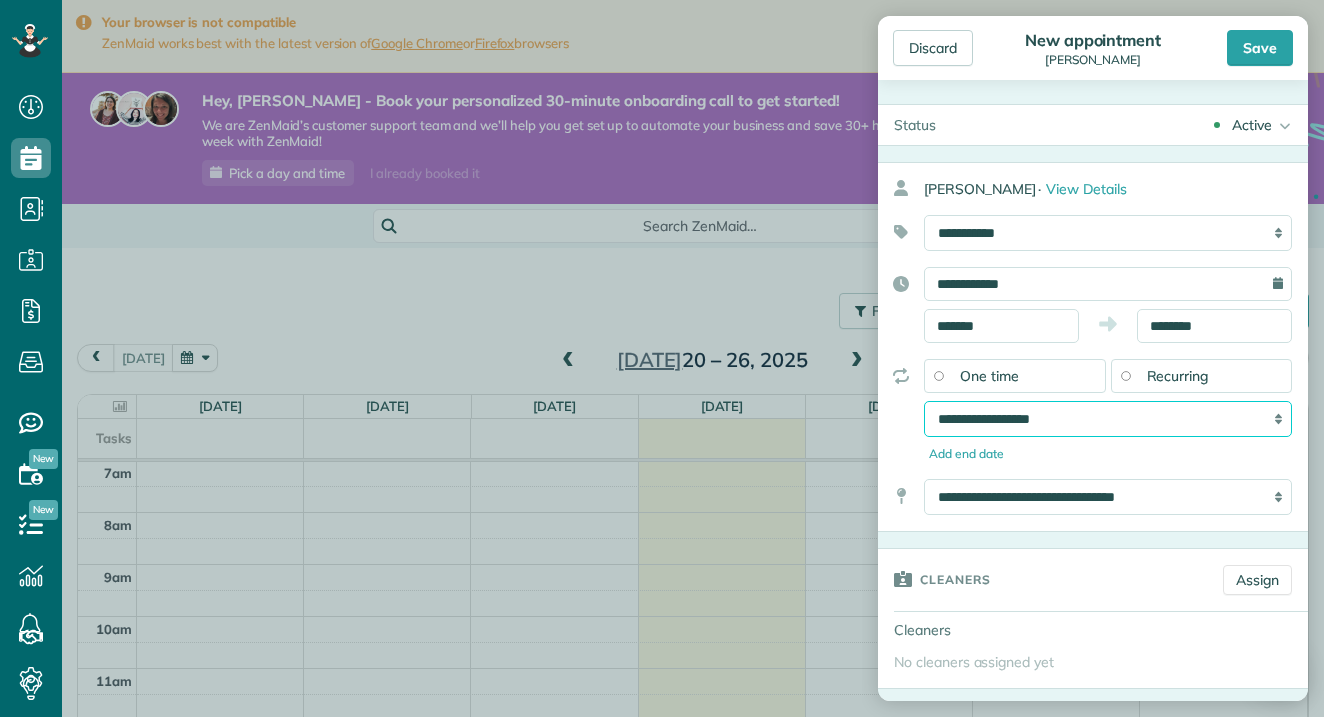 select on "**********" 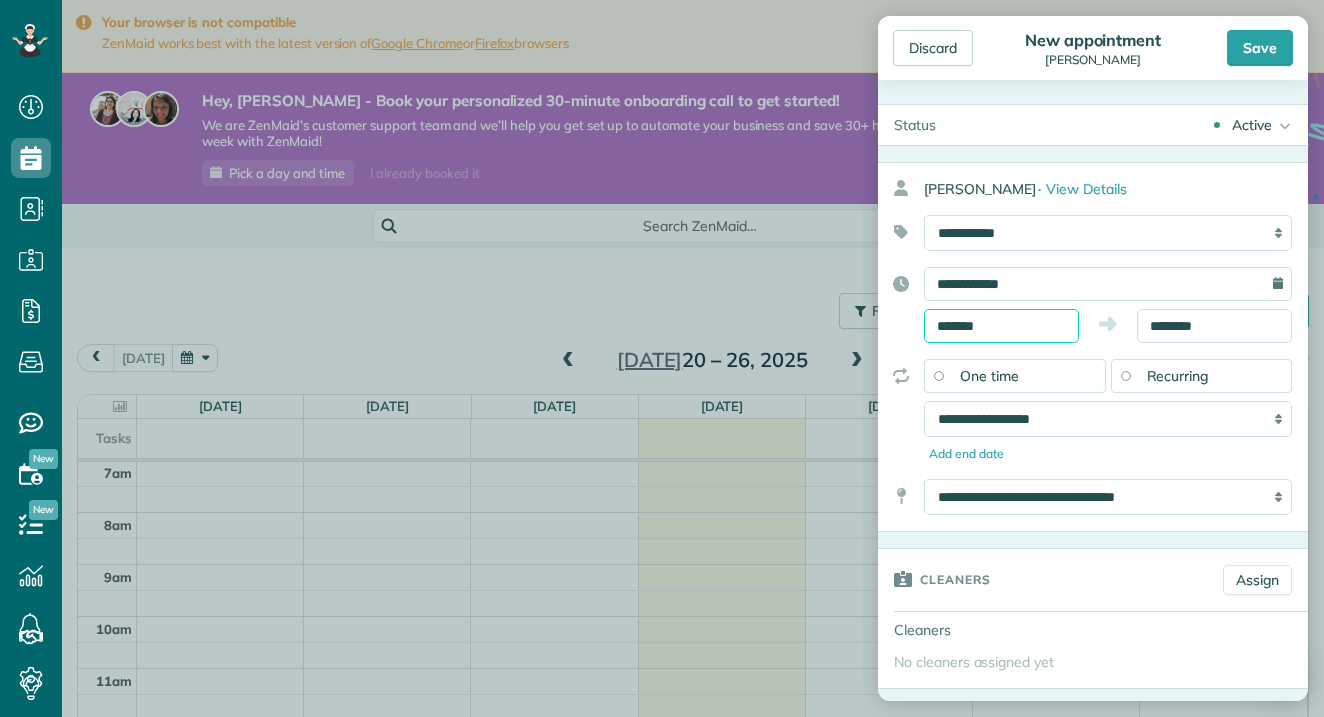 click on "*******" at bounding box center (1001, 326) 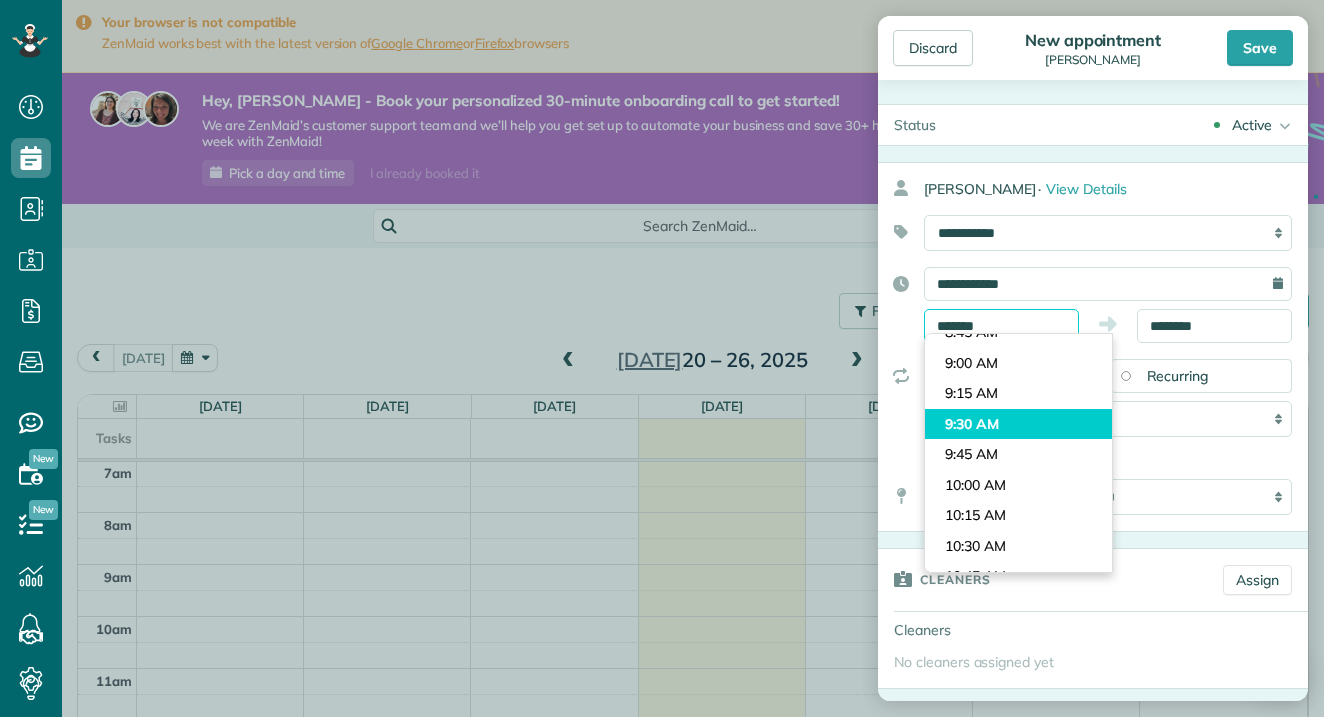 scroll, scrollTop: 1053, scrollLeft: 0, axis: vertical 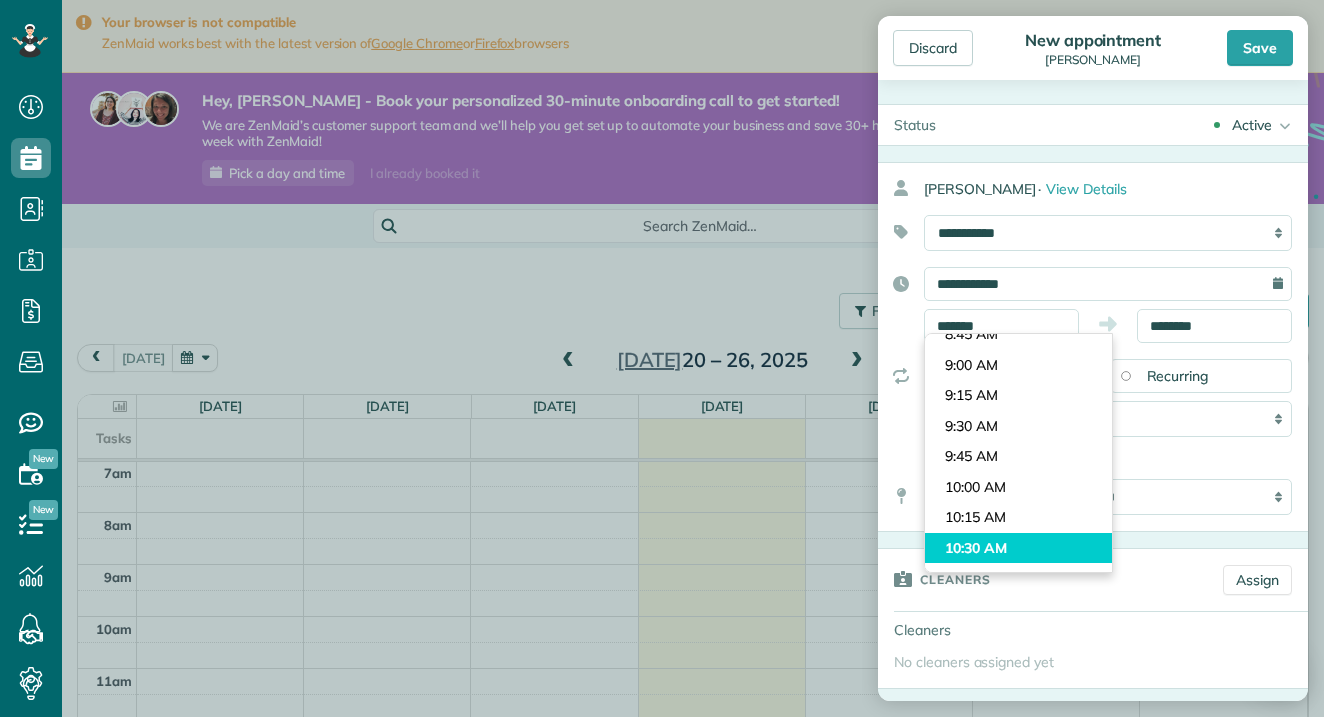 type on "********" 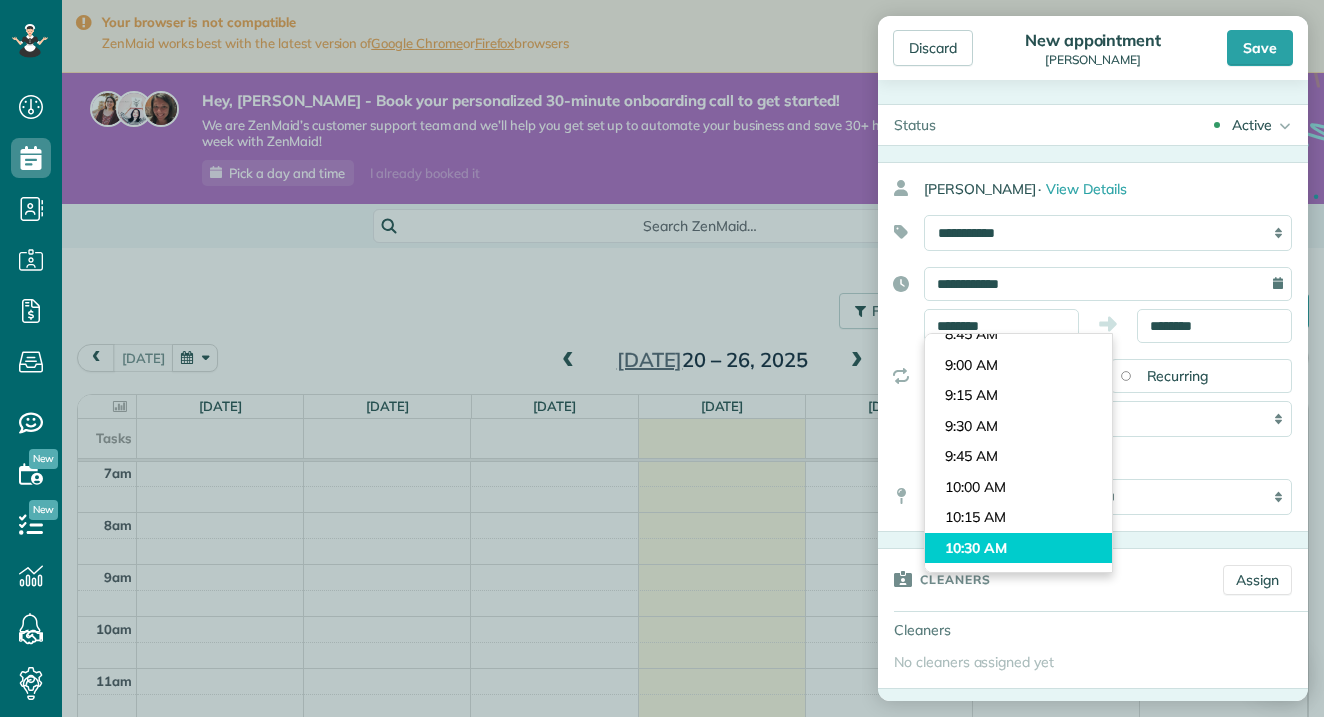 click on "Dashboard
Scheduling
Calendar View
List View
Dispatch View - Weekly scheduling (Beta)" at bounding box center (662, 358) 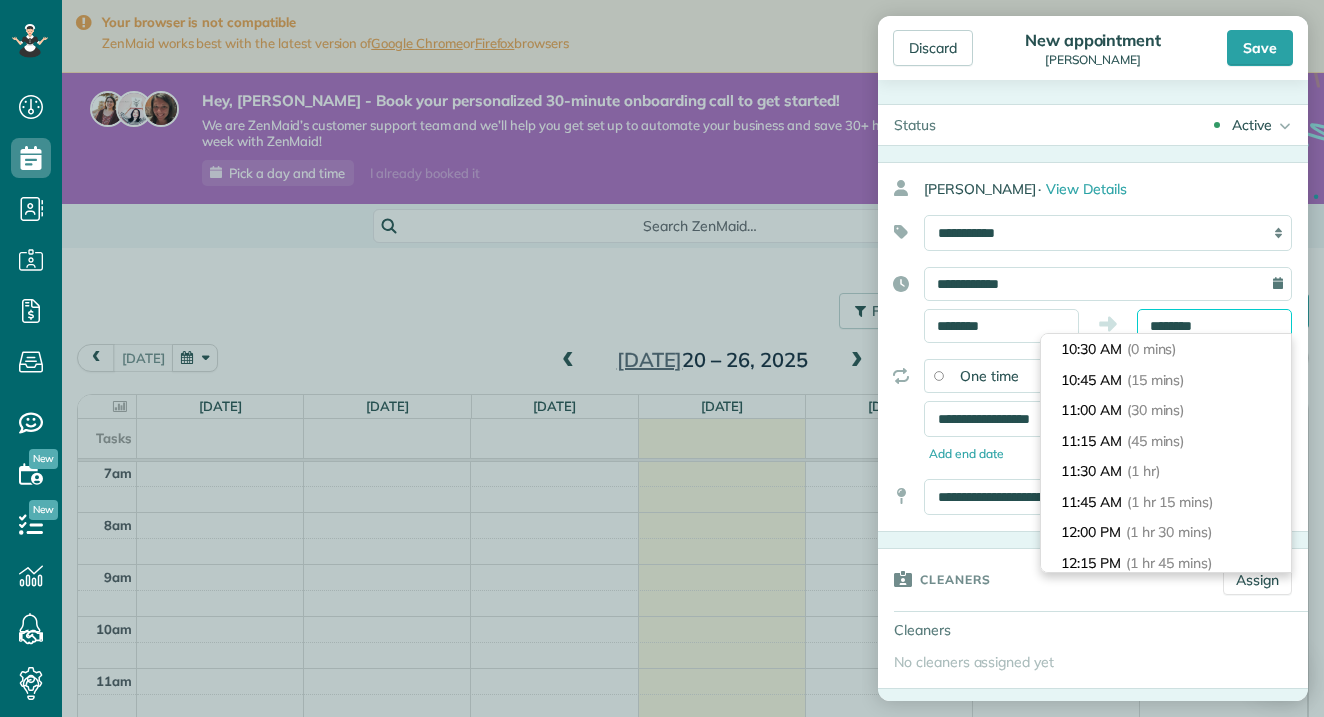 click on "********" at bounding box center (1214, 326) 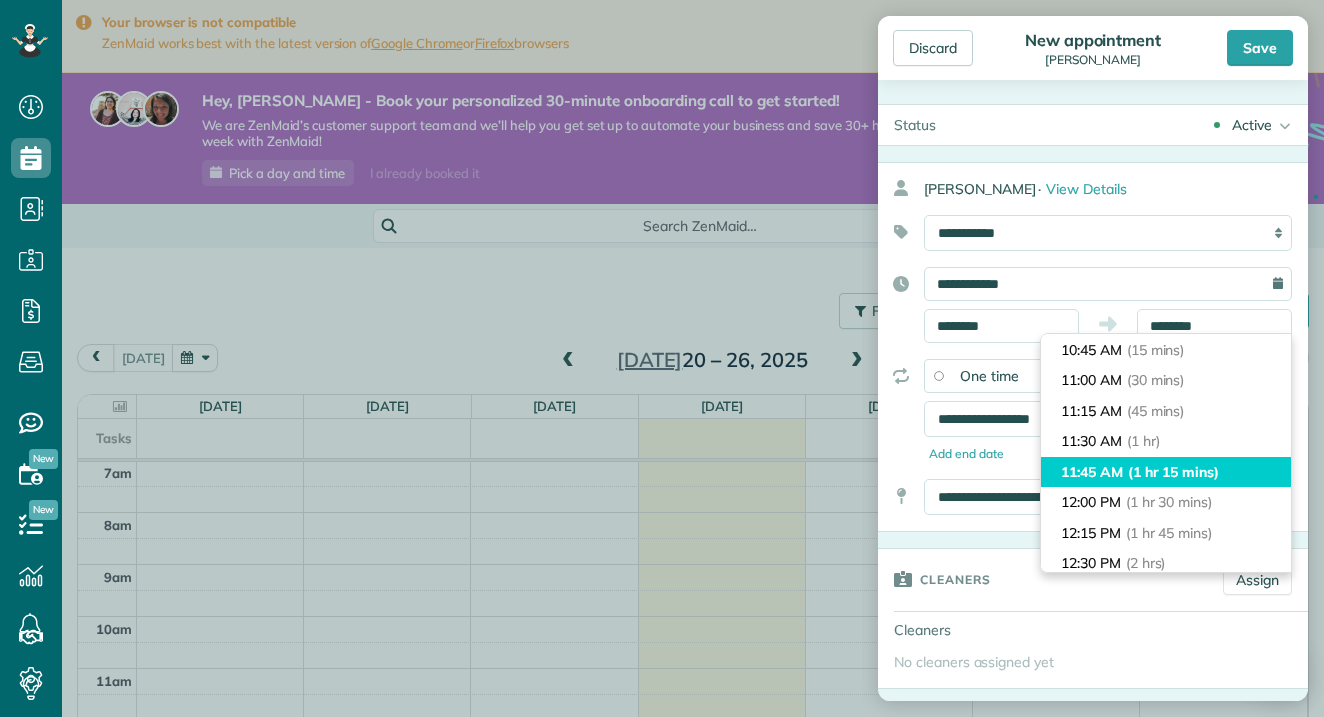 type on "********" 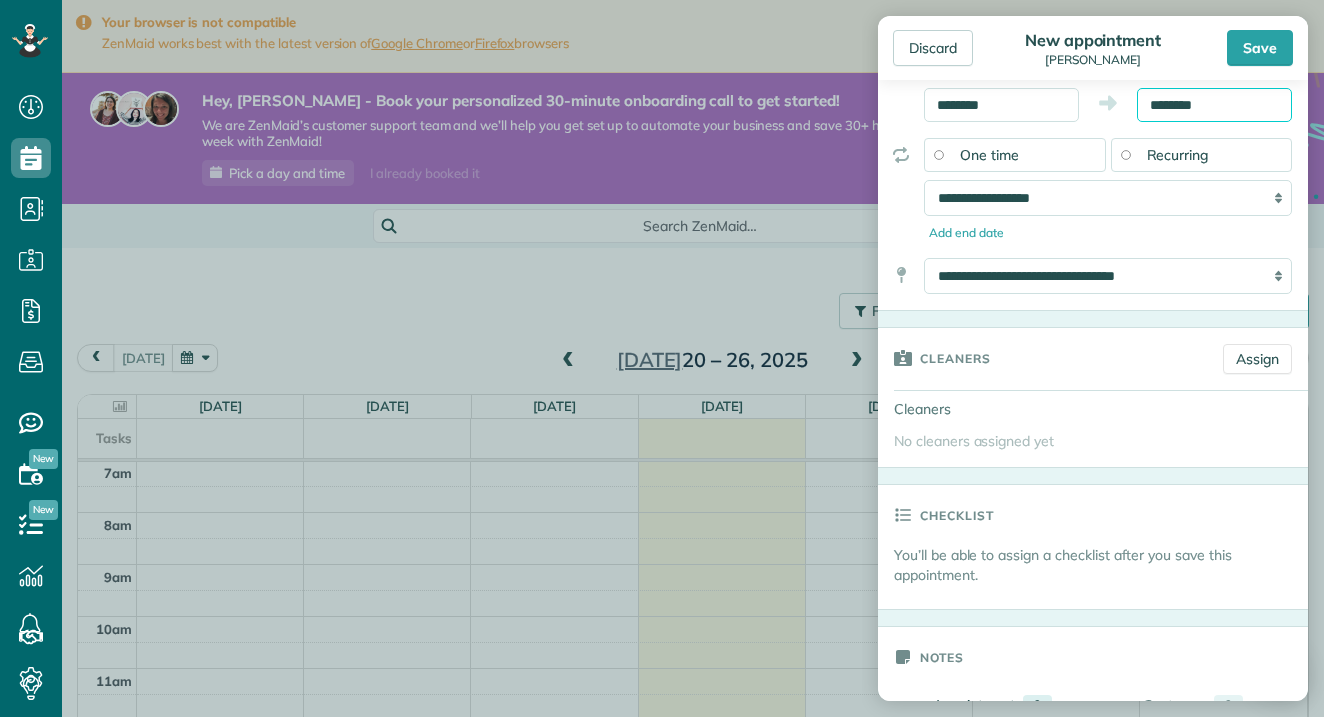 scroll, scrollTop: 224, scrollLeft: 0, axis: vertical 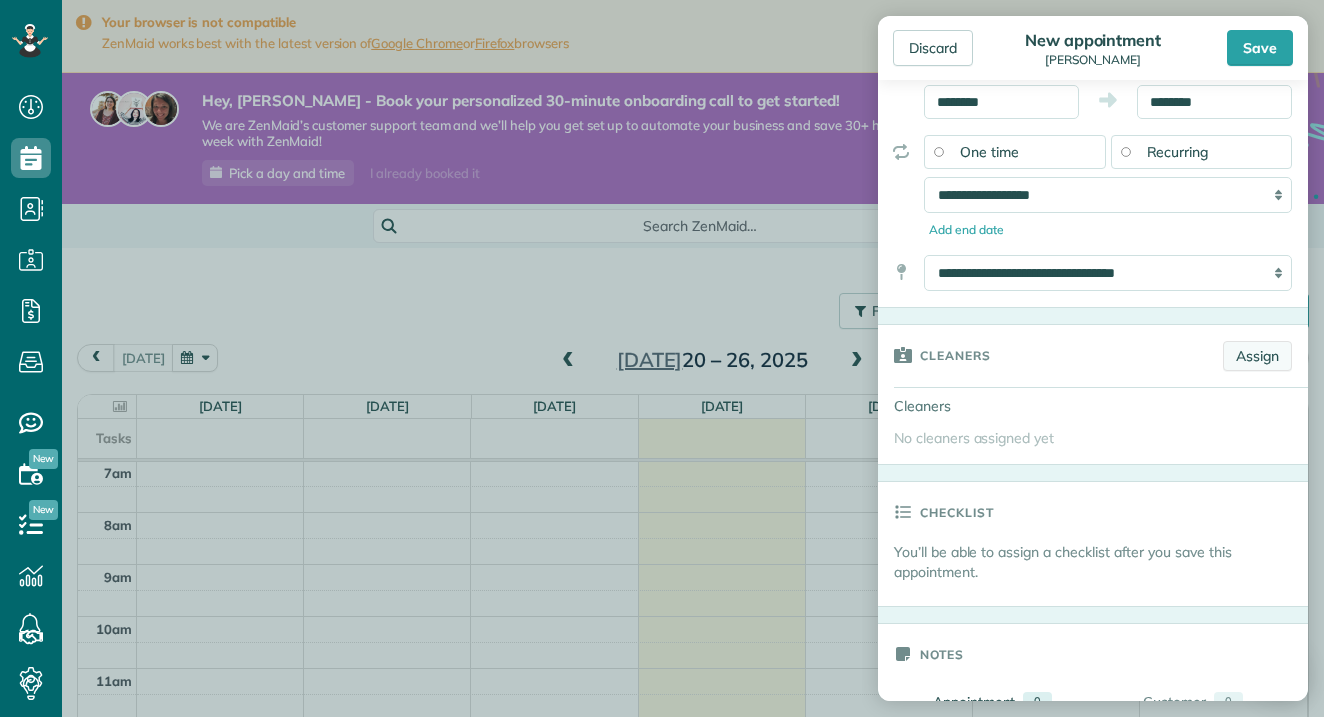 click on "Assign" at bounding box center (1257, 356) 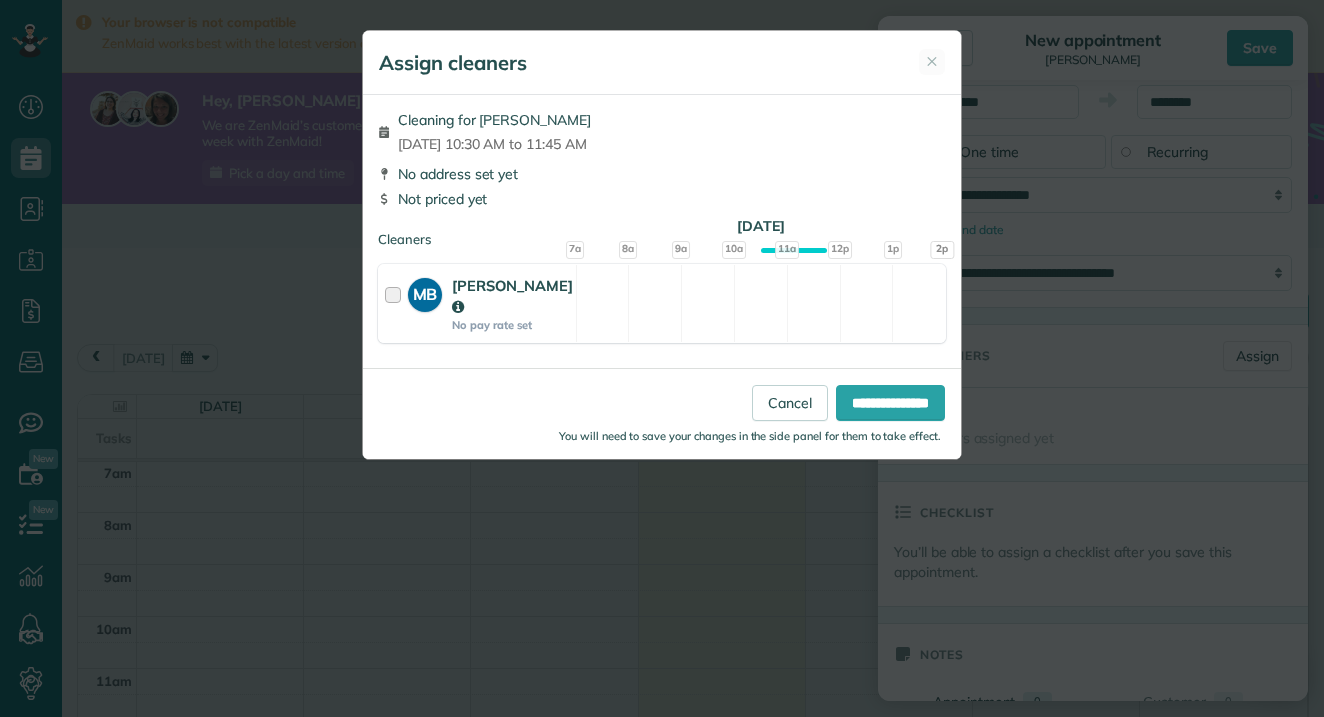 click at bounding box center [396, 303] 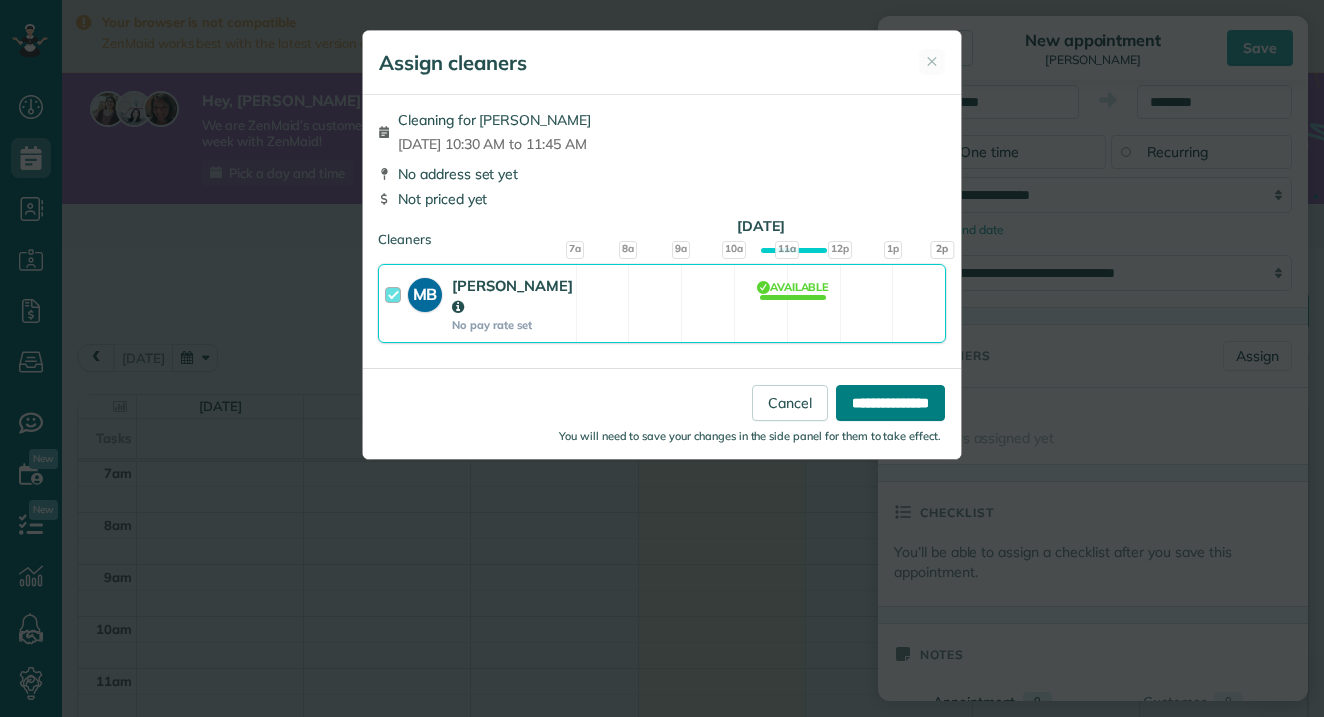 click on "**********" at bounding box center [890, 403] 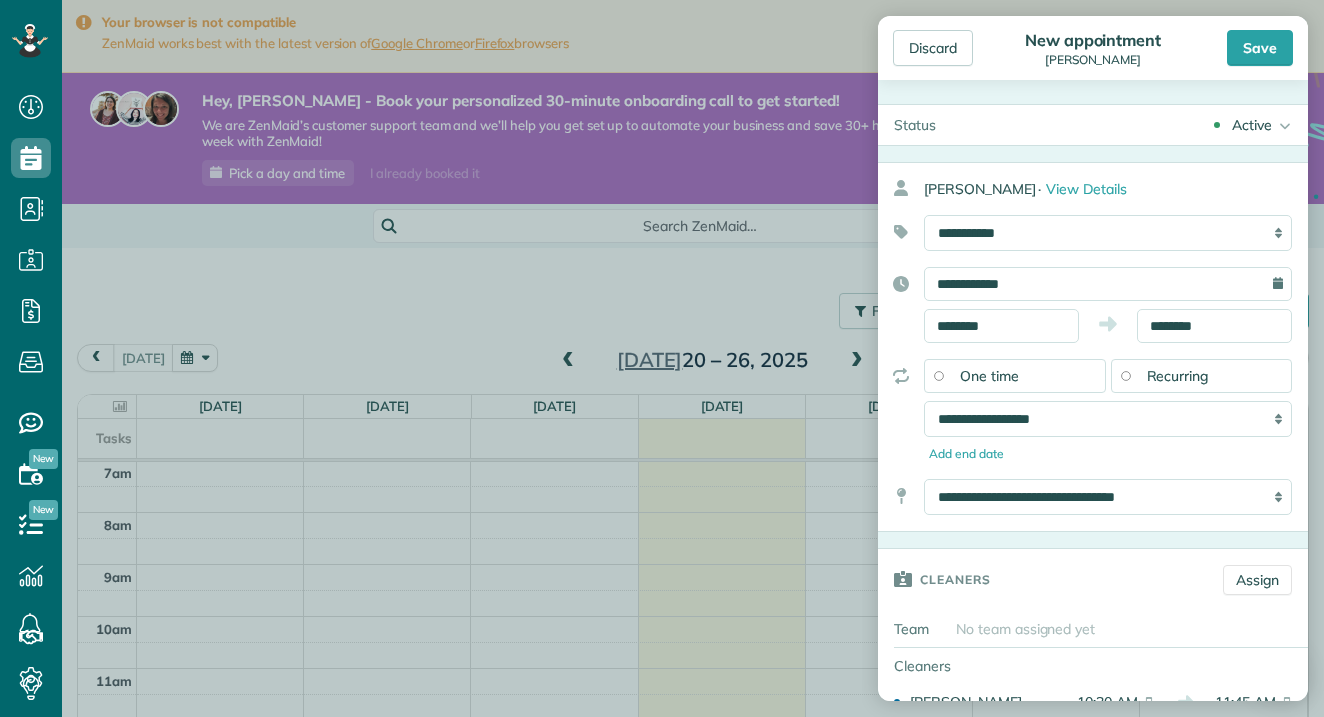 scroll, scrollTop: 0, scrollLeft: 0, axis: both 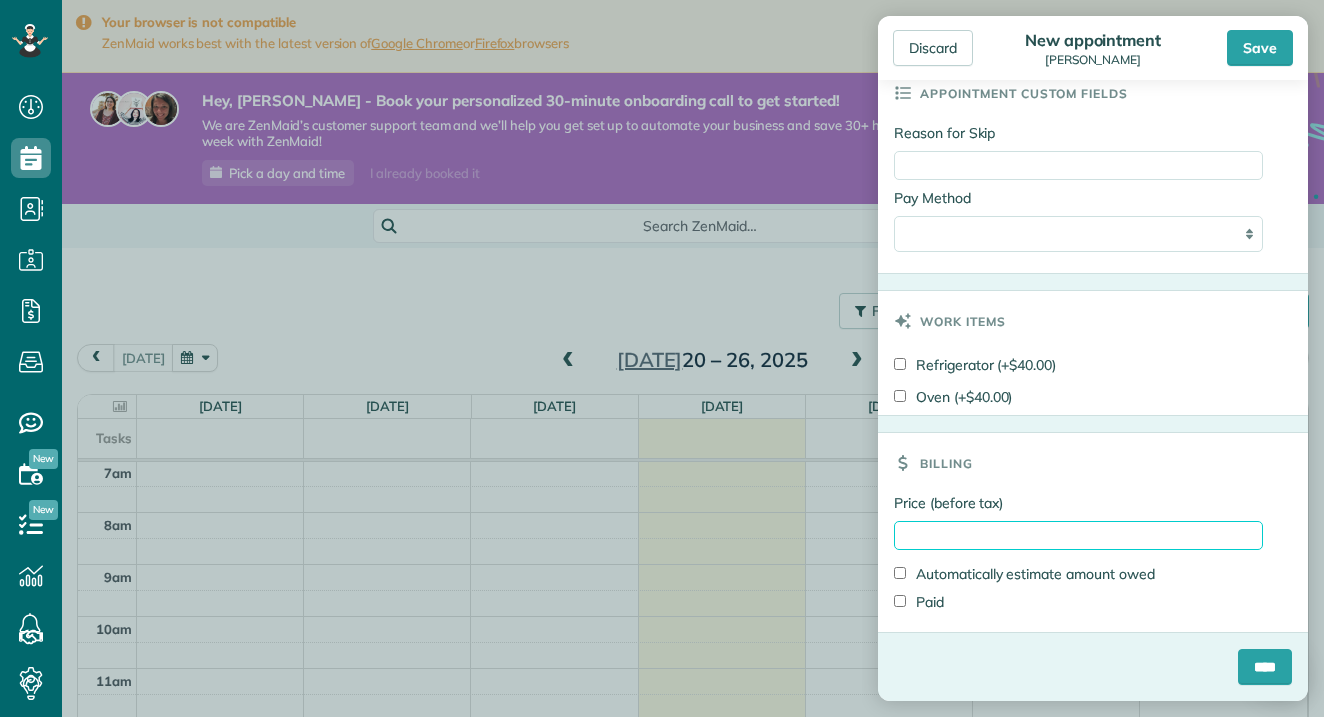 click on "Price (before tax)" at bounding box center (1078, 535) 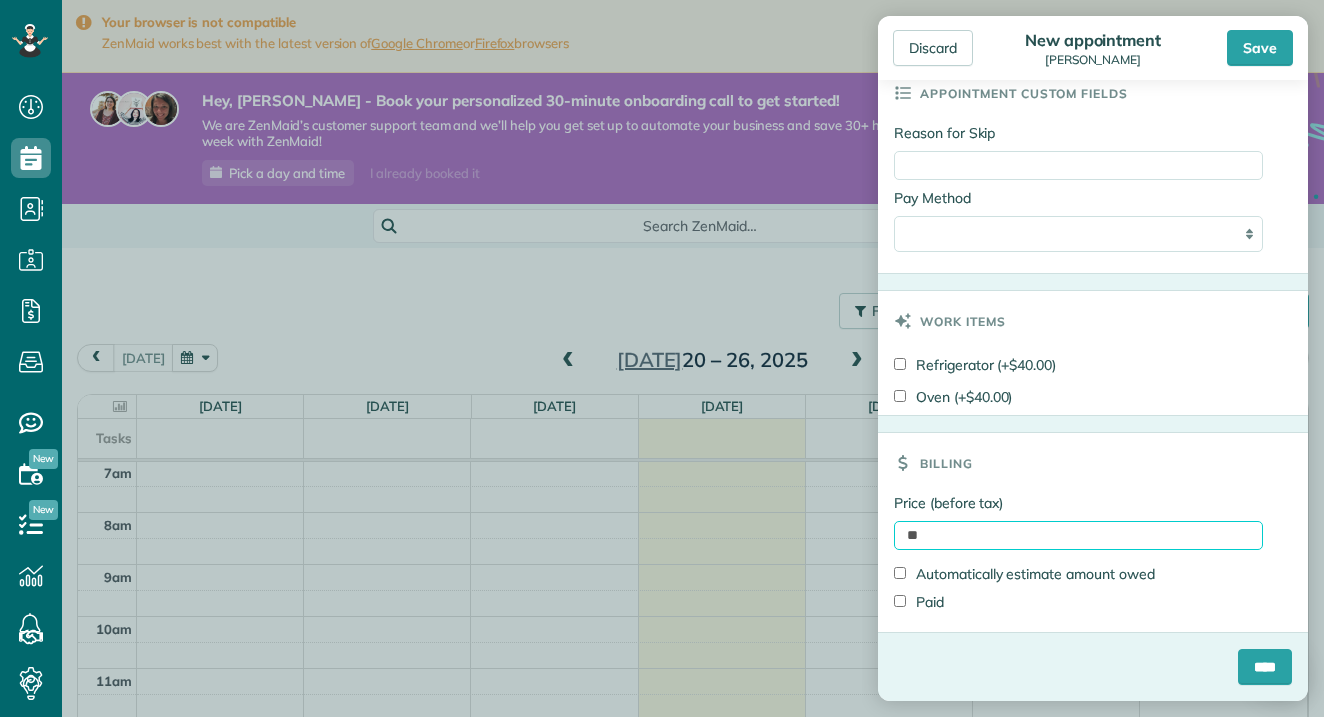 type on "**" 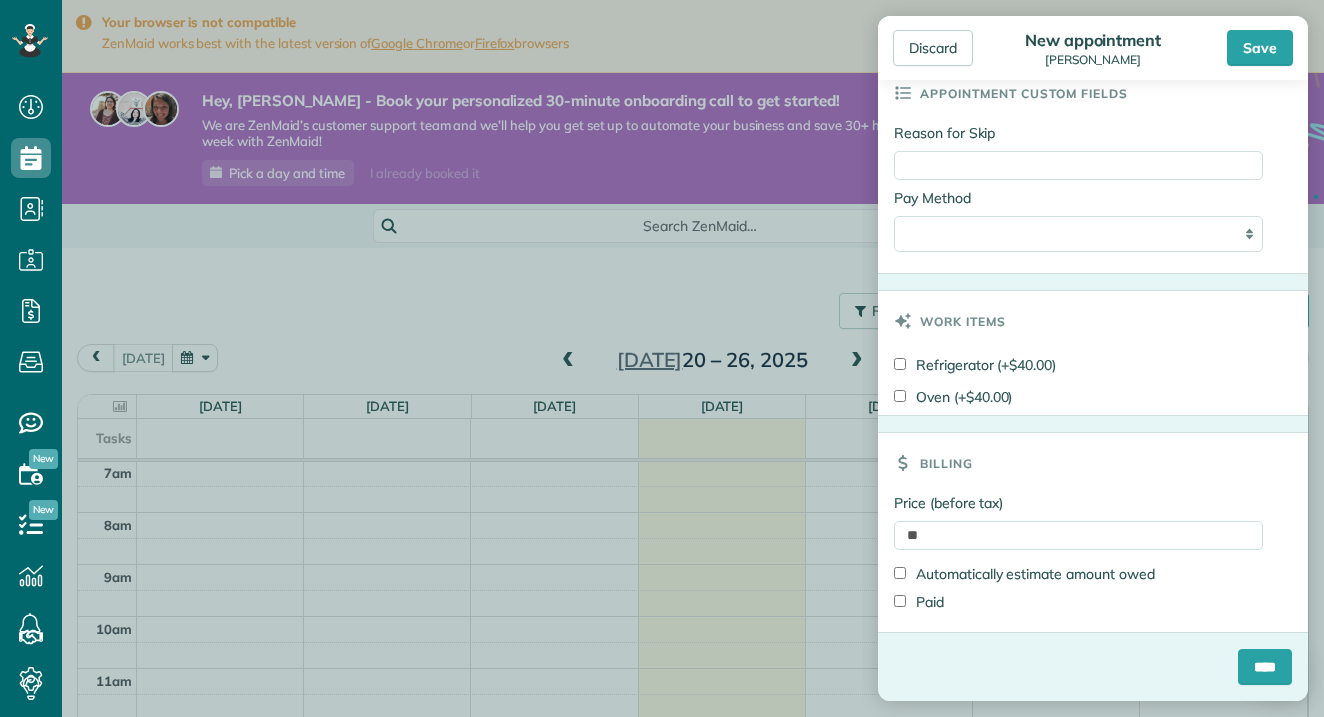 click on "Paid" at bounding box center (1078, 602) 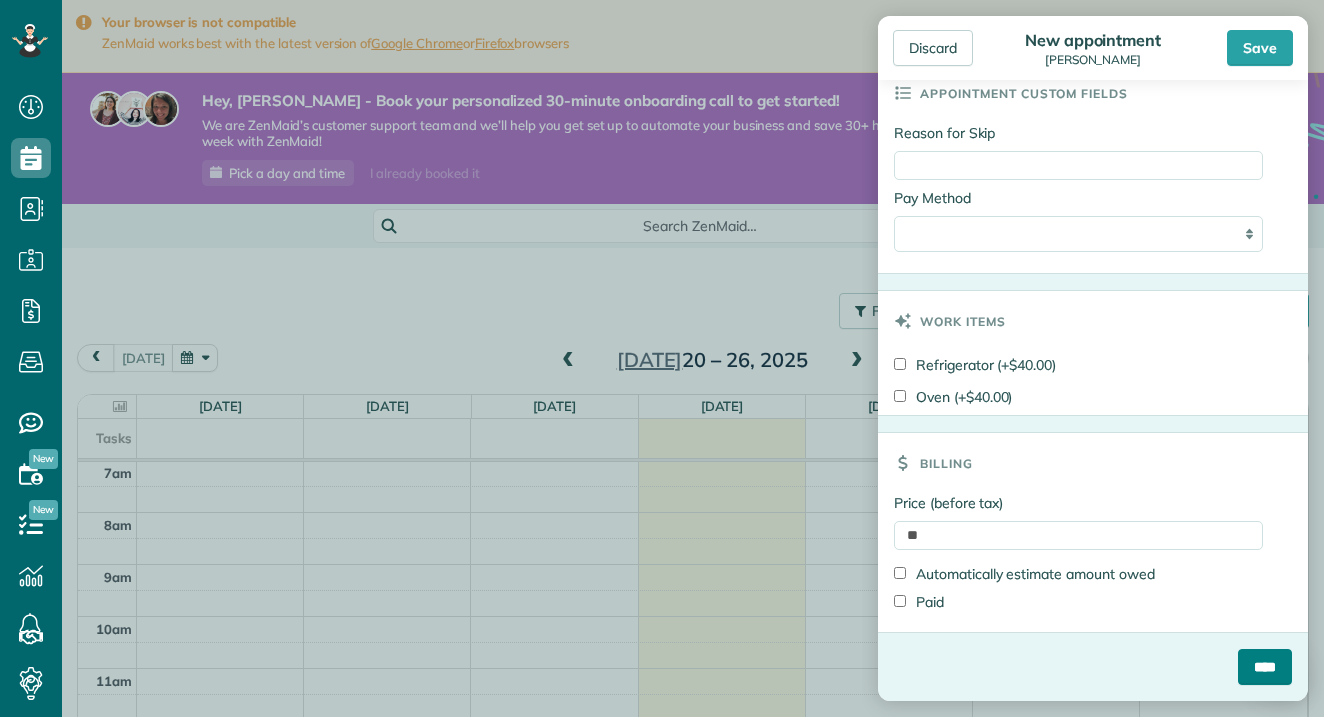 click on "****" at bounding box center (1265, 667) 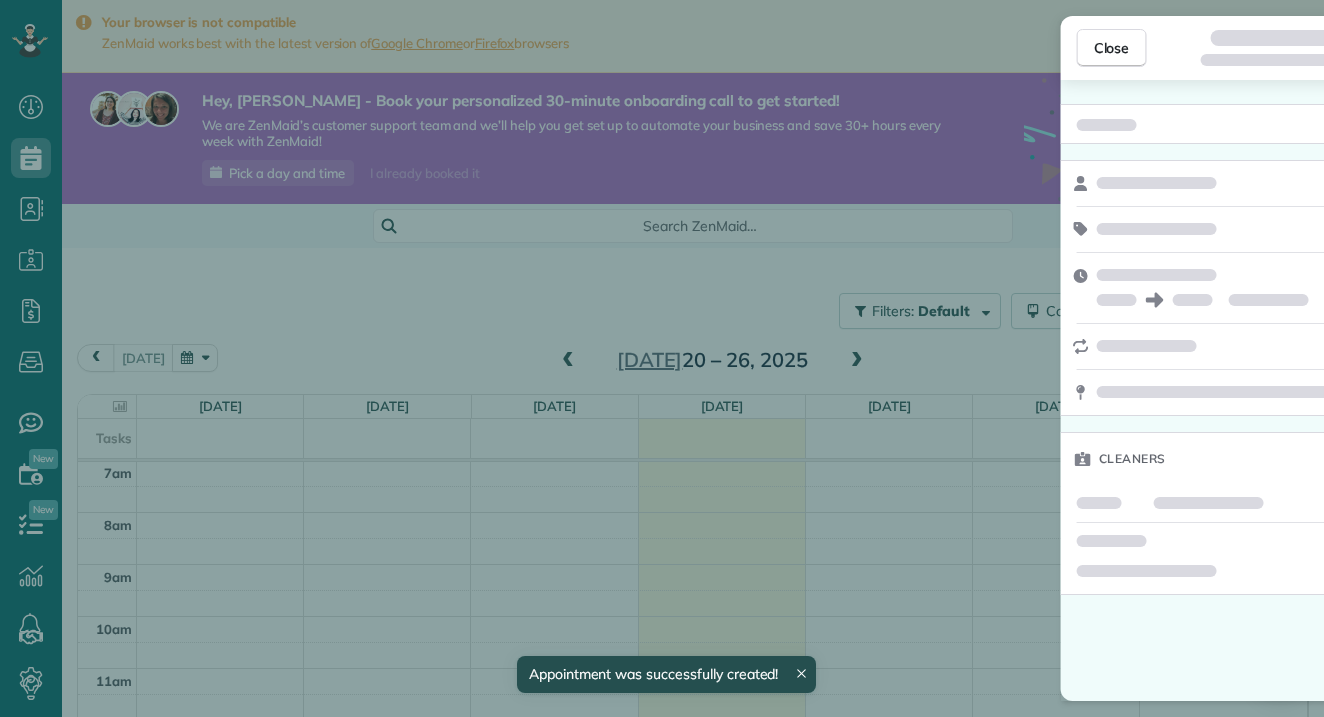 scroll, scrollTop: 365, scrollLeft: 0, axis: vertical 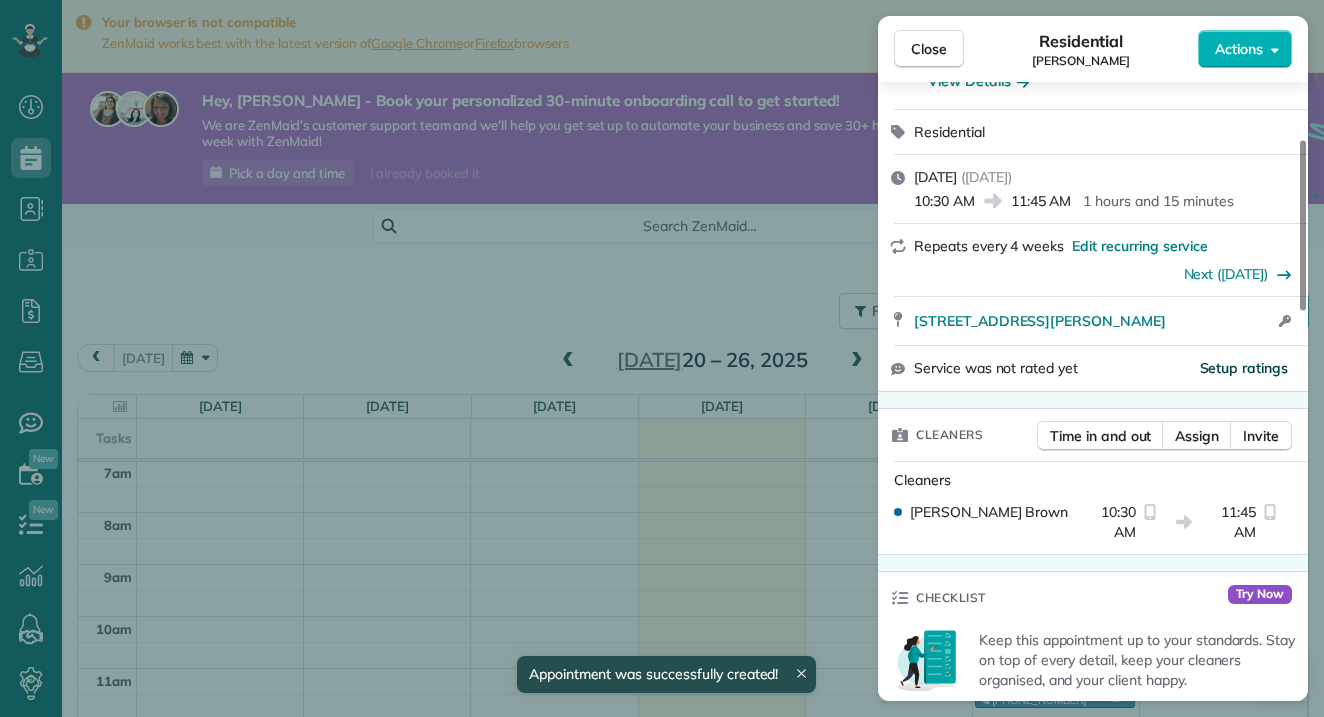 click on "Setup ratings" at bounding box center [1244, 368] 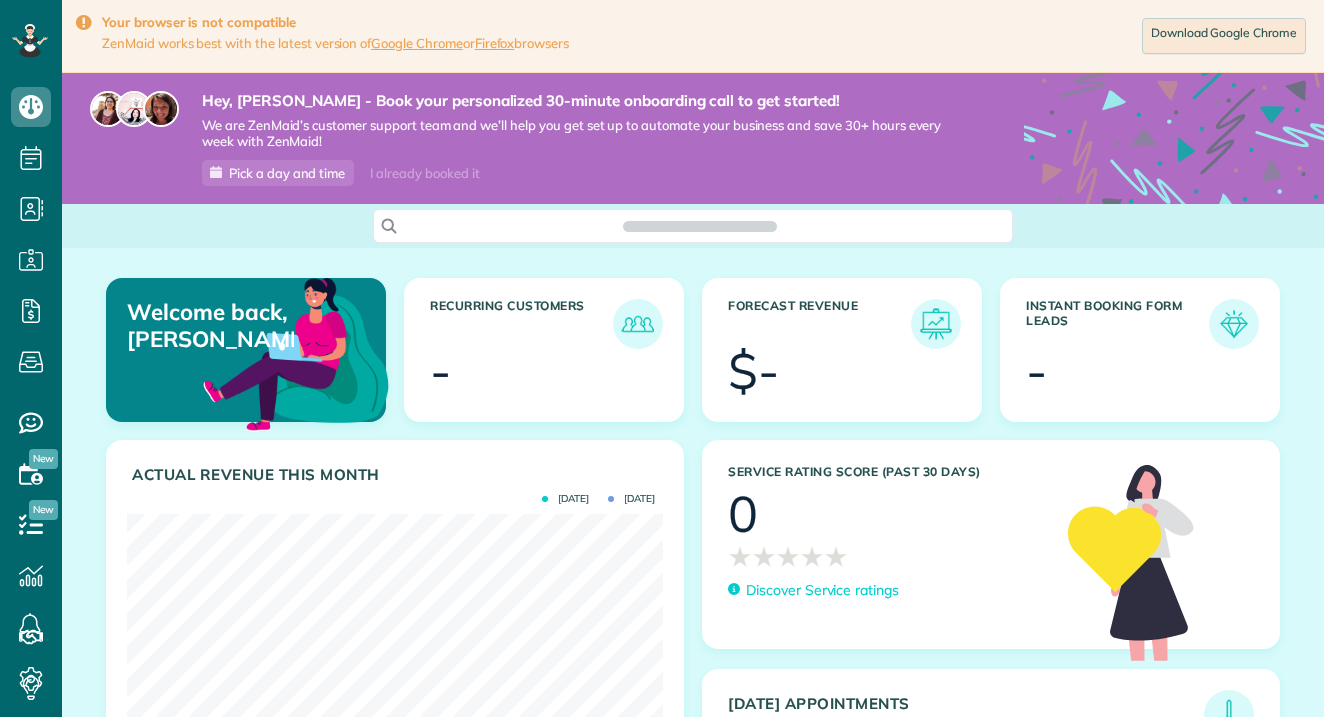 scroll, scrollTop: 0, scrollLeft: 0, axis: both 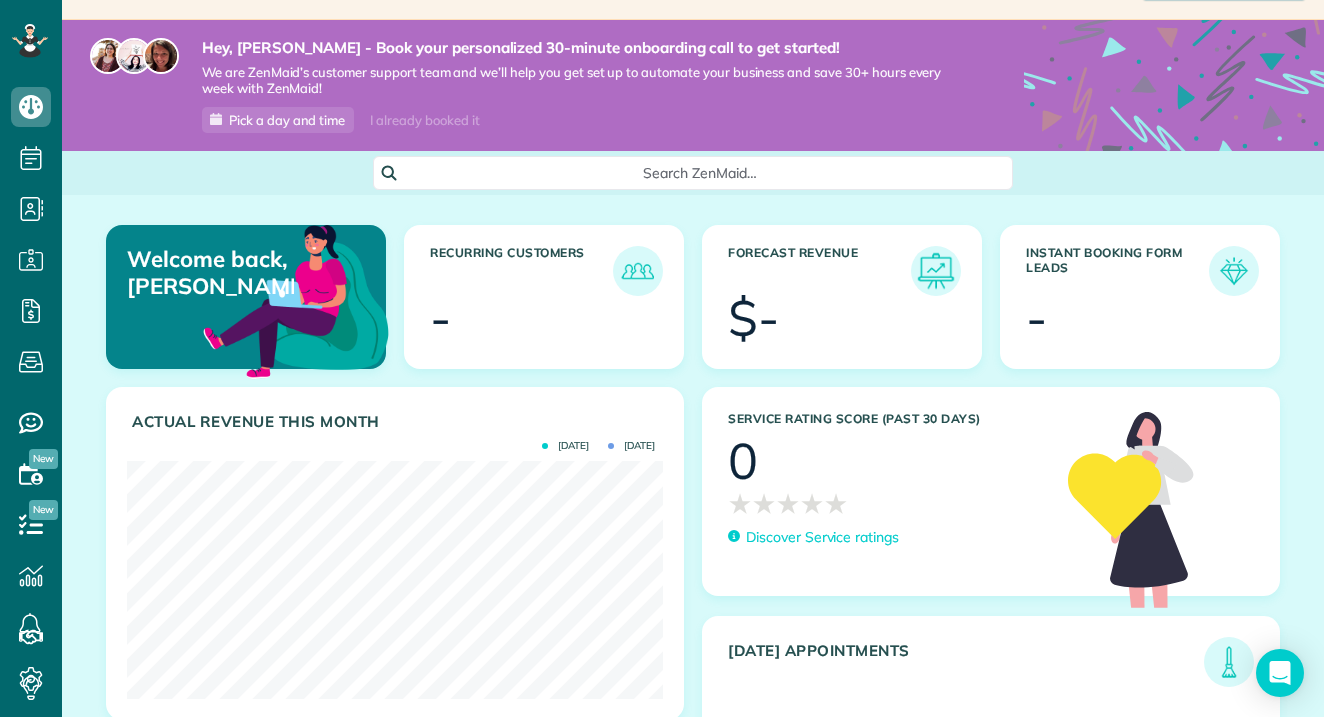 click at bounding box center (936, 271) 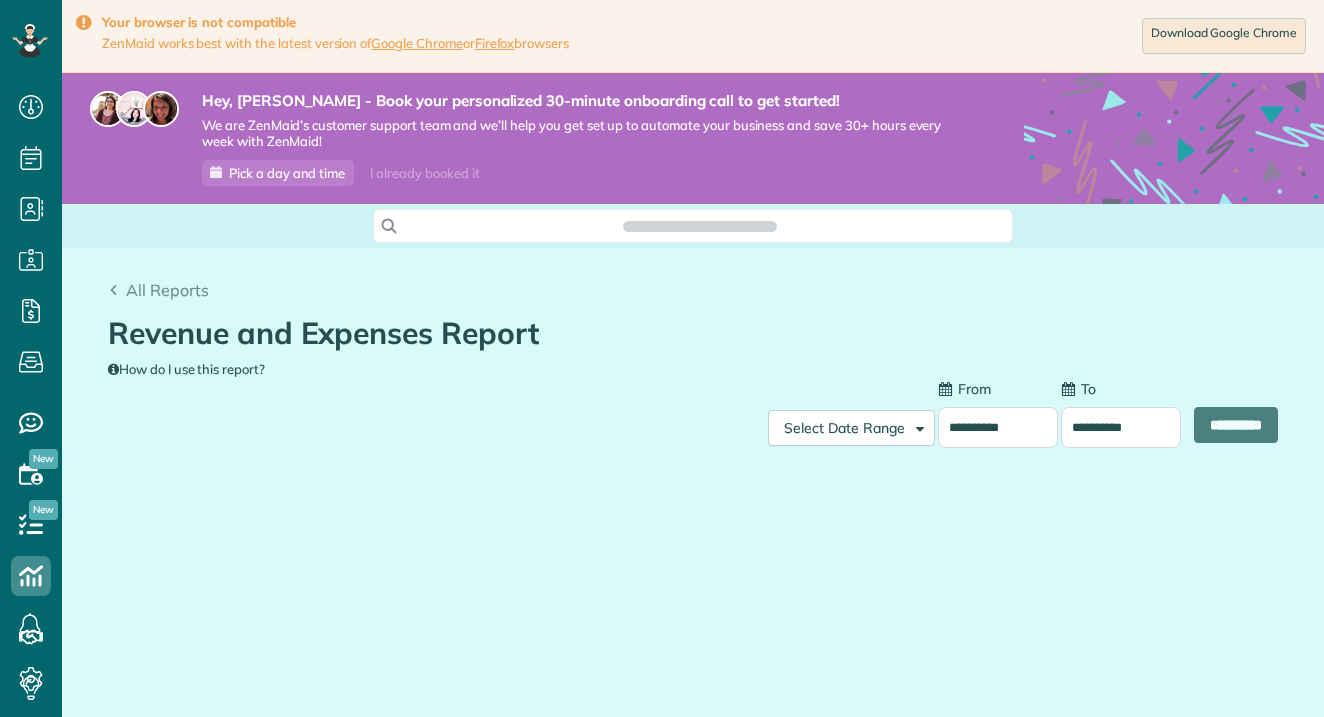 scroll, scrollTop: 0, scrollLeft: 0, axis: both 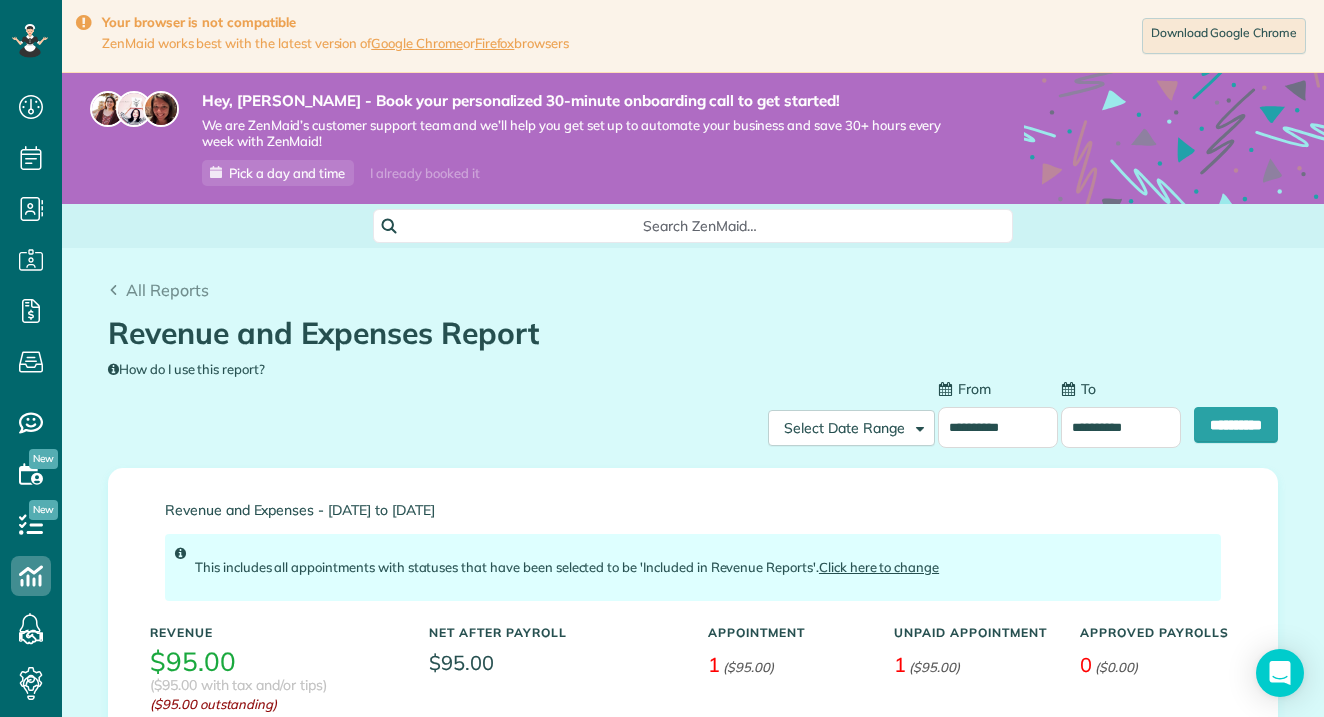 type on "**********" 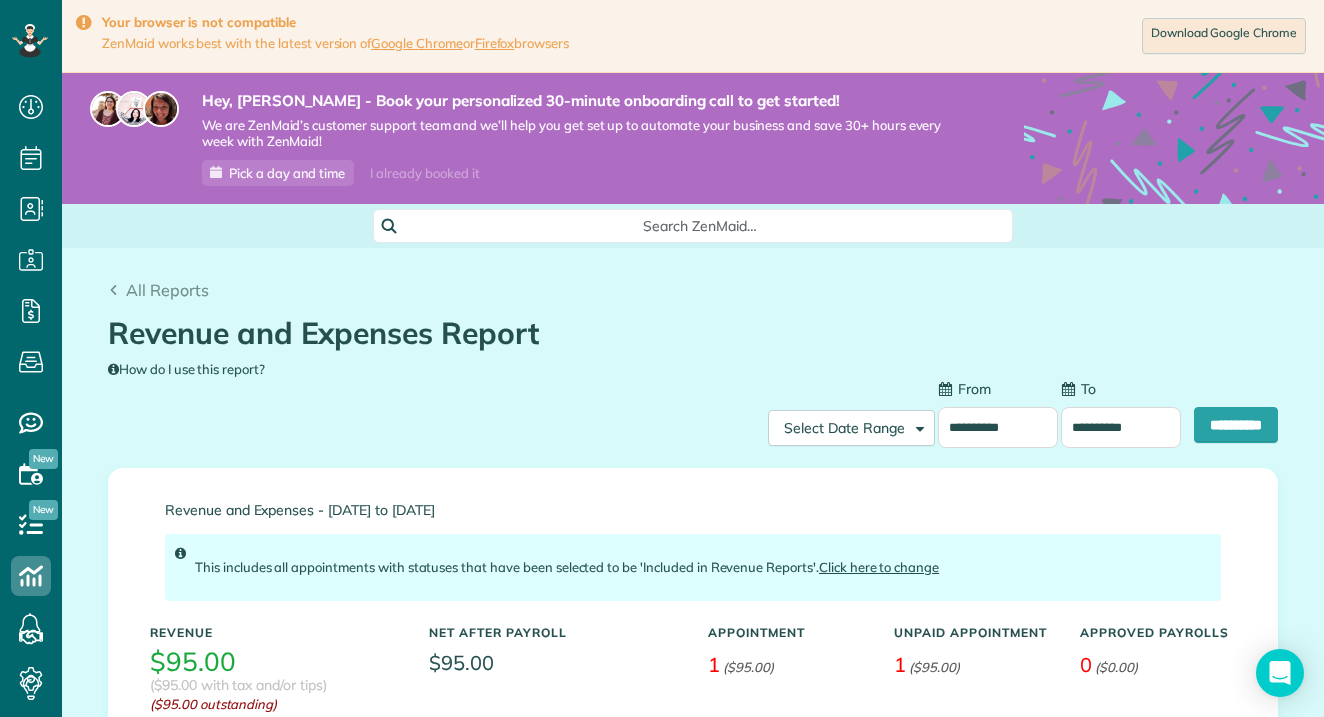 type on "**********" 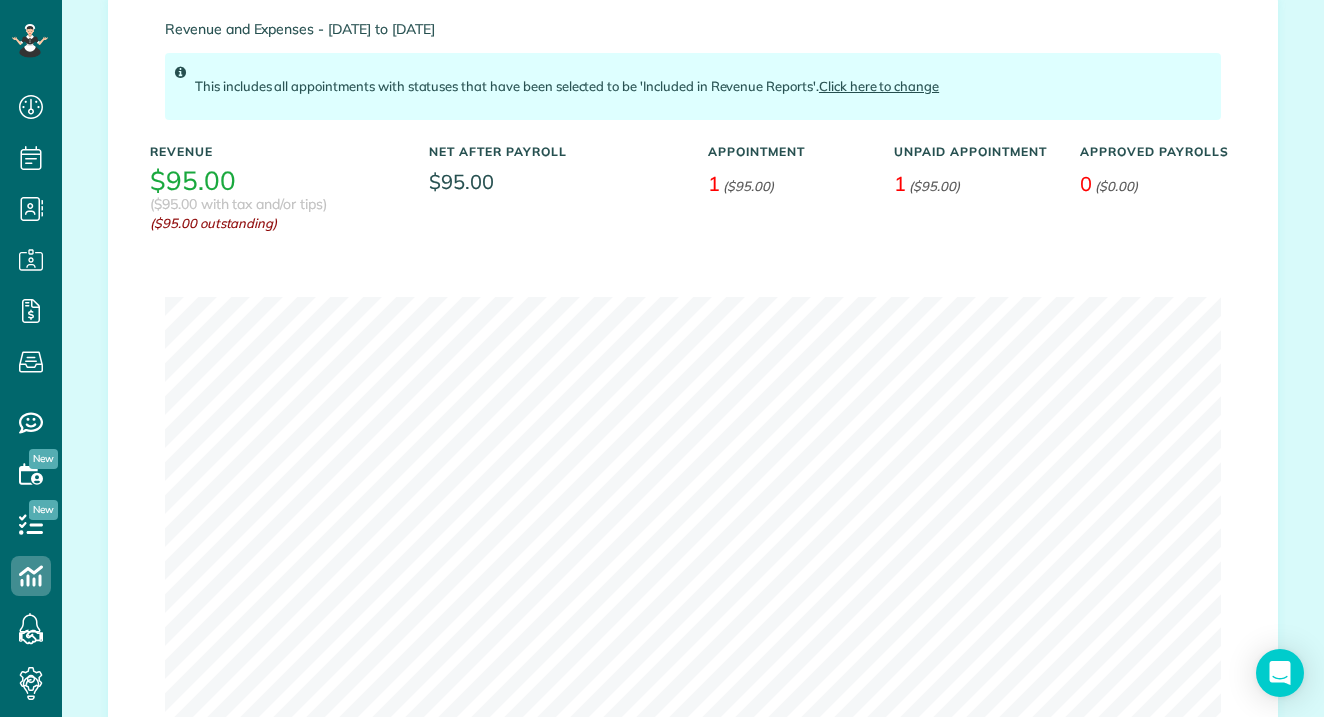 scroll, scrollTop: 478, scrollLeft: 0, axis: vertical 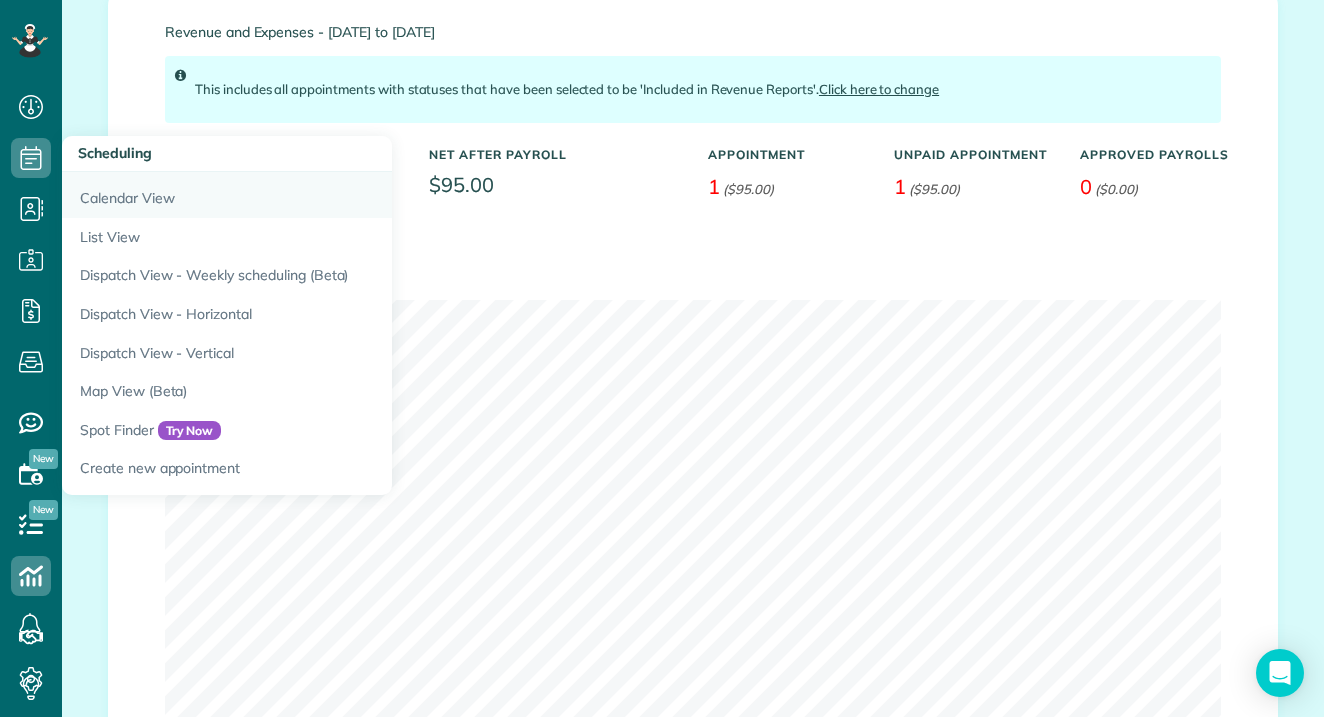 click on "Calendar View" at bounding box center [312, 195] 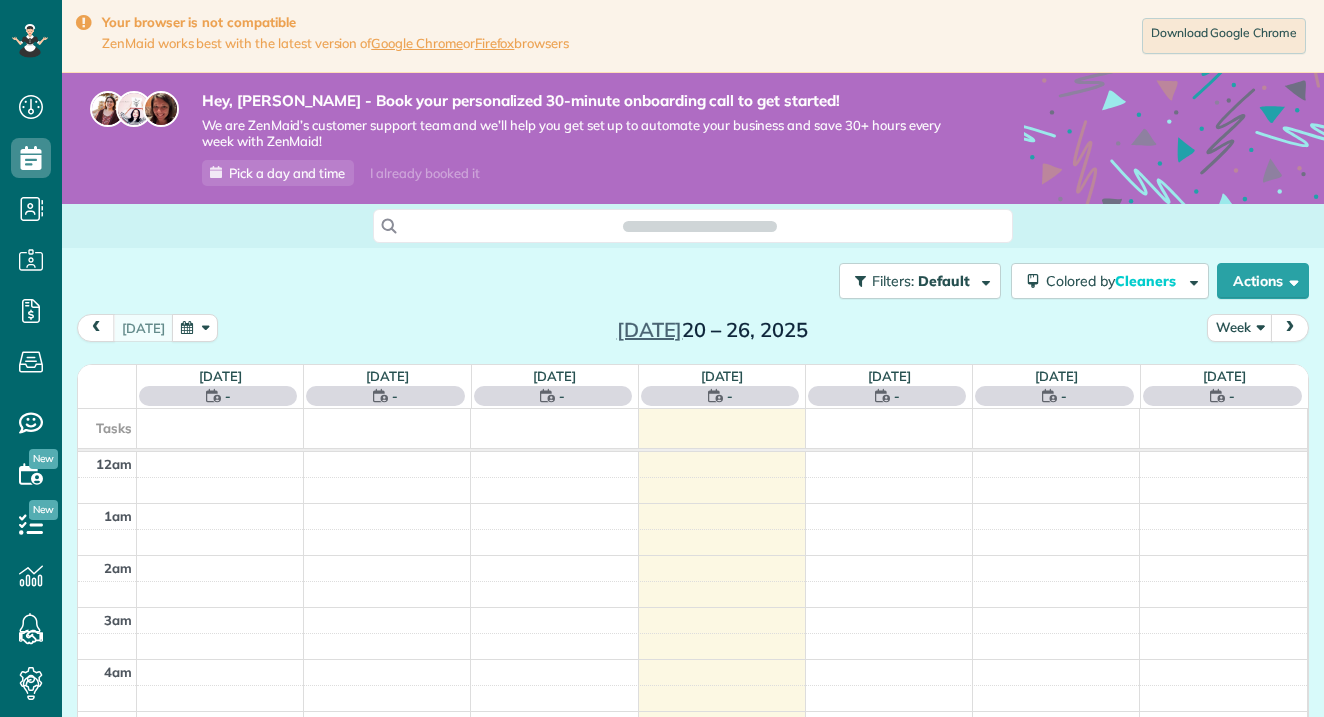 scroll, scrollTop: 0, scrollLeft: 0, axis: both 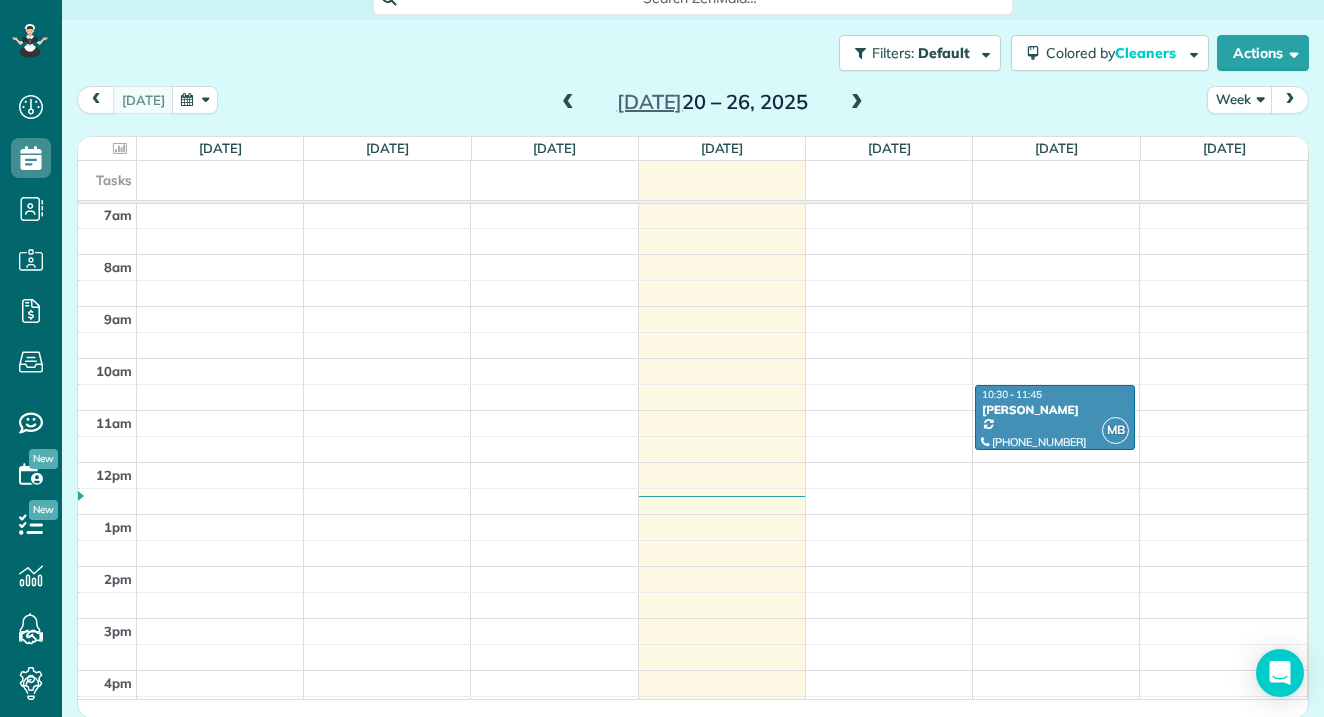 click at bounding box center [857, 103] 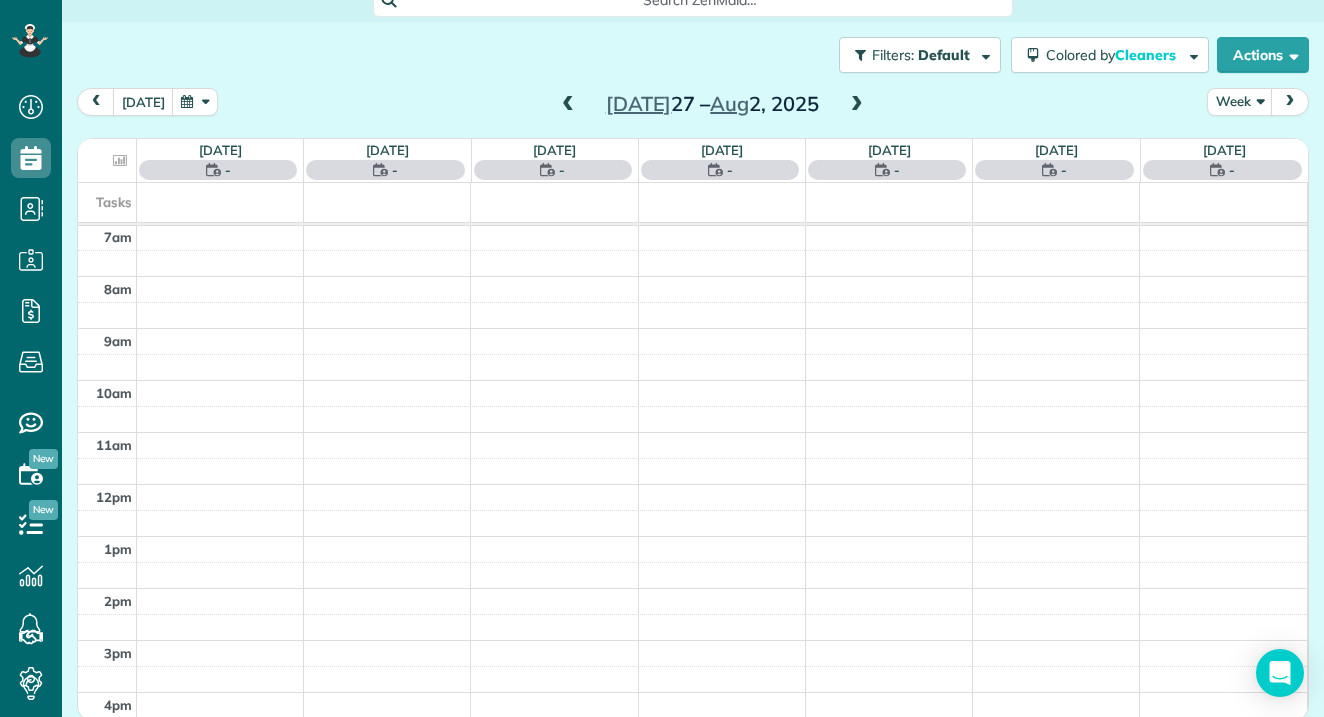 scroll, scrollTop: 365, scrollLeft: 0, axis: vertical 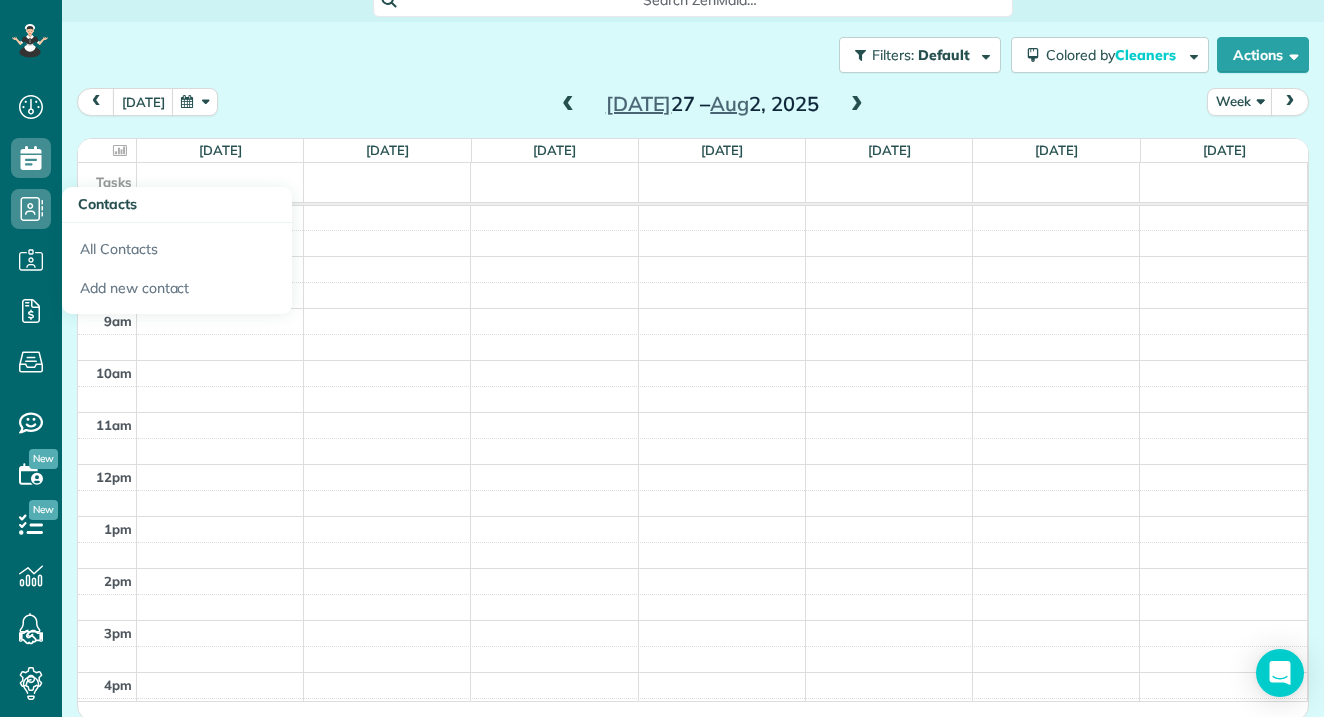 click 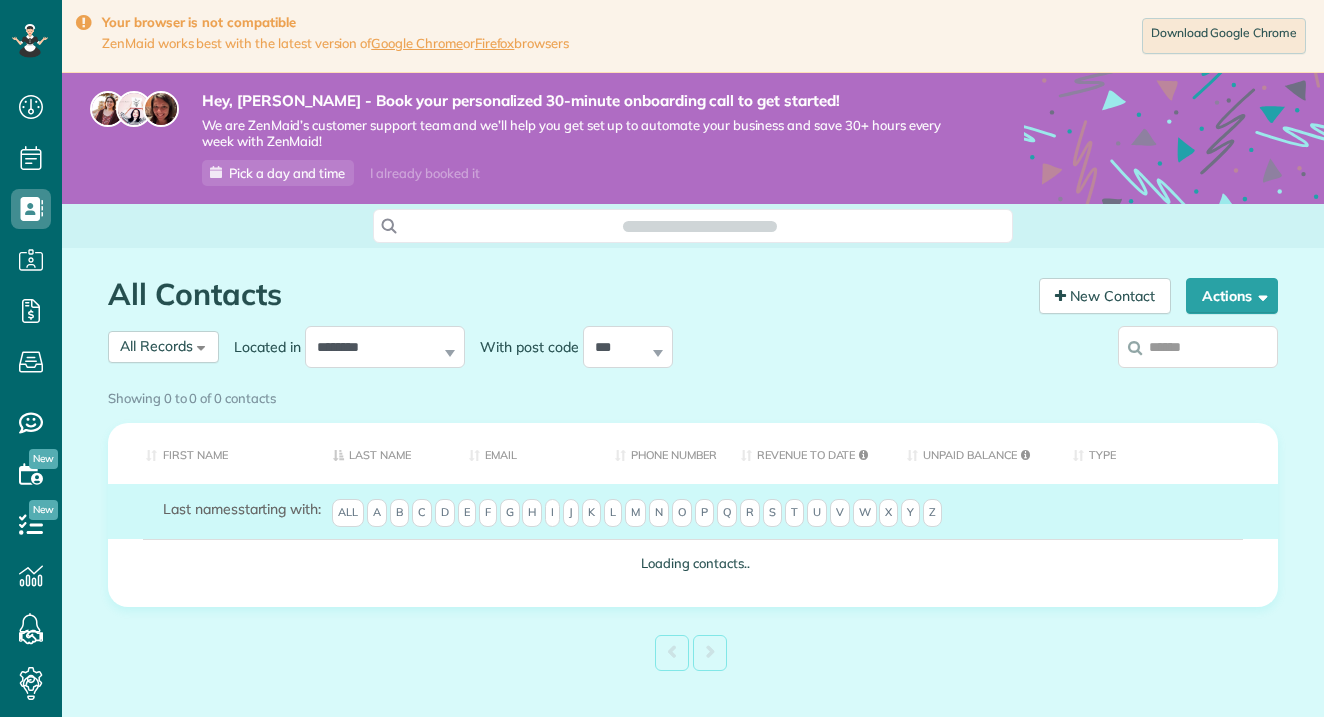 scroll, scrollTop: 0, scrollLeft: 0, axis: both 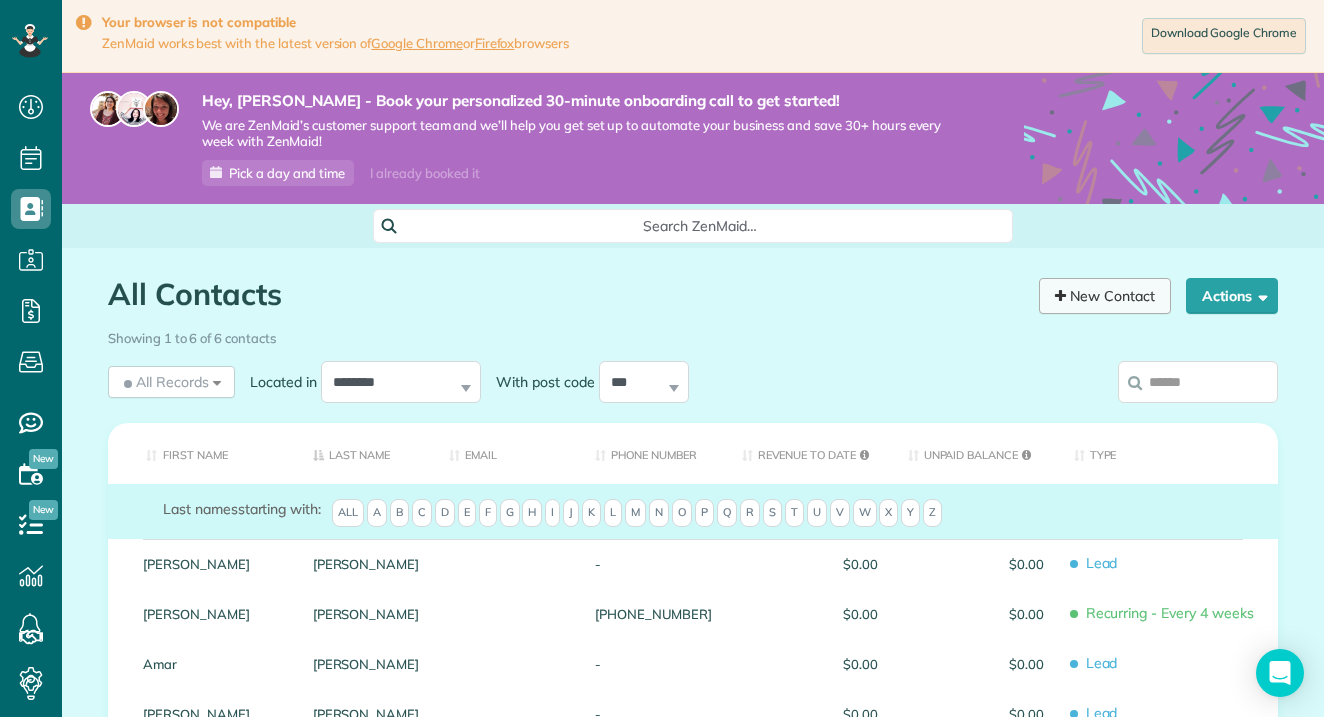 click on "New Contact" at bounding box center (1105, 296) 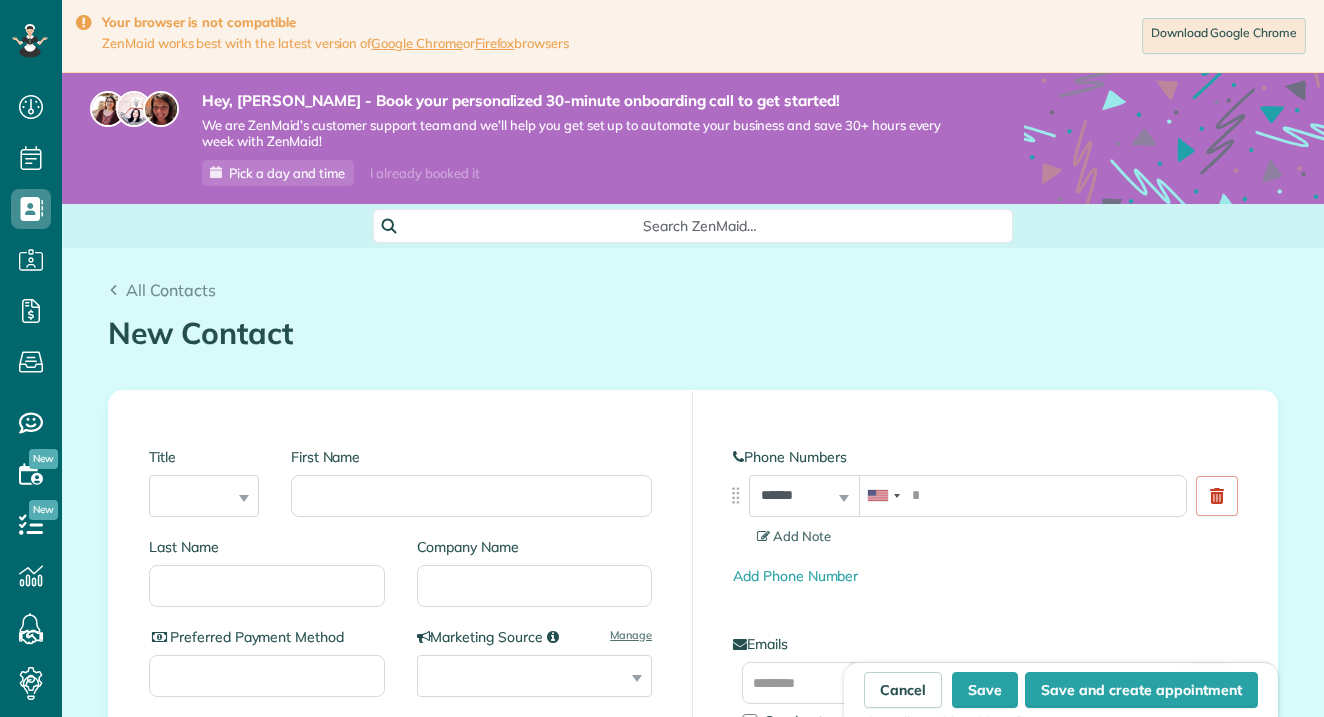 scroll, scrollTop: 0, scrollLeft: 0, axis: both 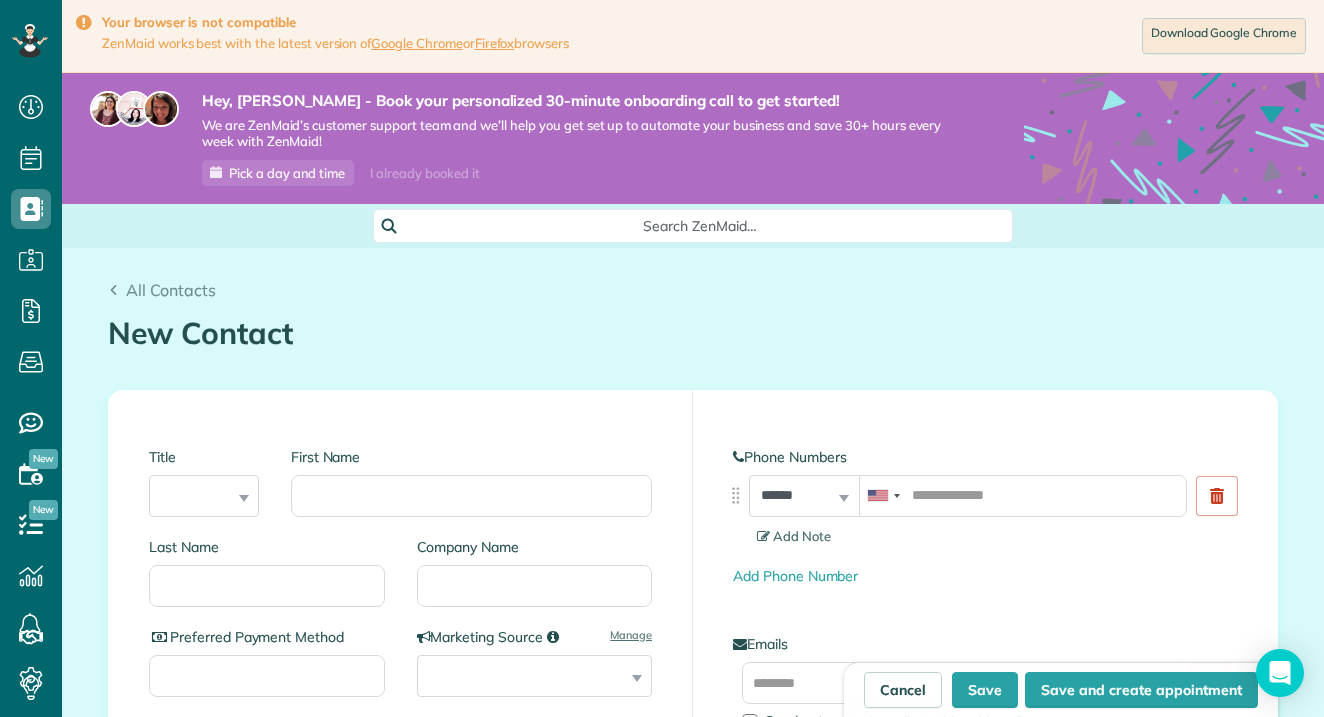 click on "First Name" at bounding box center (463, 492) 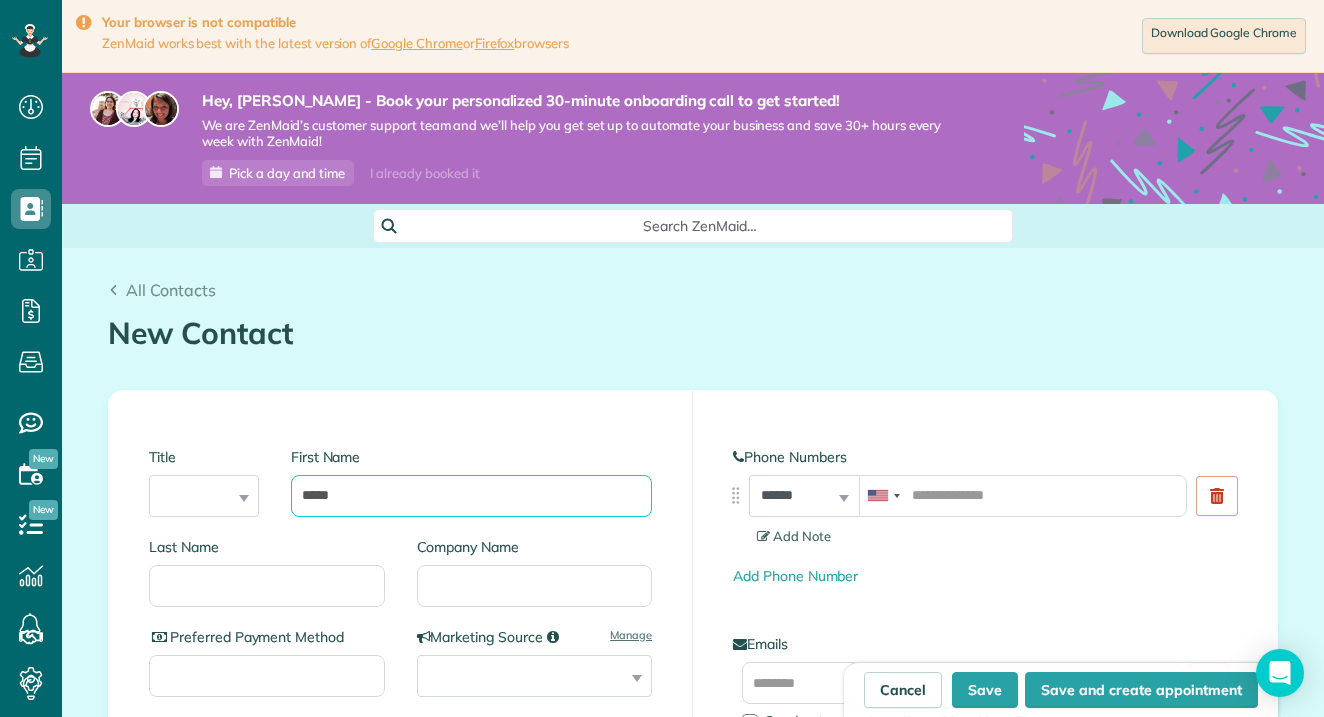 type on "*****" 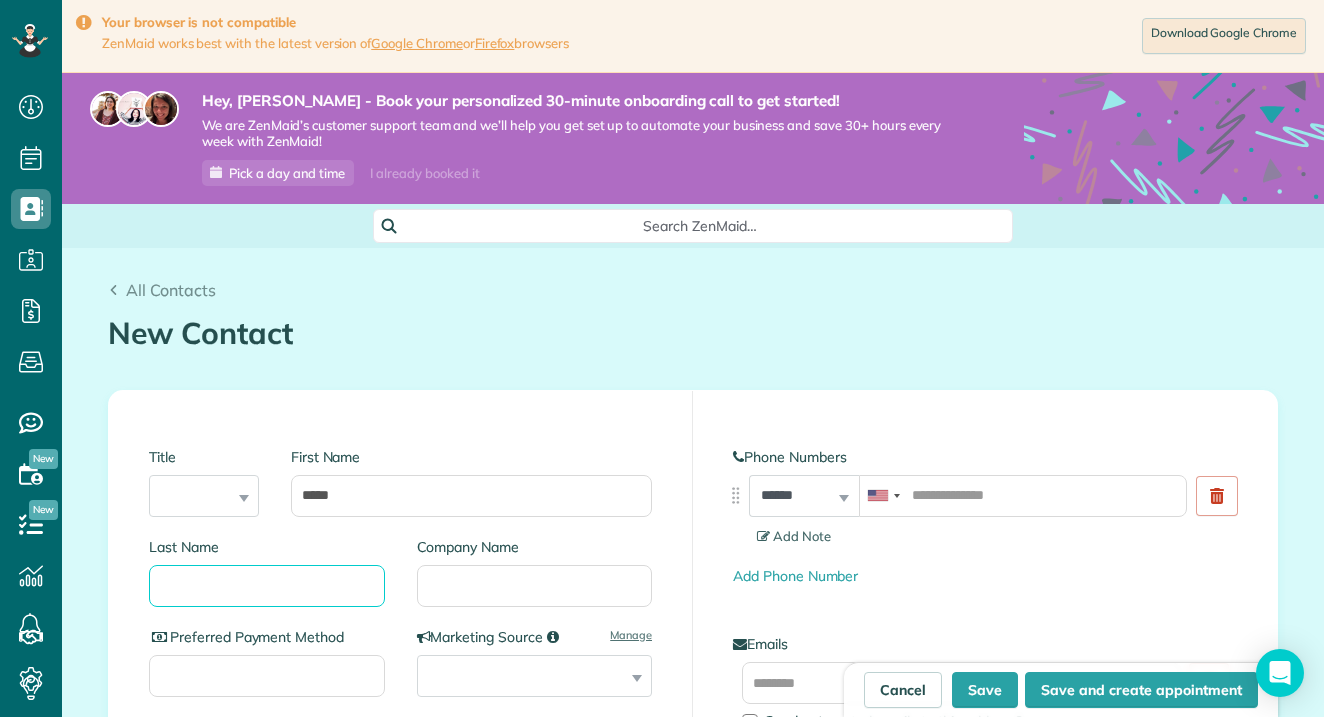 type on "*" 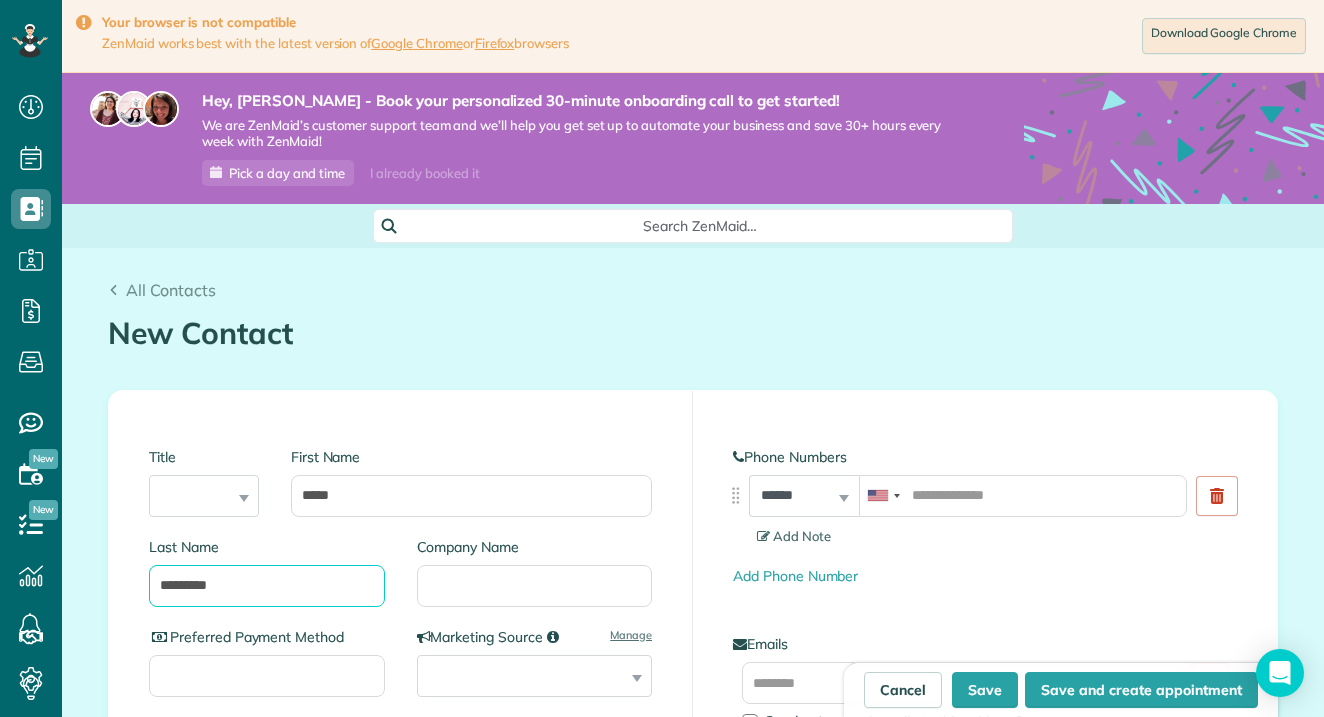 type on "*********" 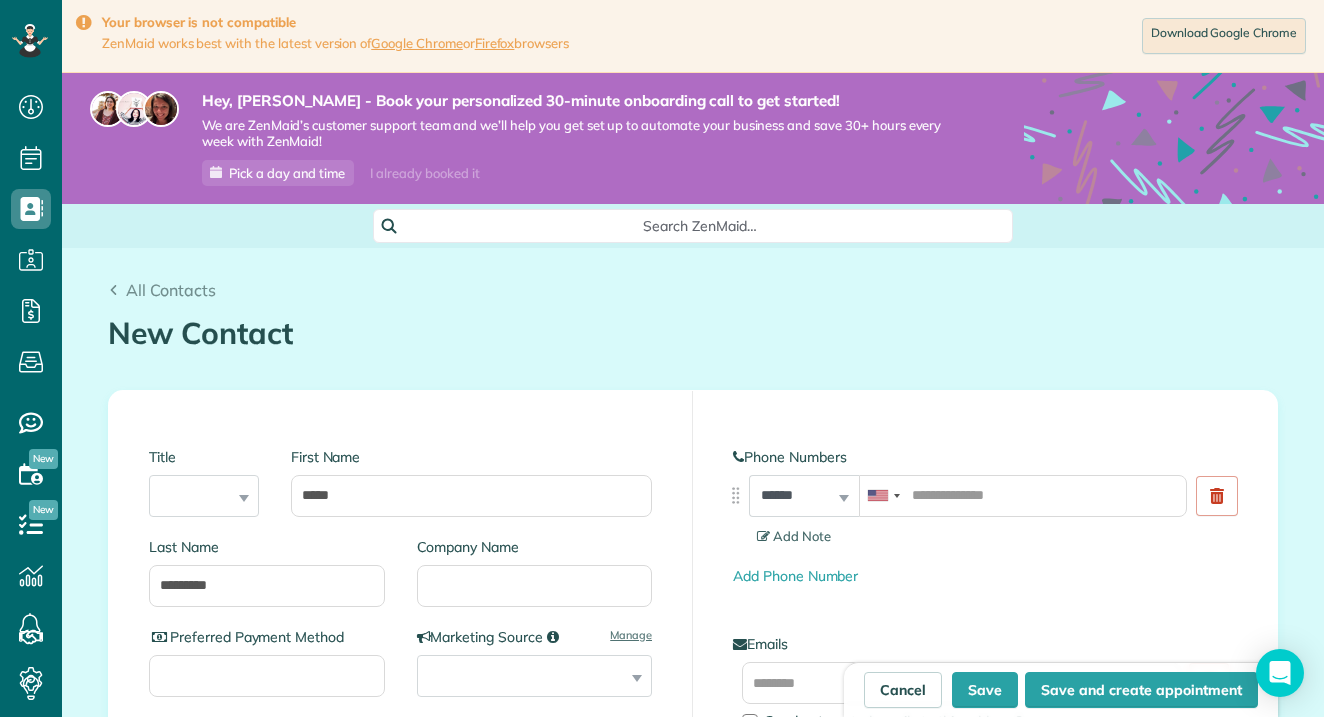 click on "**********" at bounding box center (401, 736) 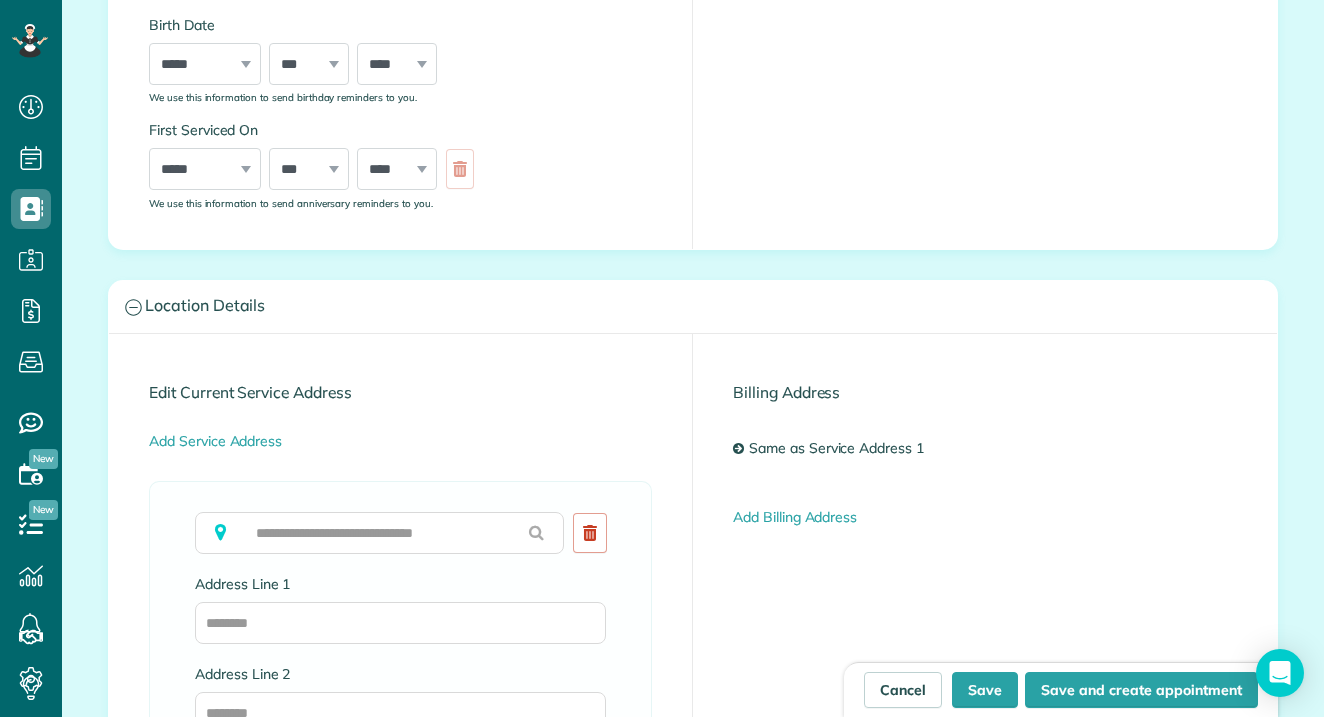 scroll, scrollTop: 857, scrollLeft: 0, axis: vertical 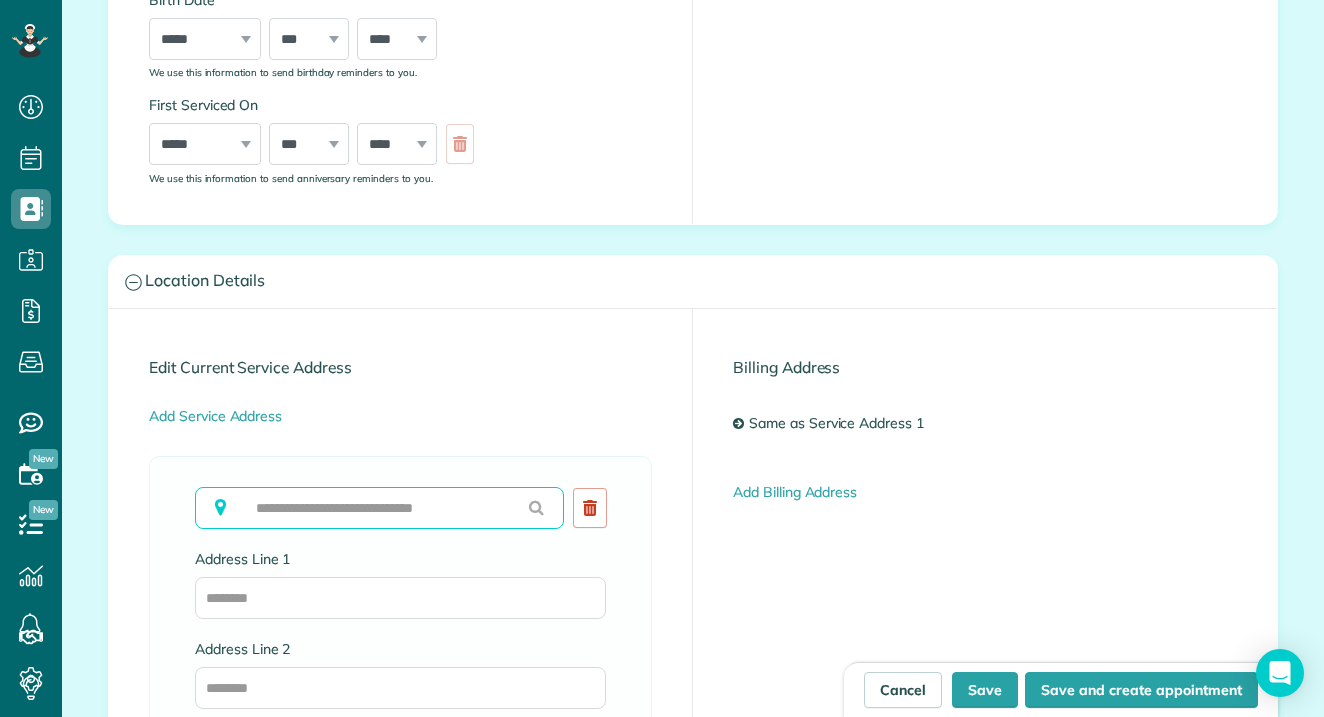 click at bounding box center [379, 508] 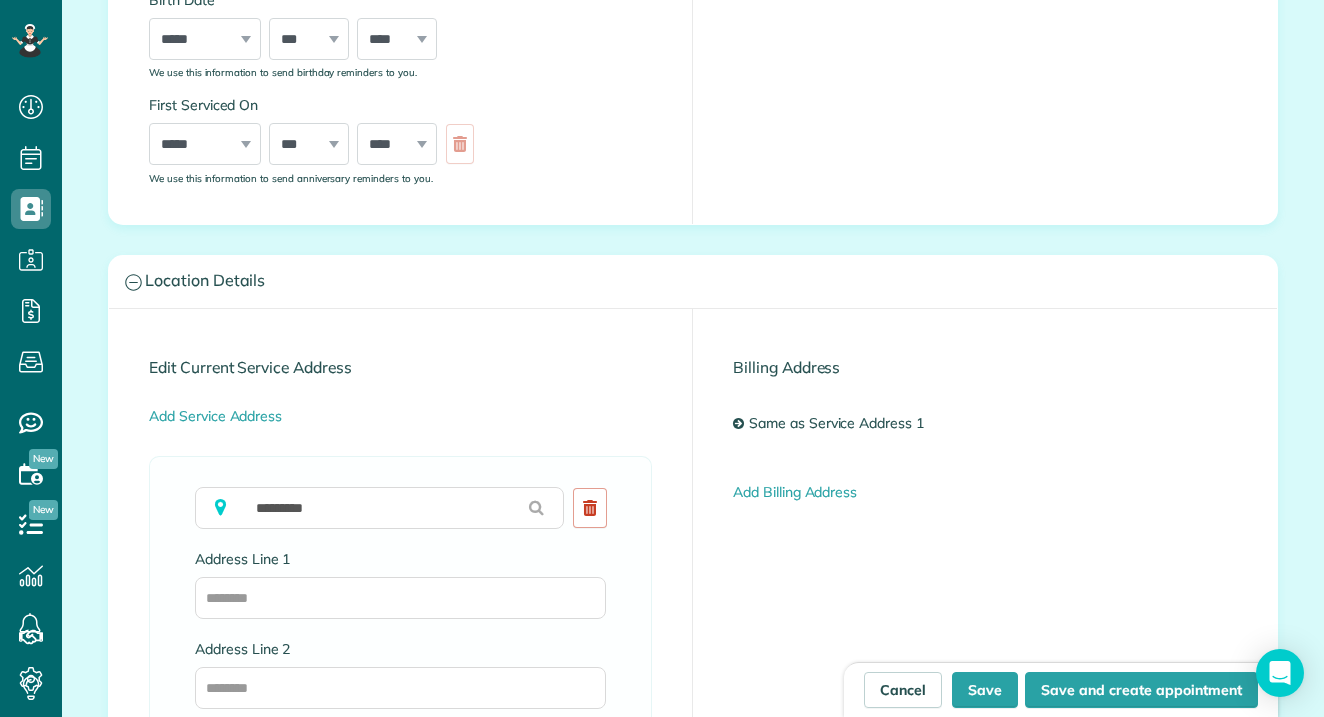 type on "**********" 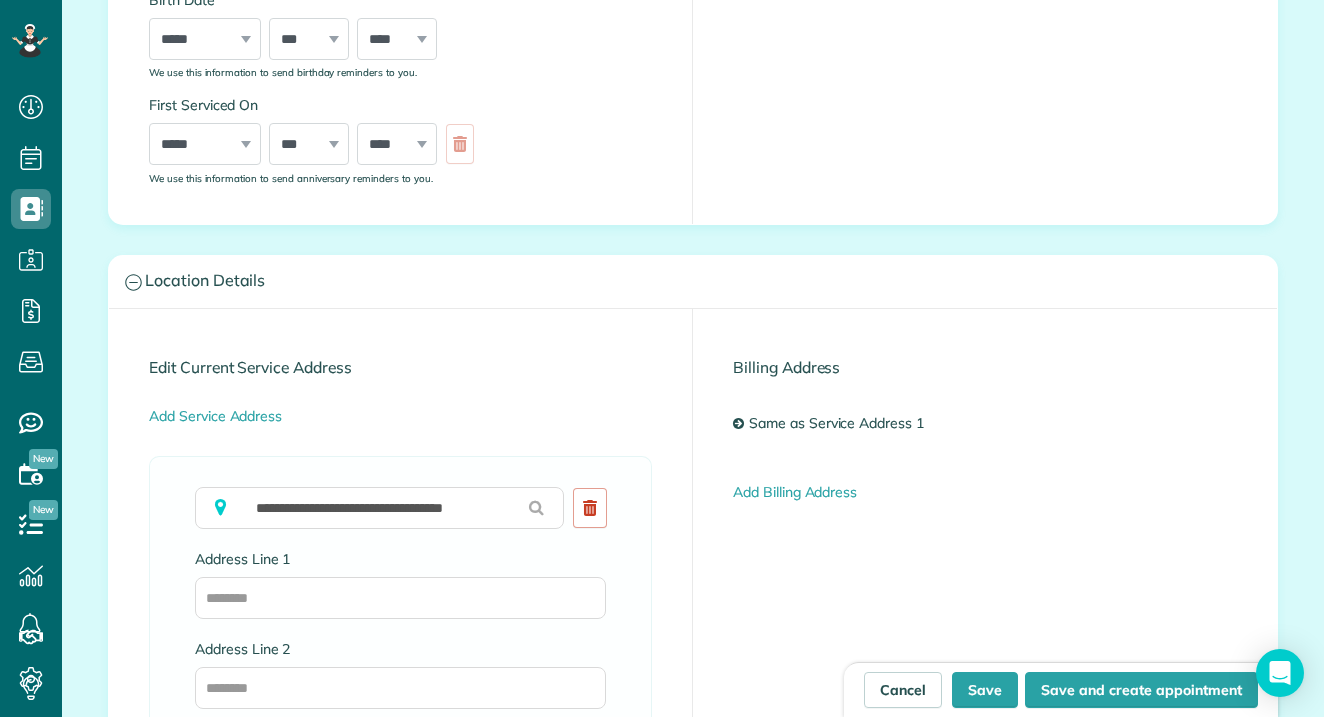 type on "**********" 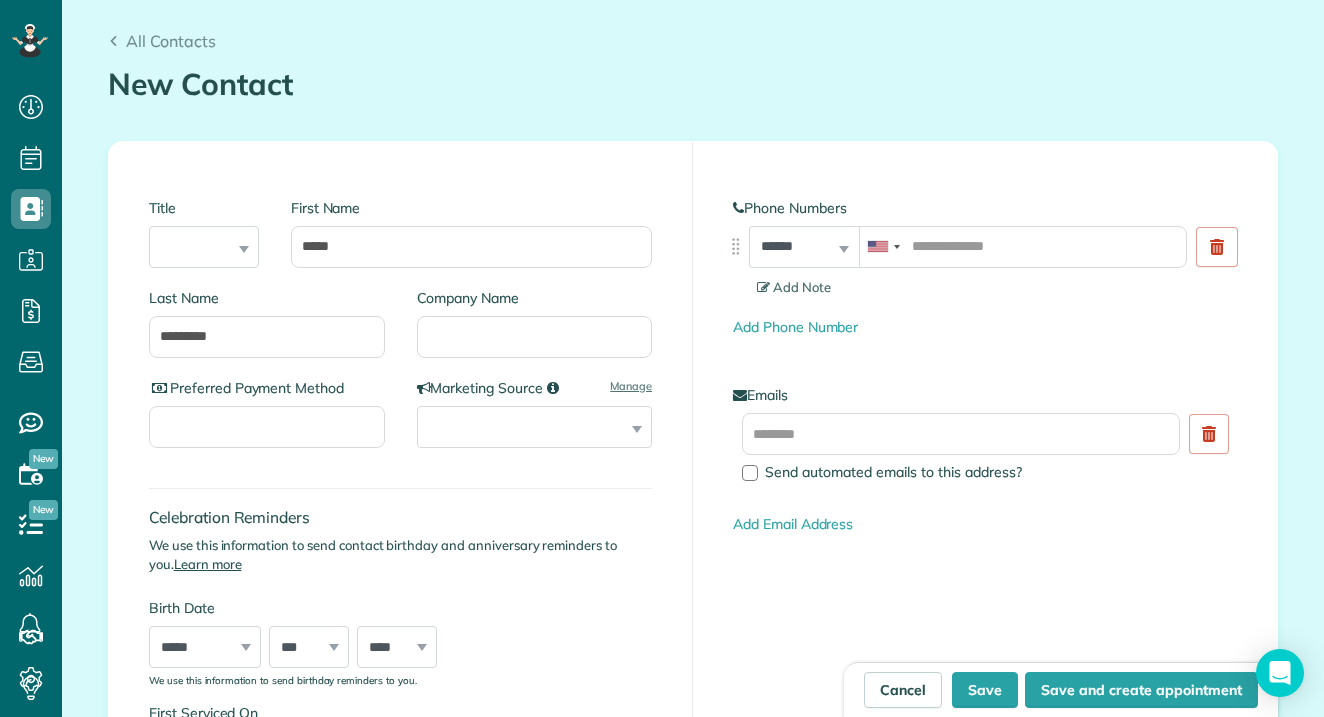 scroll, scrollTop: 247, scrollLeft: 0, axis: vertical 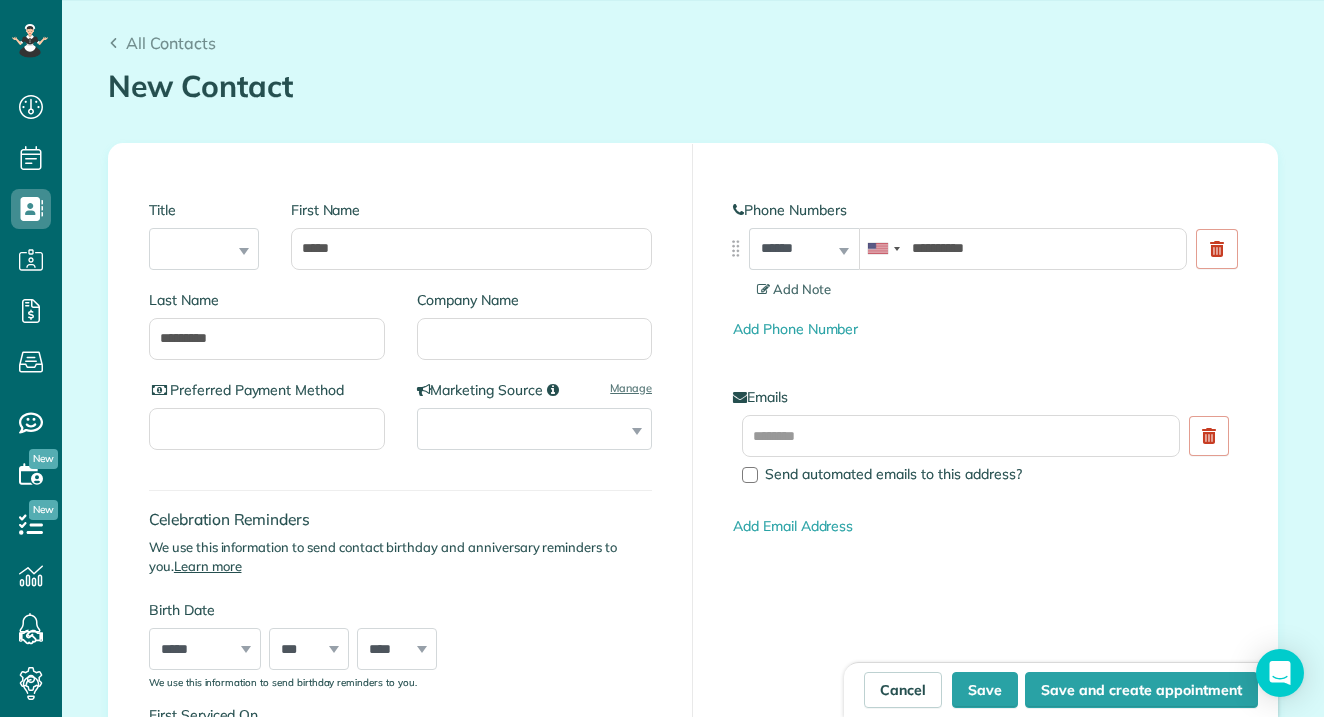 click on "Add Phone Number" at bounding box center (985, 329) 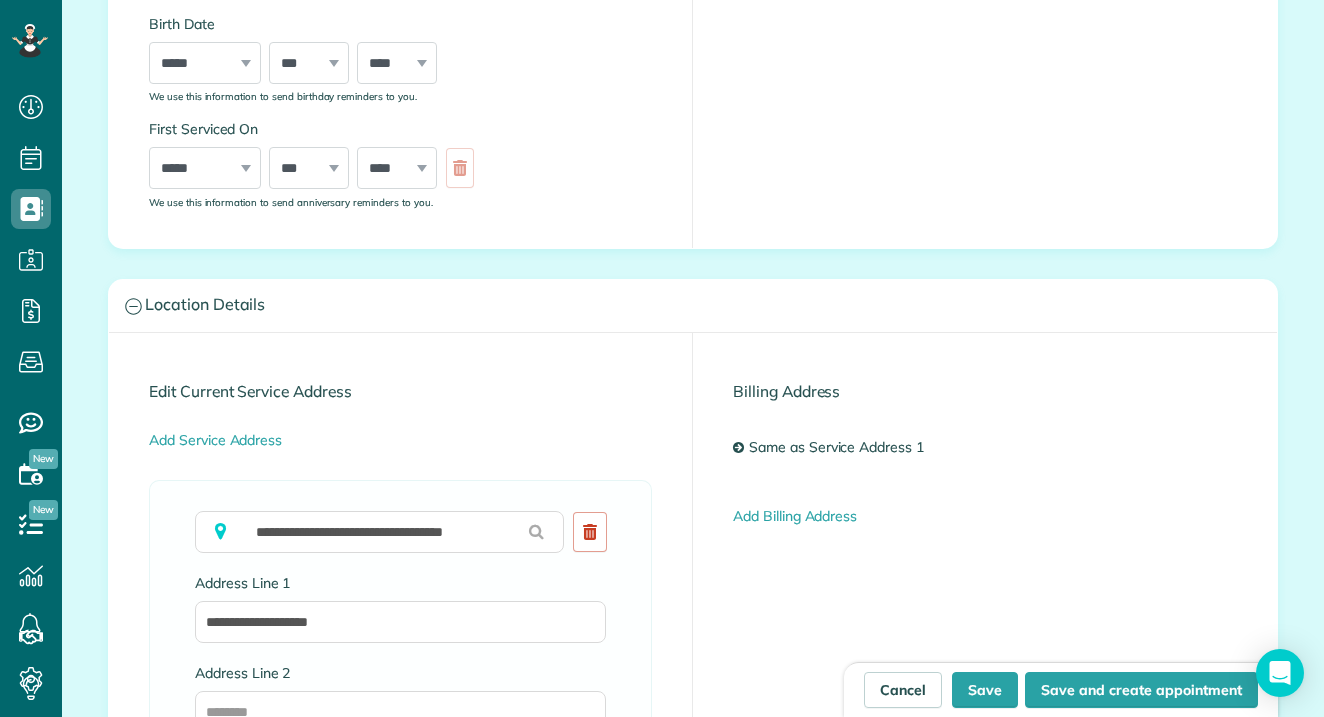 scroll, scrollTop: 852, scrollLeft: 0, axis: vertical 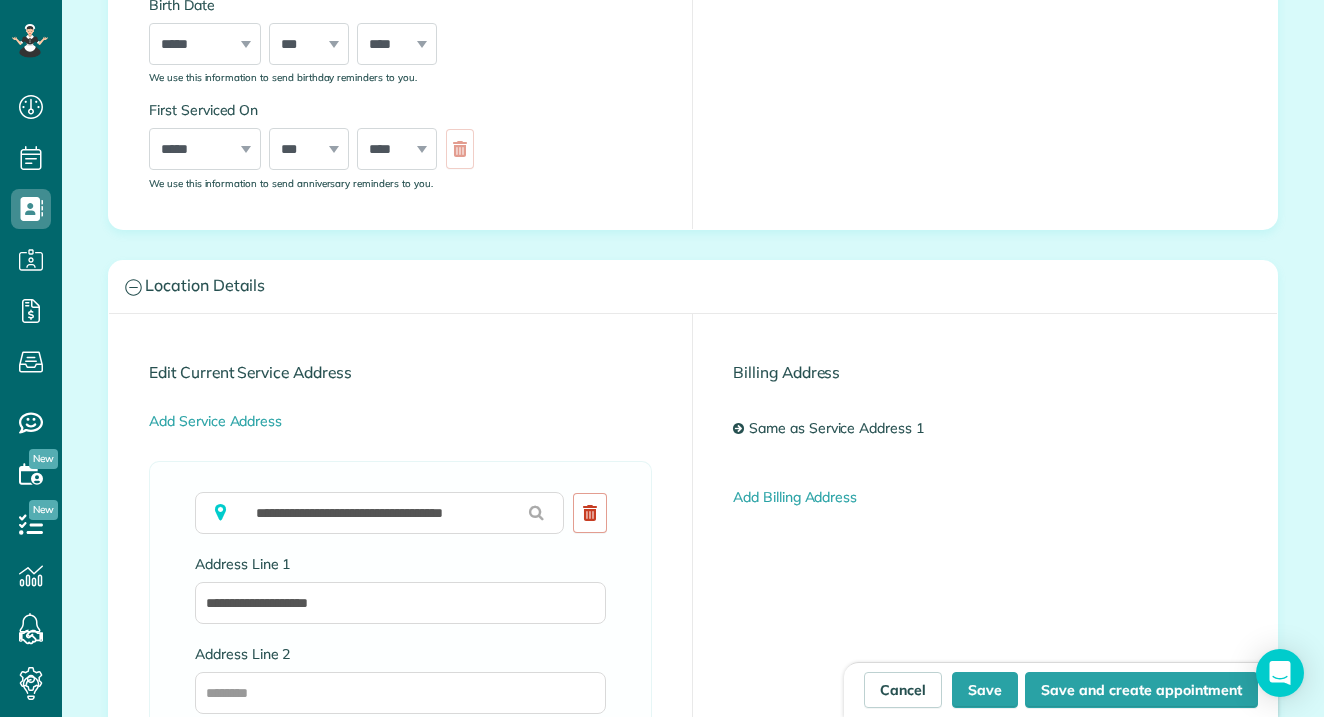 click on "Save and create appointment" at bounding box center [1141, 690] 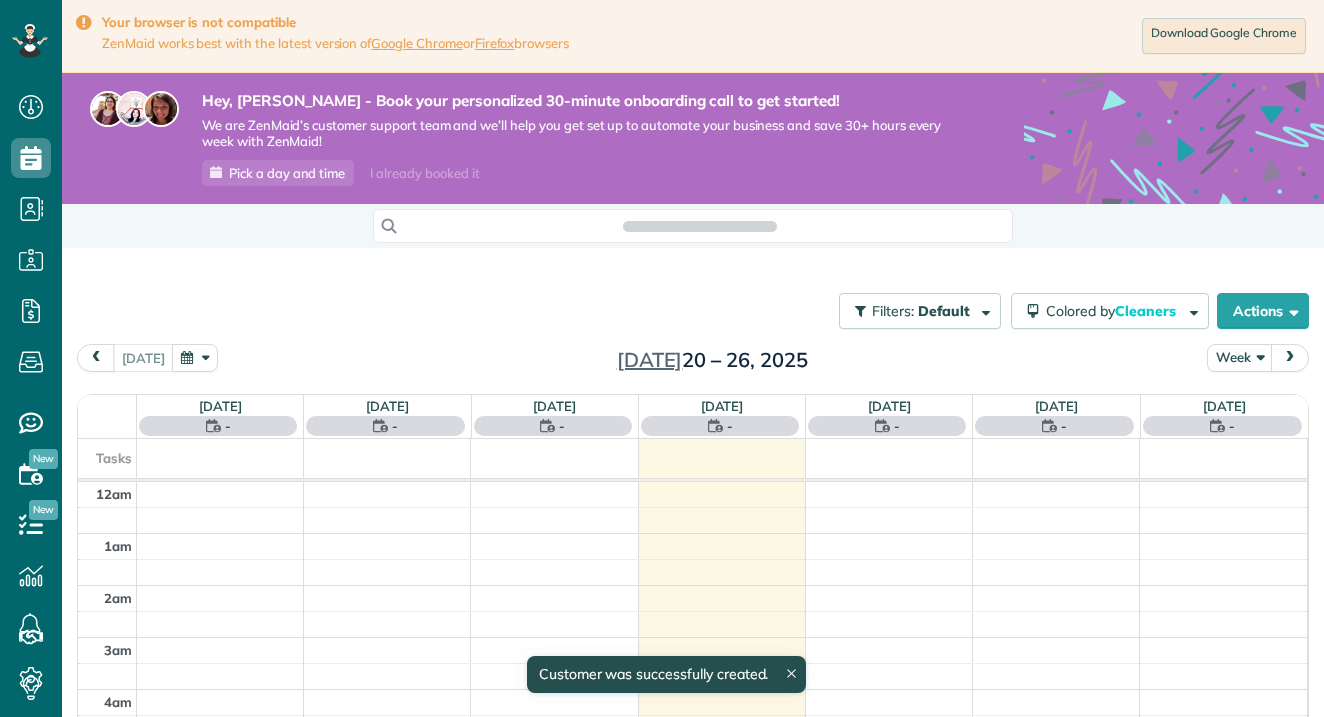 scroll, scrollTop: 0, scrollLeft: 0, axis: both 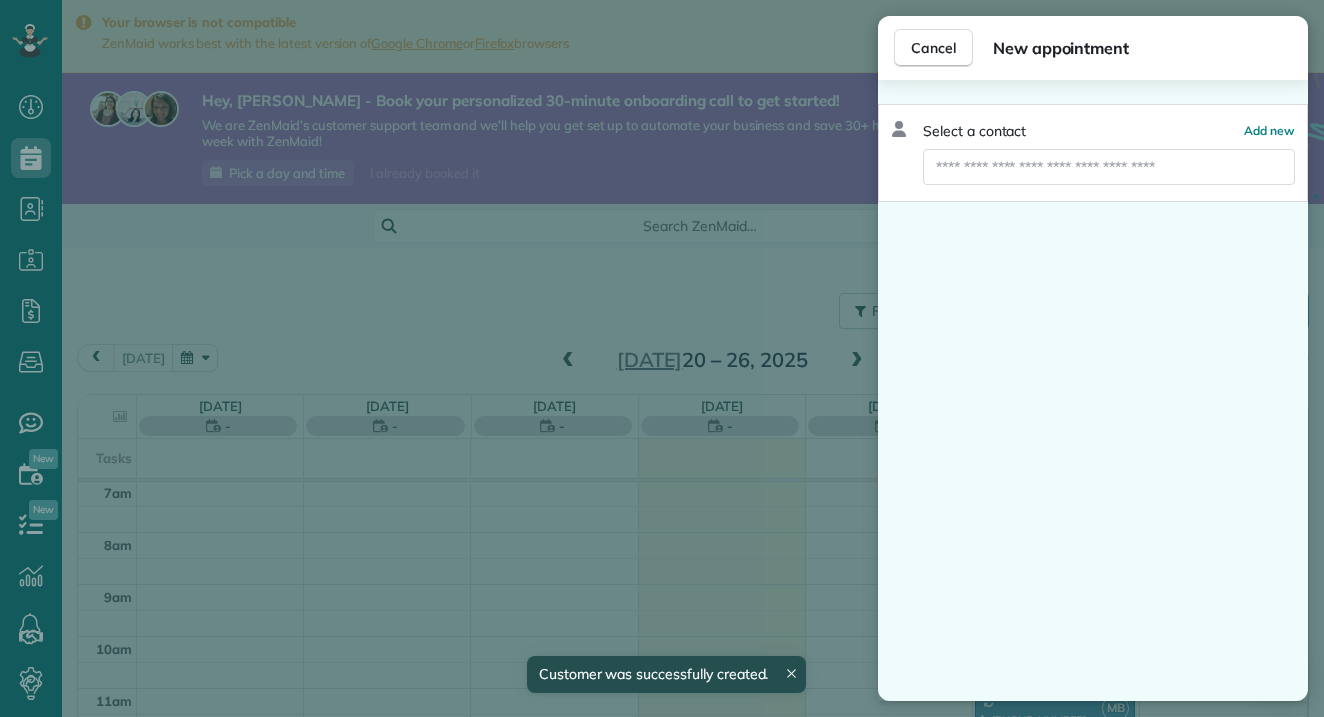 type on "**********" 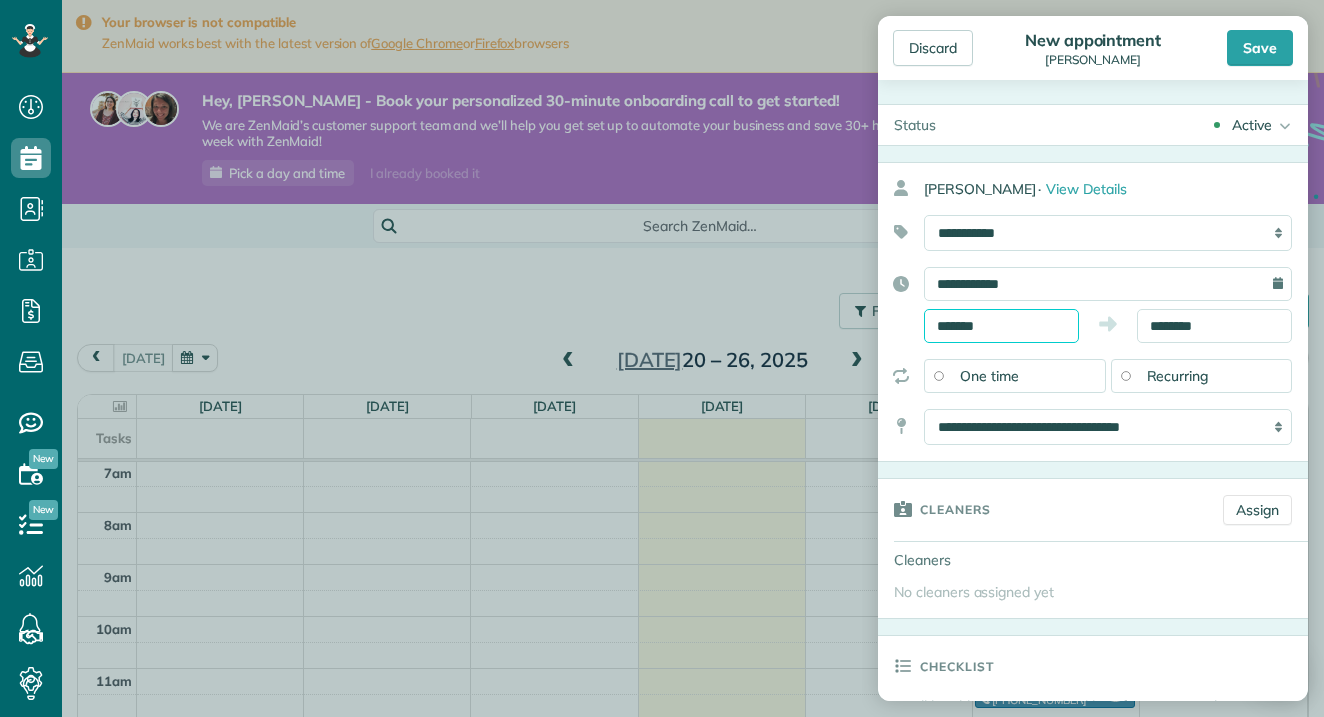 click on "*******" at bounding box center (1001, 326) 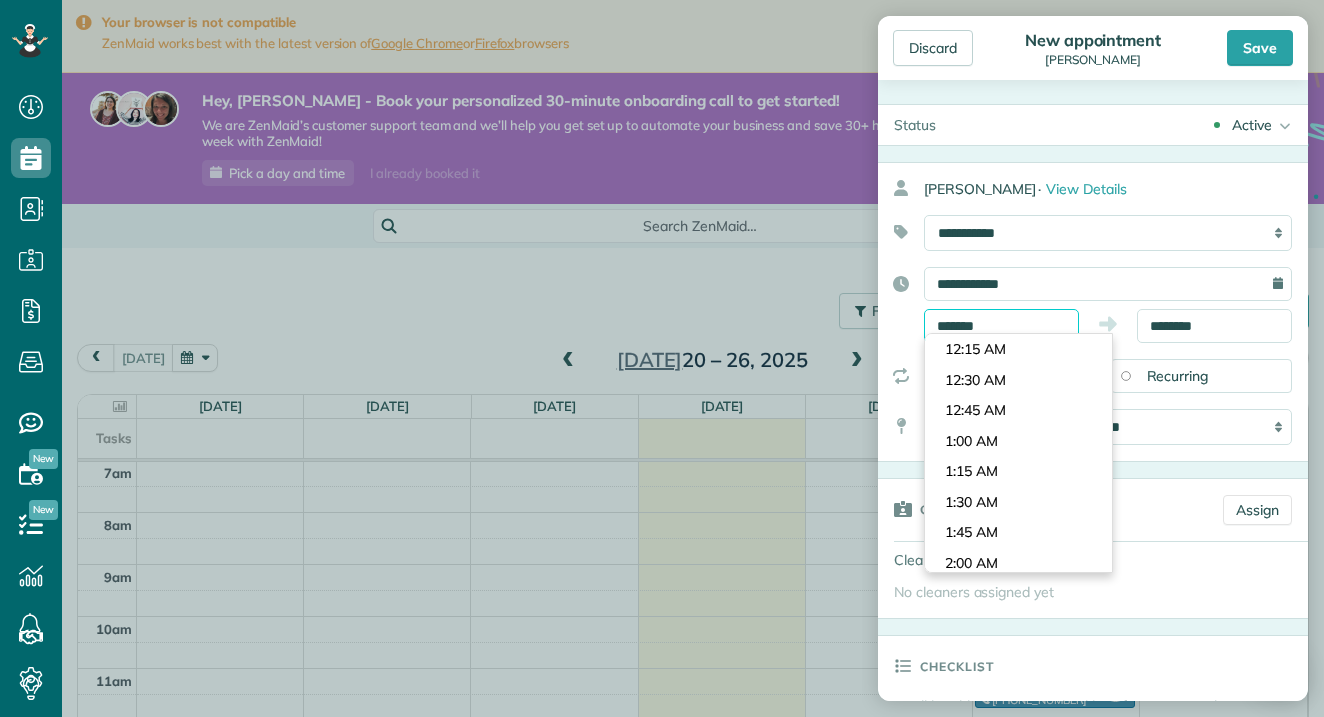 scroll, scrollTop: 1020, scrollLeft: 0, axis: vertical 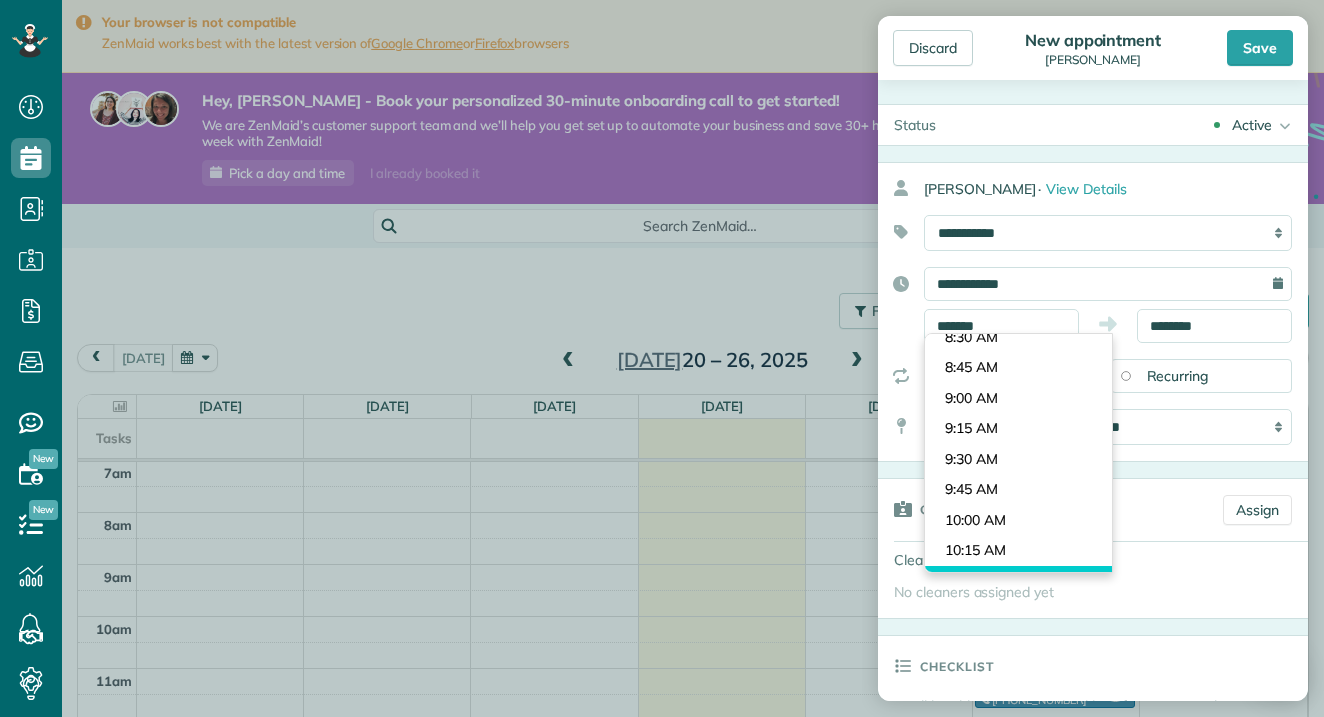 type on "********" 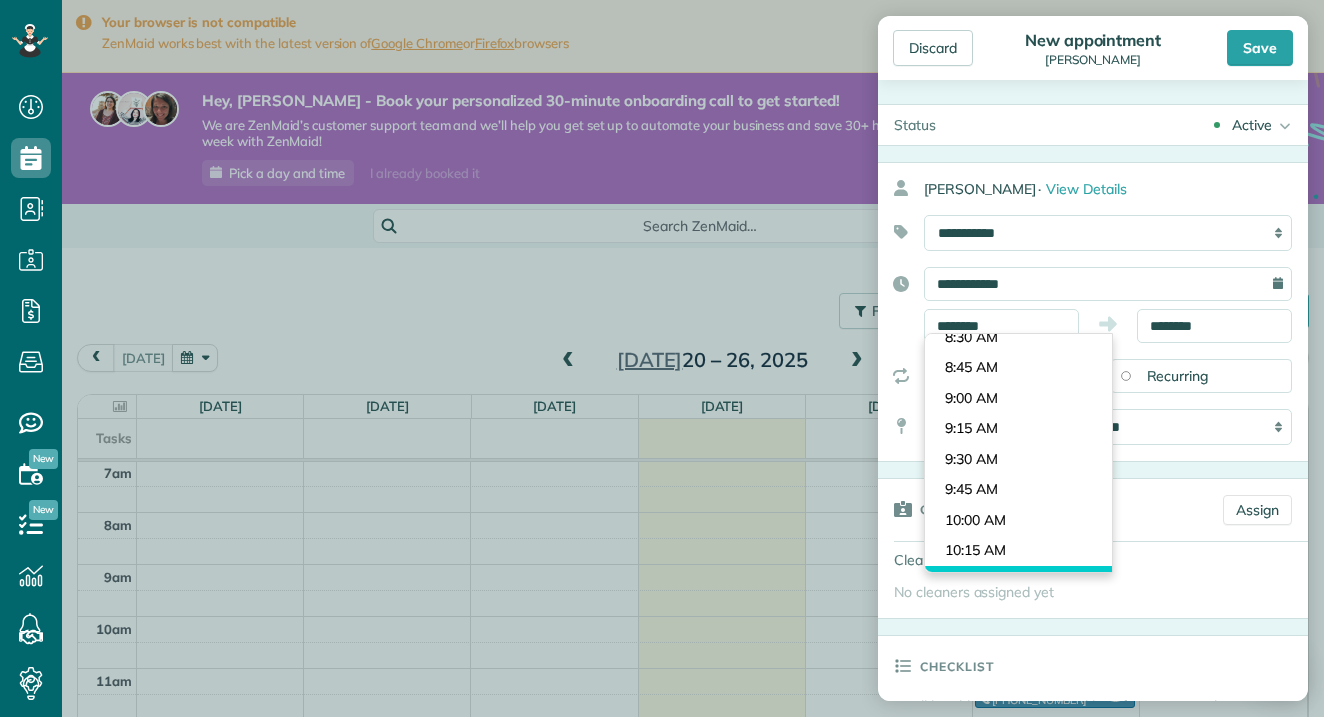 click on "Dashboard
Scheduling
Calendar View
List View
Dispatch View - Weekly scheduling (Beta)" at bounding box center (662, 358) 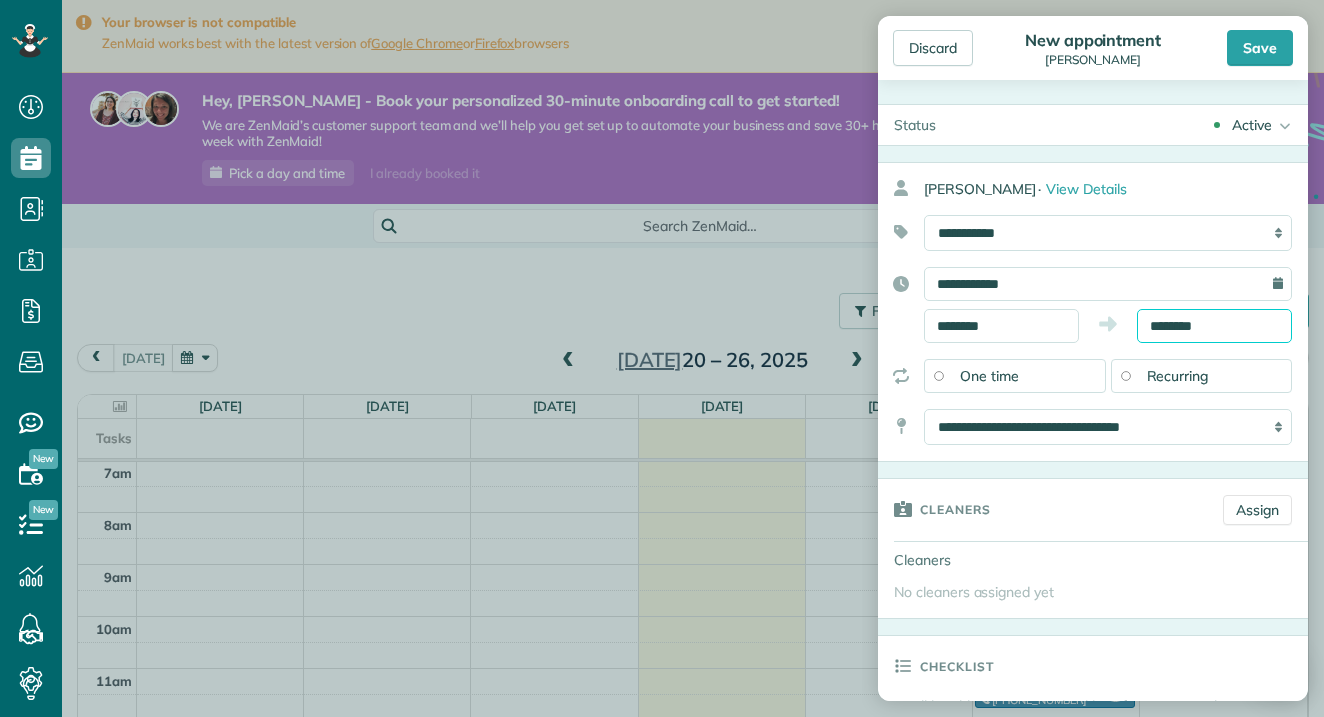 click on "********" at bounding box center [1214, 326] 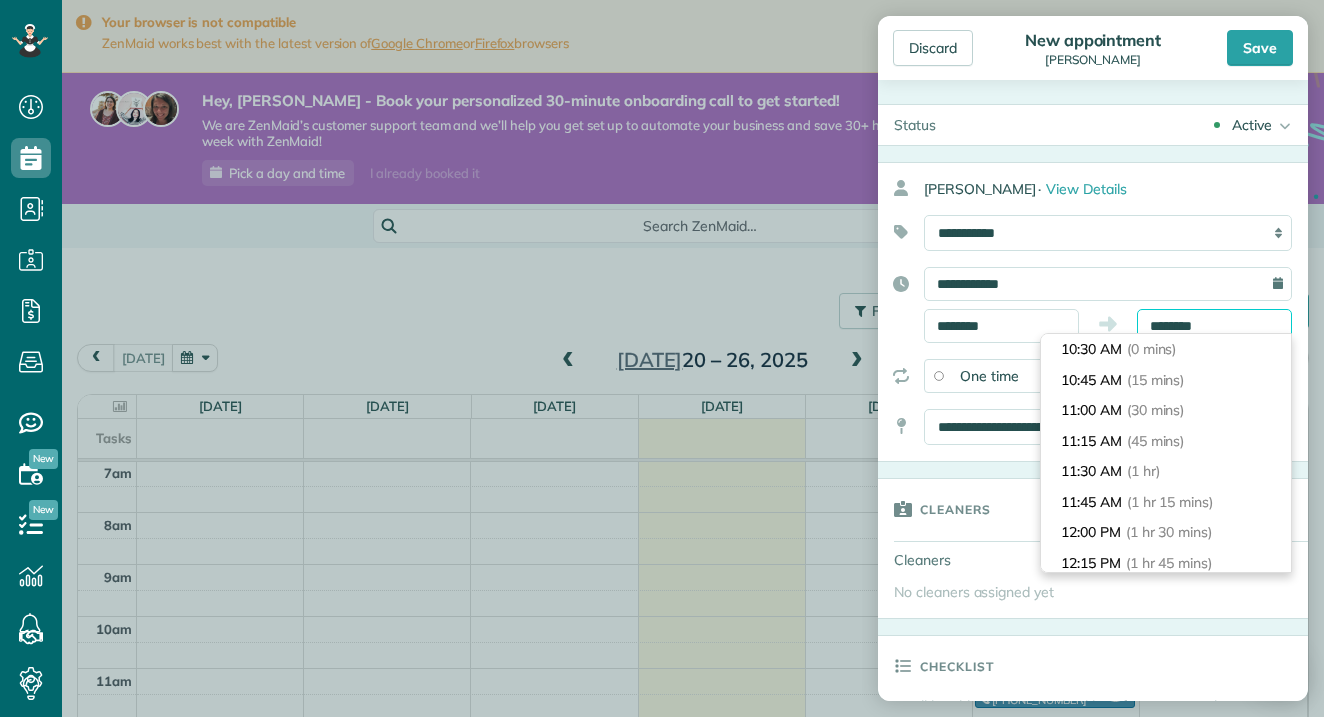 scroll, scrollTop: 30, scrollLeft: 0, axis: vertical 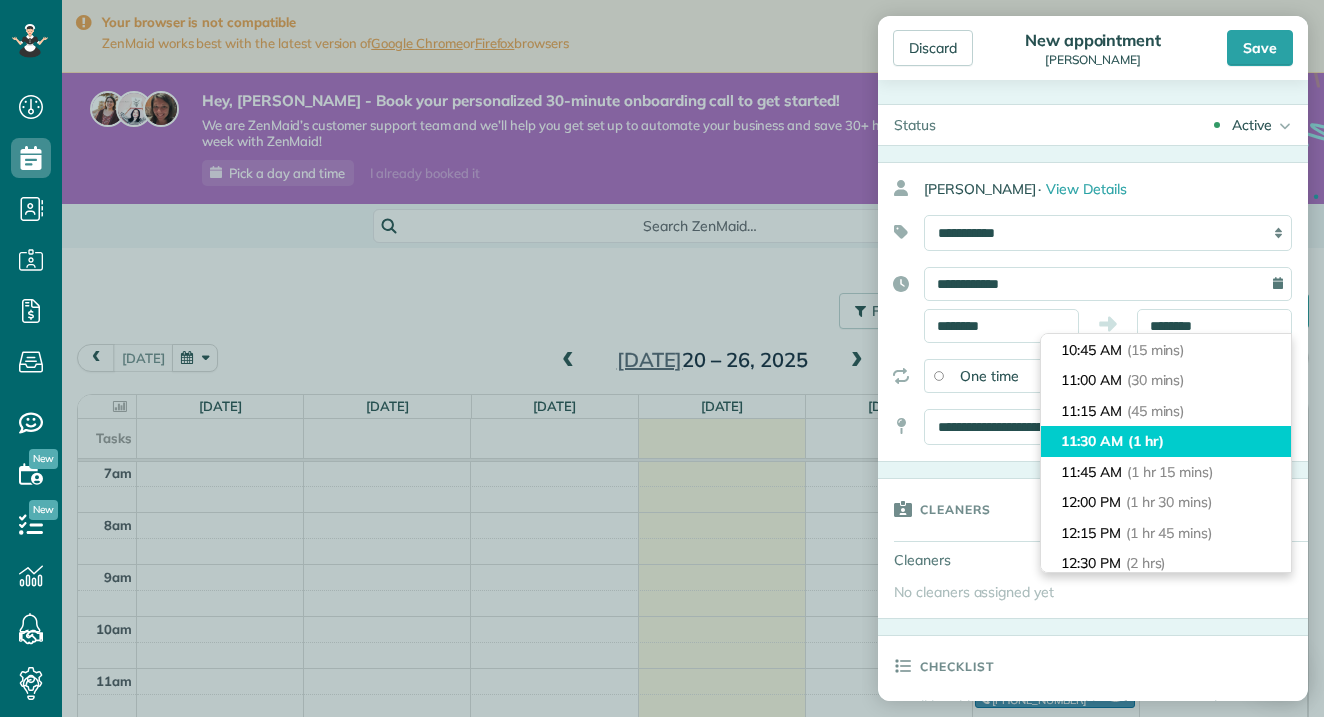 click on "11:30 AM  (1 hr)" at bounding box center [1166, 441] 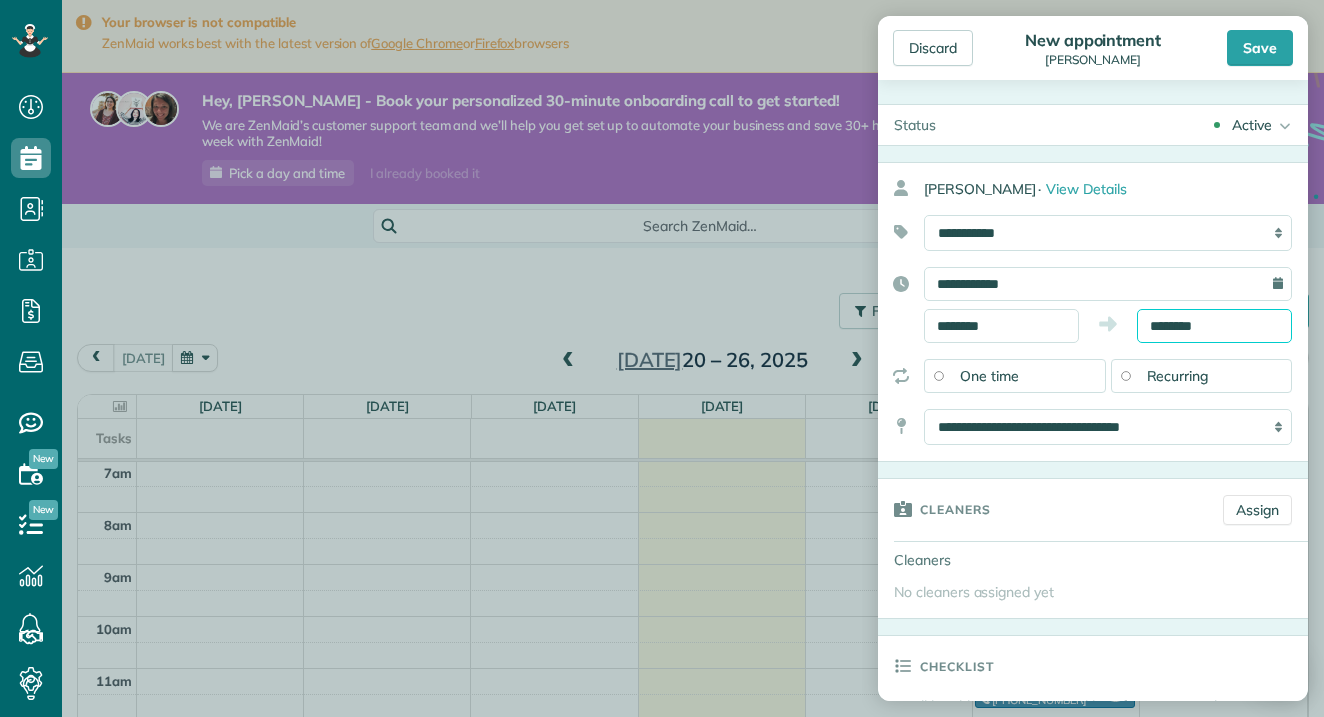 click on "********" at bounding box center (1214, 326) 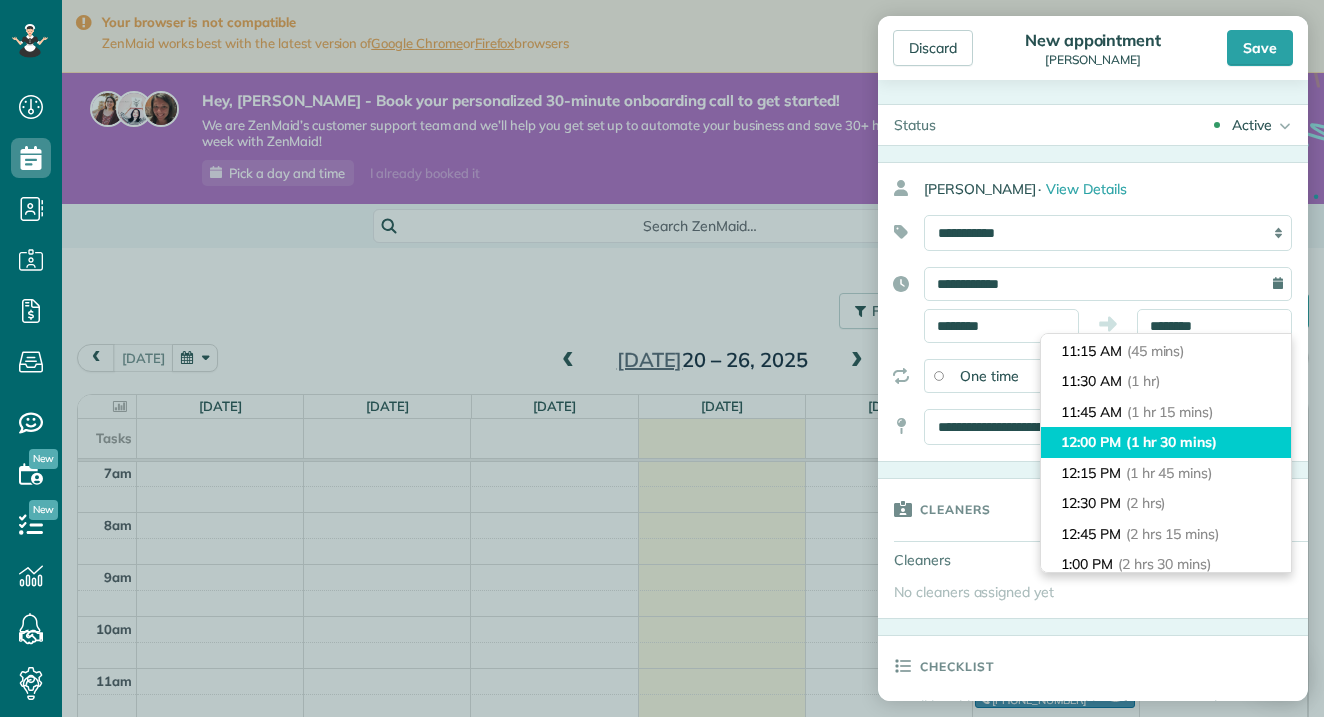 type on "********" 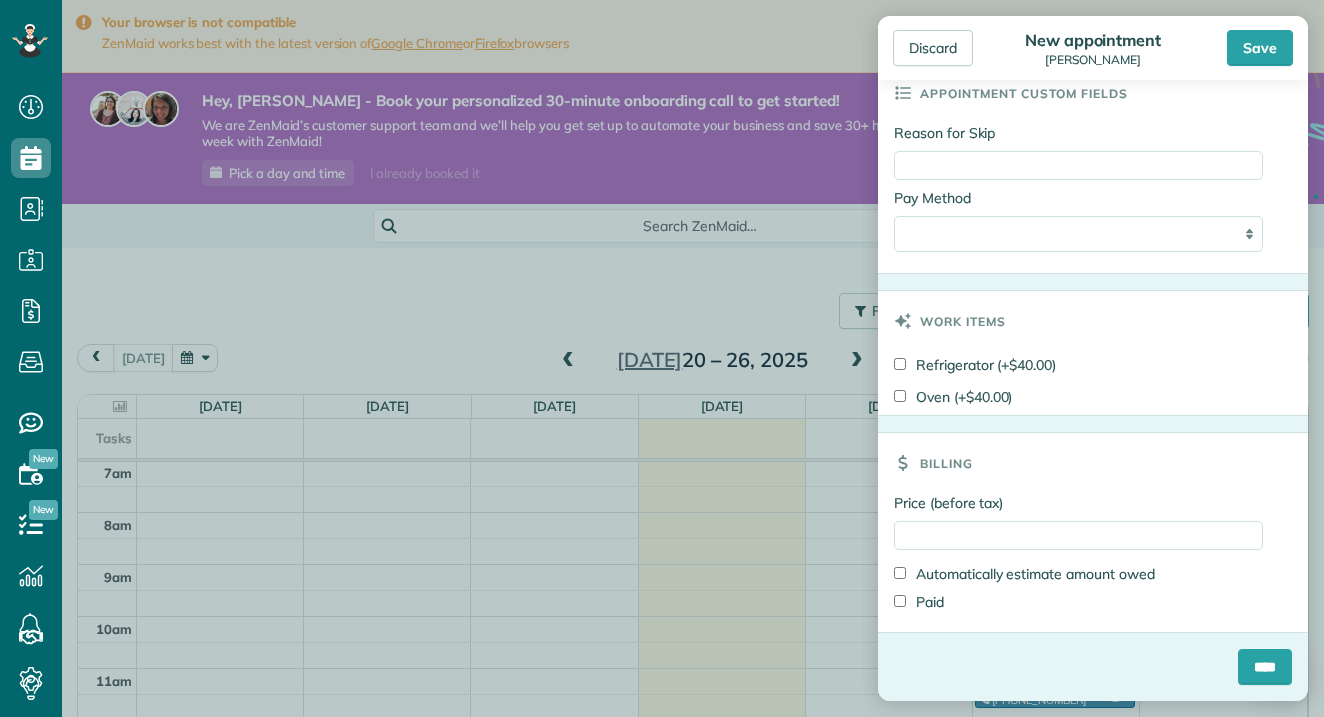 scroll, scrollTop: 931, scrollLeft: 0, axis: vertical 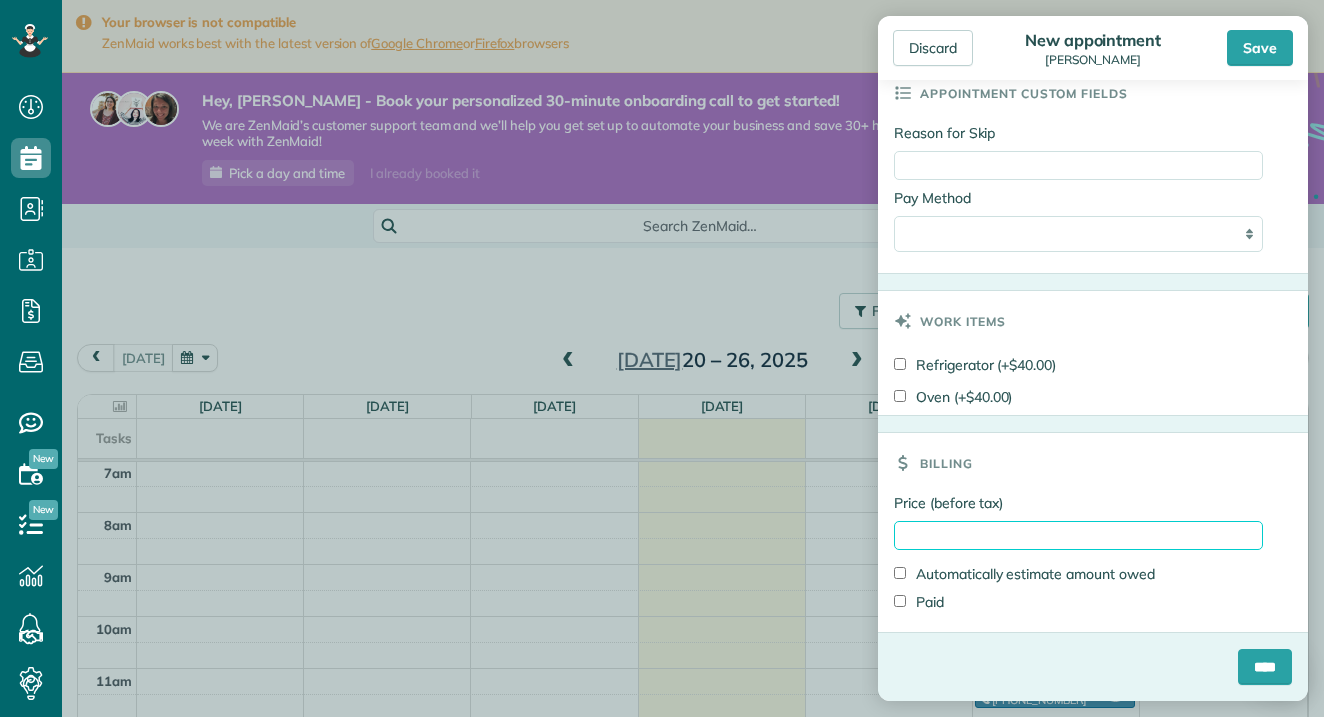 click on "Price (before tax)" at bounding box center [1078, 535] 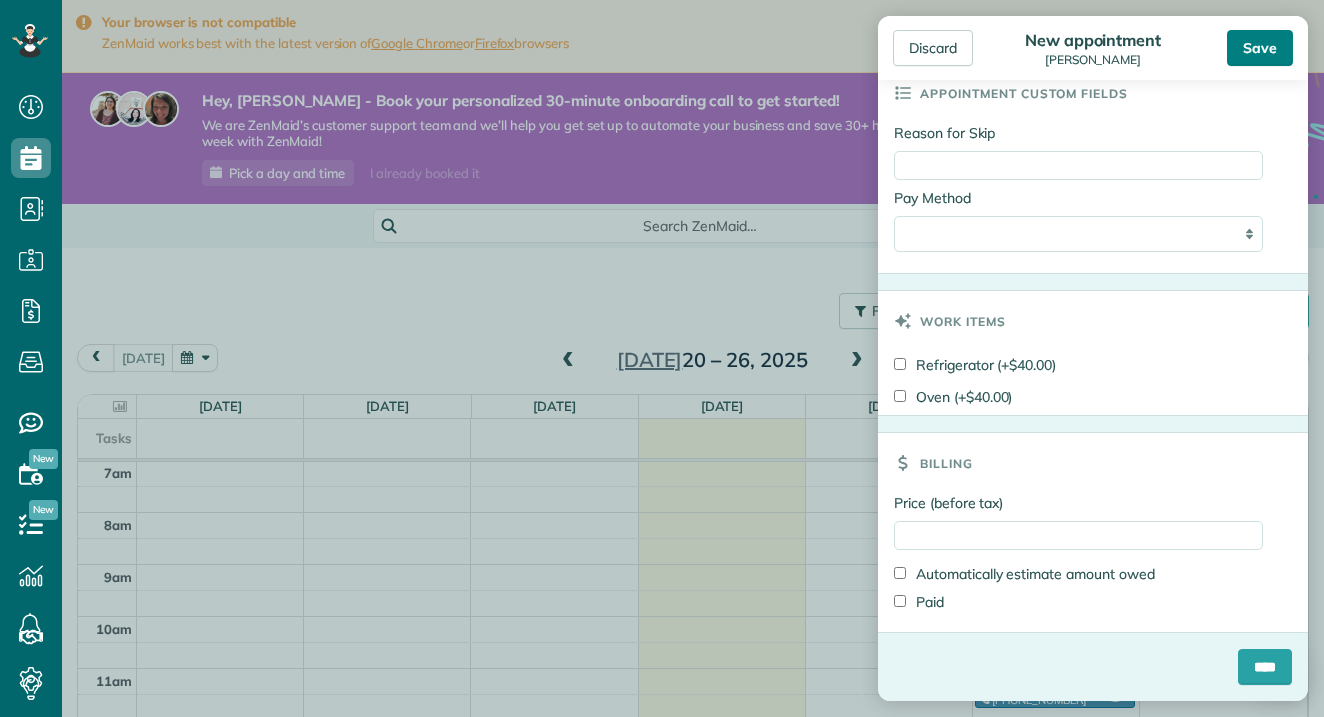 click on "Save" at bounding box center (1260, 48) 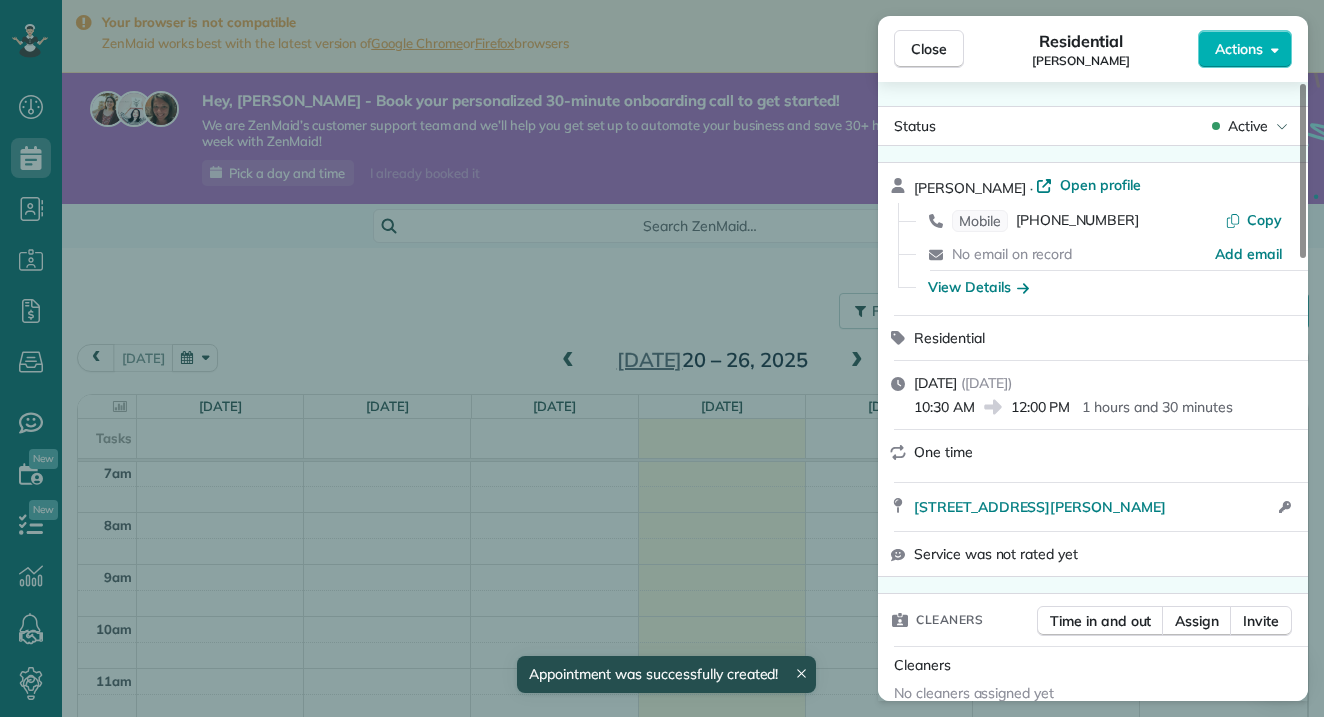 scroll, scrollTop: 365, scrollLeft: 0, axis: vertical 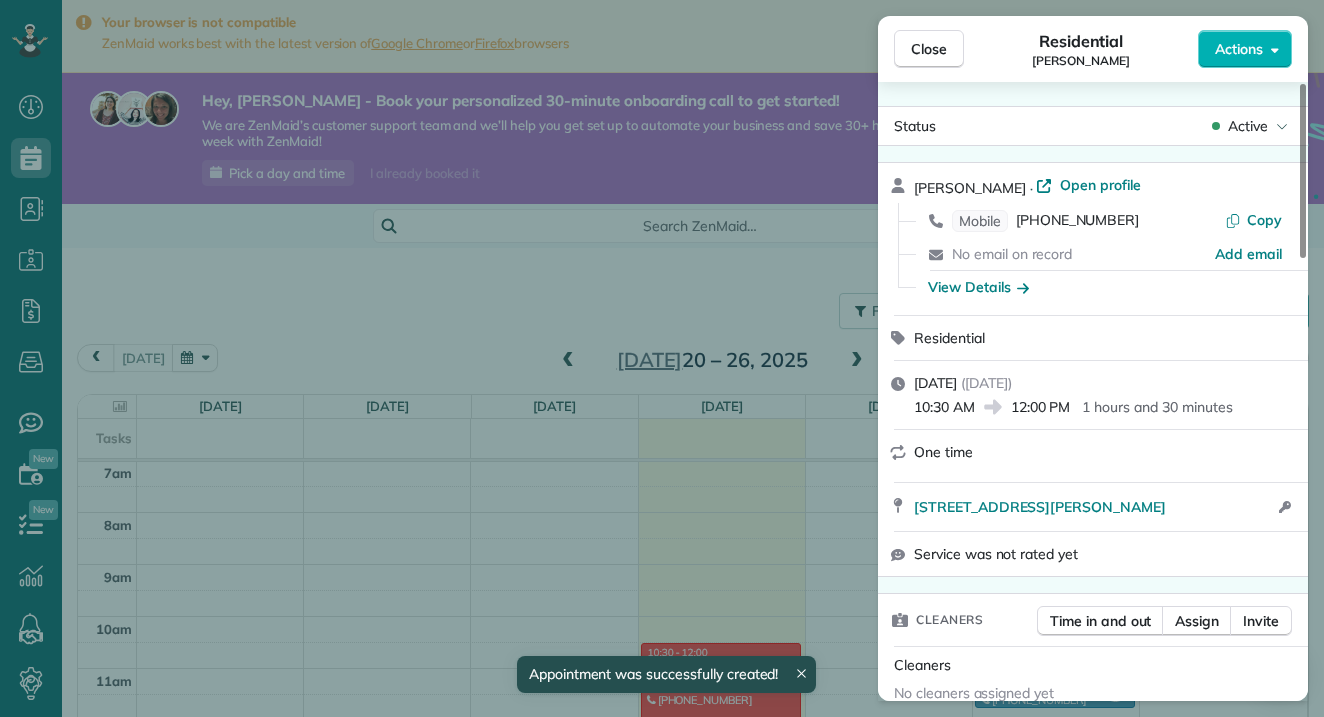 click on "Close" at bounding box center [929, 49] 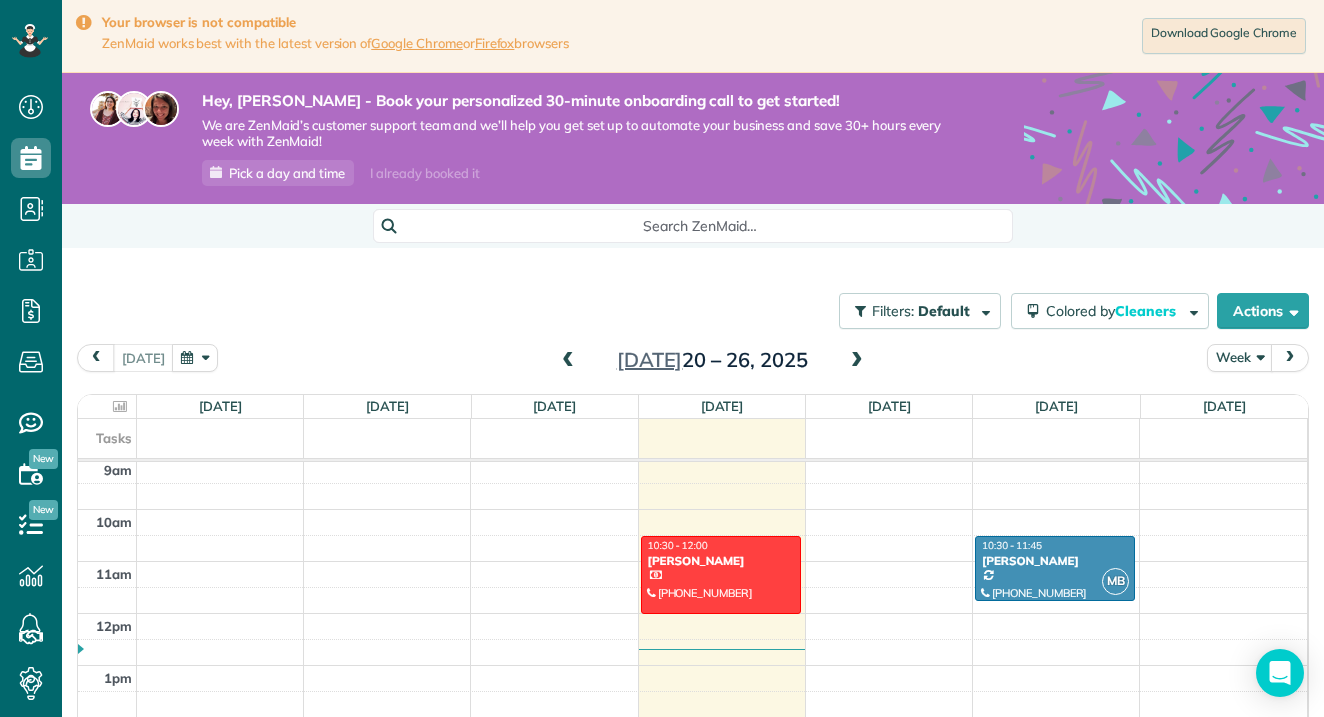 scroll, scrollTop: 473, scrollLeft: 0, axis: vertical 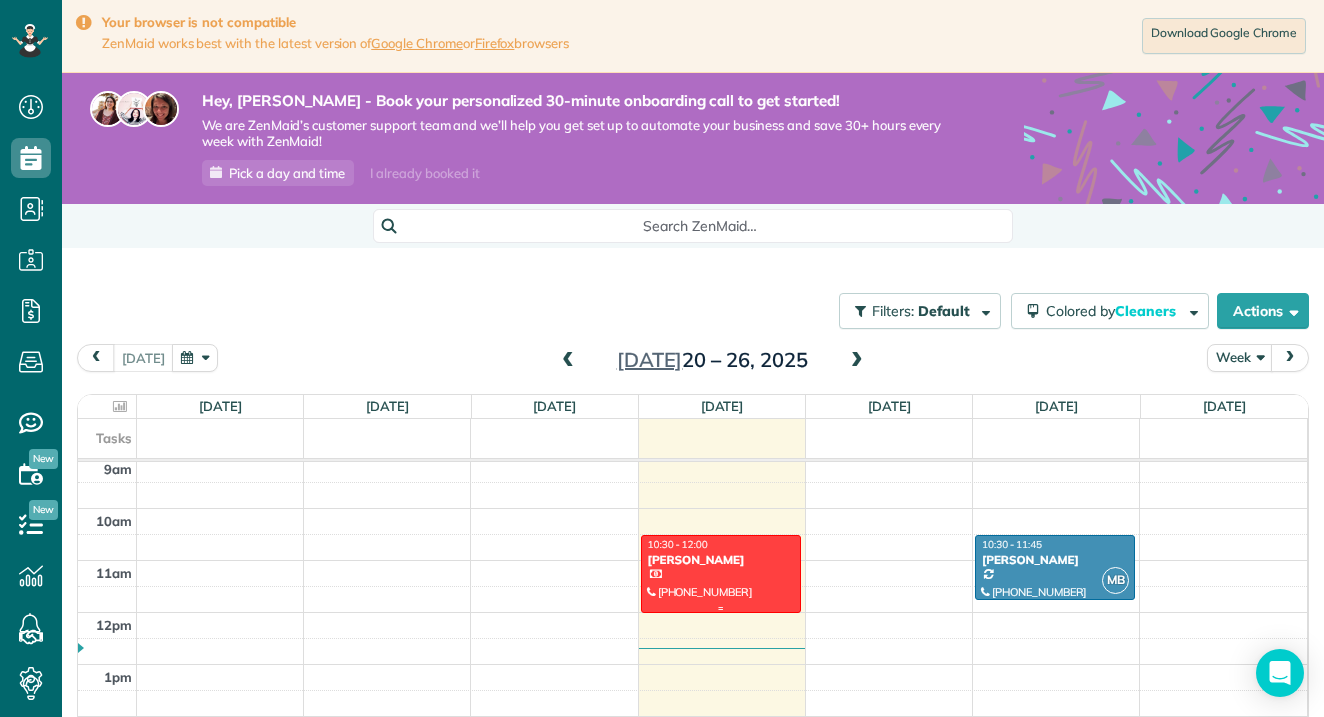 click at bounding box center [721, 574] 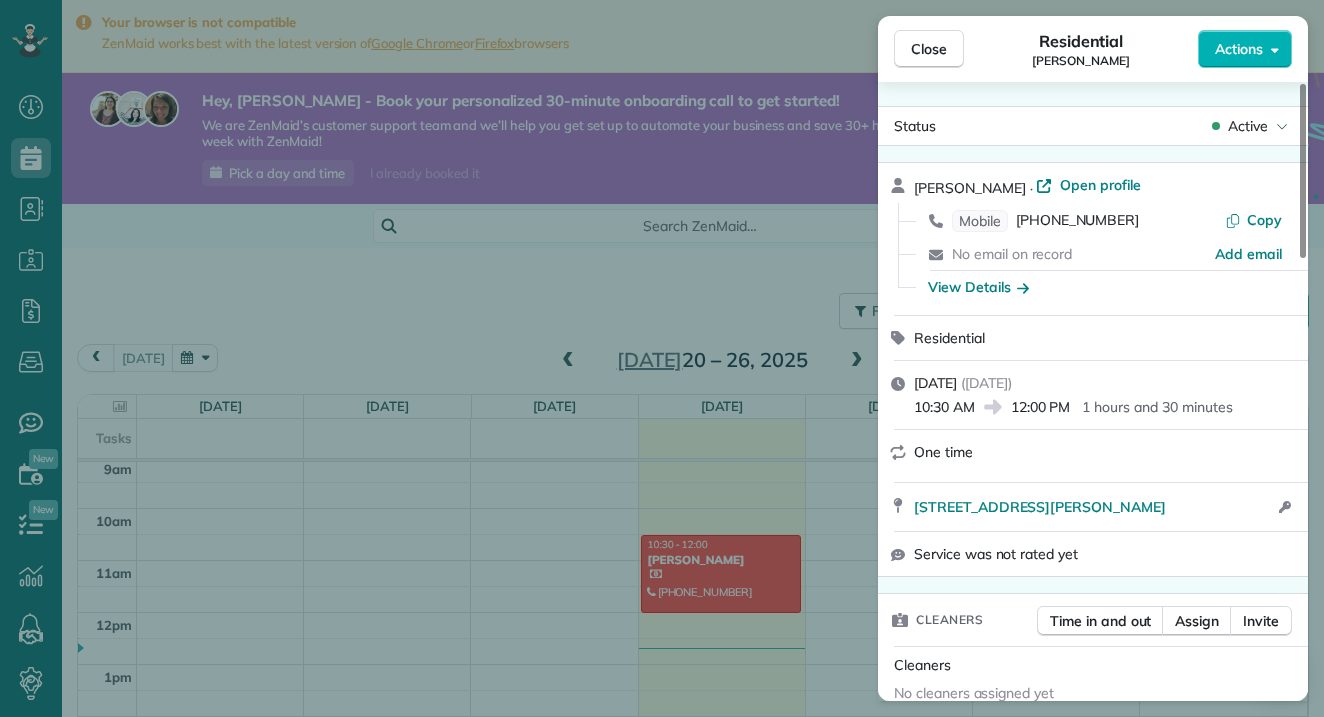 click on "( today )" at bounding box center [986, 383] 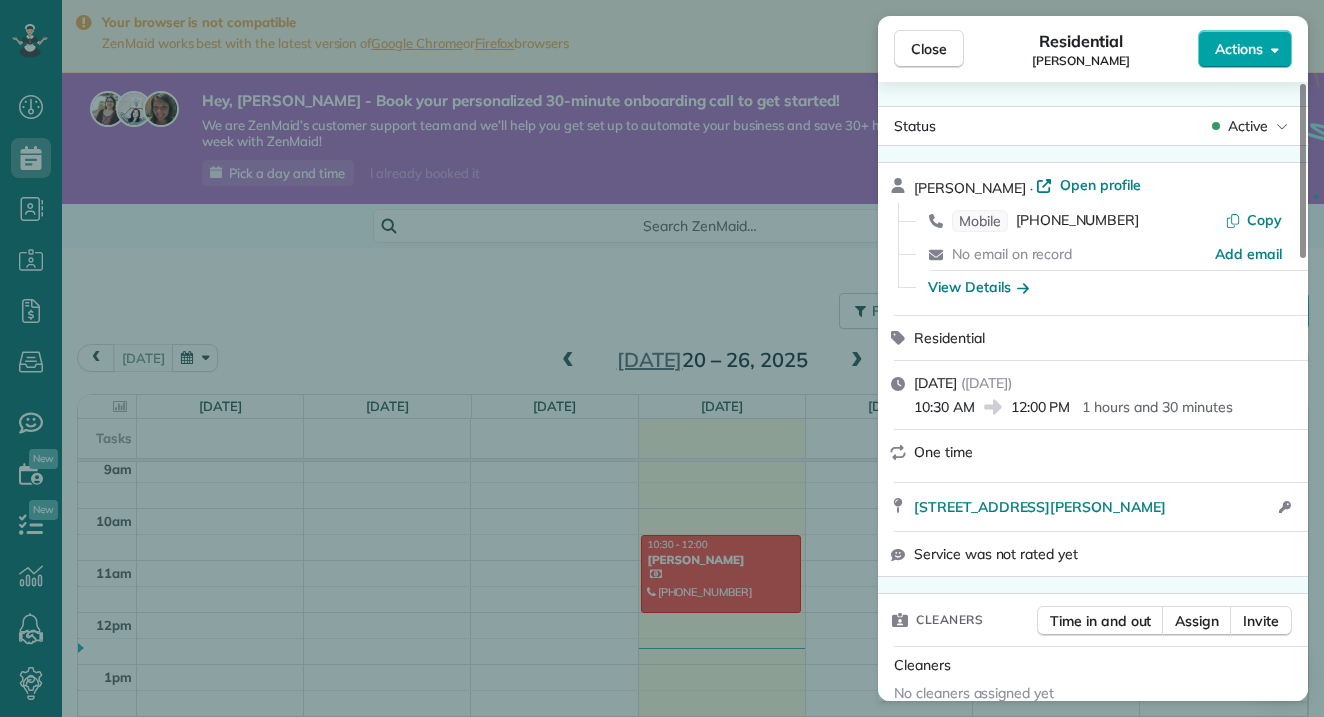 click on "Actions" at bounding box center [1239, 49] 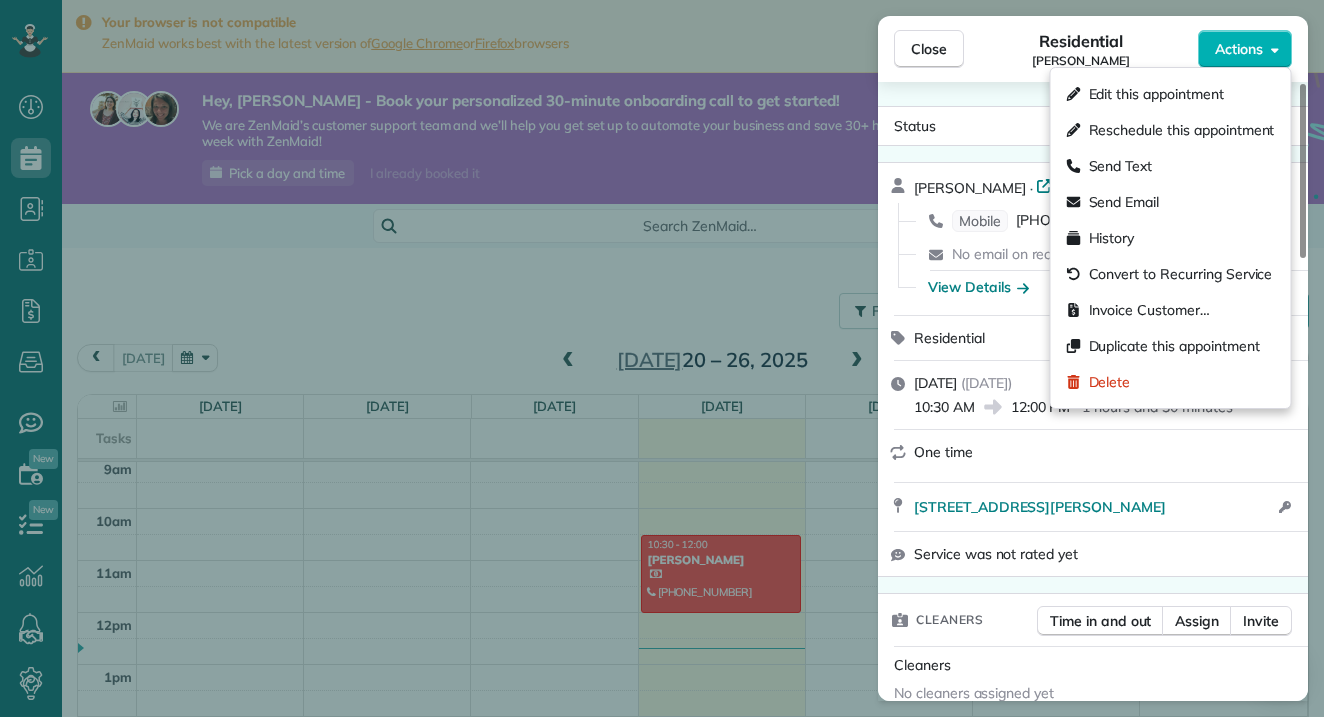 click on "Edit this appointment" at bounding box center (1156, 94) 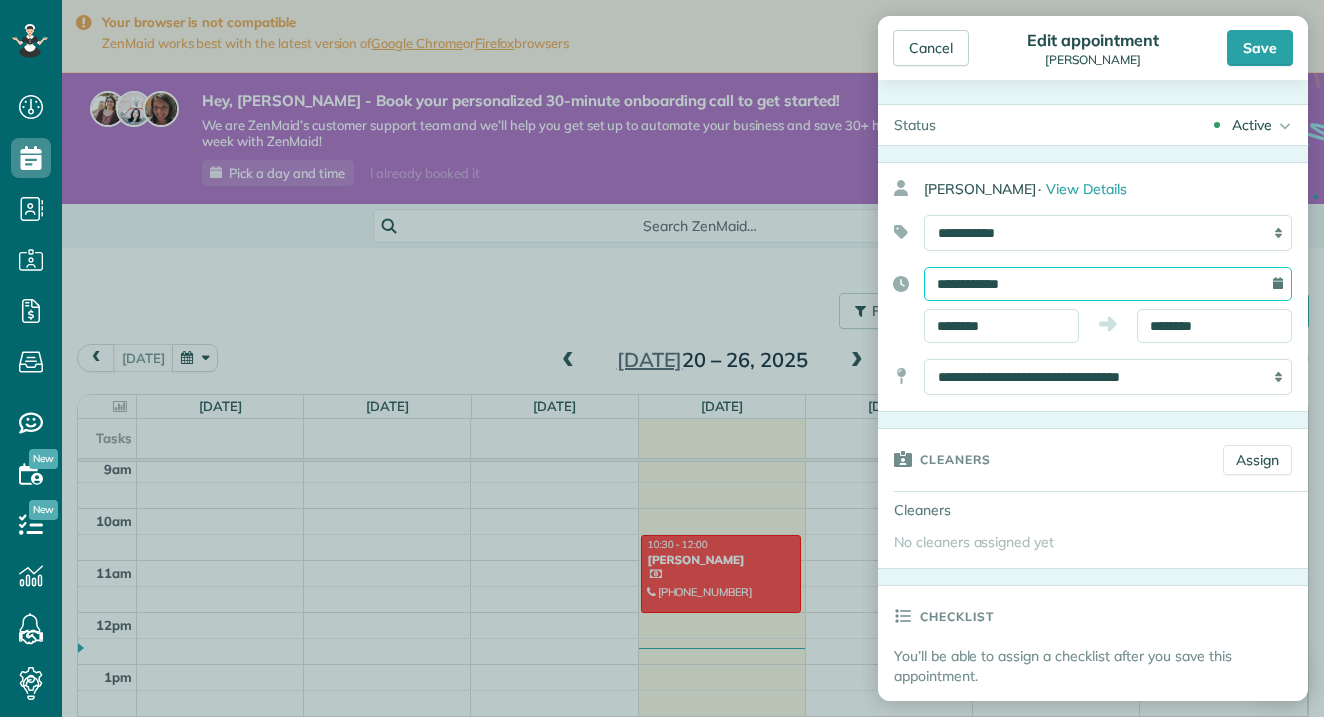 click on "**********" at bounding box center [1108, 284] 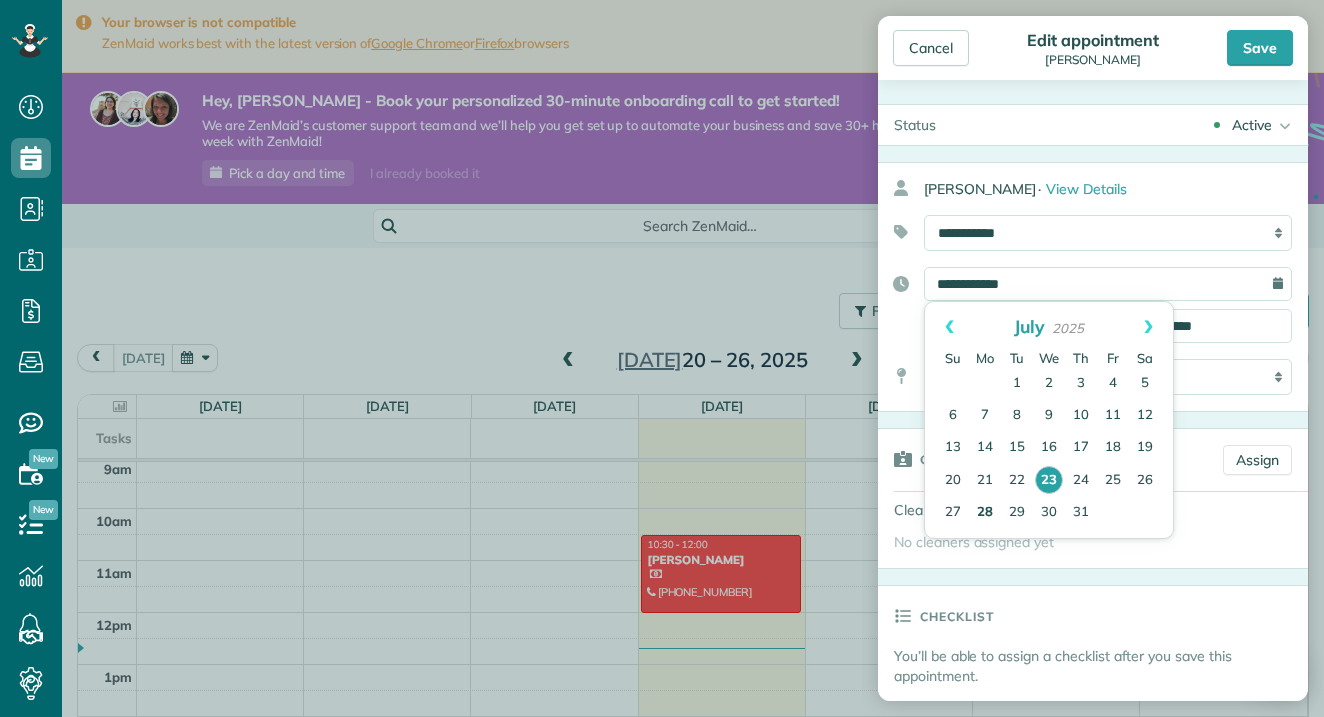 click on "28" at bounding box center (985, 513) 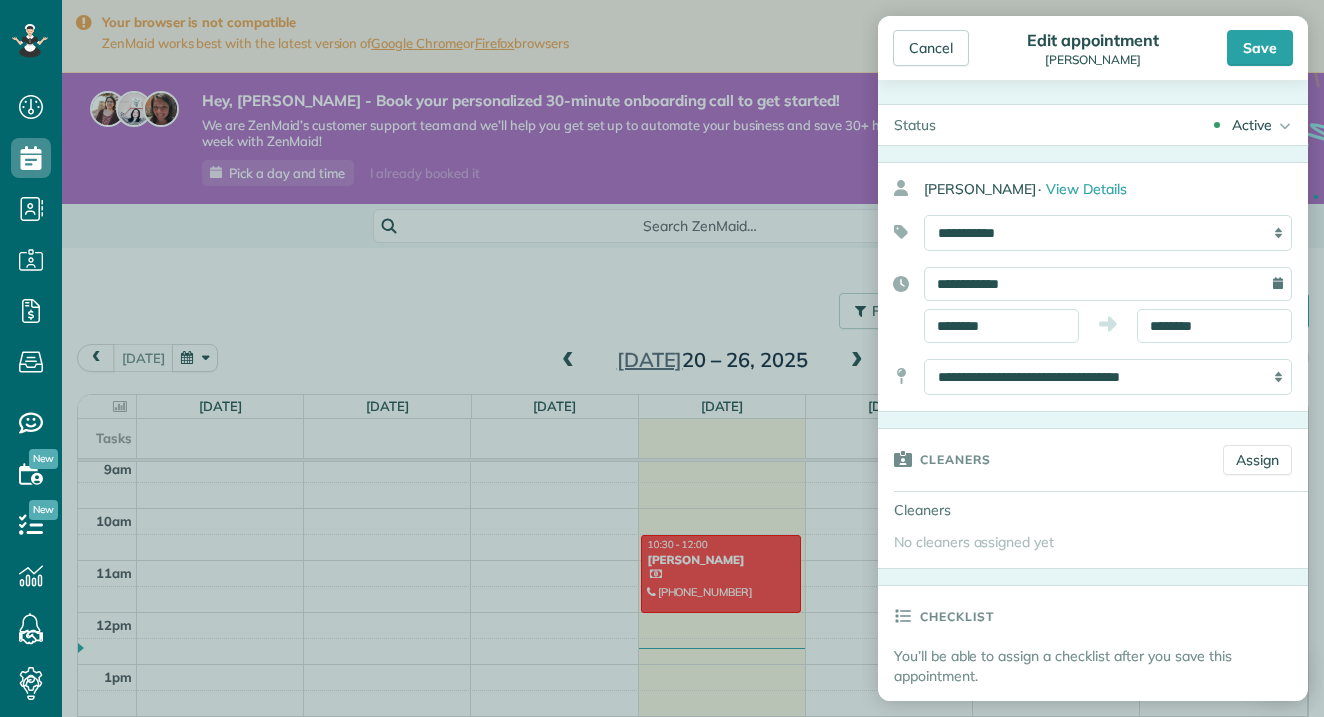 click on "Save" at bounding box center [1260, 48] 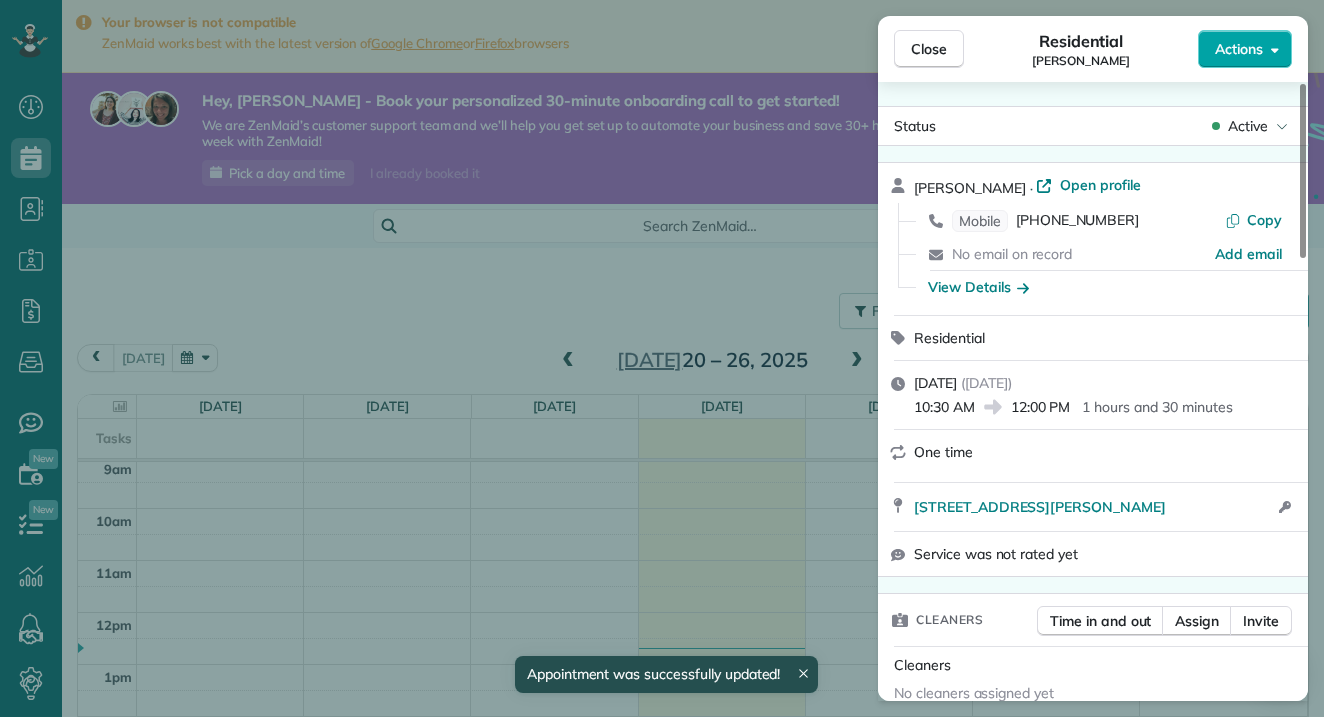 scroll, scrollTop: 473, scrollLeft: 0, axis: vertical 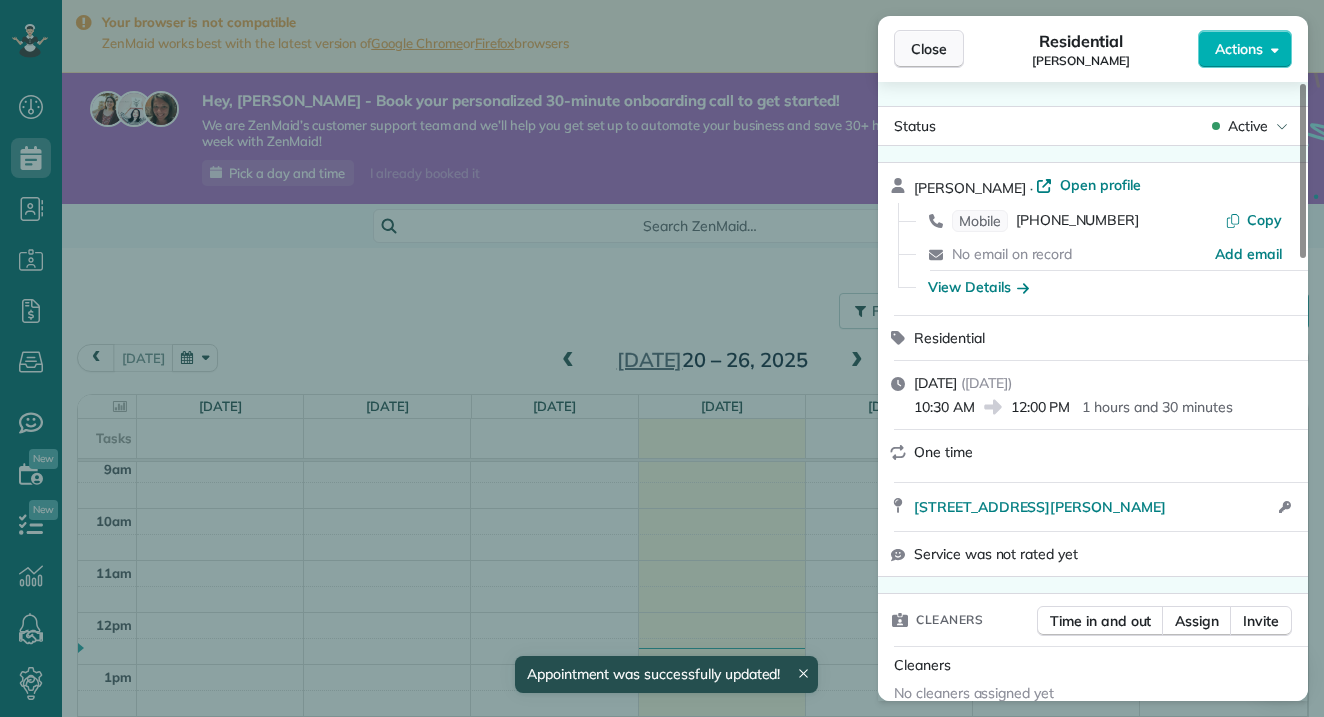 click on "Close" at bounding box center (929, 49) 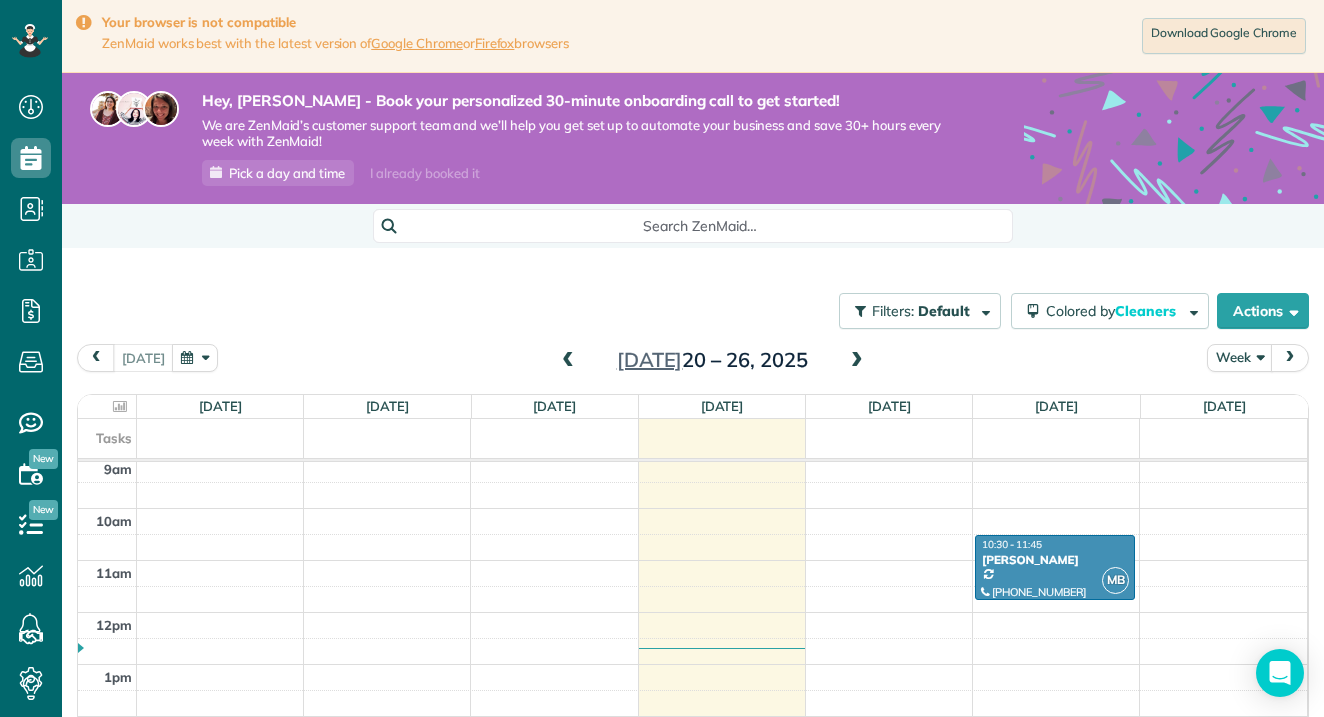 click at bounding box center (857, 361) 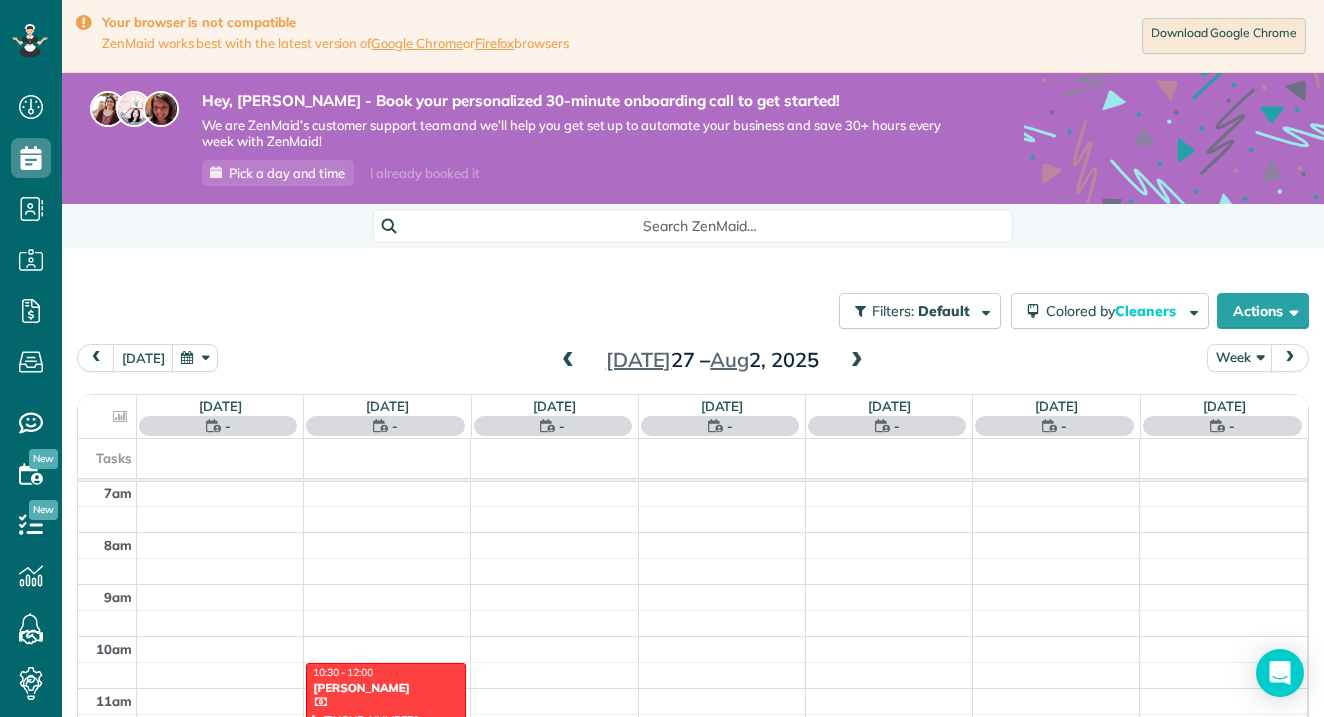 scroll, scrollTop: 365, scrollLeft: 0, axis: vertical 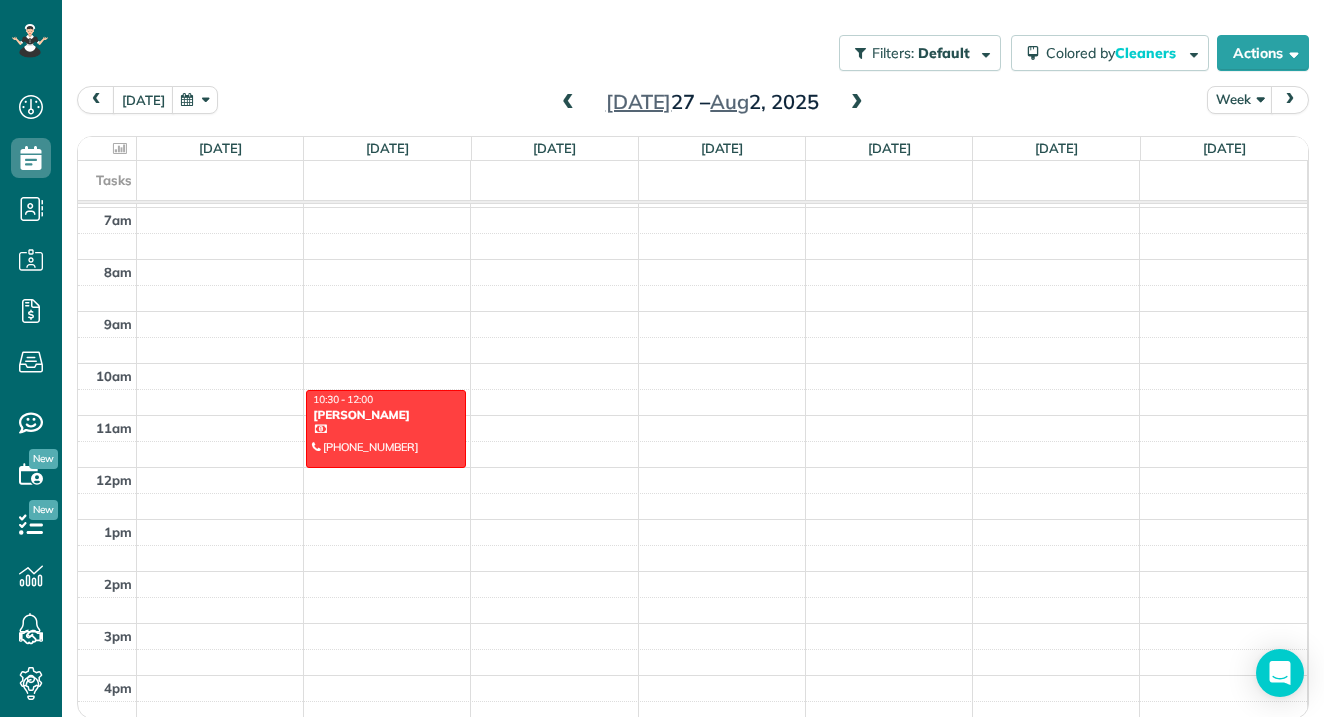 click at bounding box center [568, 103] 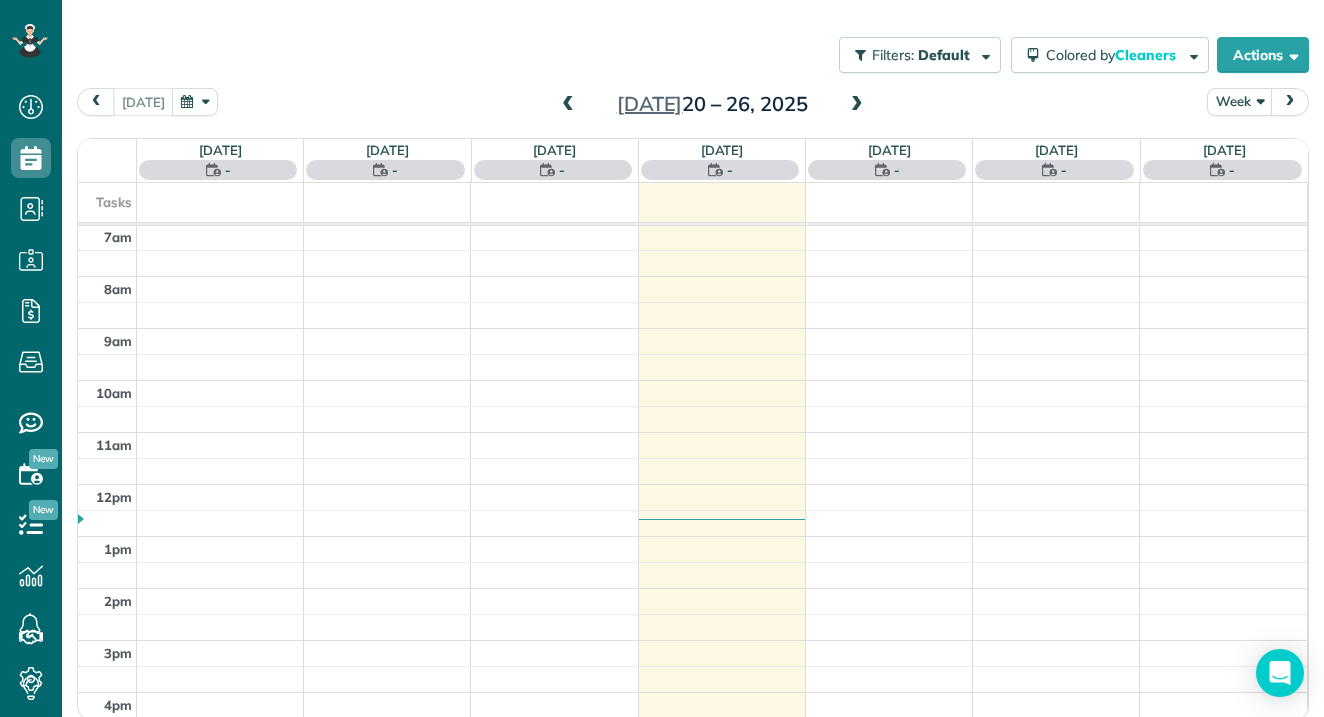 scroll, scrollTop: 365, scrollLeft: 0, axis: vertical 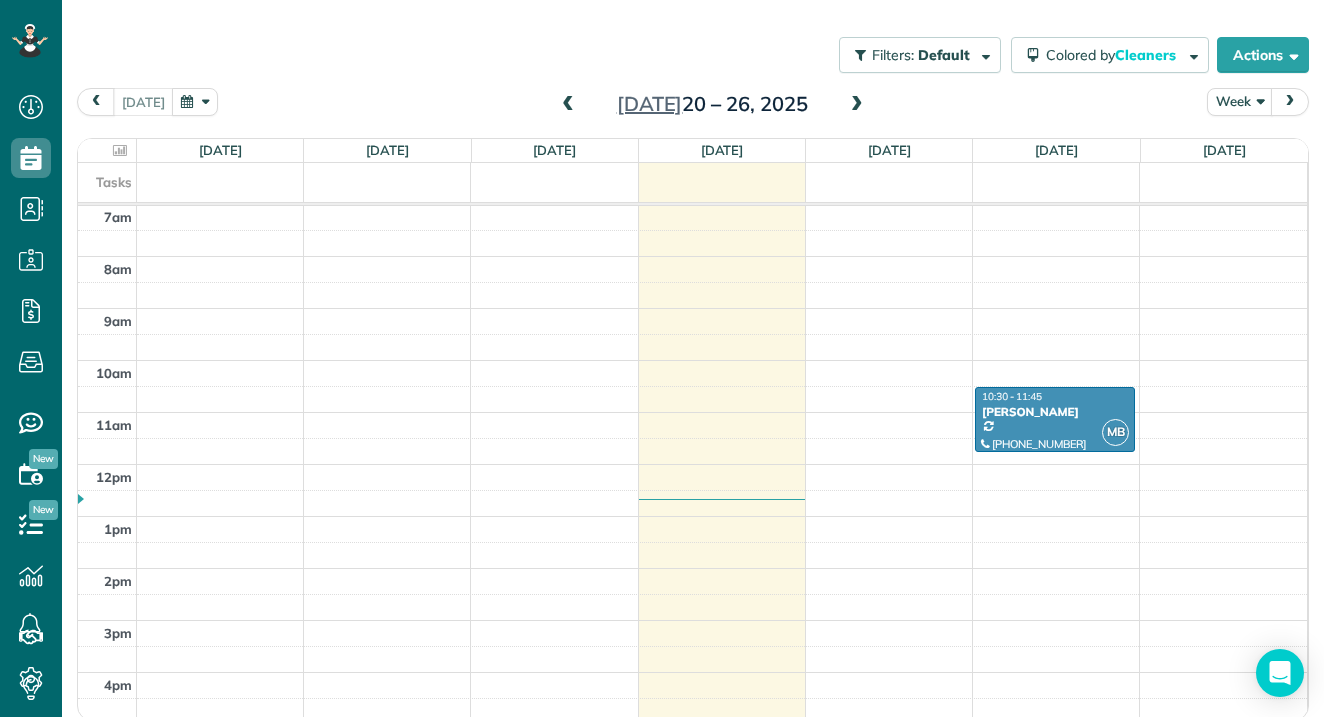 click at bounding box center (857, 105) 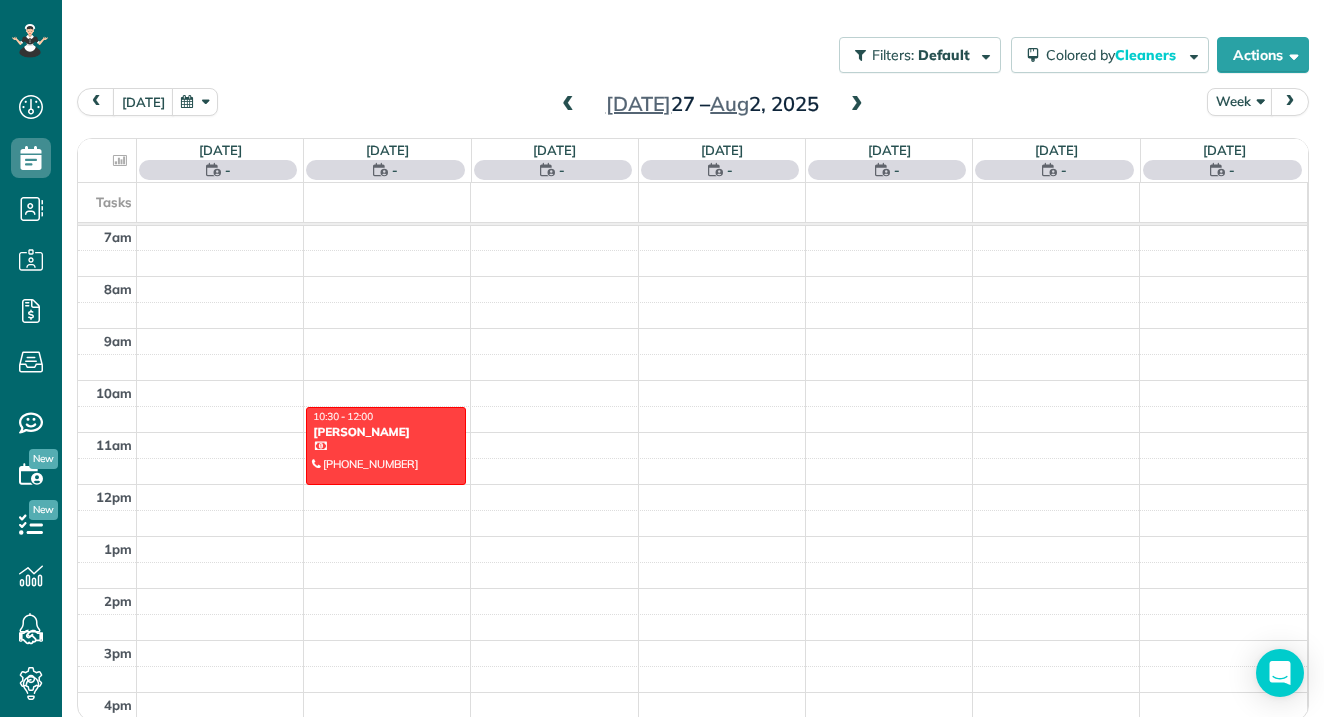 scroll, scrollTop: 365, scrollLeft: 0, axis: vertical 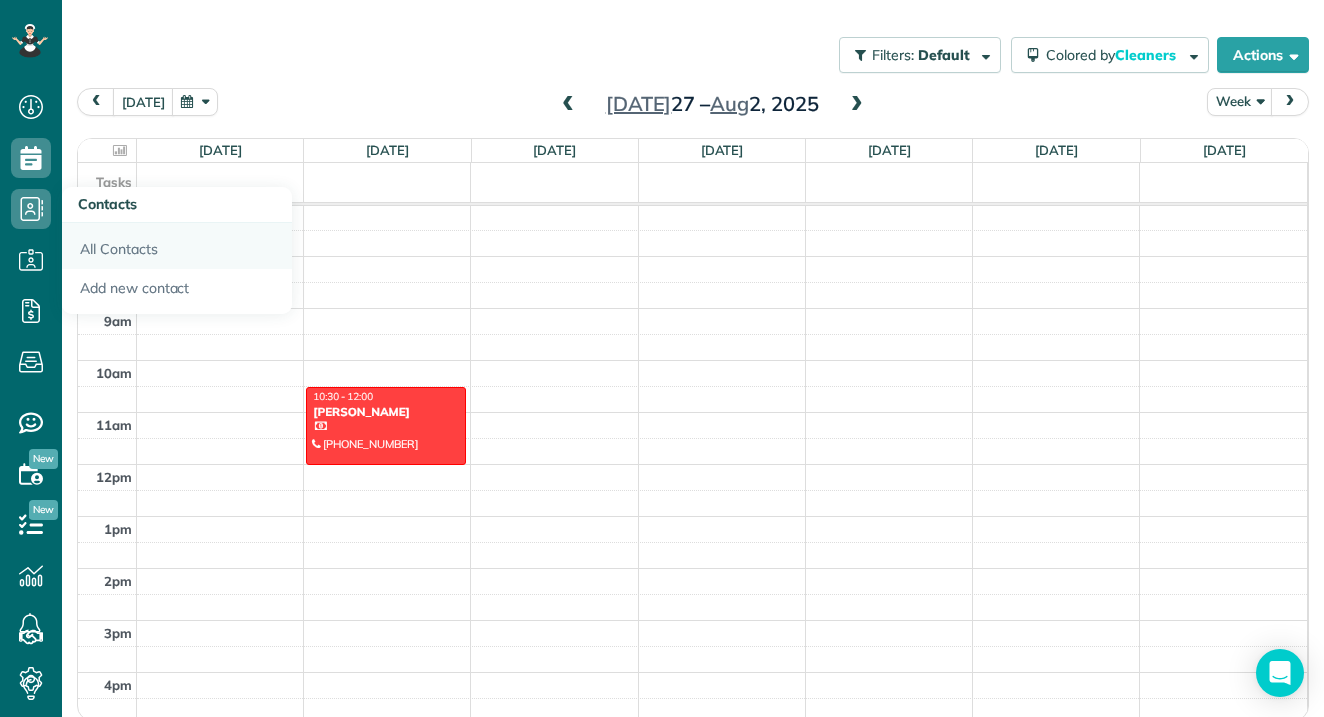 click on "All Contacts" at bounding box center [177, 246] 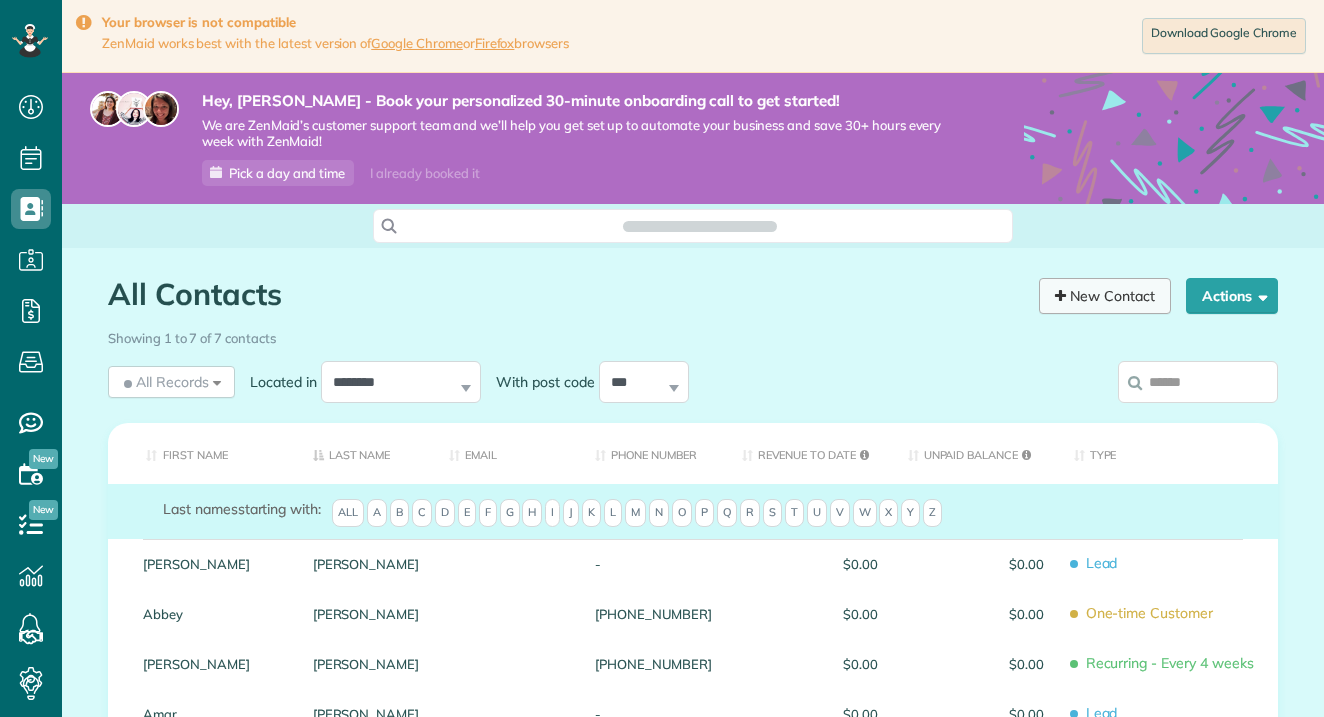 scroll, scrollTop: 0, scrollLeft: 0, axis: both 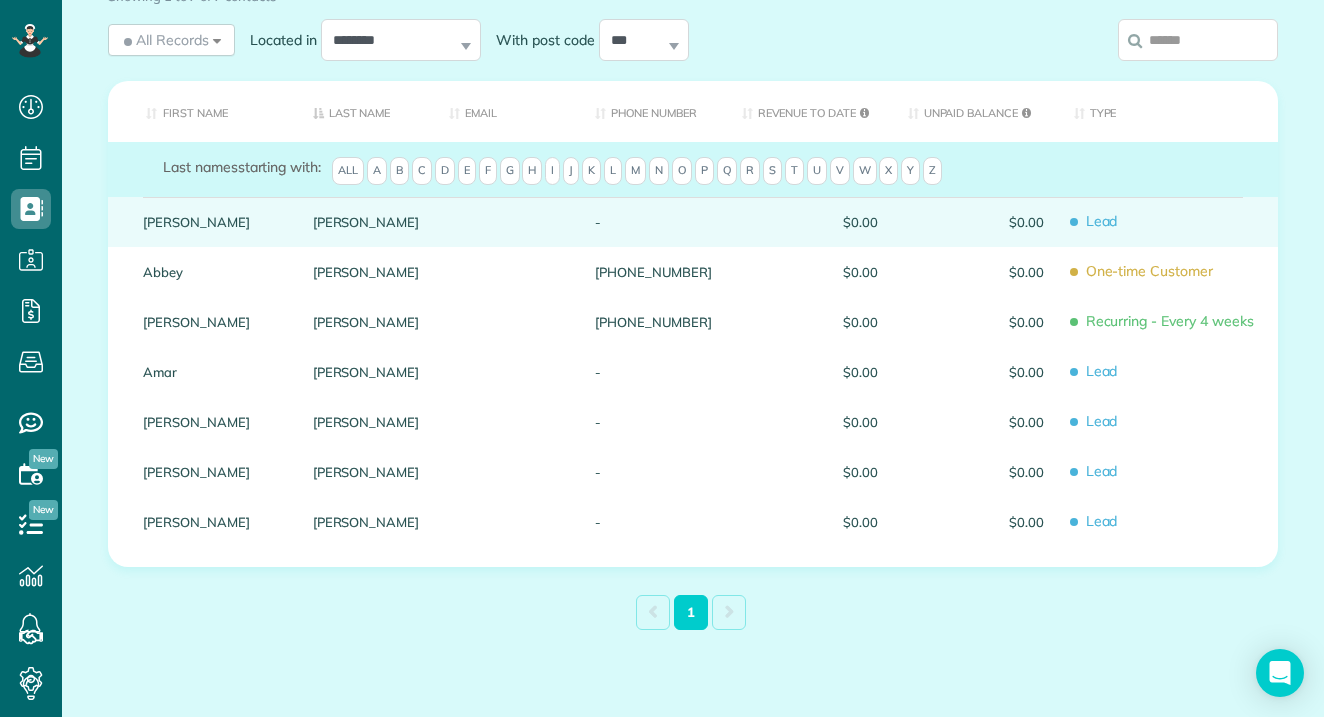 click on "[PERSON_NAME]" at bounding box center (366, 222) 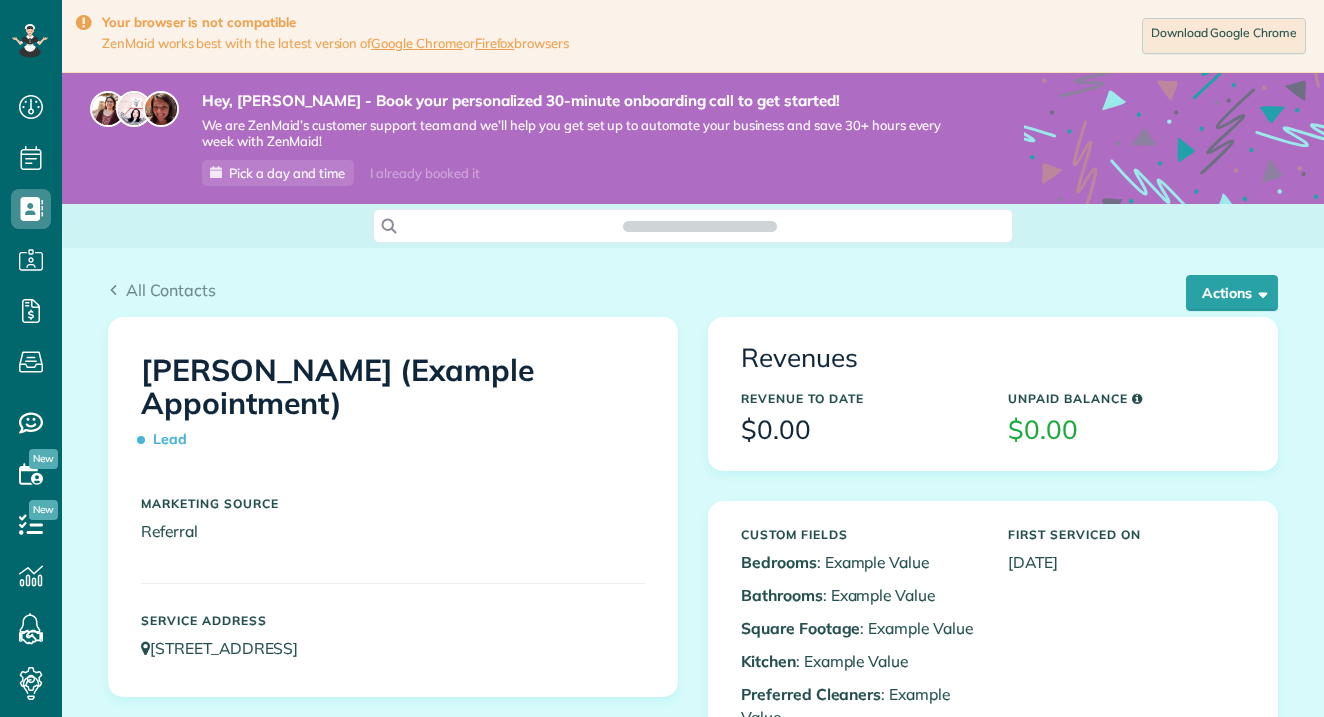 scroll, scrollTop: 0, scrollLeft: 0, axis: both 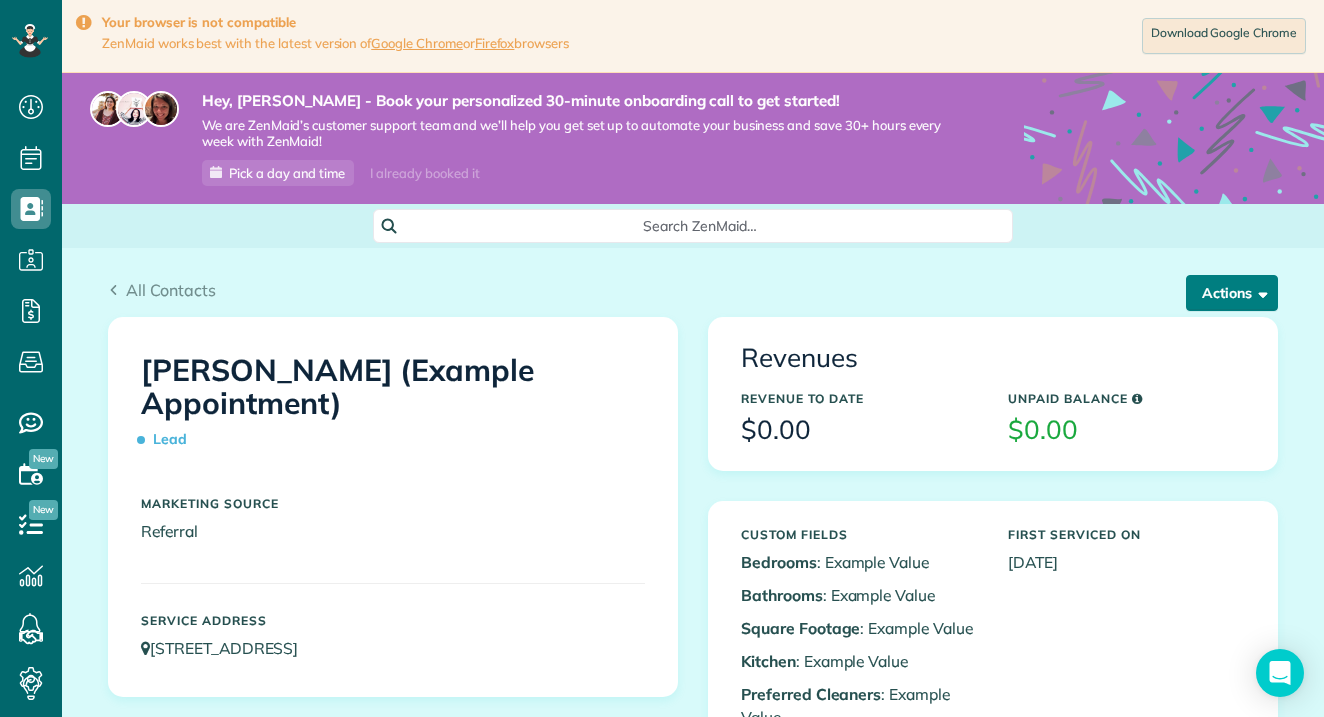 click on "Actions" at bounding box center [1232, 293] 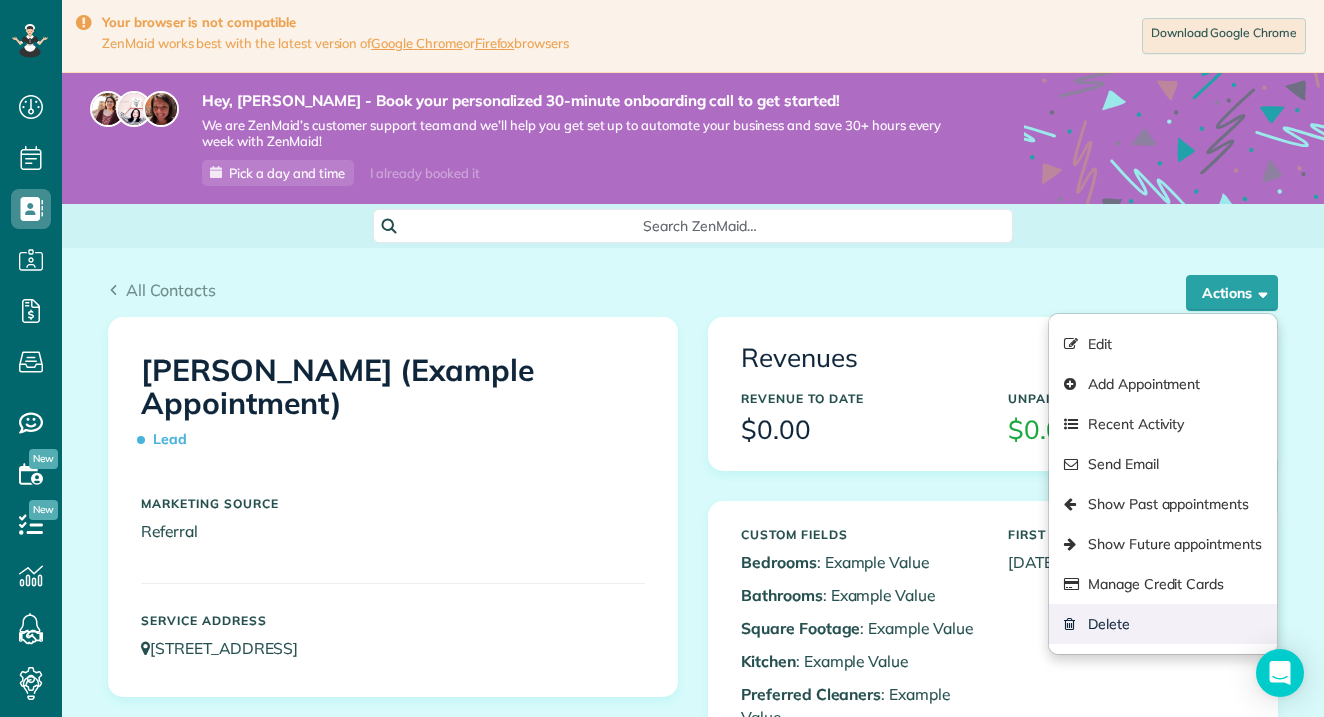 click on "Delete" at bounding box center [1163, 624] 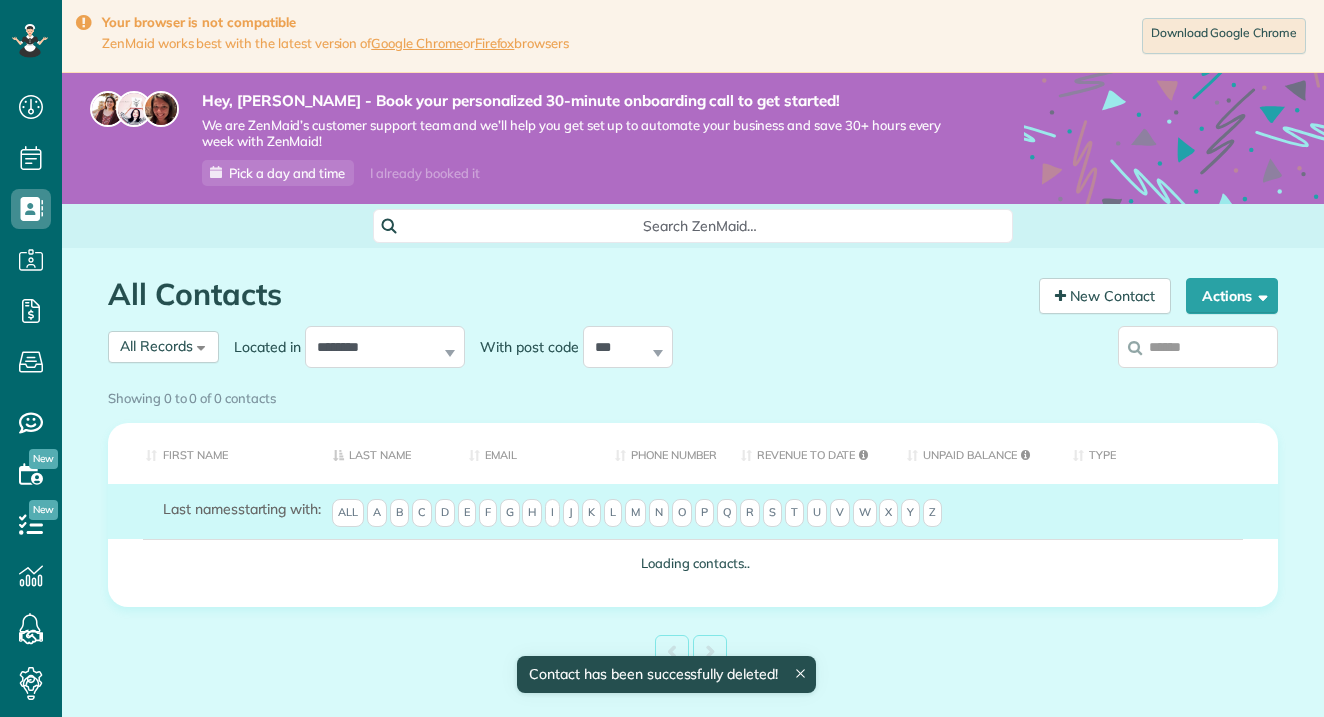 scroll, scrollTop: 0, scrollLeft: 0, axis: both 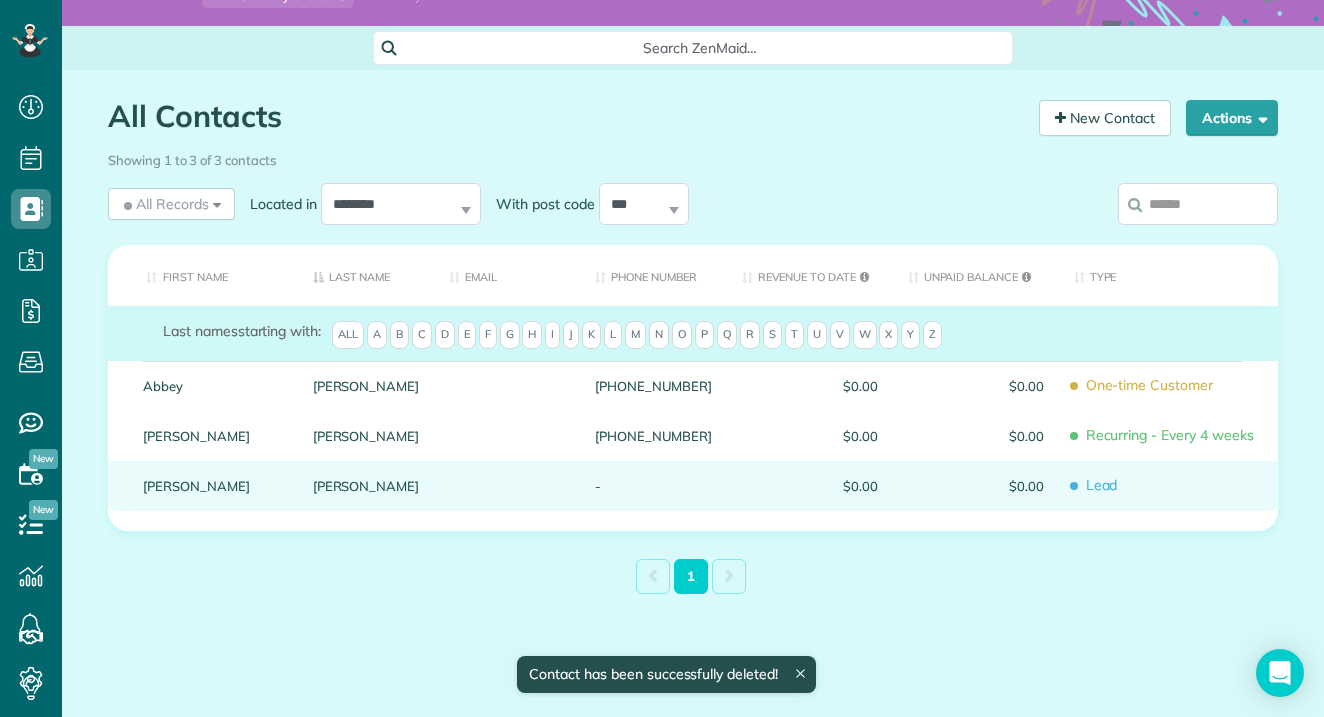click at bounding box center (507, 486) 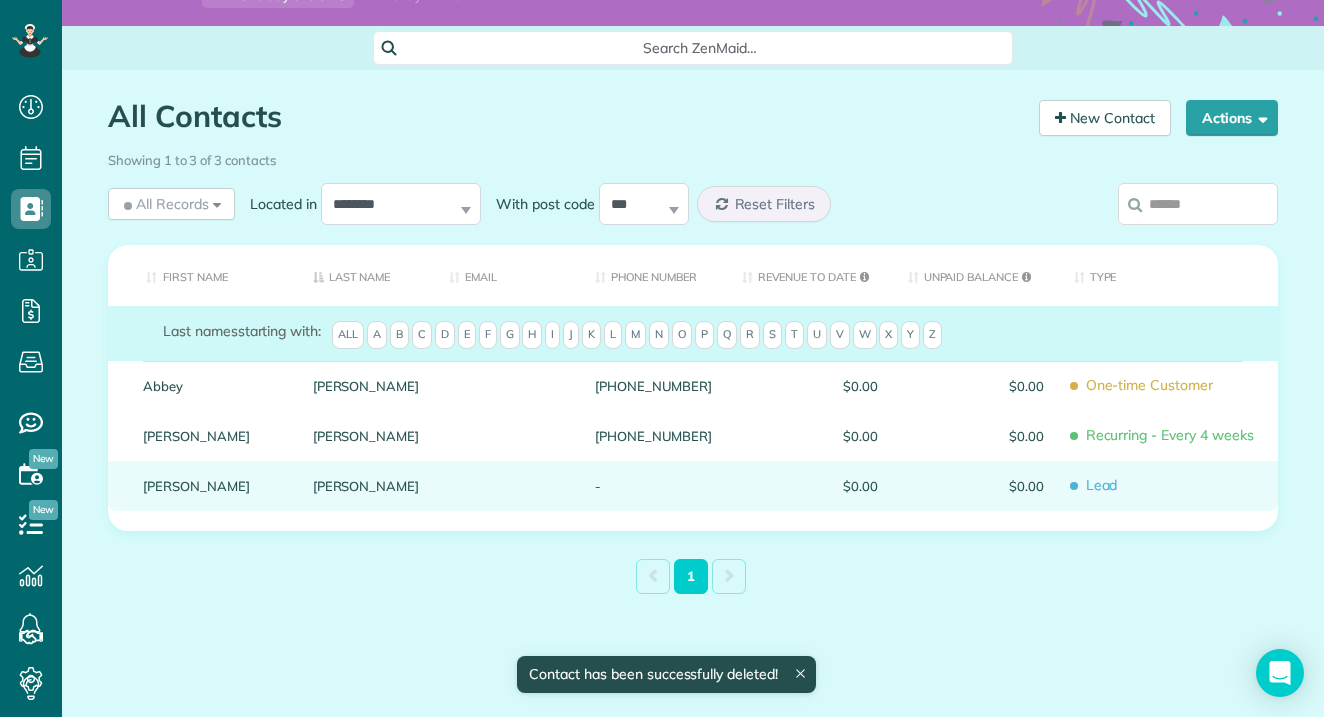 click on "Schwab" at bounding box center (366, 486) 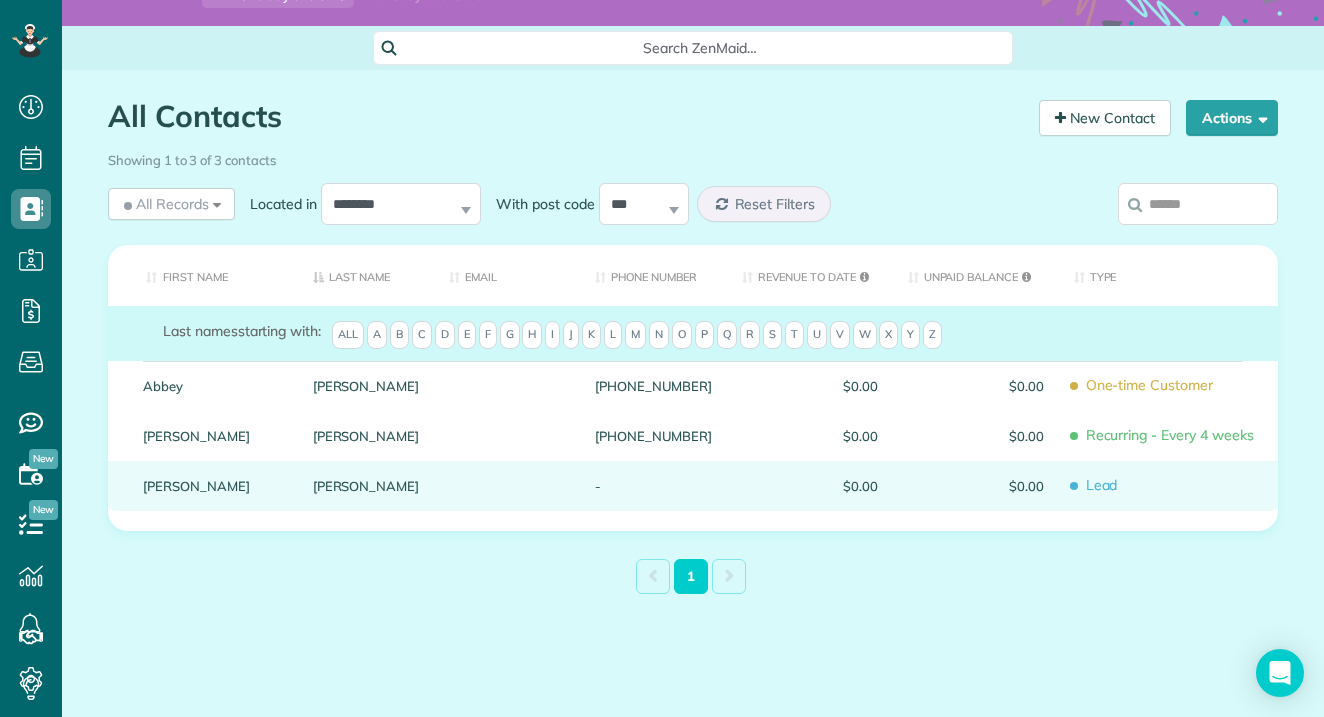 click on "Schwab" at bounding box center (366, 486) 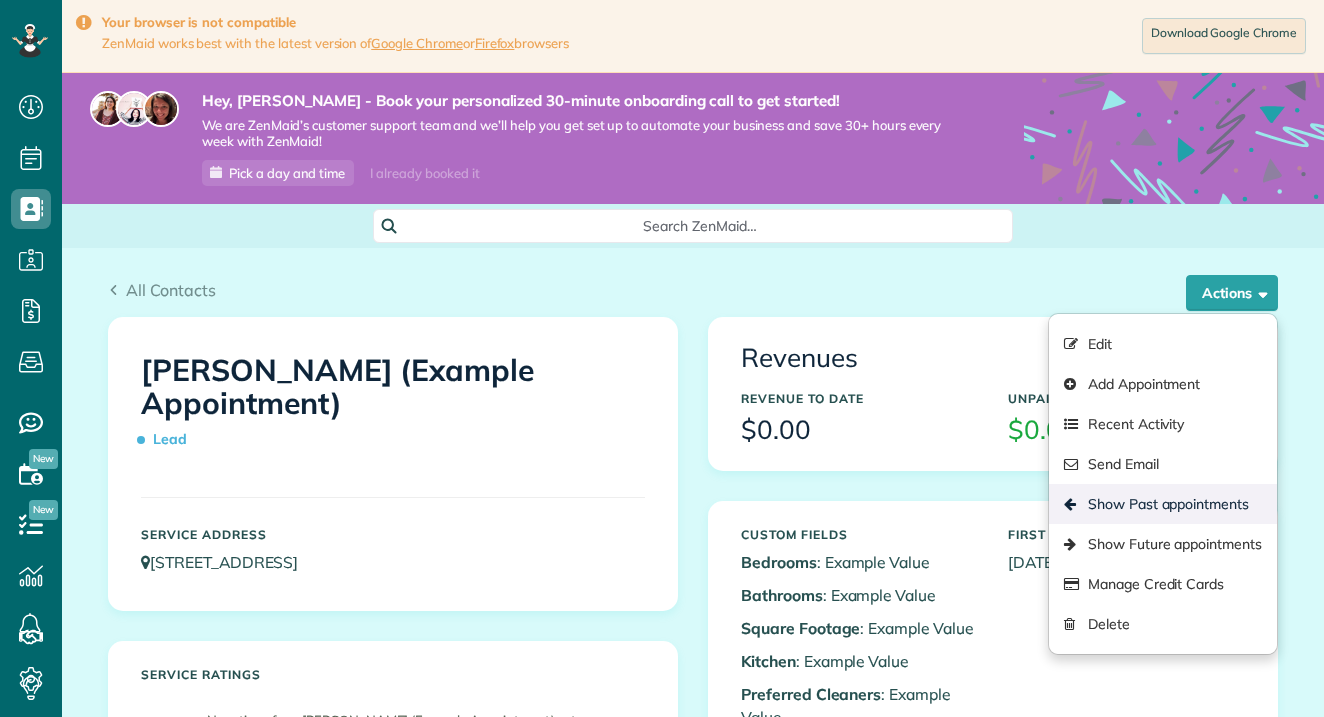 scroll, scrollTop: 0, scrollLeft: 0, axis: both 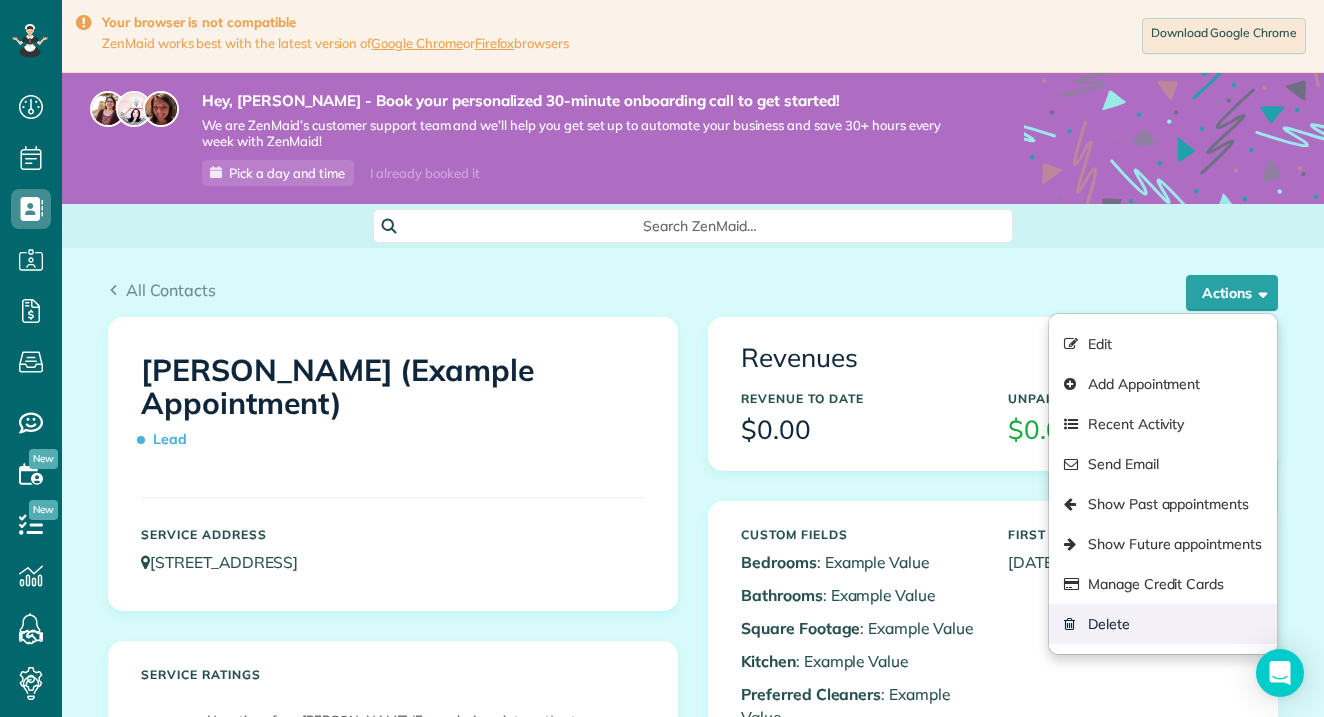 click on "Delete" at bounding box center (1163, 624) 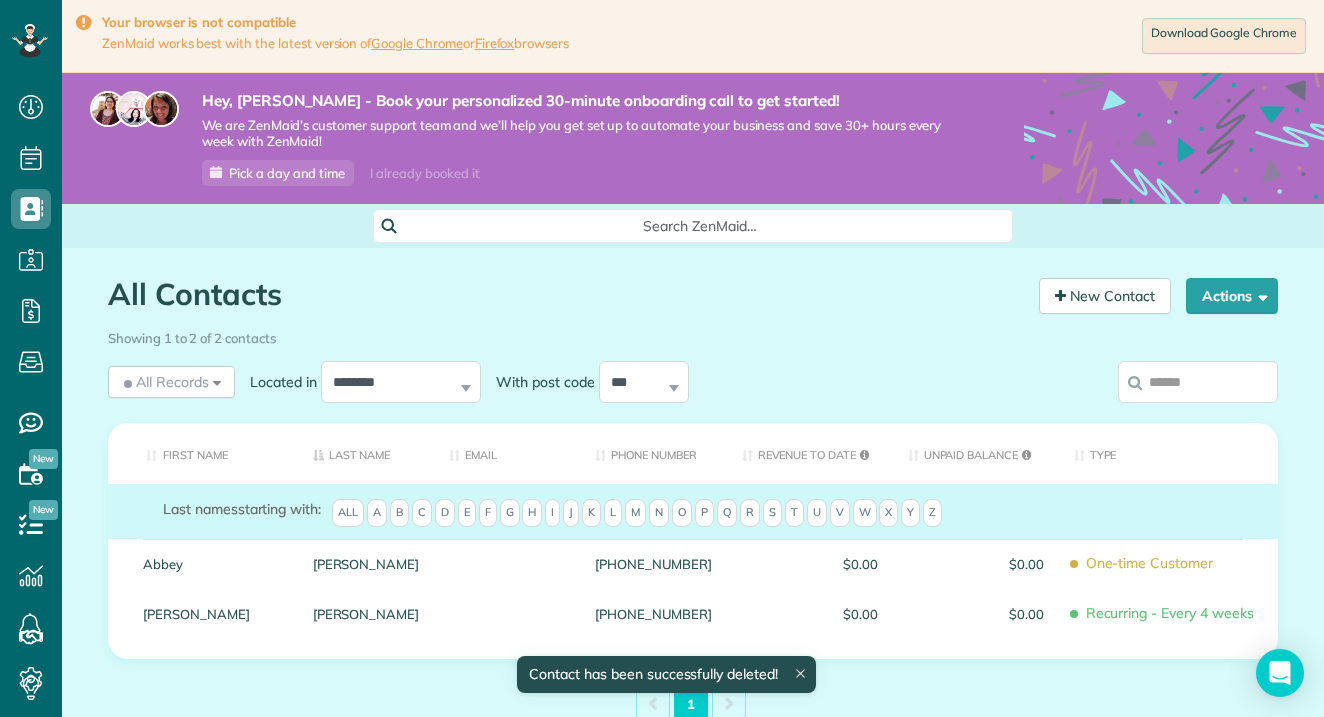 scroll, scrollTop: 0, scrollLeft: 0, axis: both 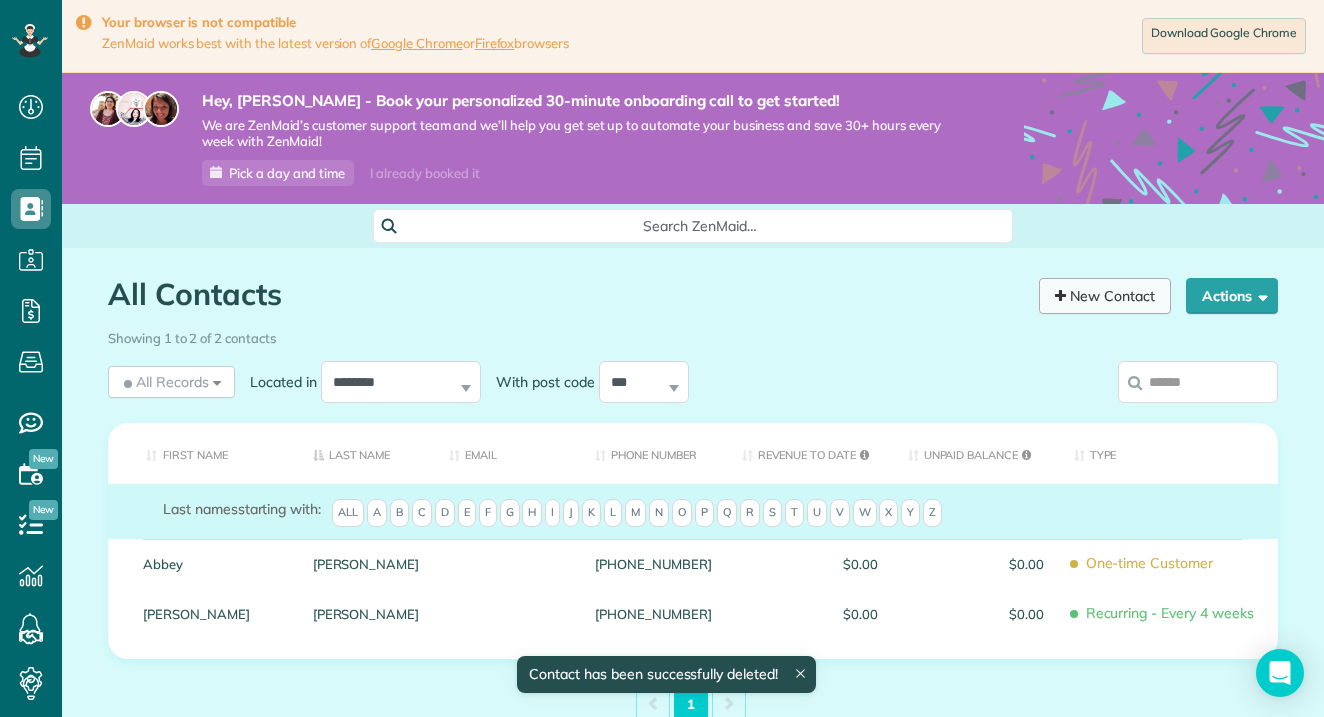 click on "New Contact" at bounding box center (1105, 296) 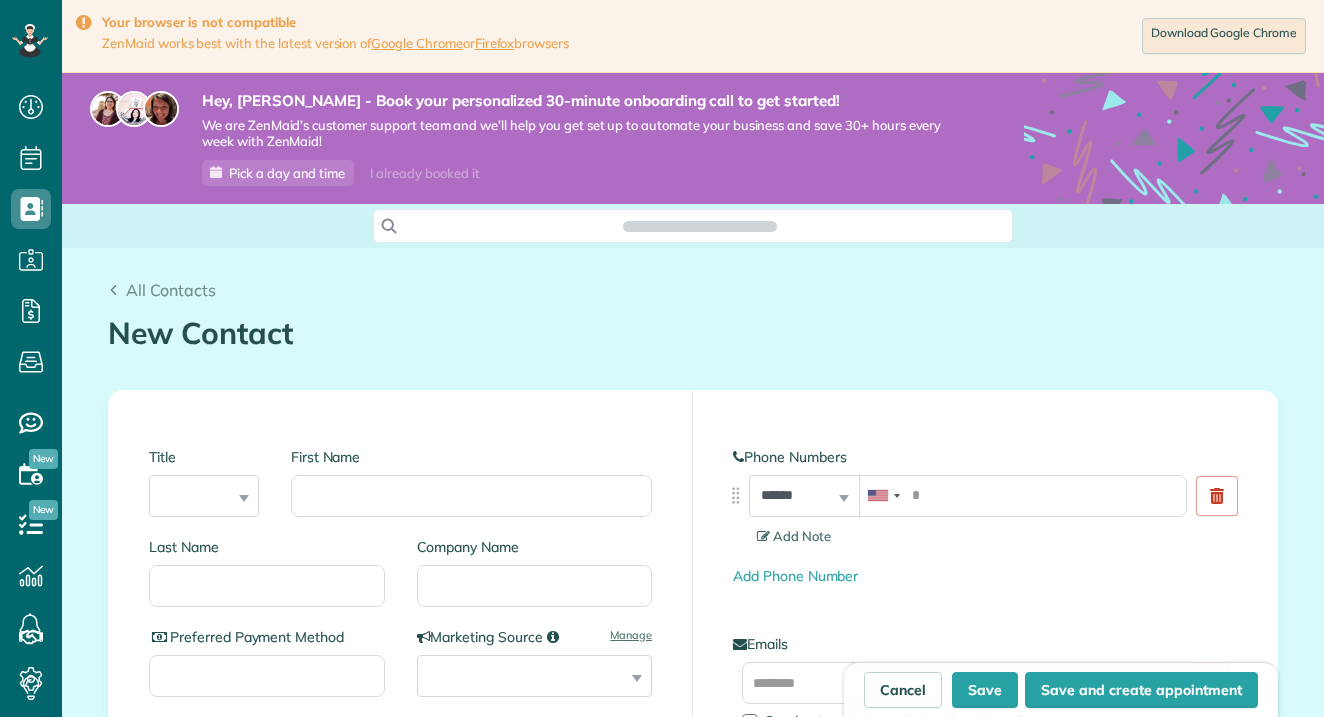 scroll, scrollTop: 0, scrollLeft: 0, axis: both 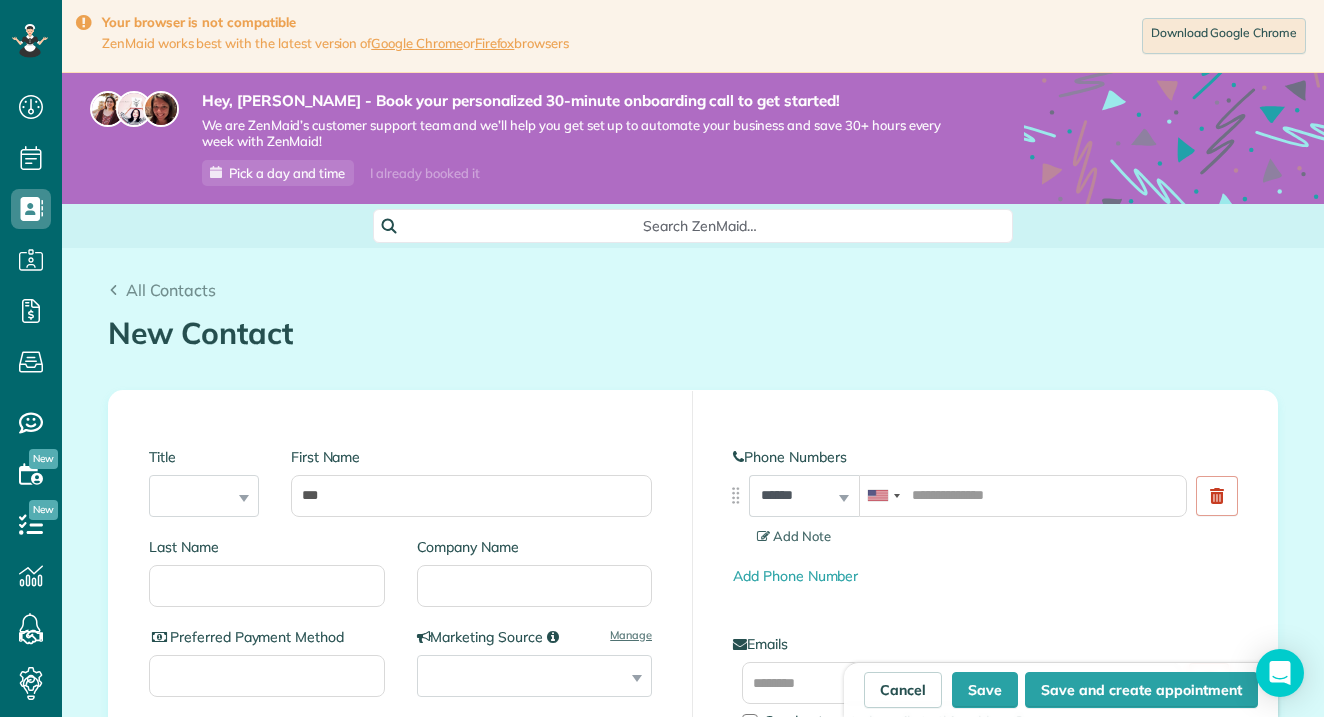 type on "***" 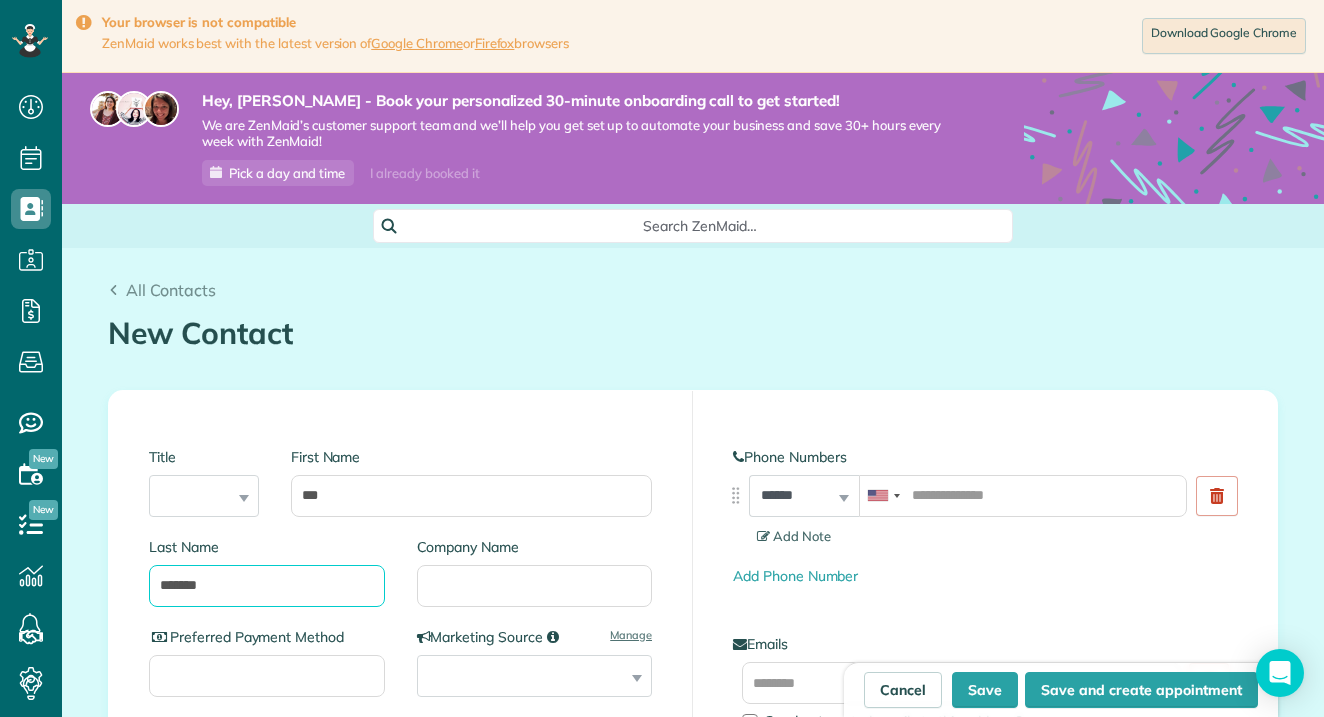 type on "*******" 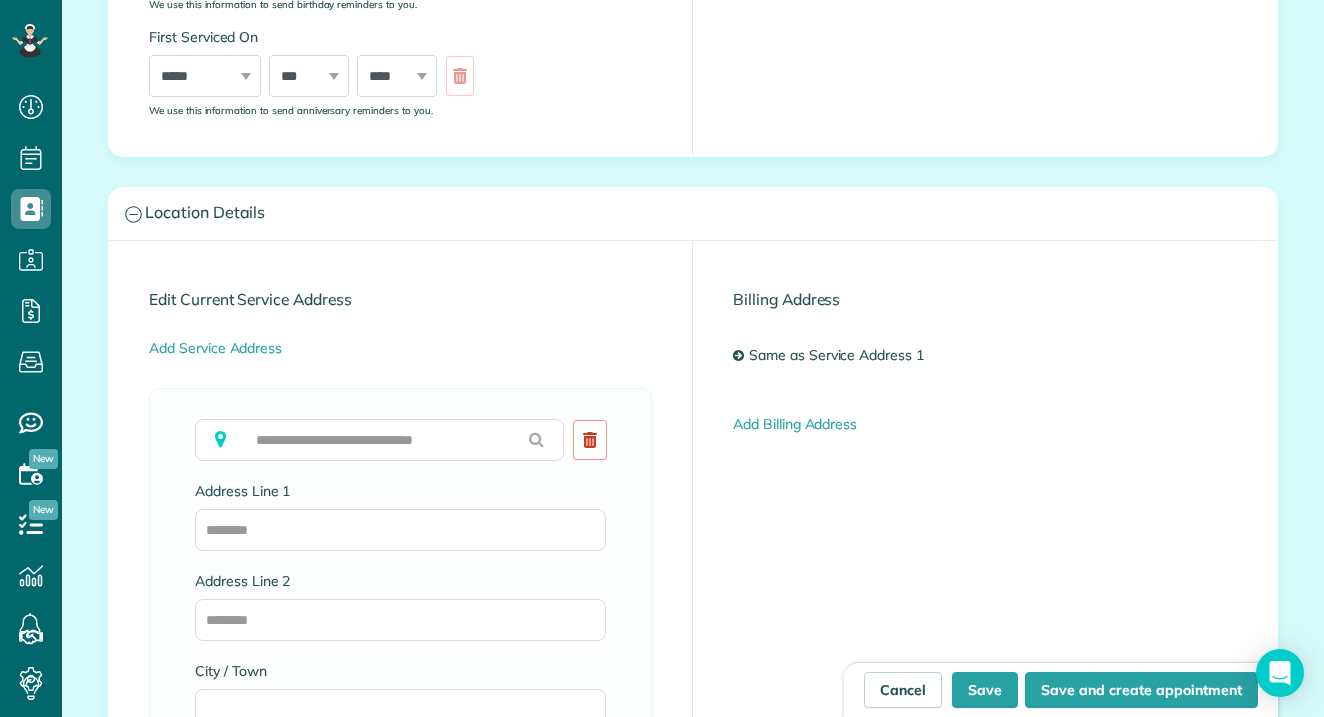 scroll, scrollTop: 927, scrollLeft: 0, axis: vertical 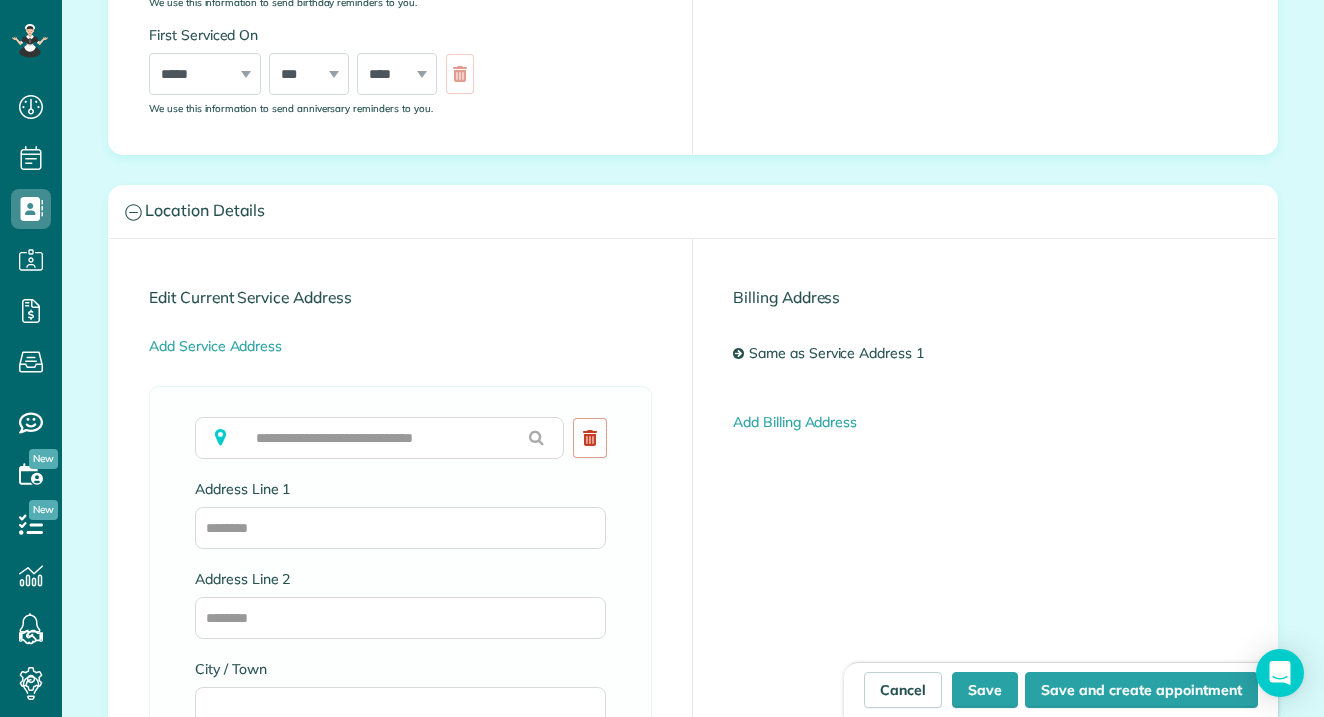 type on "**********" 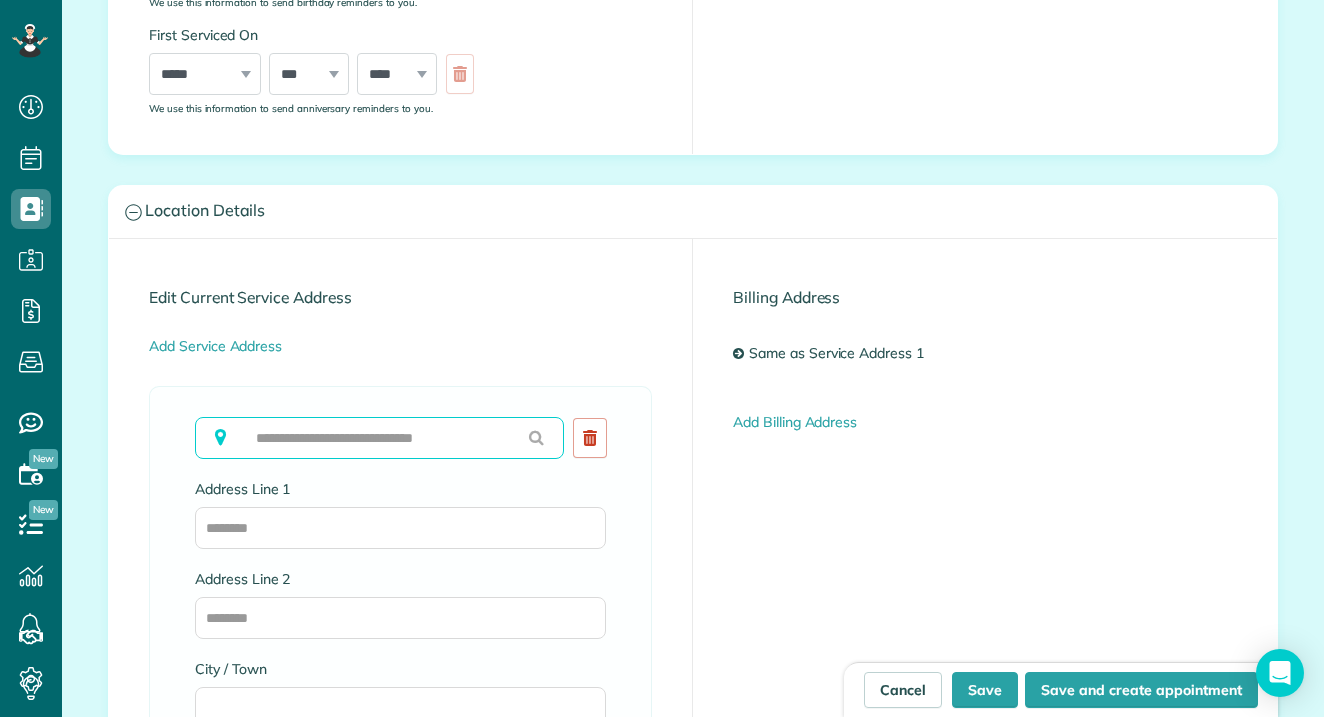 click at bounding box center (379, 438) 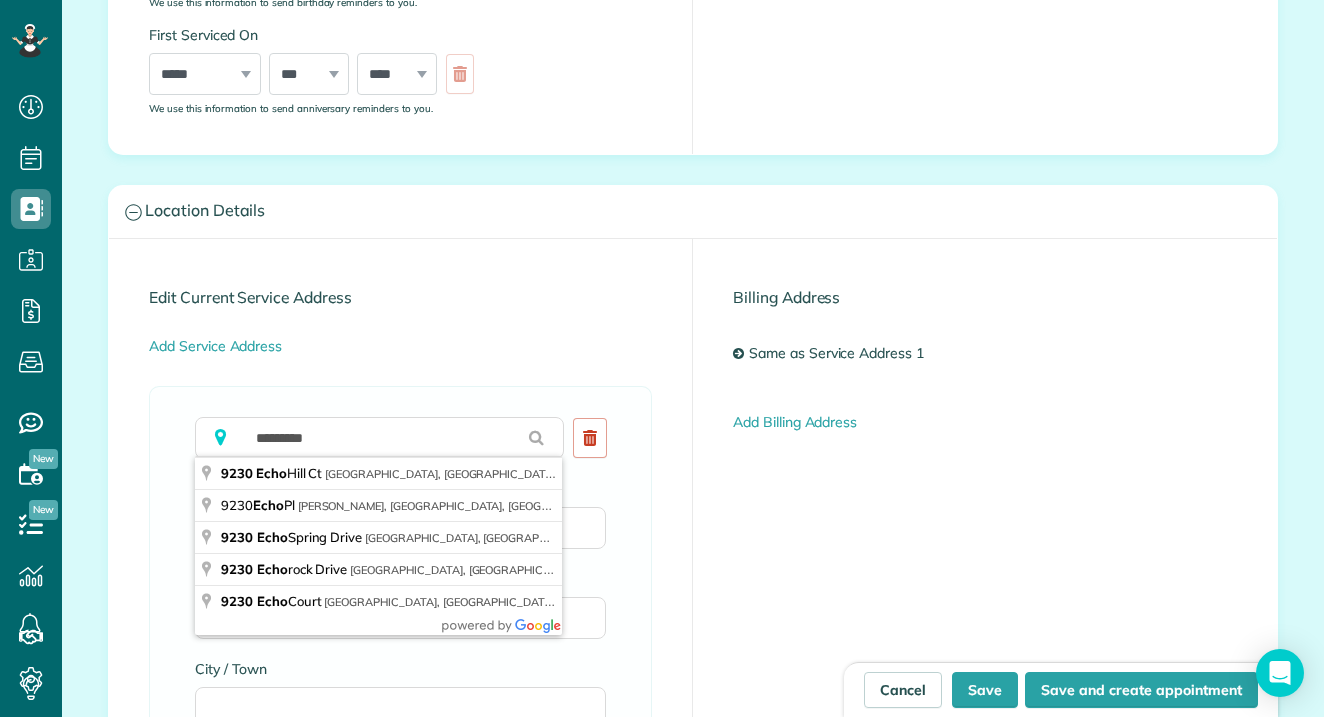 type on "**********" 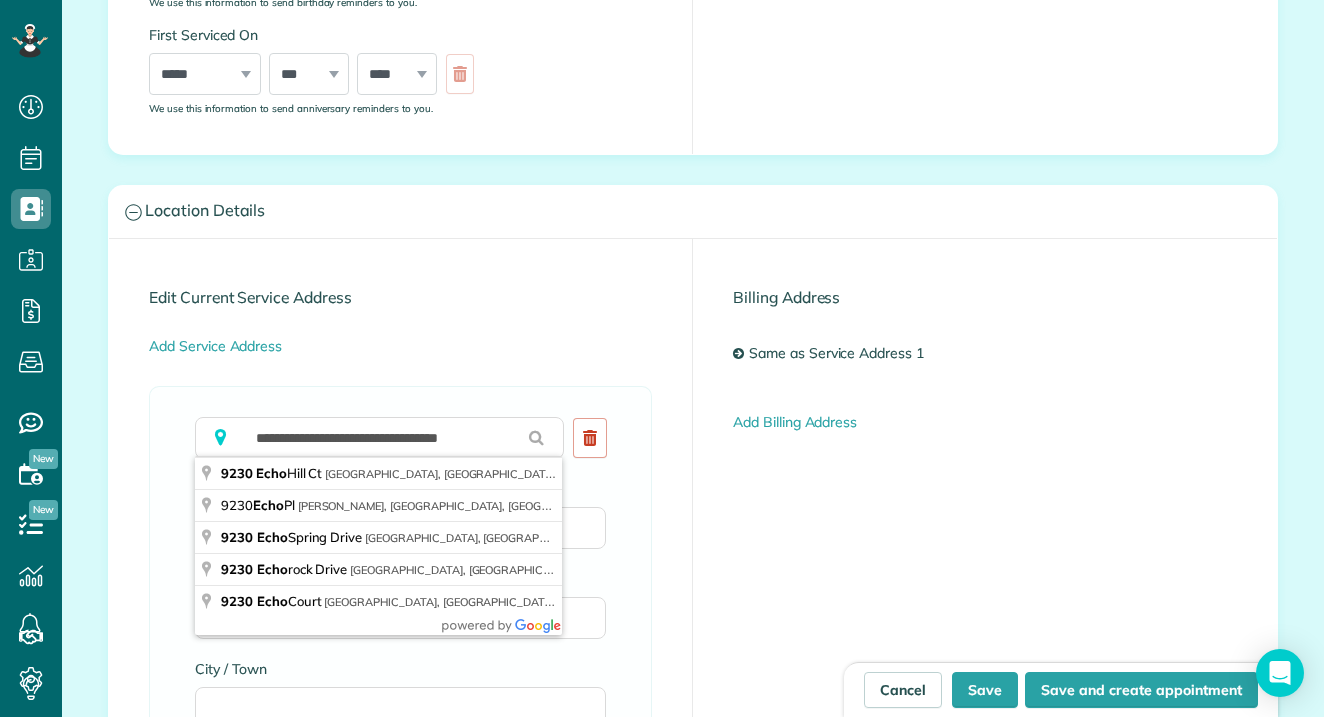 type on "**********" 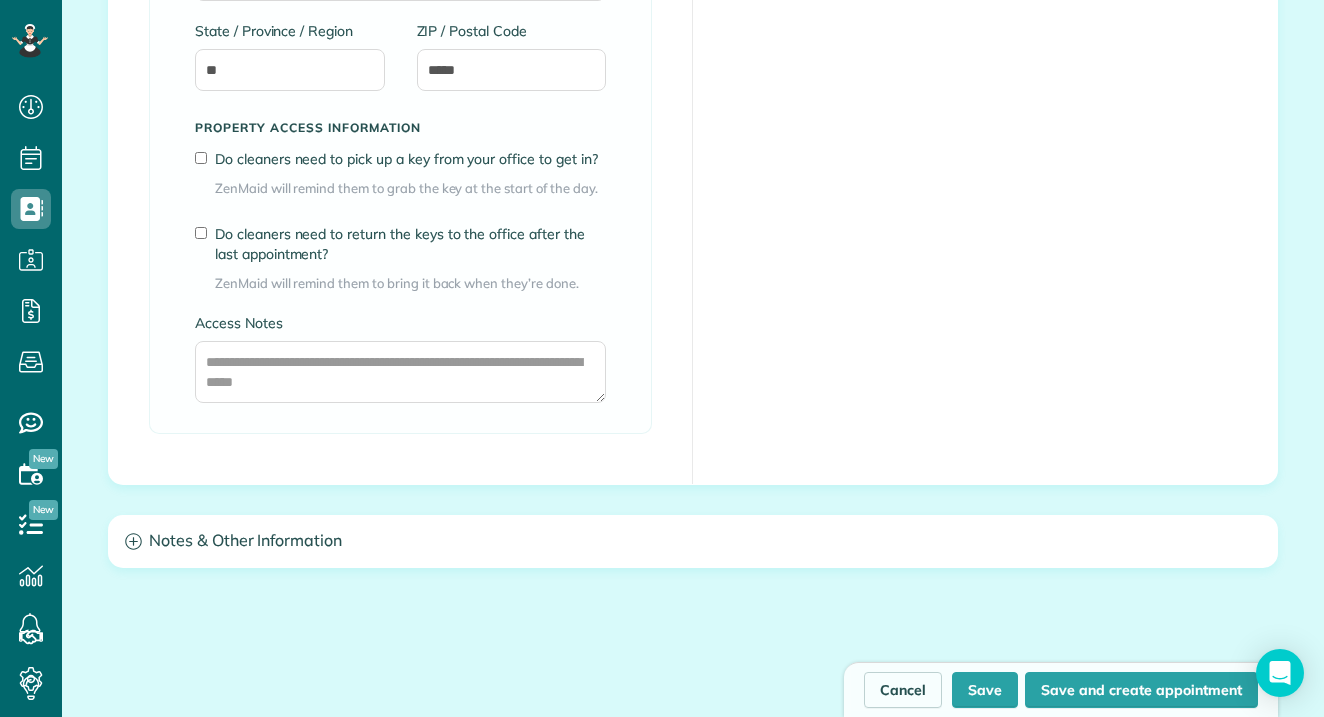 scroll, scrollTop: 1654, scrollLeft: 0, axis: vertical 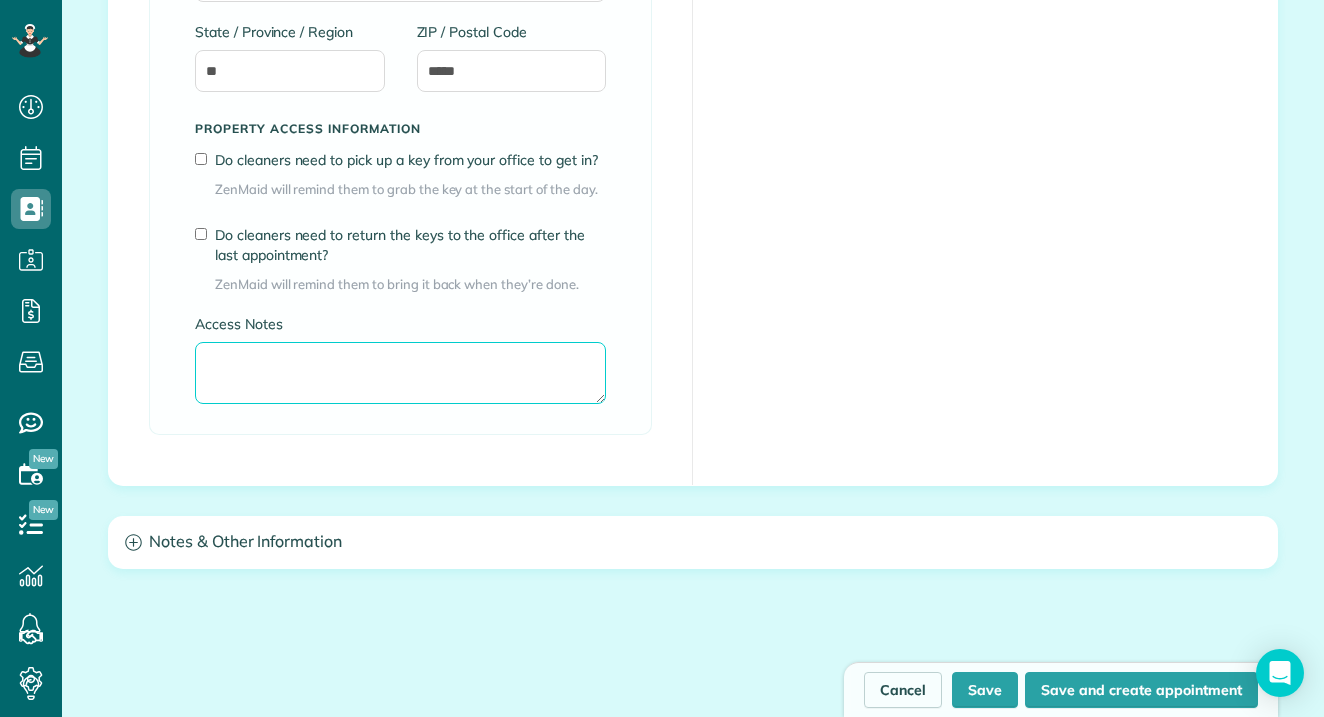 click on "Access Notes" at bounding box center [400, 373] 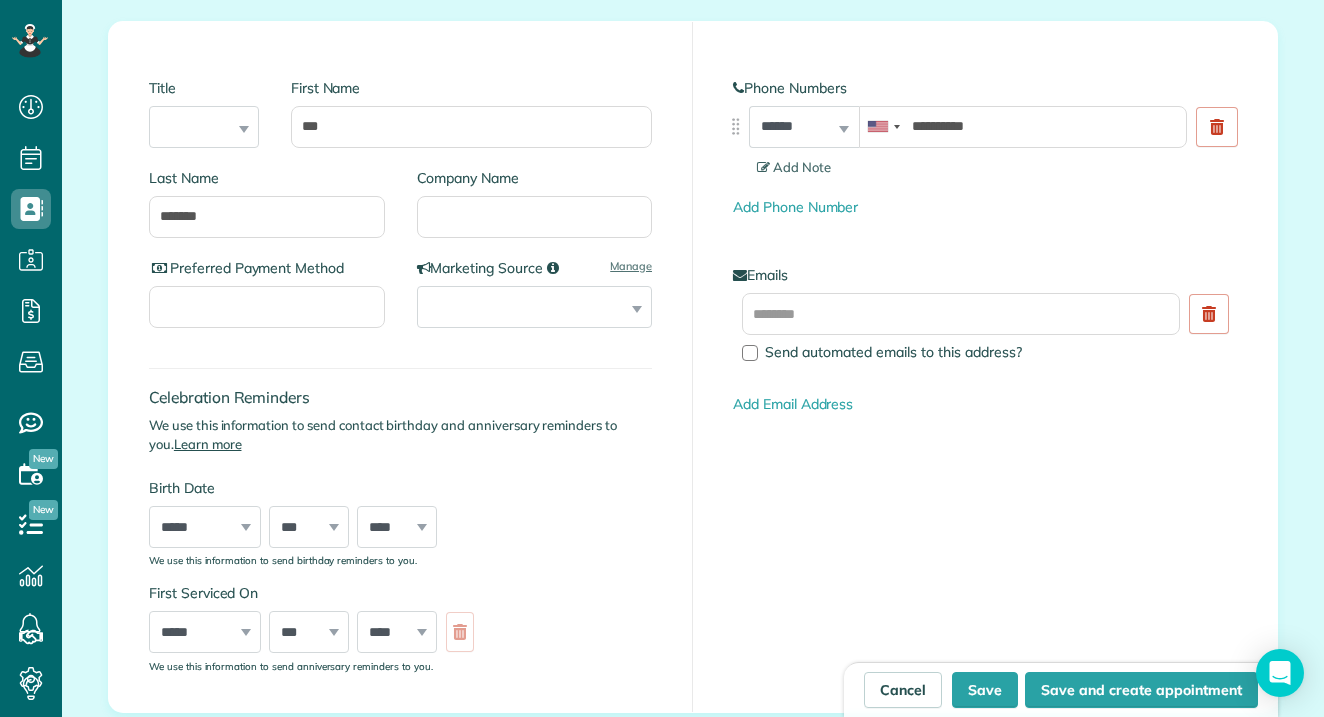 scroll, scrollTop: 337, scrollLeft: 0, axis: vertical 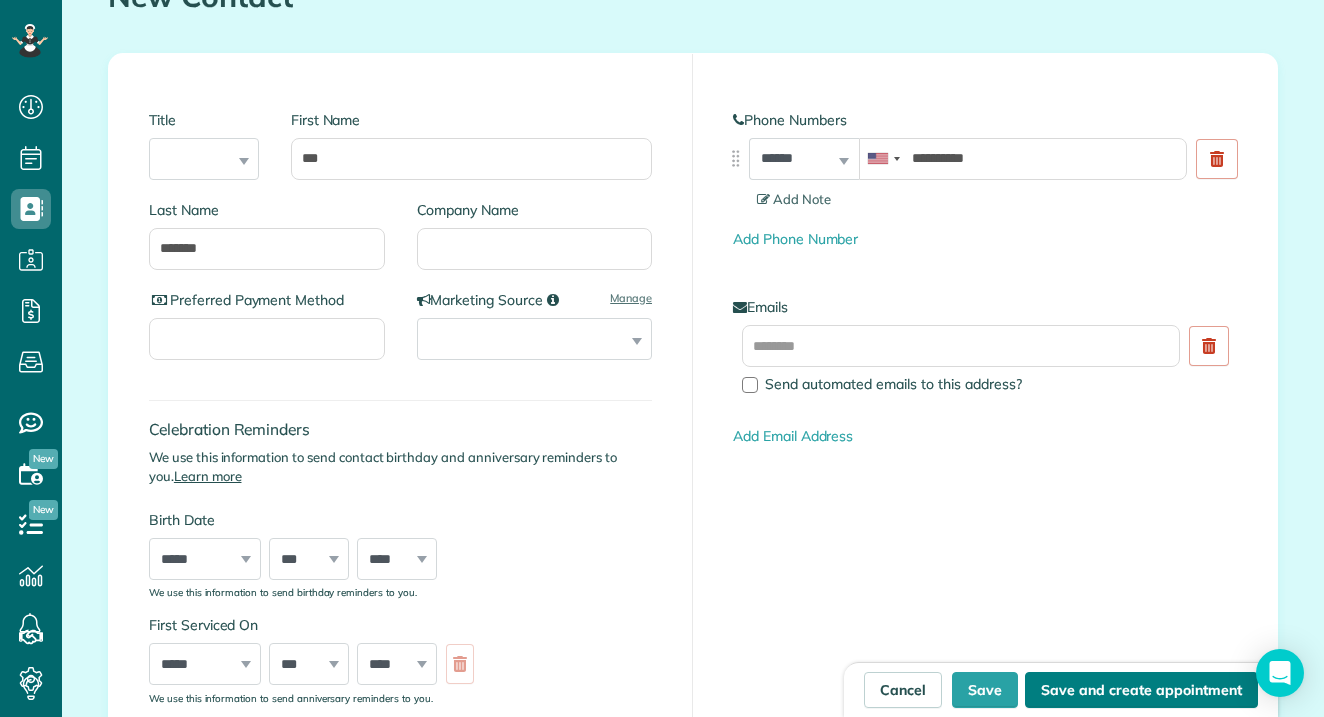 type on "**********" 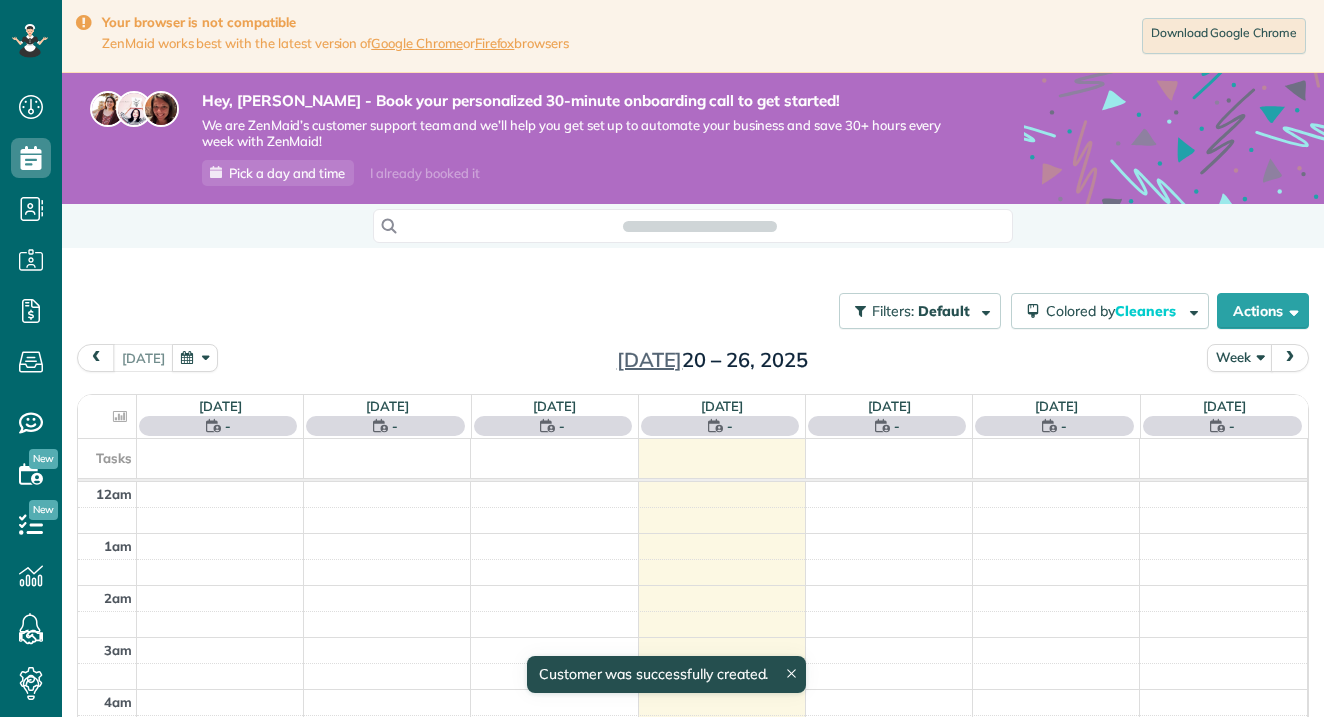 scroll, scrollTop: 0, scrollLeft: 0, axis: both 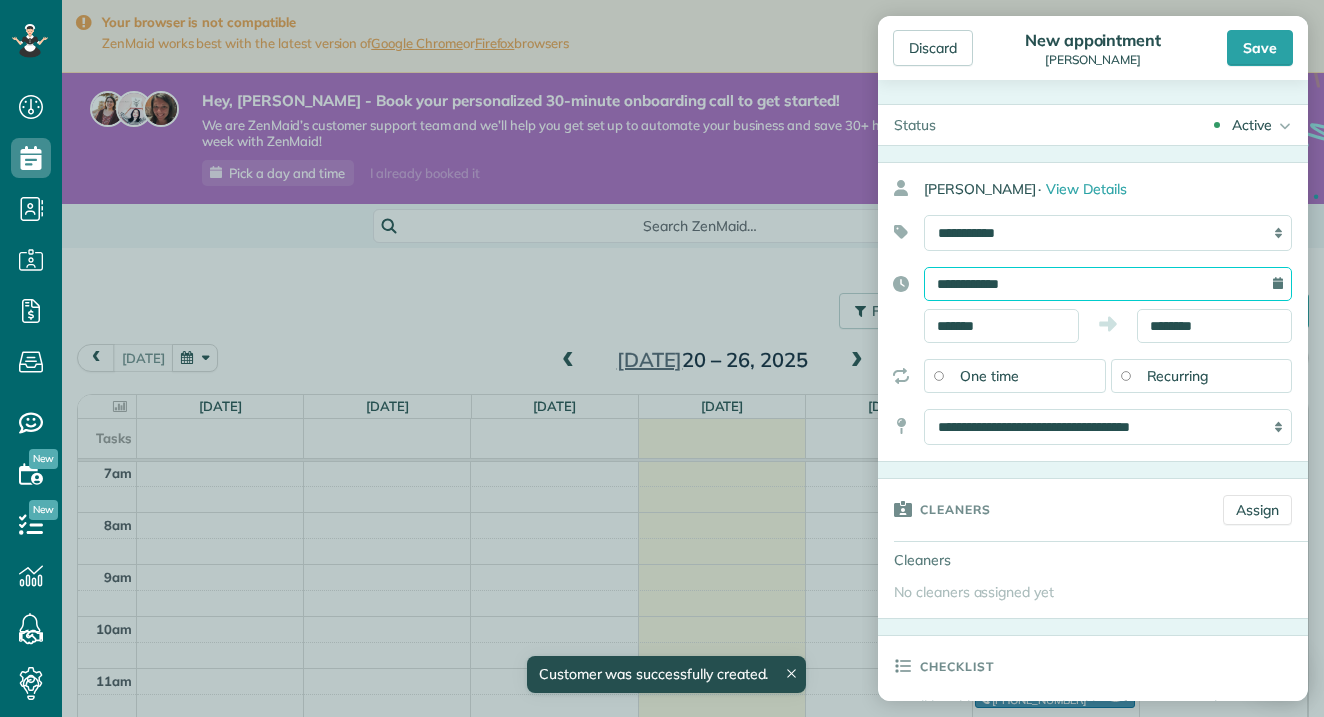 click on "**********" at bounding box center (1108, 284) 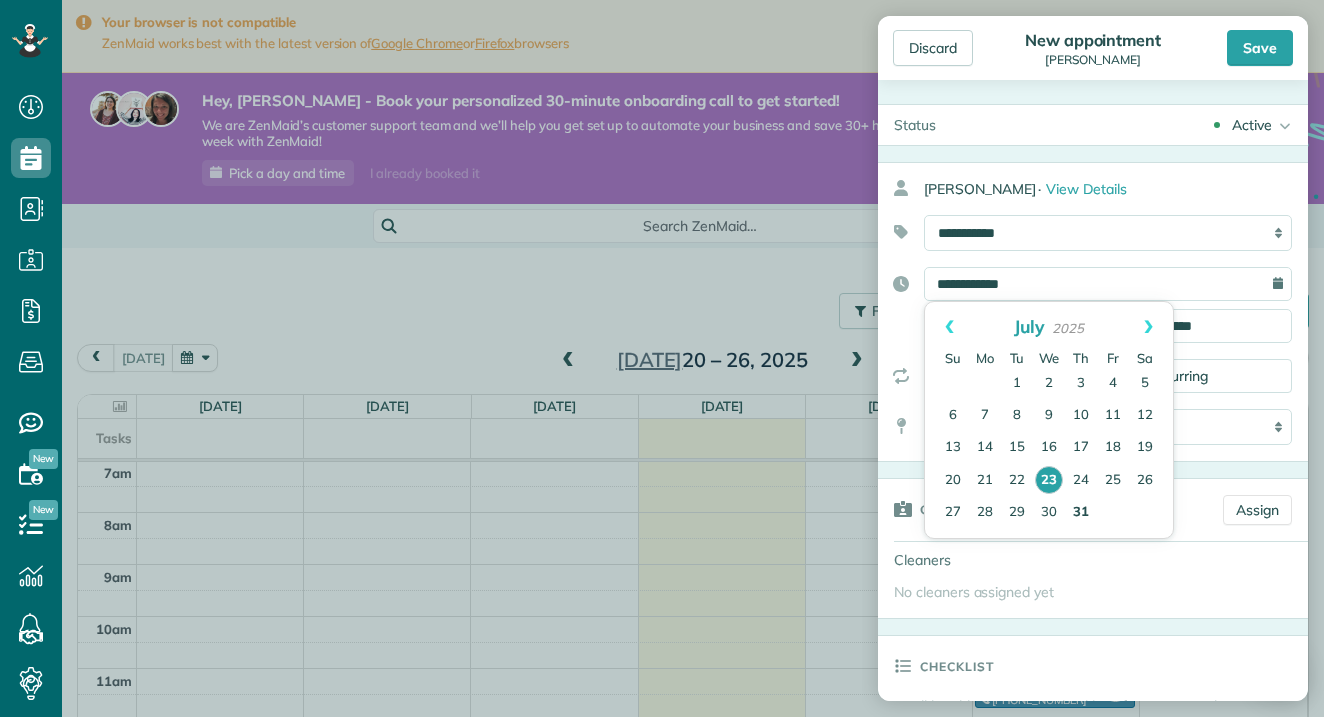 click on "31" at bounding box center [1081, 513] 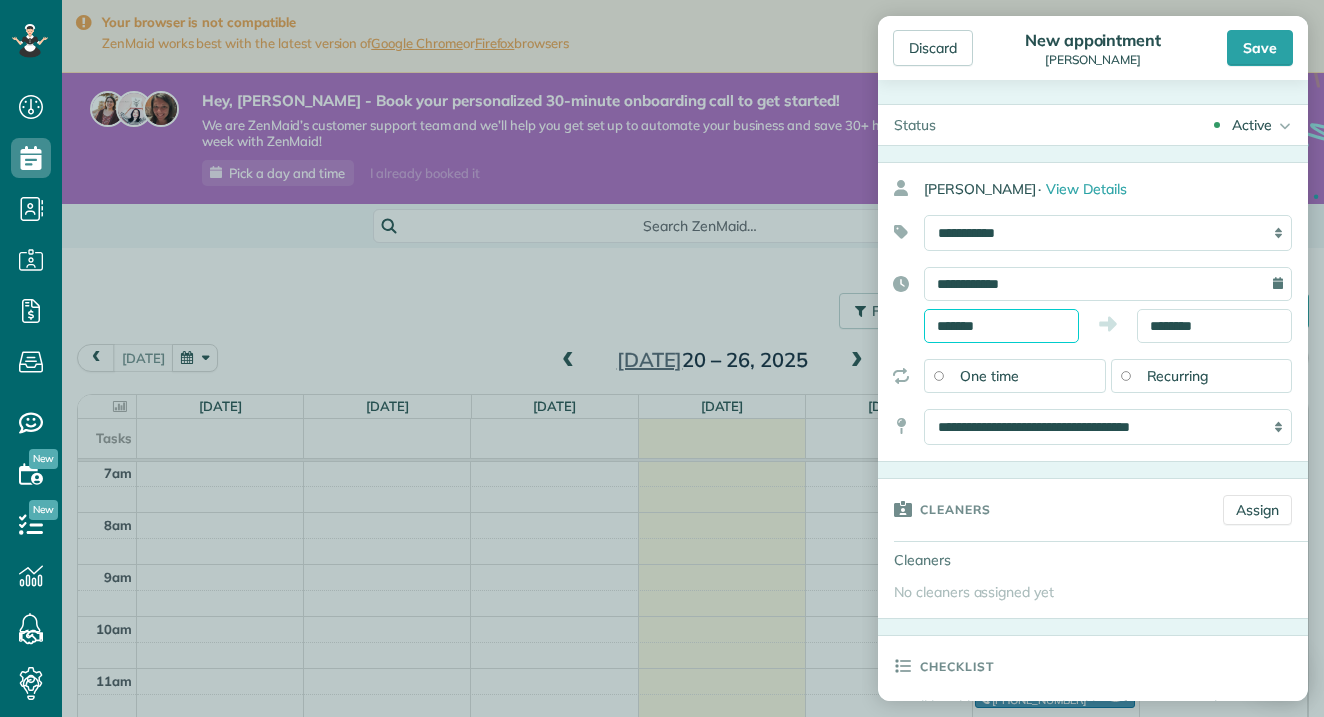 click on "*******" at bounding box center [1001, 326] 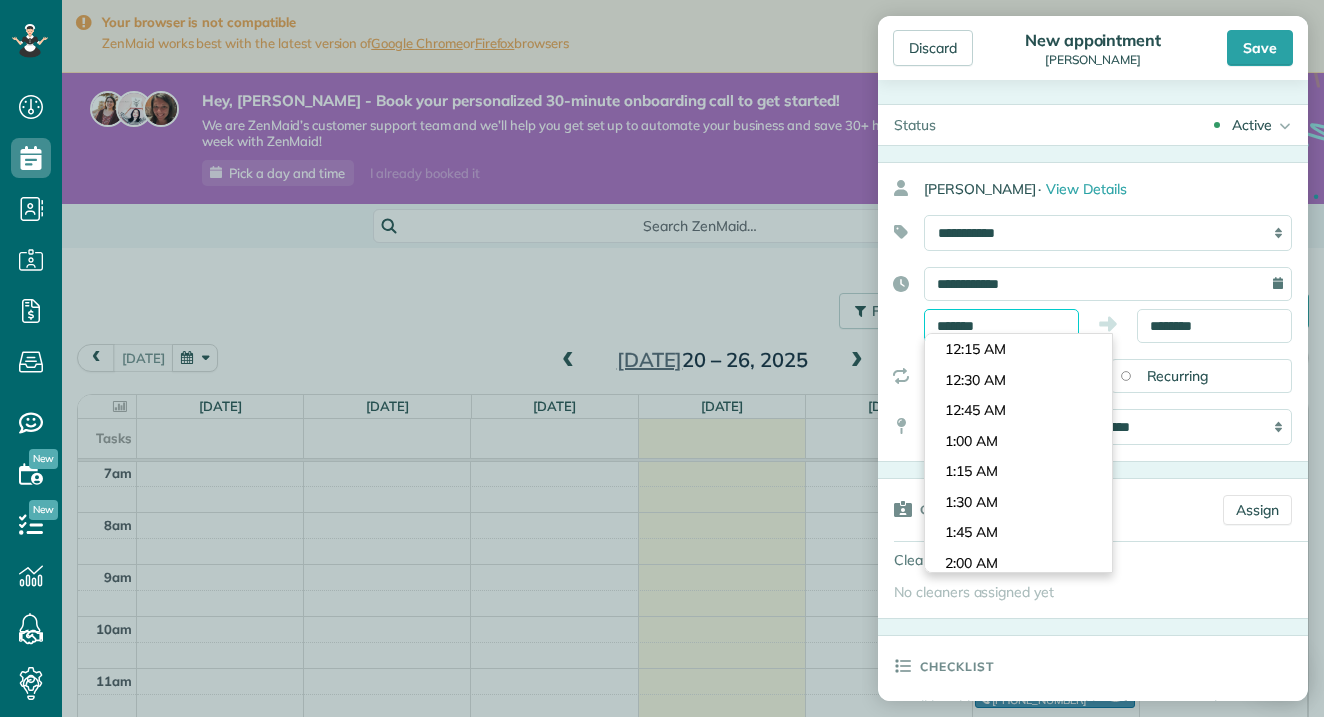 scroll, scrollTop: 1020, scrollLeft: 0, axis: vertical 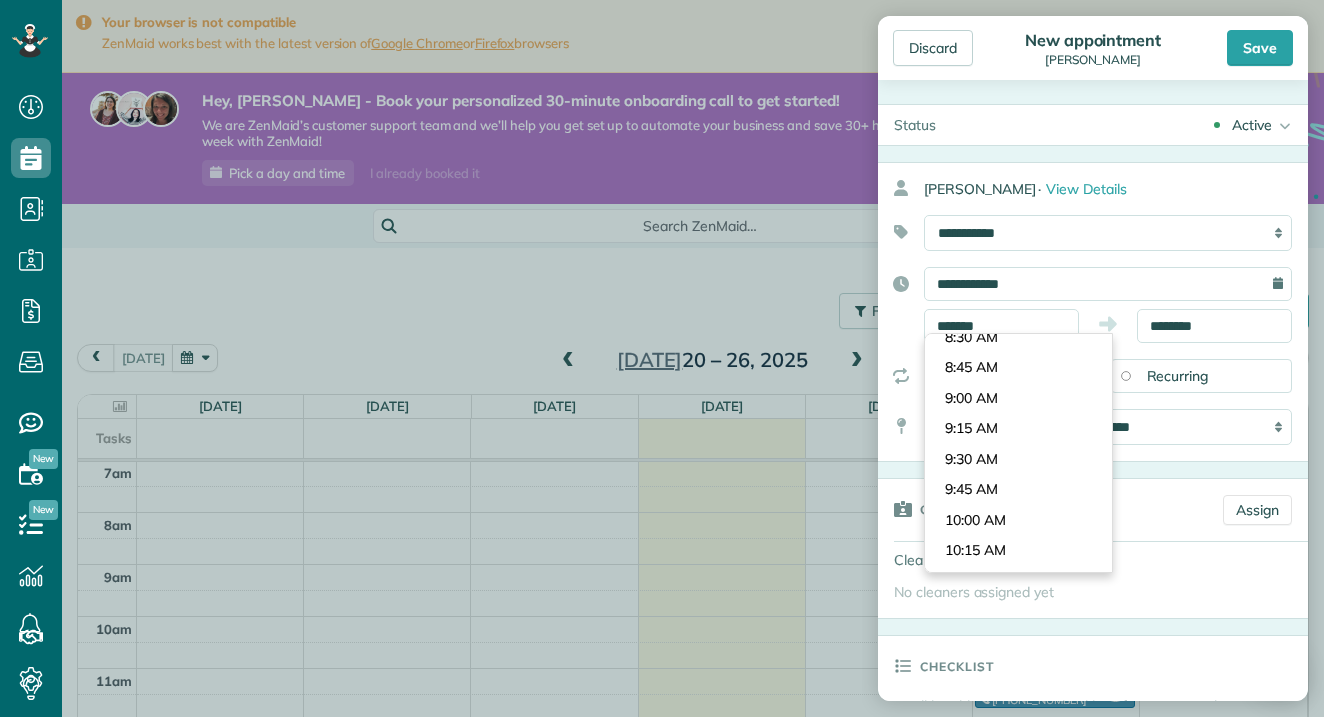 type on "********" 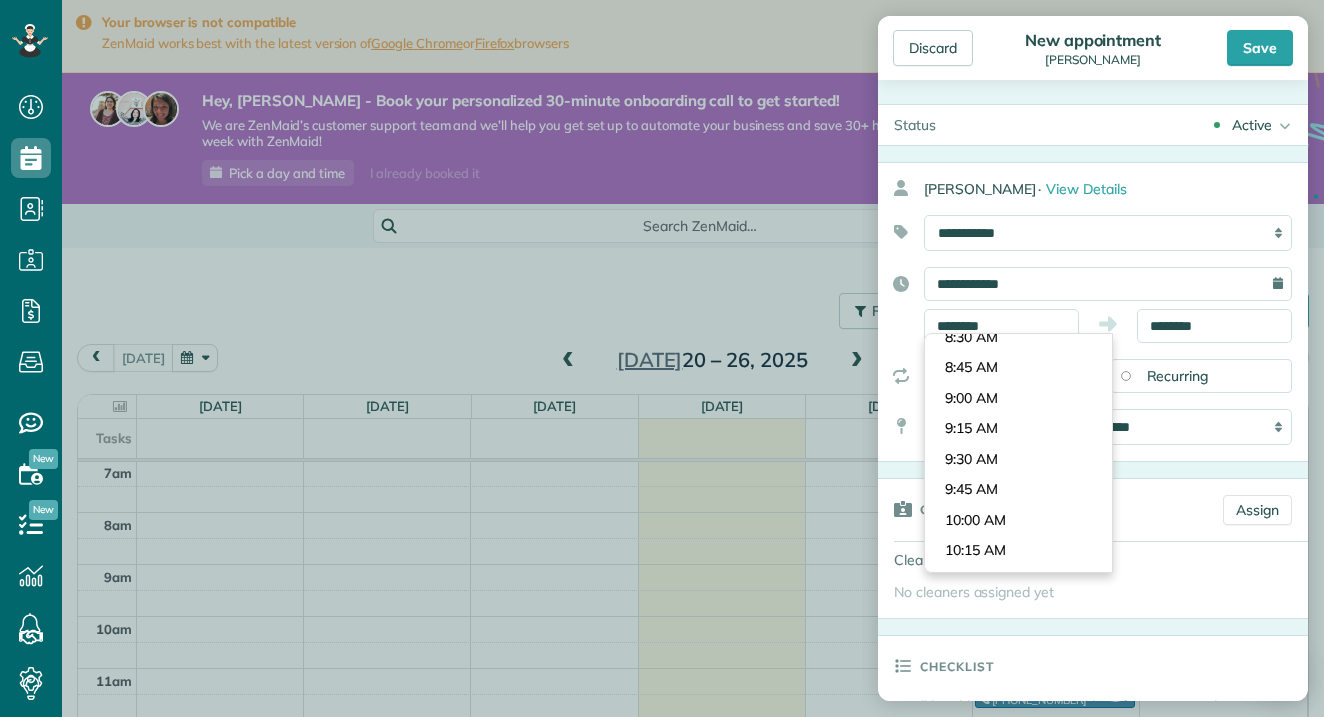 click on "Dashboard
Scheduling
Calendar View
List View
Dispatch View - Weekly scheduling (Beta)" at bounding box center [662, 358] 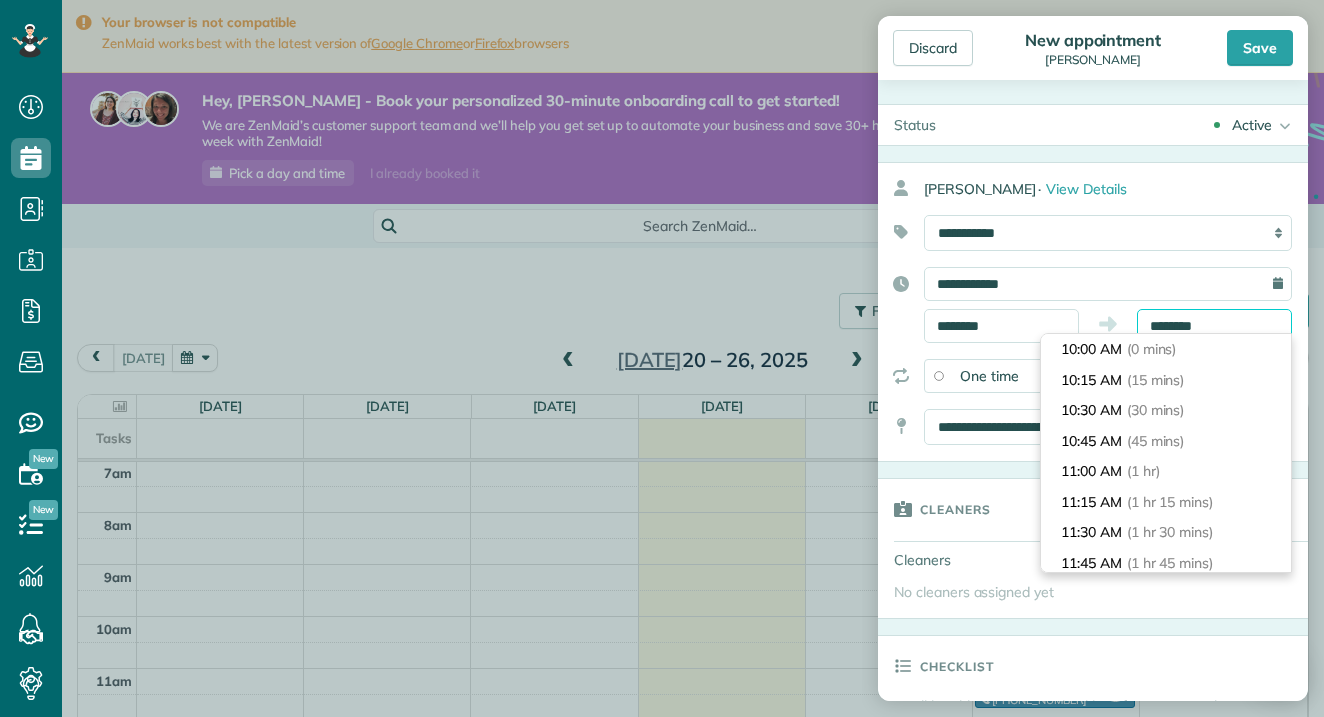 click on "********" at bounding box center (1214, 326) 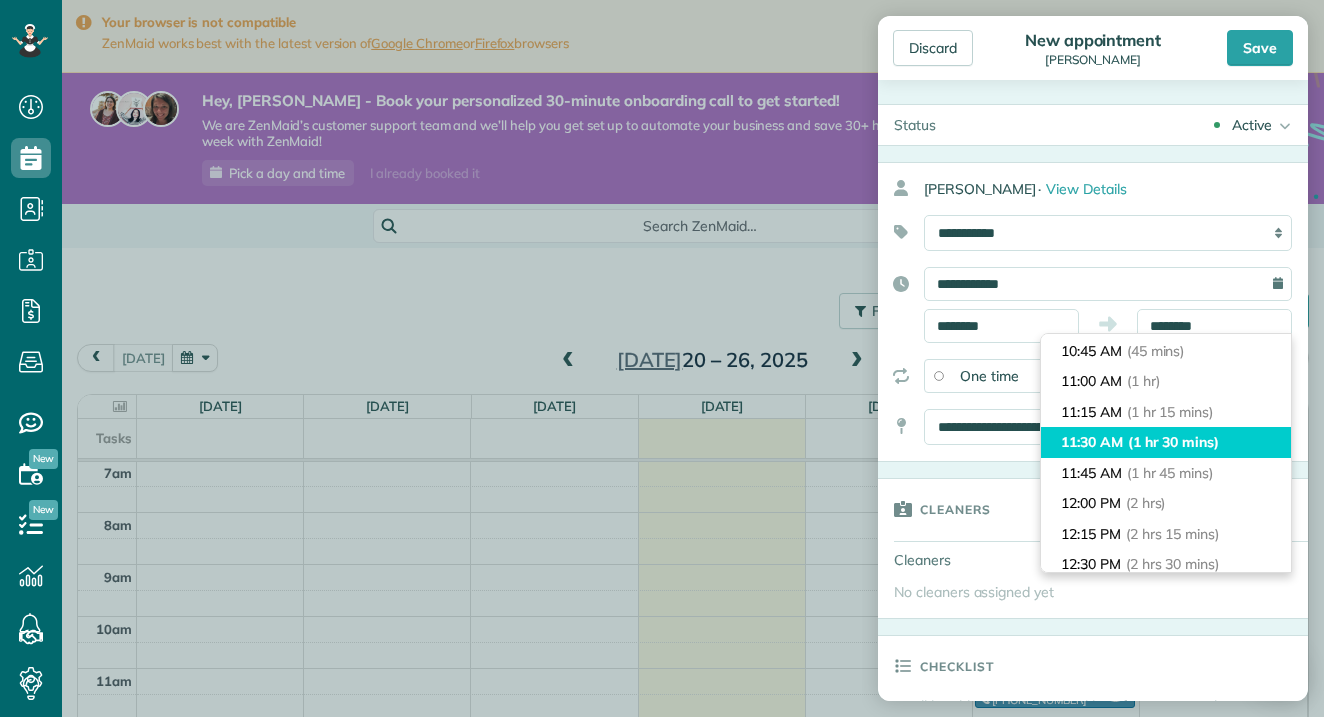 type on "********" 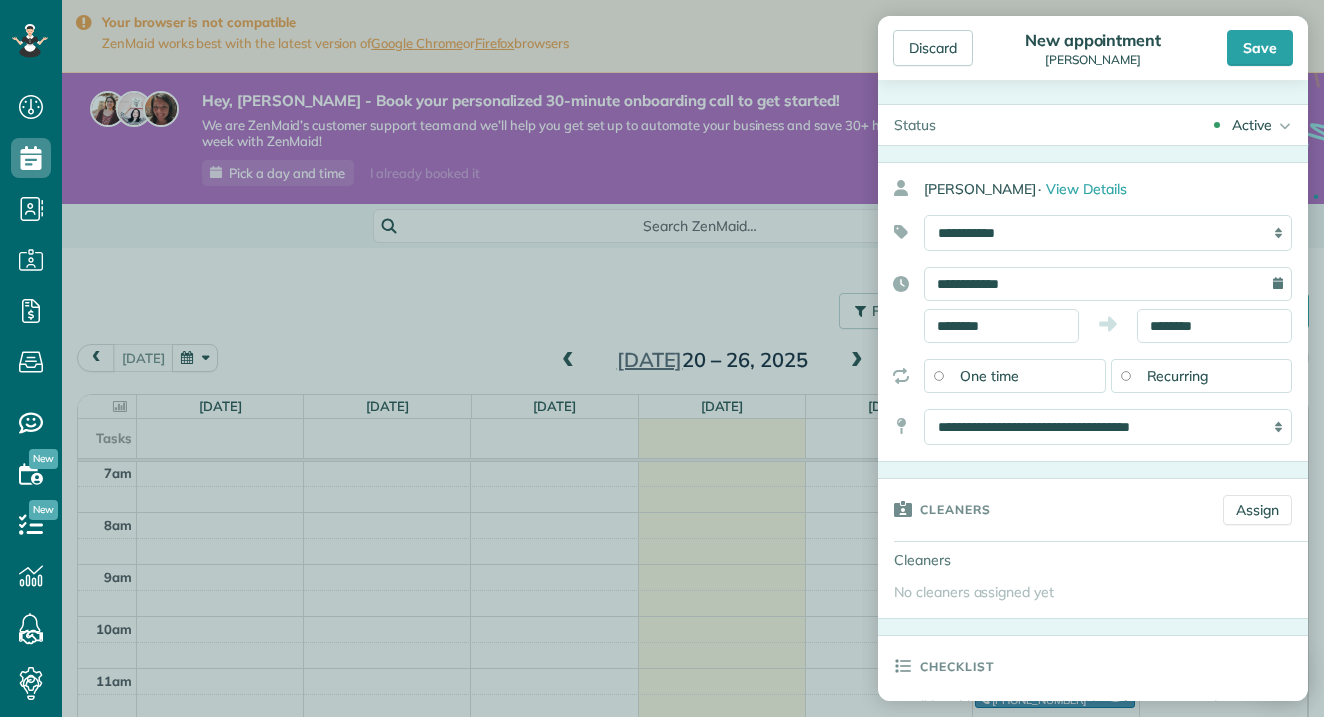 click on "Recurring" at bounding box center [1178, 376] 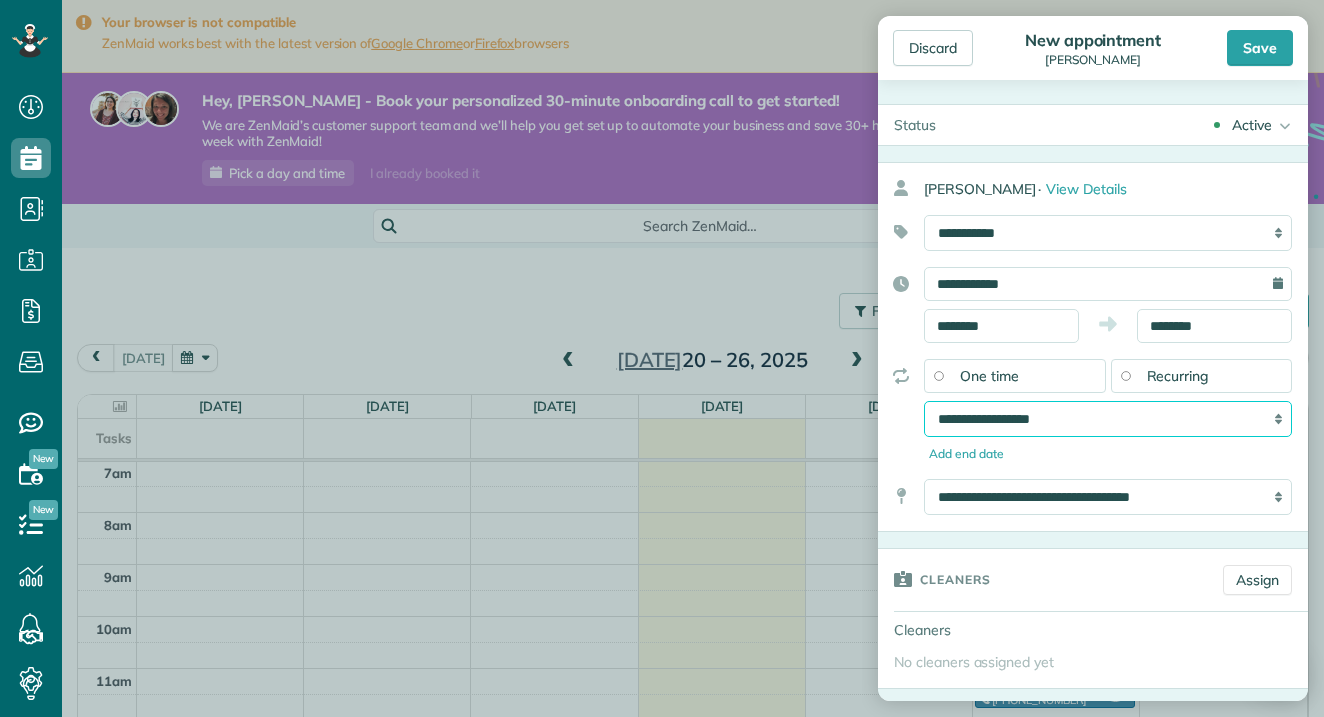 select on "**********" 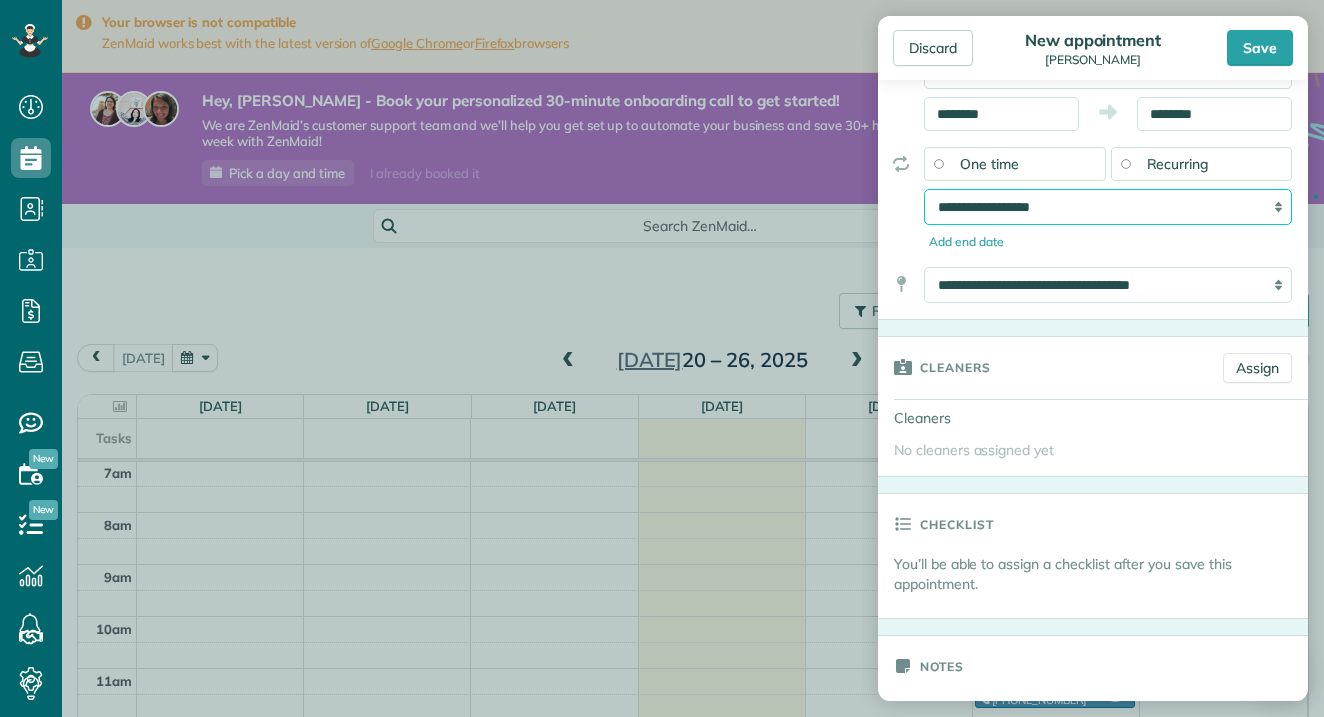 scroll, scrollTop: 229, scrollLeft: 0, axis: vertical 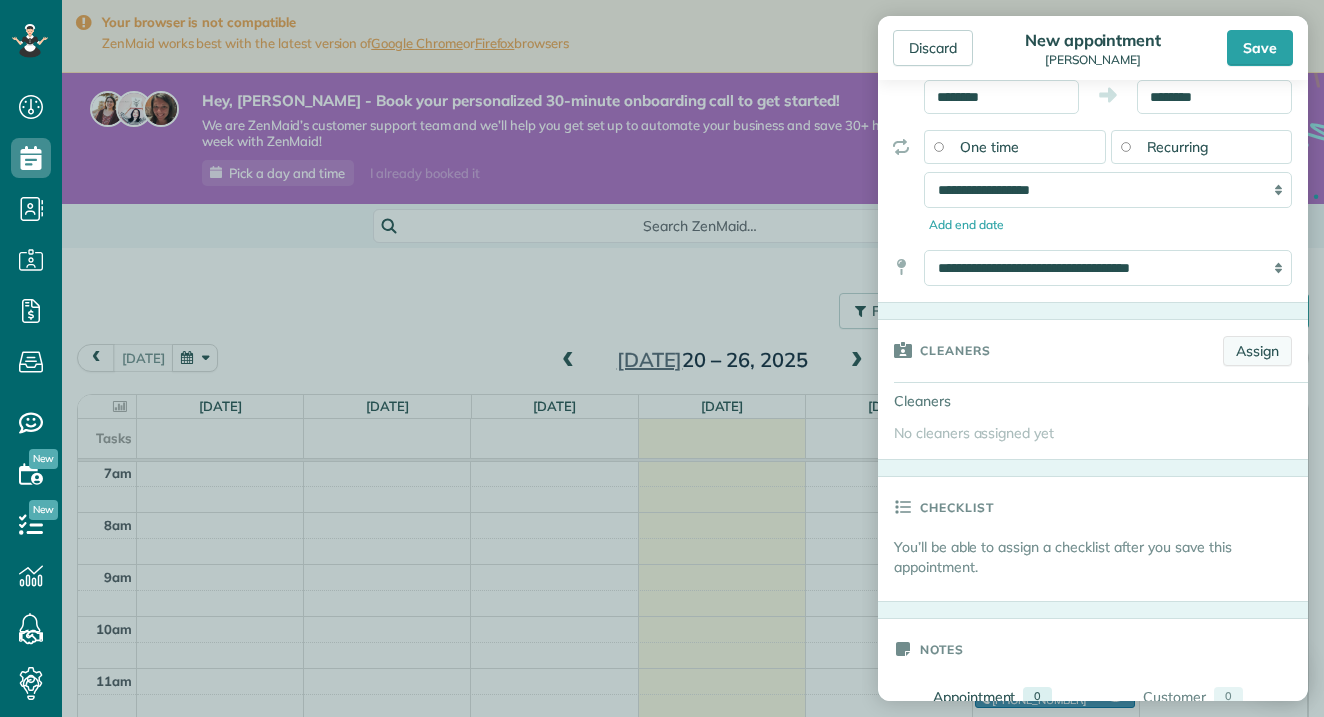 click on "Assign" at bounding box center [1257, 351] 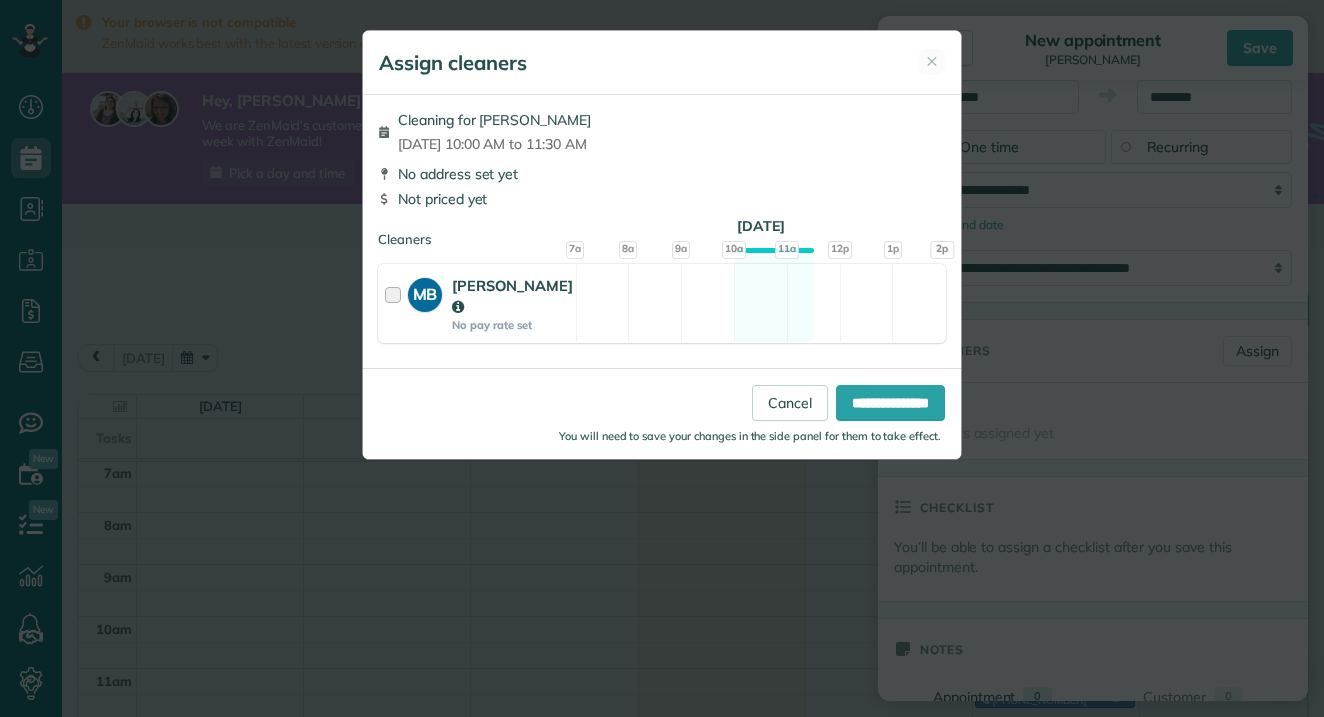 click at bounding box center (396, 303) 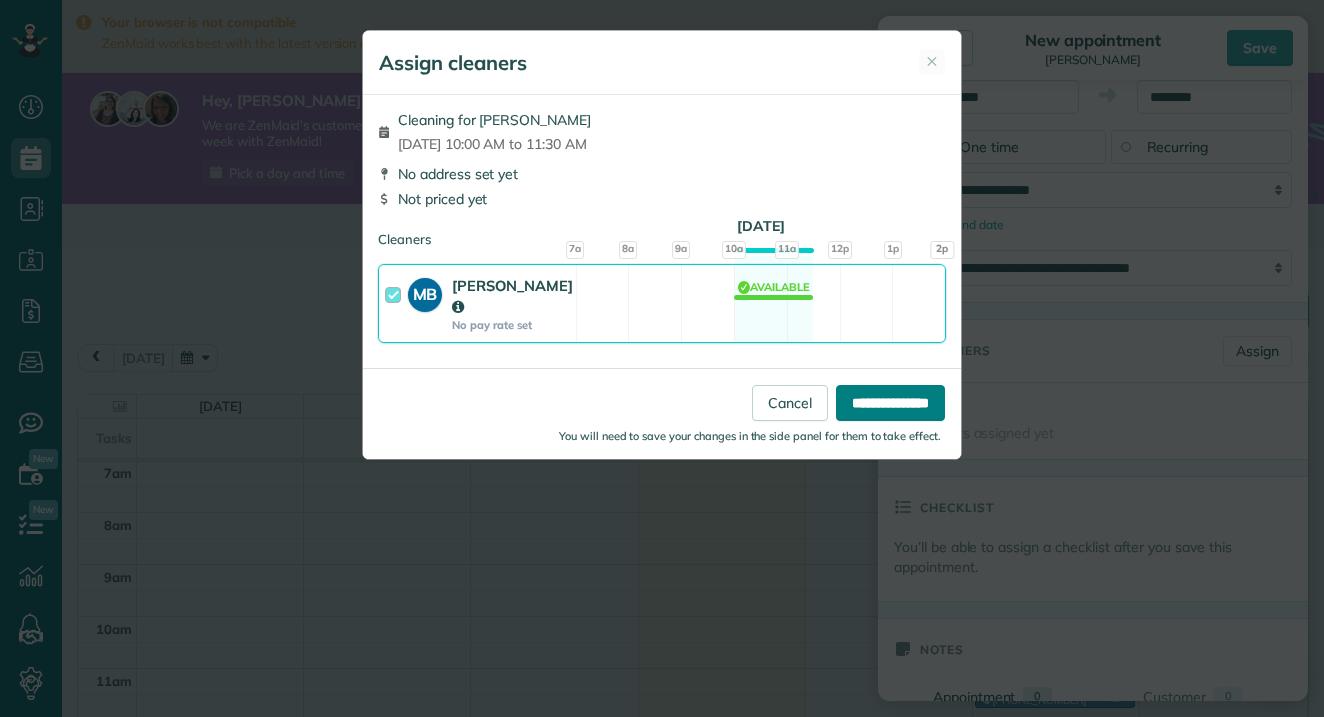 click on "**********" at bounding box center (890, 403) 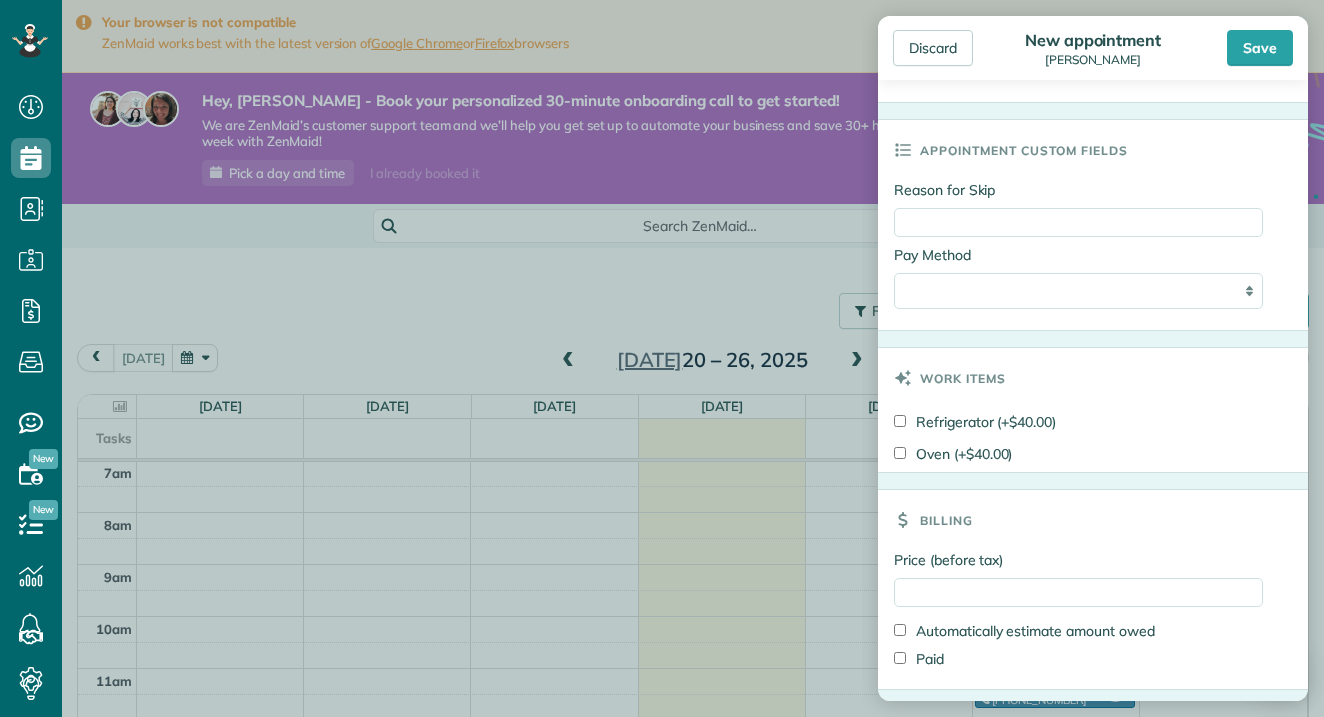 scroll, scrollTop: 1080, scrollLeft: 0, axis: vertical 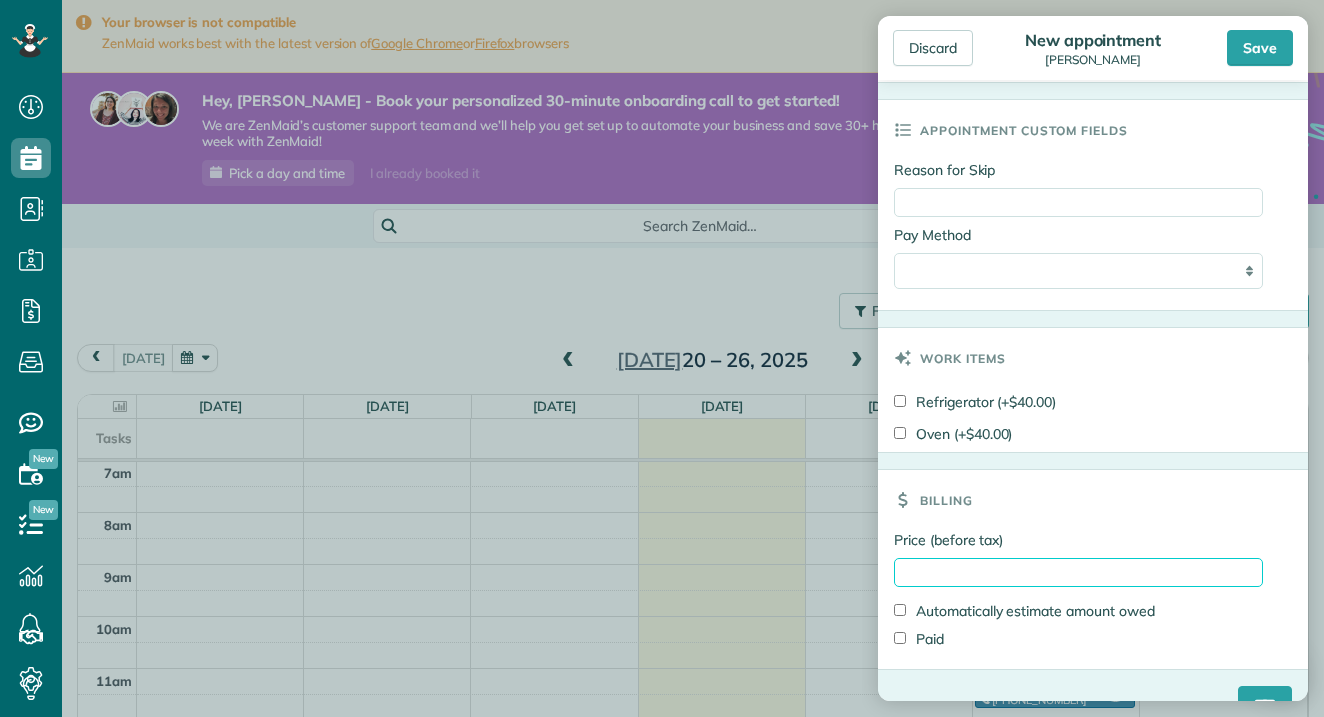 click on "Price (before tax)" at bounding box center [1078, 572] 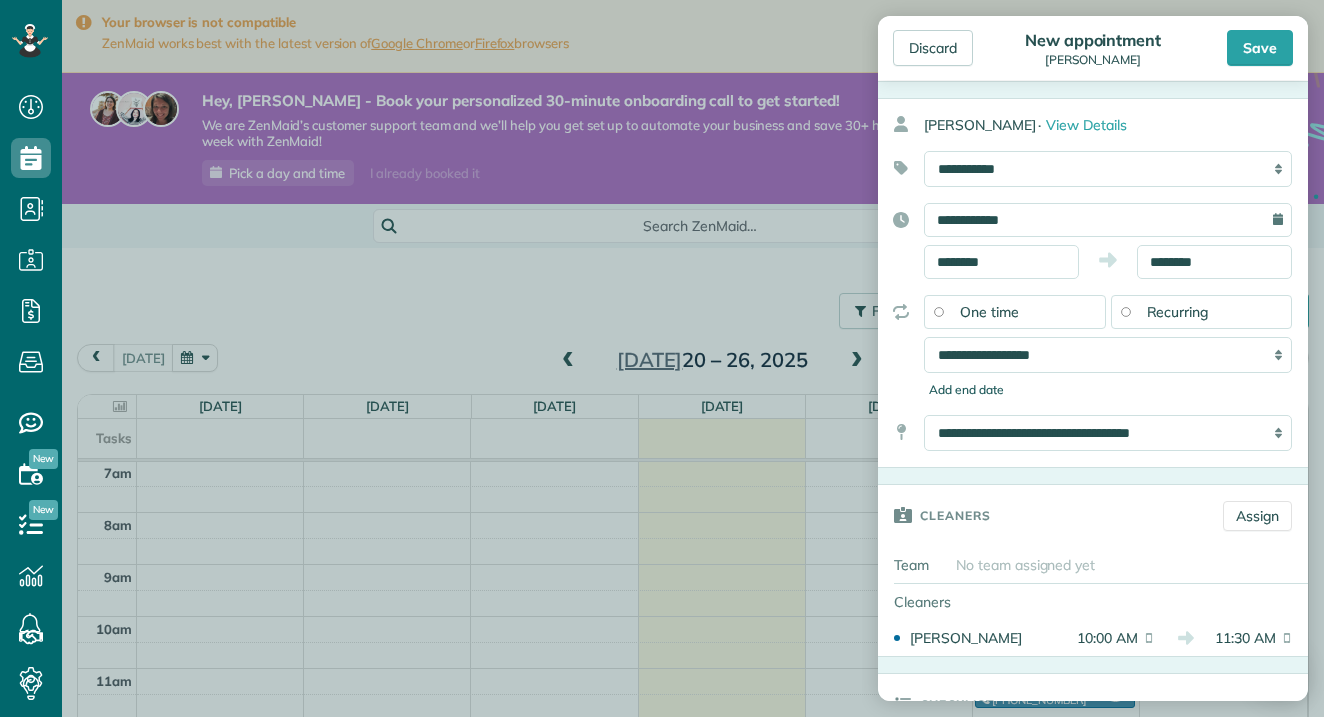 scroll, scrollTop: 42, scrollLeft: 0, axis: vertical 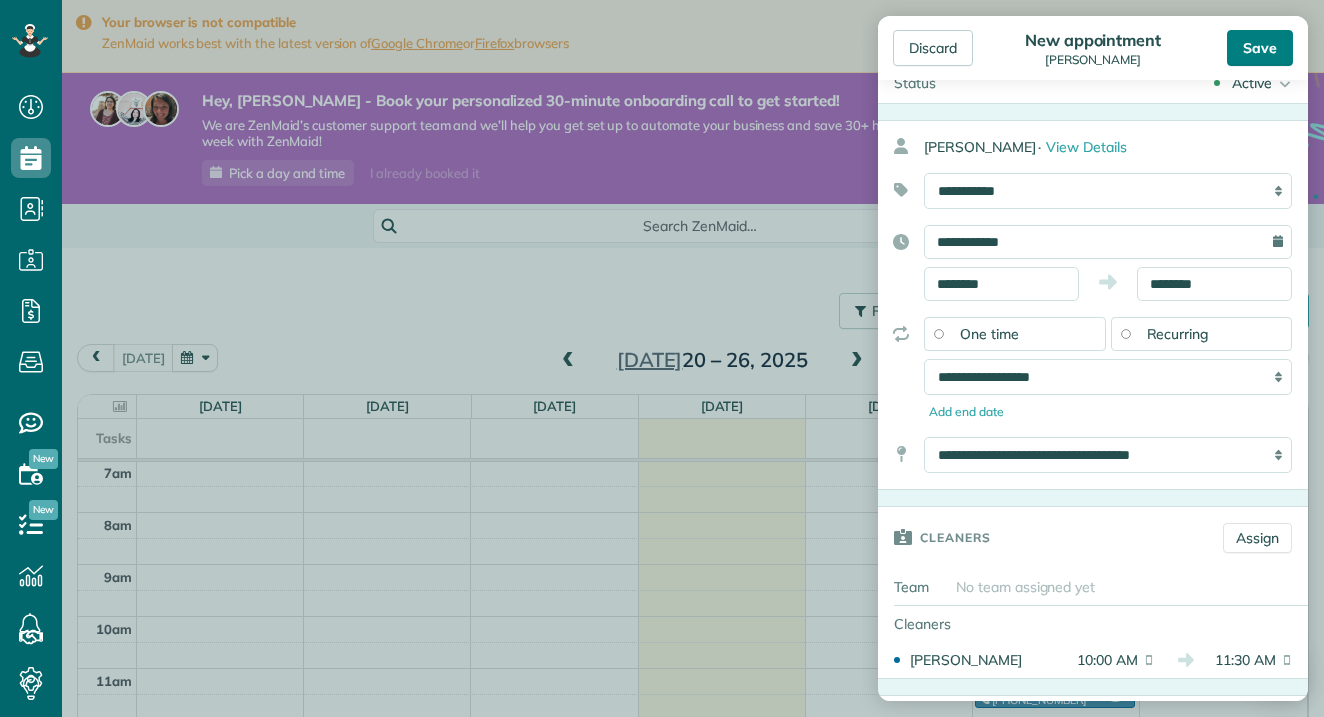 type on "**" 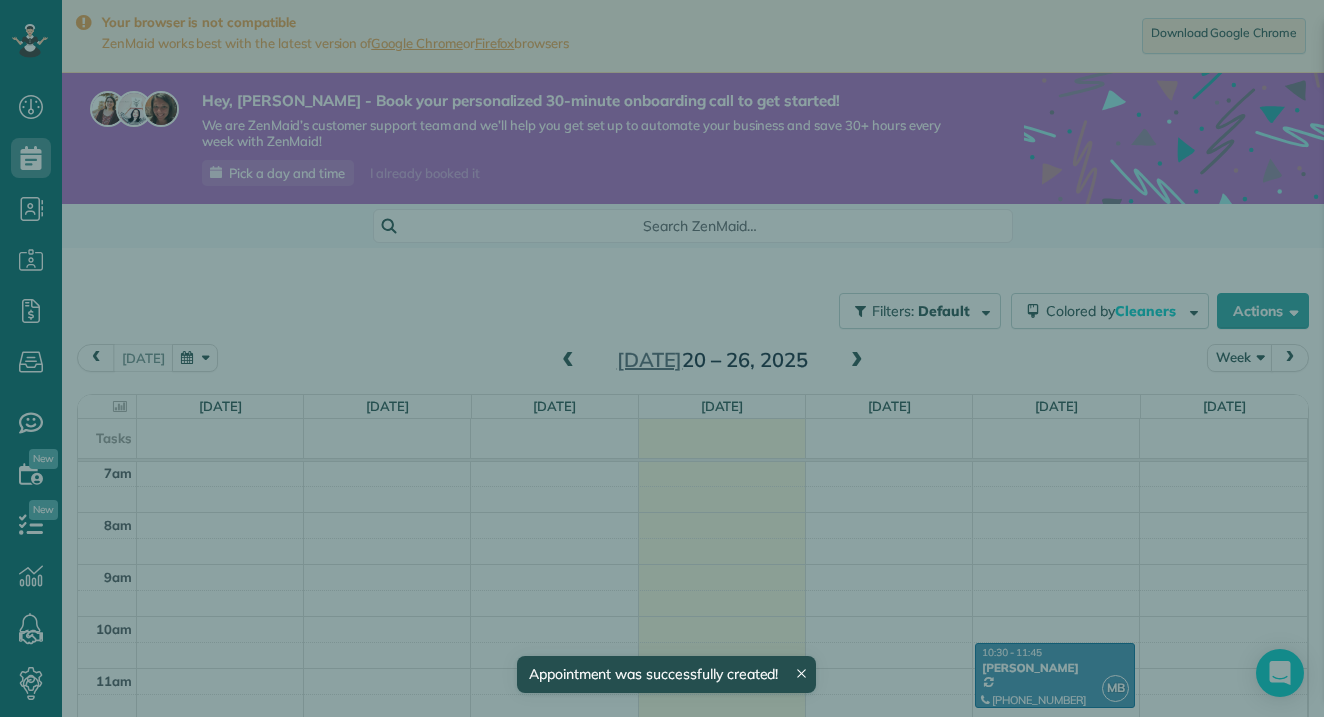 scroll, scrollTop: 365, scrollLeft: 0, axis: vertical 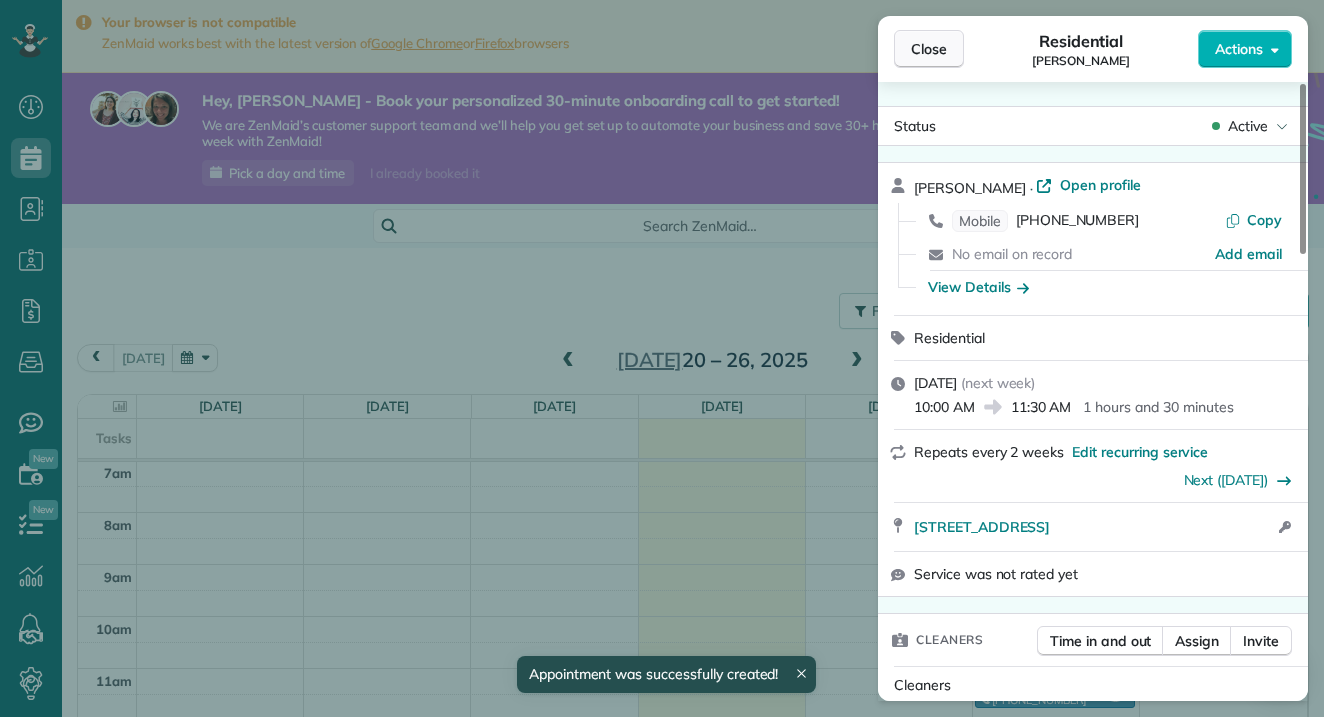 click on "Close" at bounding box center (929, 49) 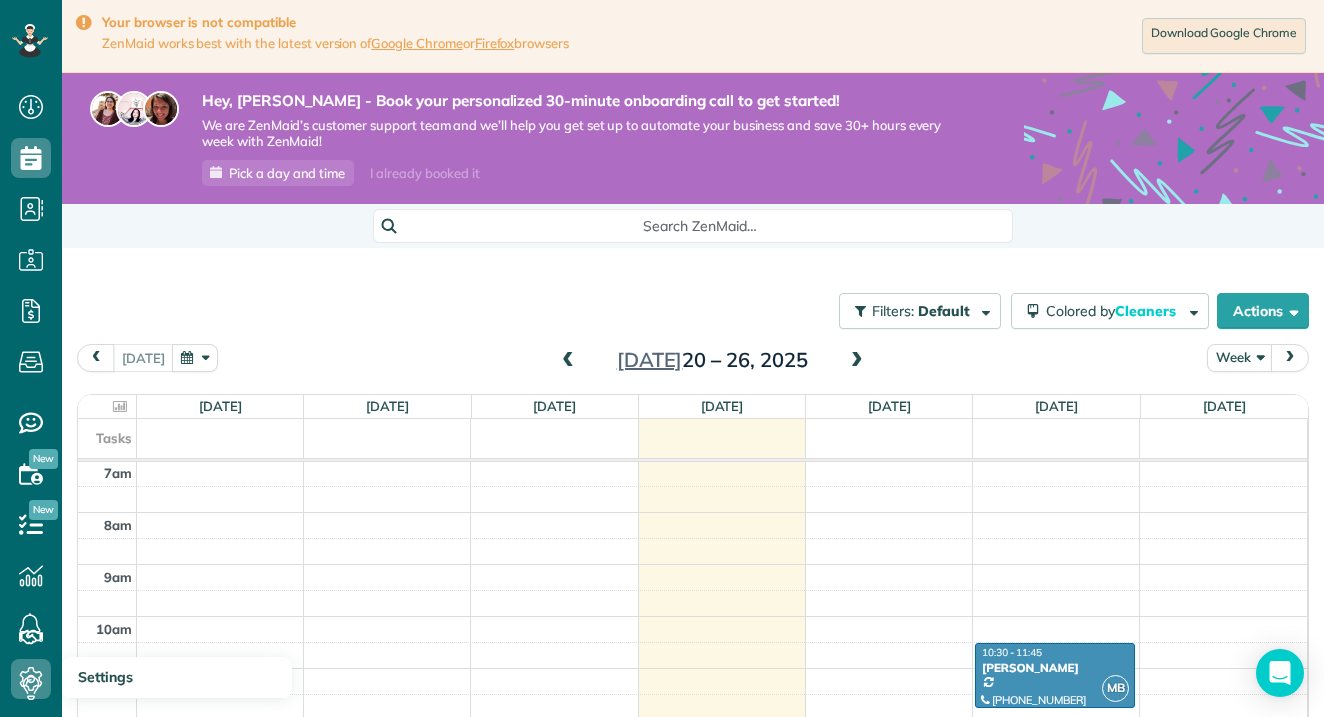 click 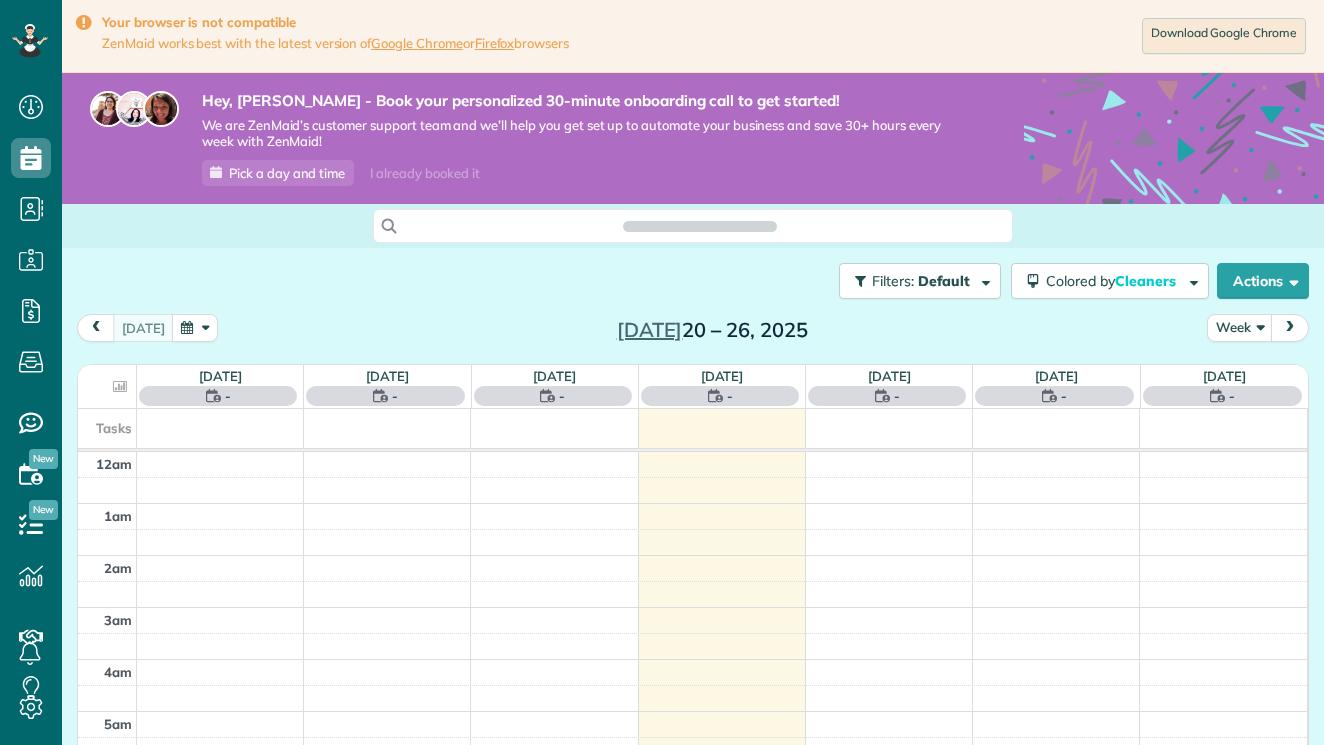 scroll, scrollTop: 0, scrollLeft: 0, axis: both 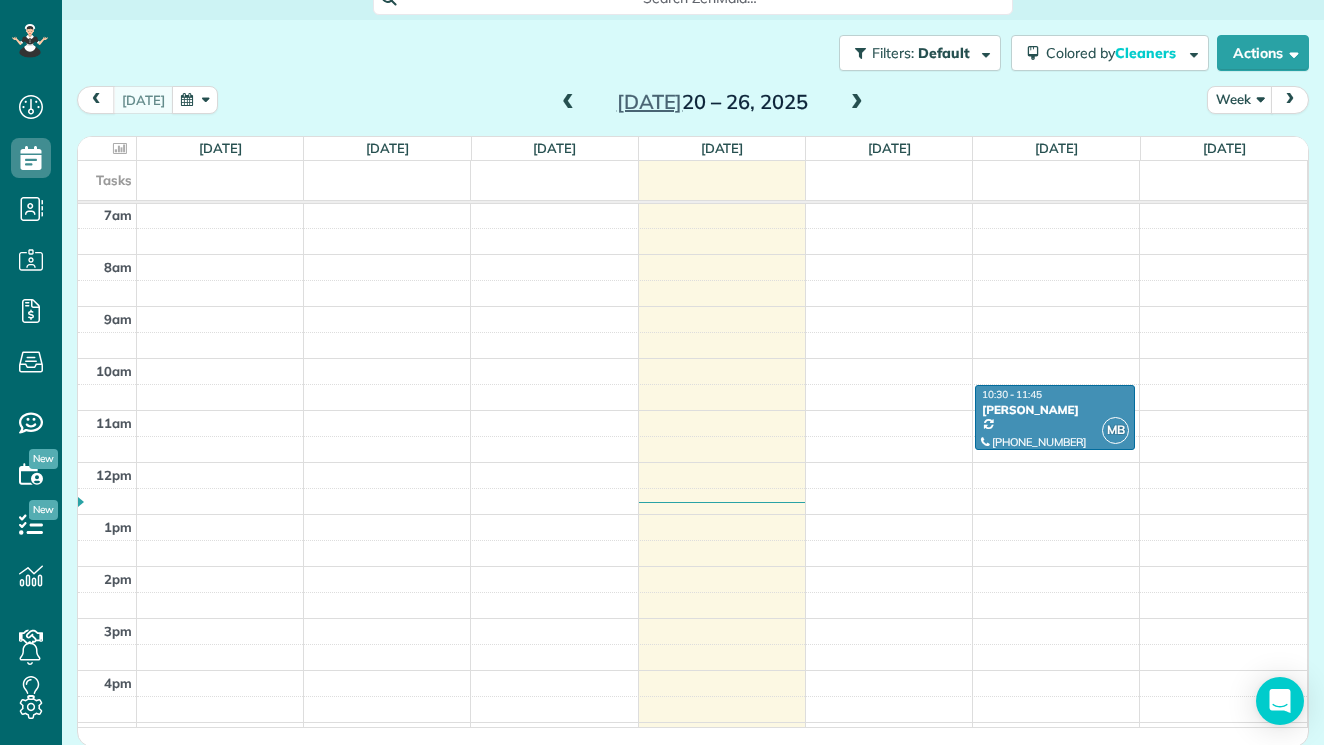click at bounding box center (857, 103) 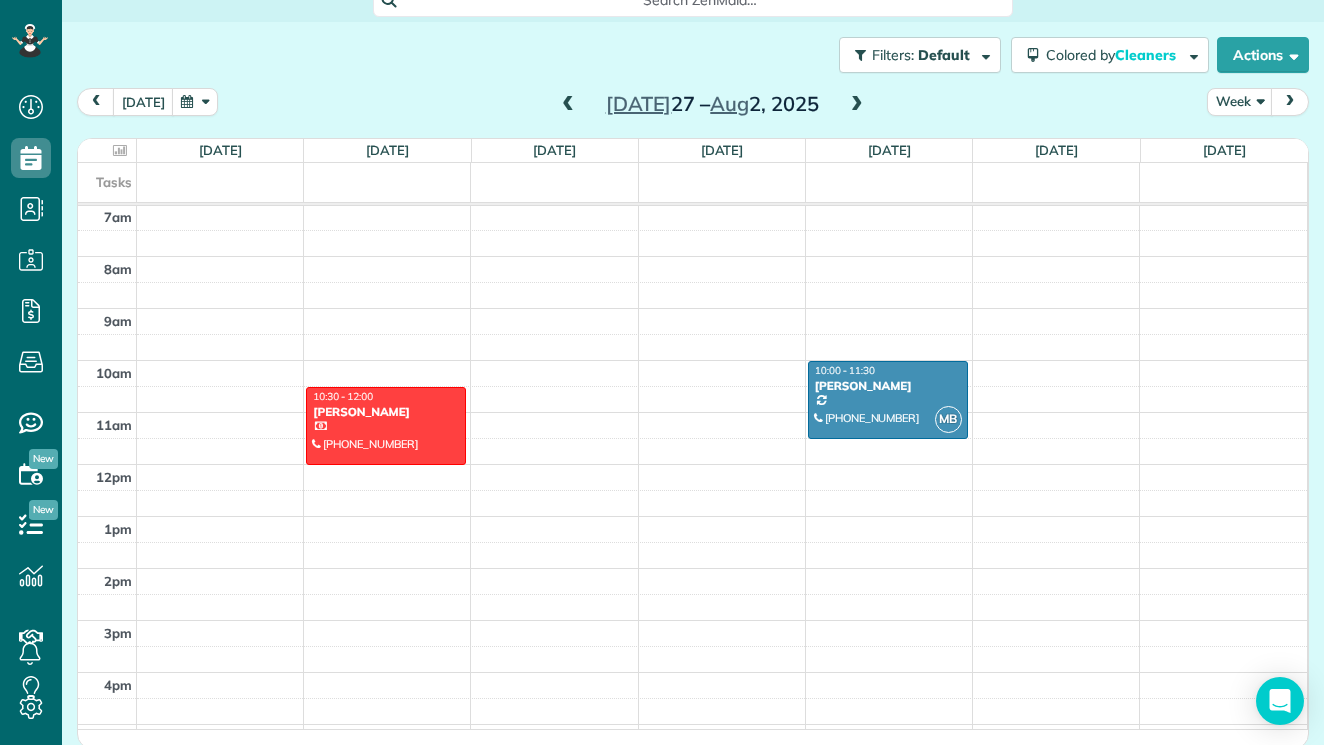 scroll, scrollTop: 365, scrollLeft: 0, axis: vertical 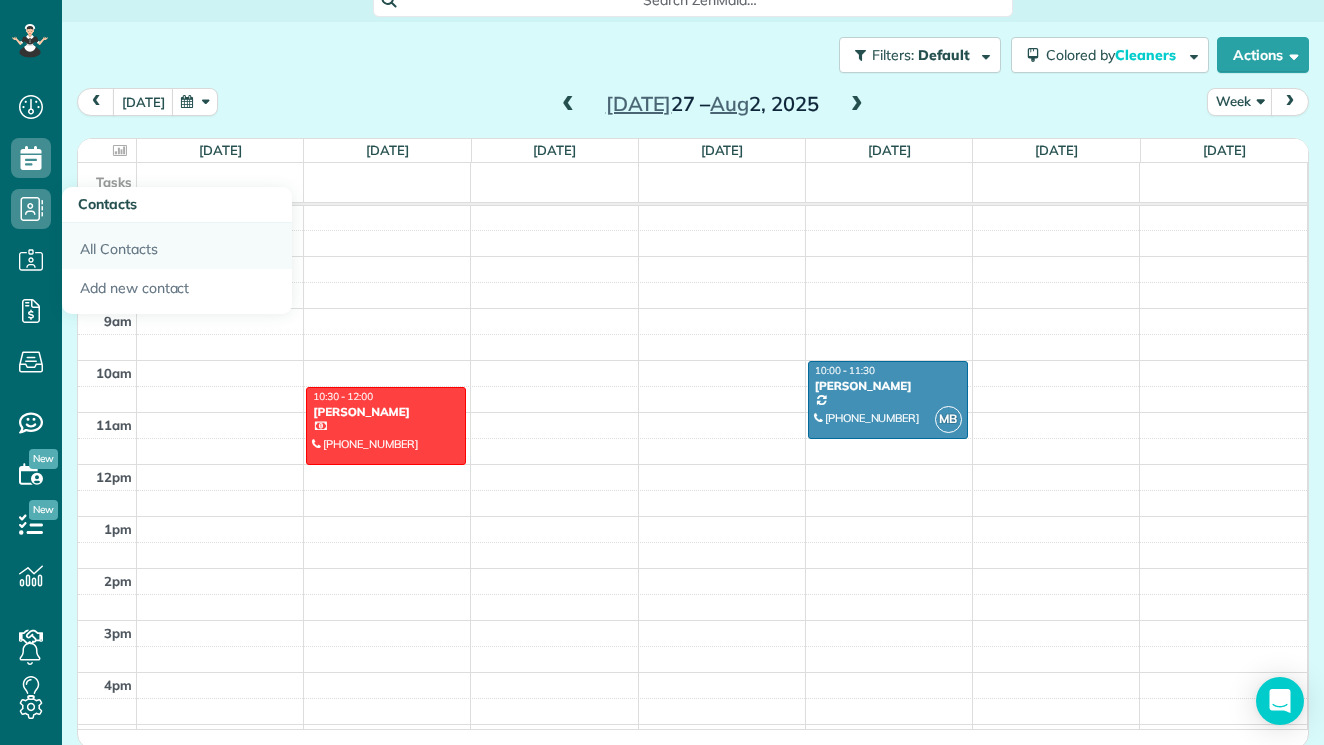 click on "All Contacts" at bounding box center [177, 246] 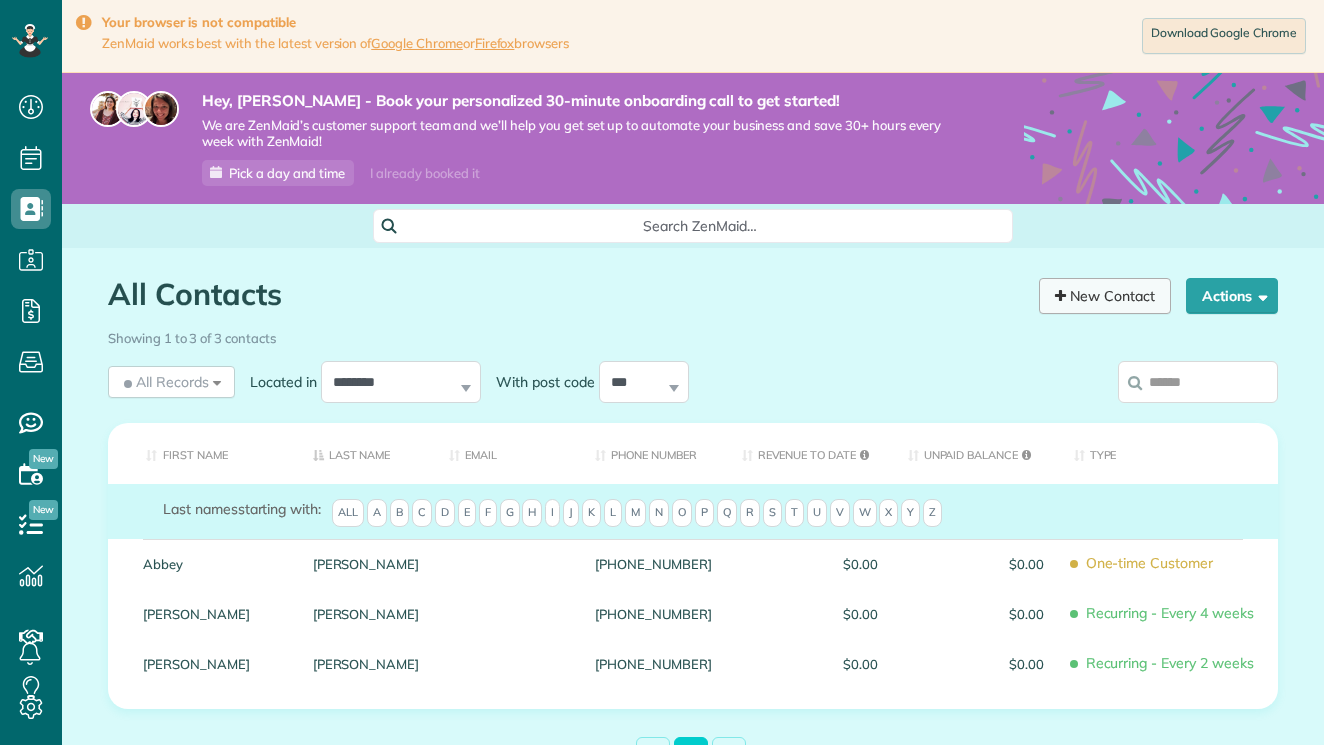 scroll, scrollTop: 0, scrollLeft: 0, axis: both 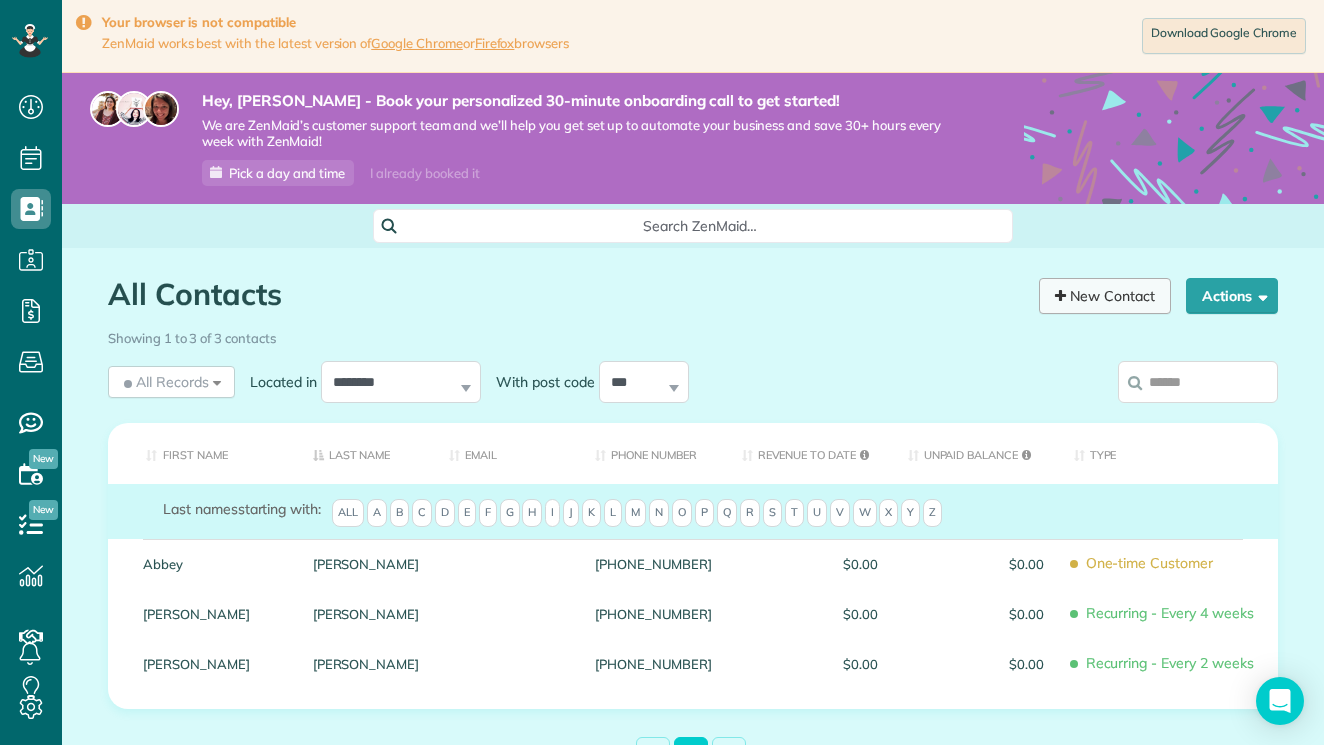 click on "New Contact" at bounding box center [1105, 296] 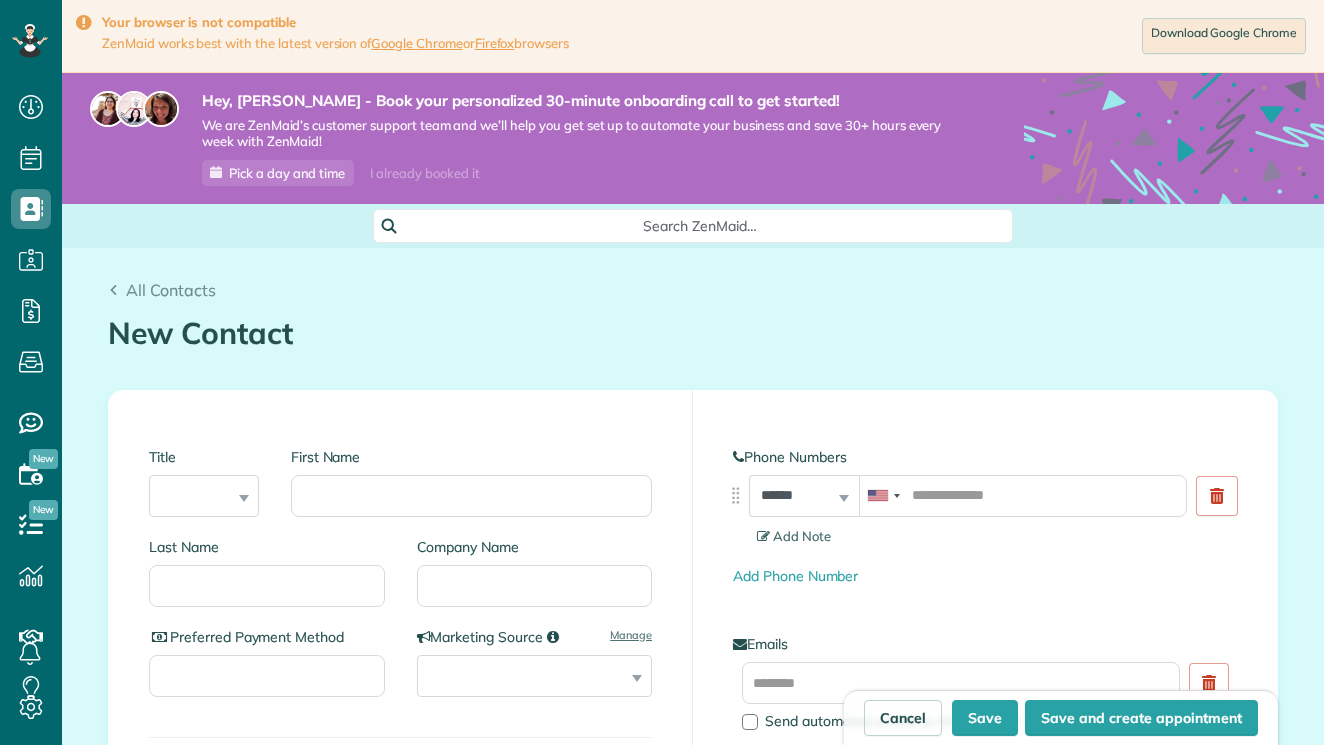 scroll, scrollTop: 0, scrollLeft: 0, axis: both 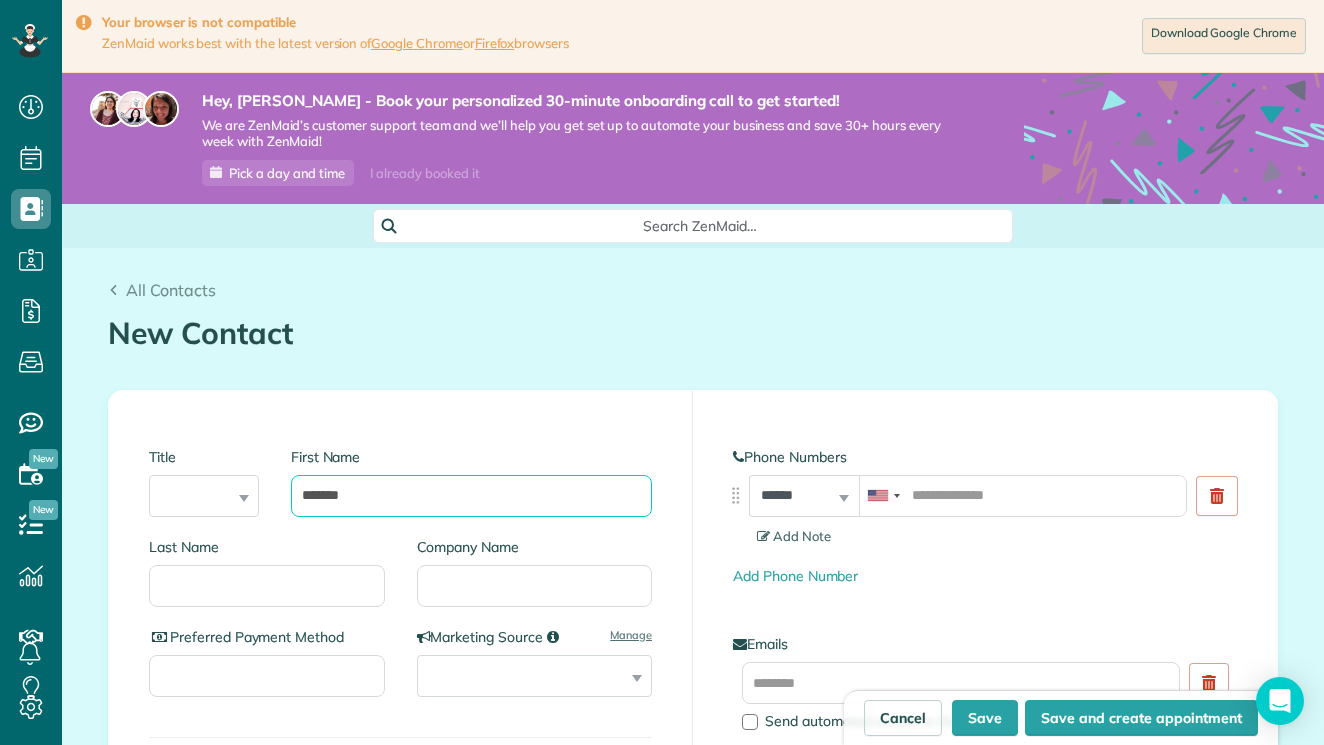 type on "*******" 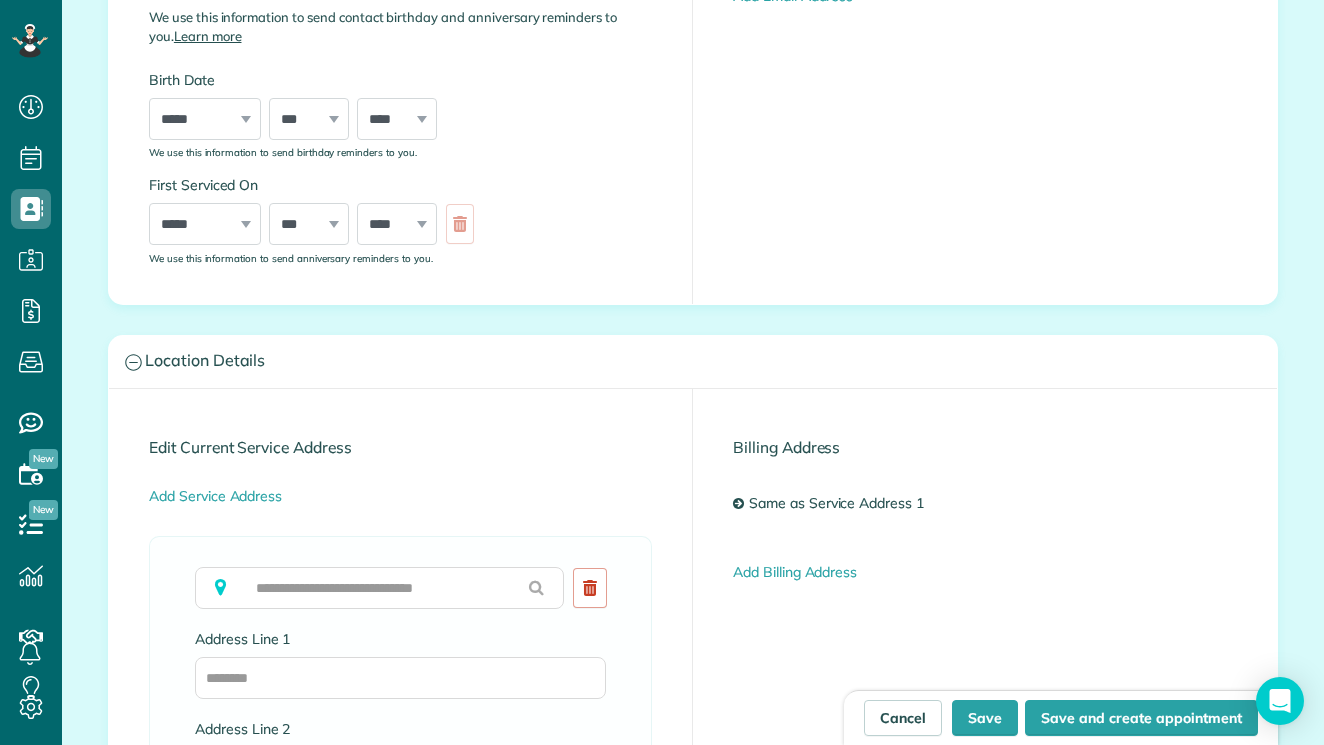 scroll, scrollTop: 802, scrollLeft: 0, axis: vertical 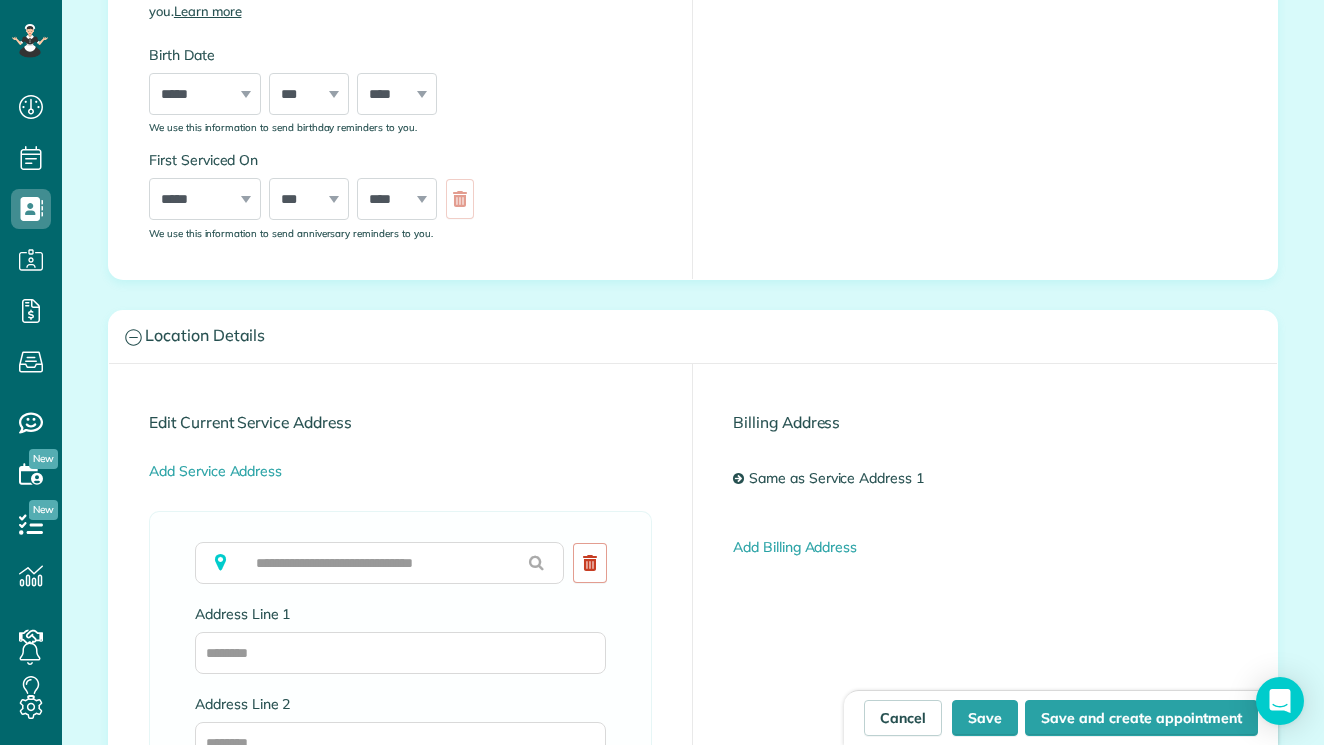 type on "*******" 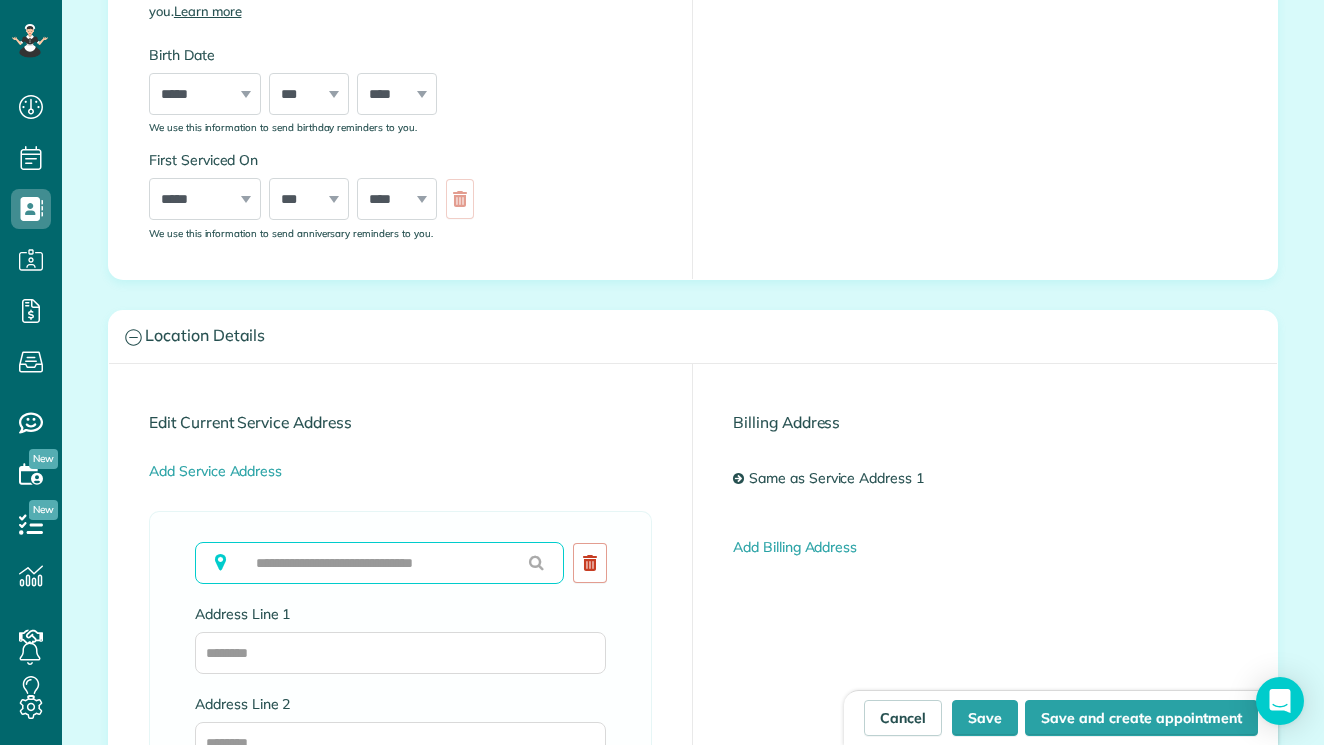 click at bounding box center [379, 563] 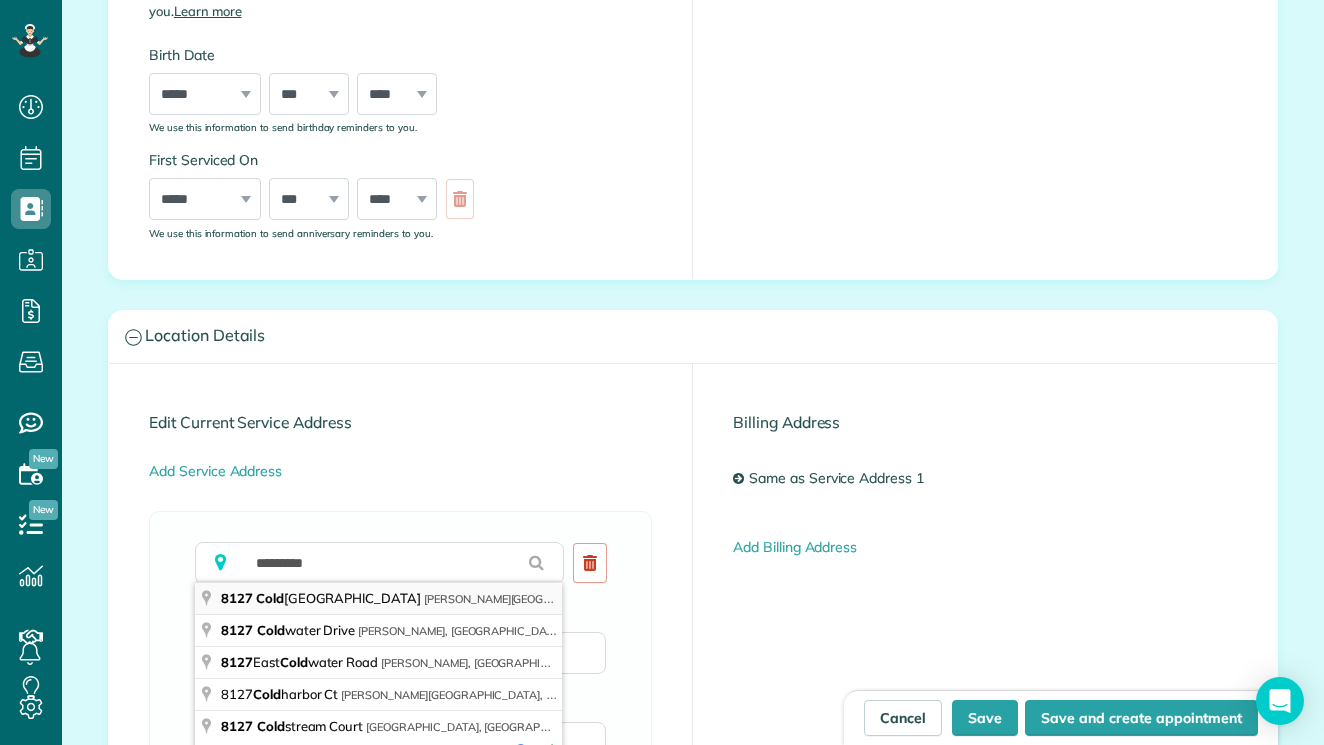 type on "**********" 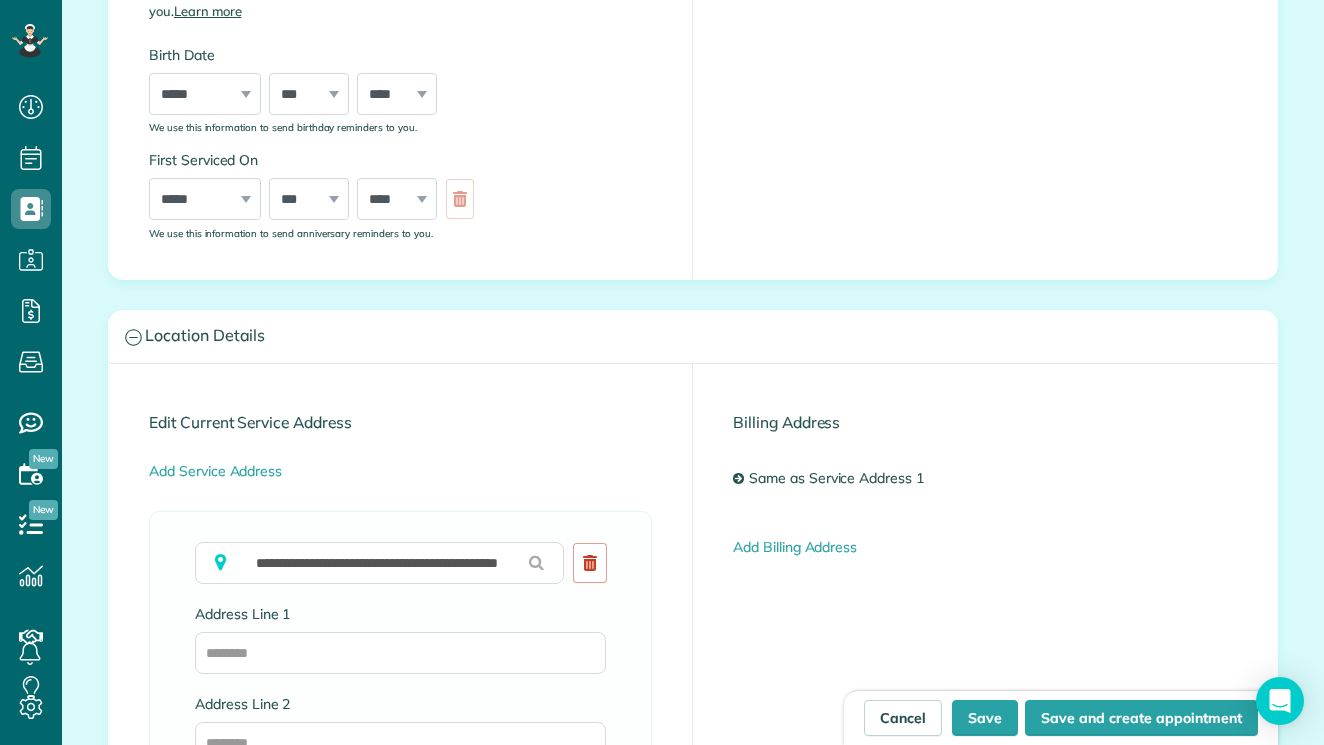 type on "**********" 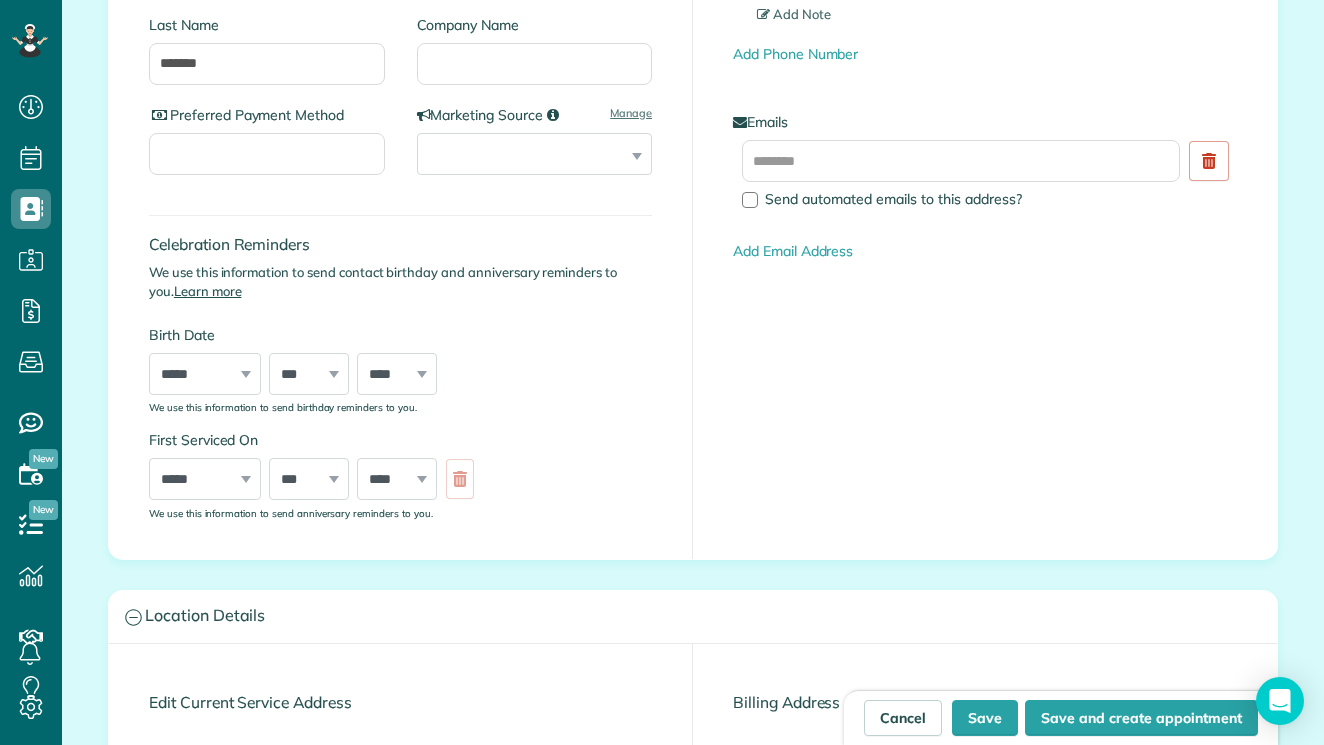 scroll, scrollTop: 406, scrollLeft: 0, axis: vertical 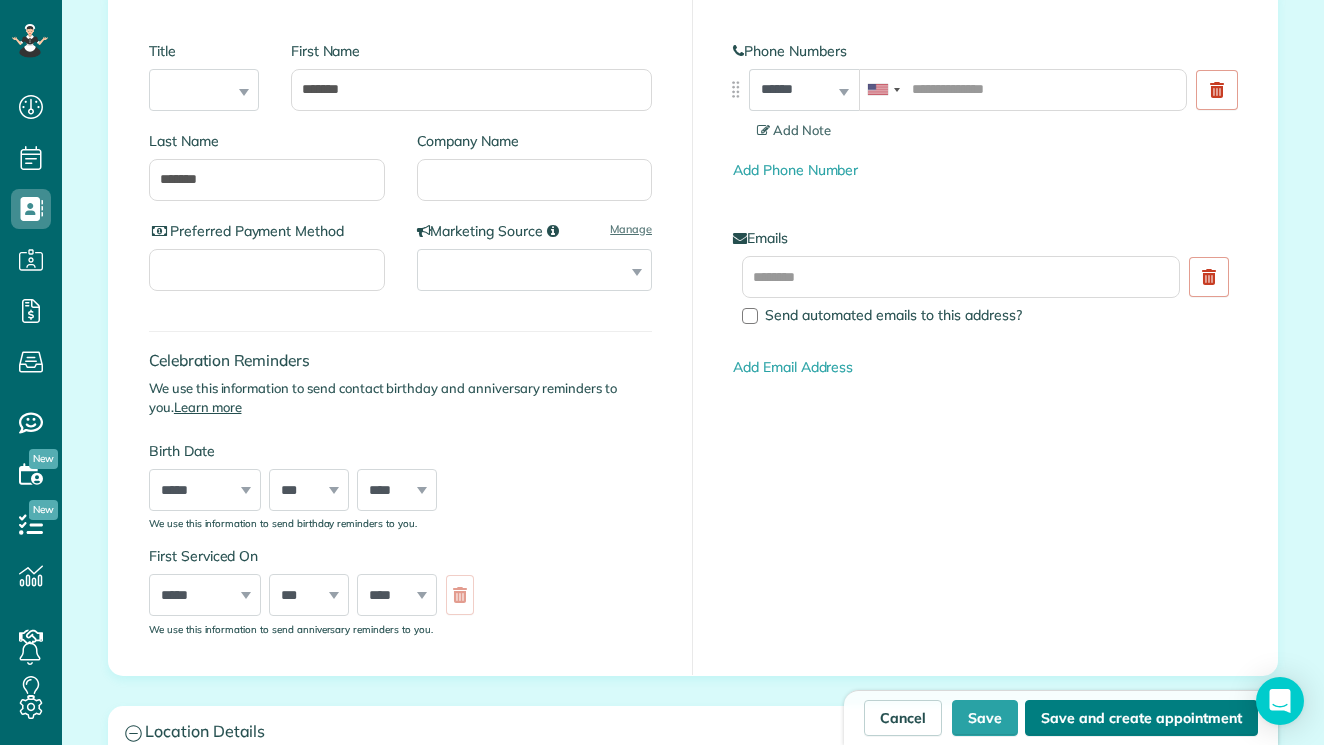 click on "Save and create appointment" at bounding box center [1141, 718] 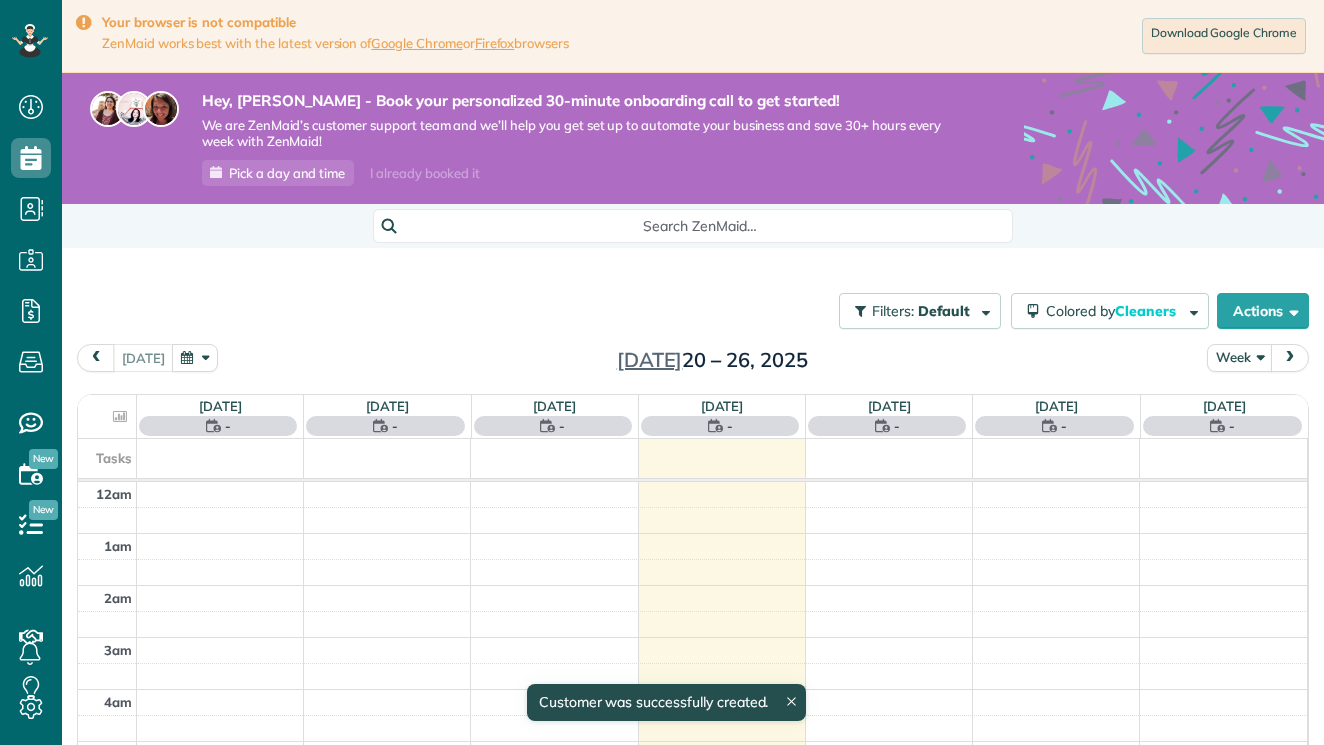 scroll, scrollTop: 0, scrollLeft: 0, axis: both 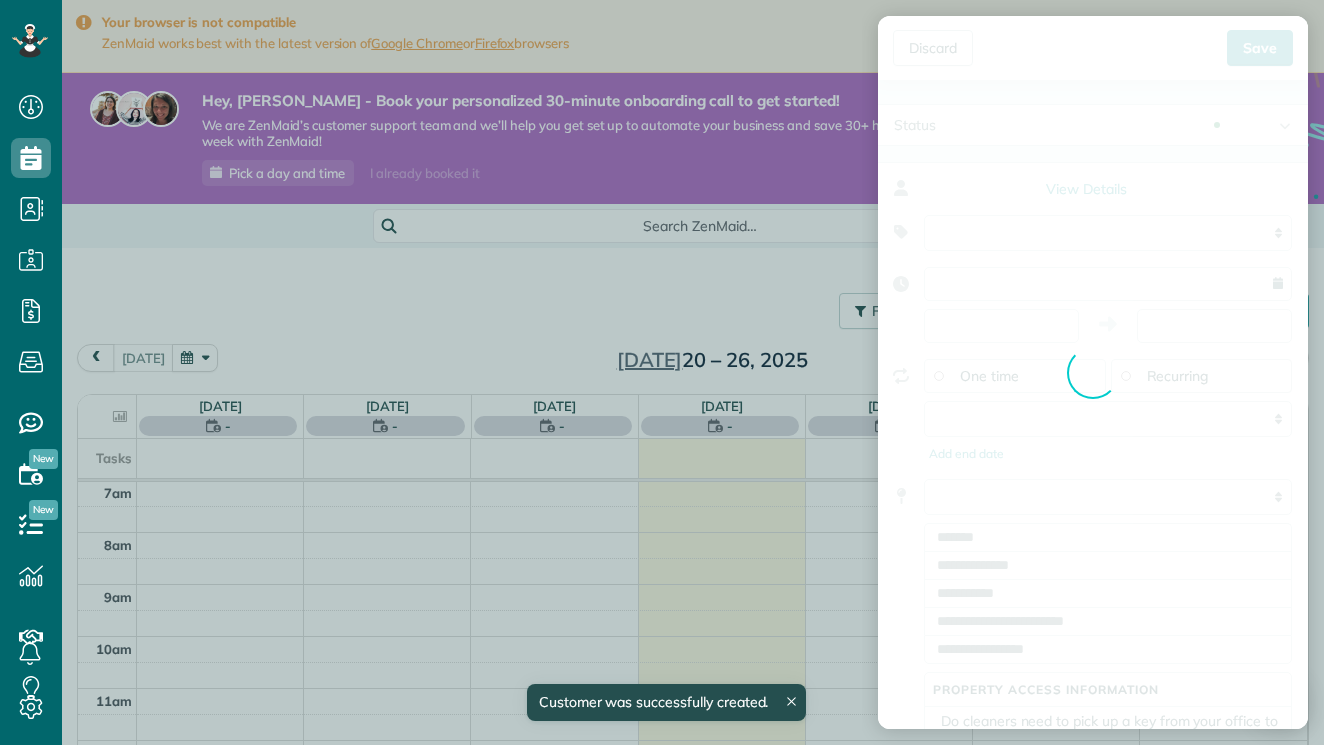 type on "**********" 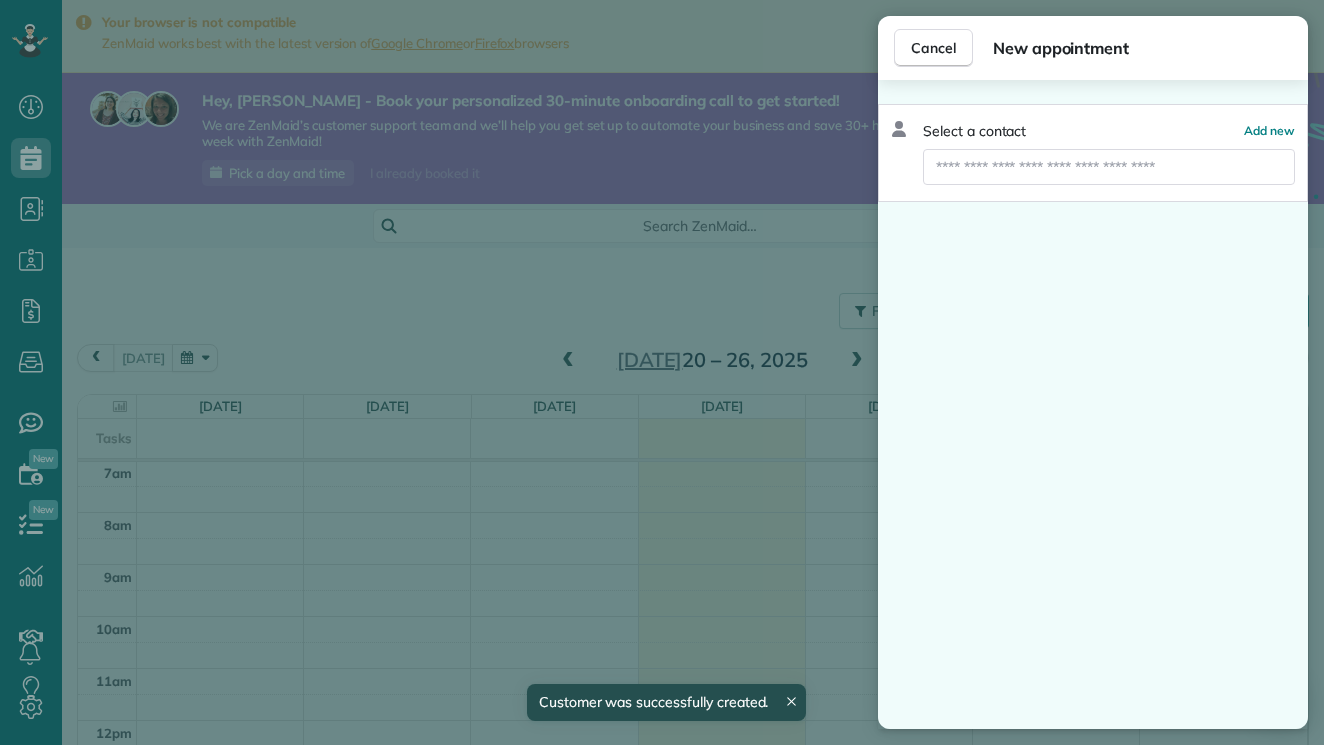 scroll, scrollTop: 365, scrollLeft: 0, axis: vertical 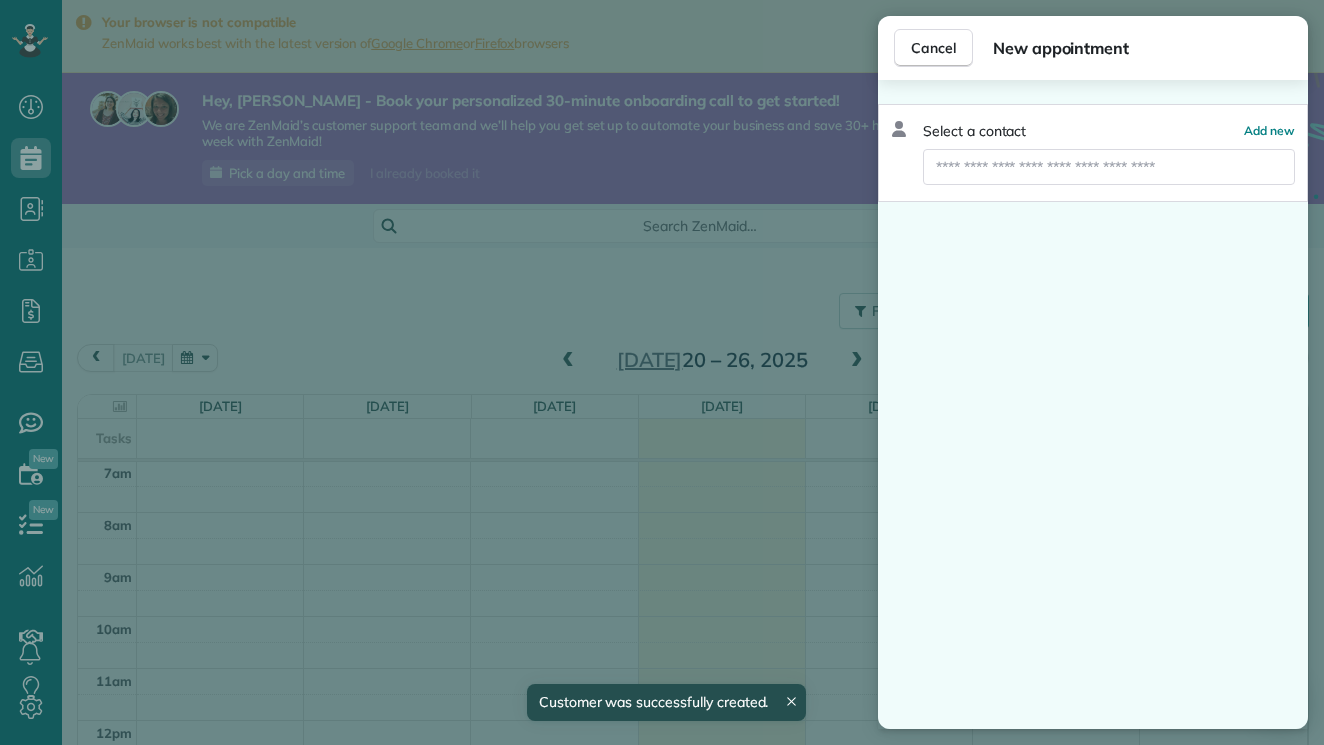 click on "Select a contact Add new" at bounding box center [1093, 404] 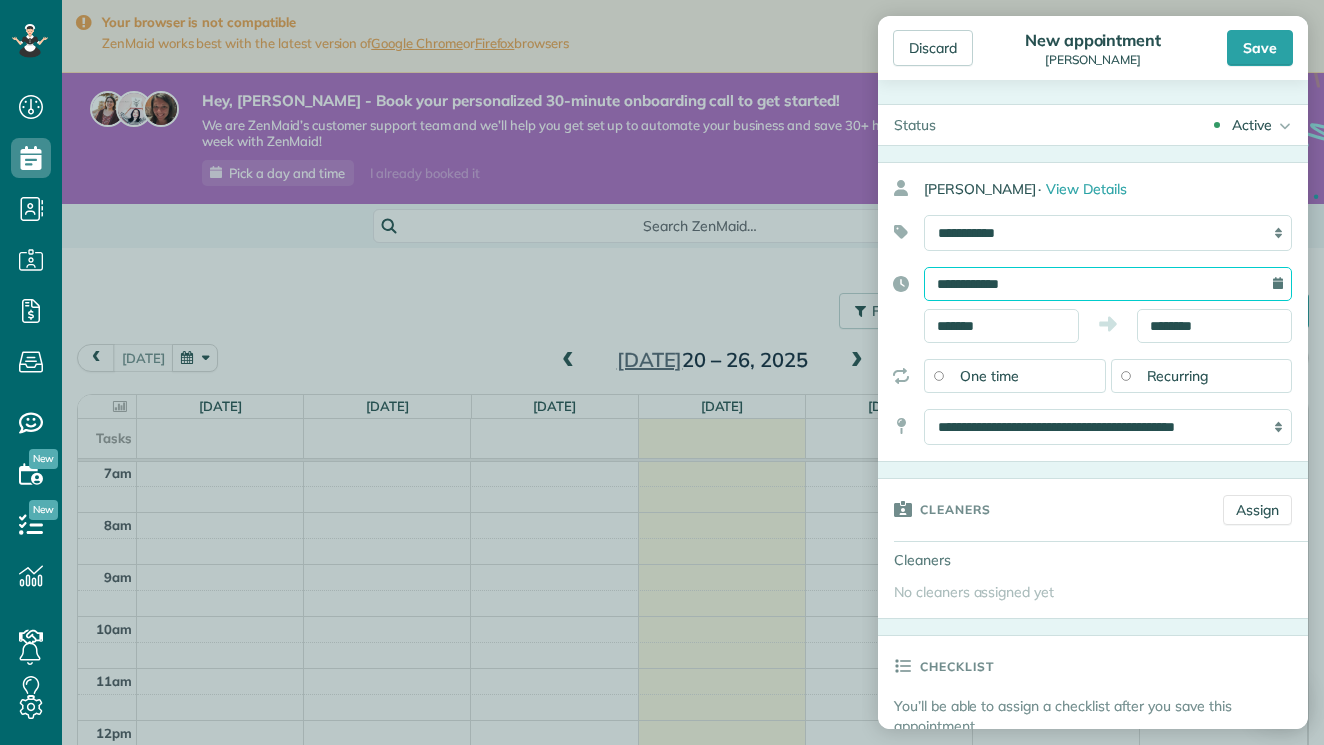 click on "**********" at bounding box center [1108, 284] 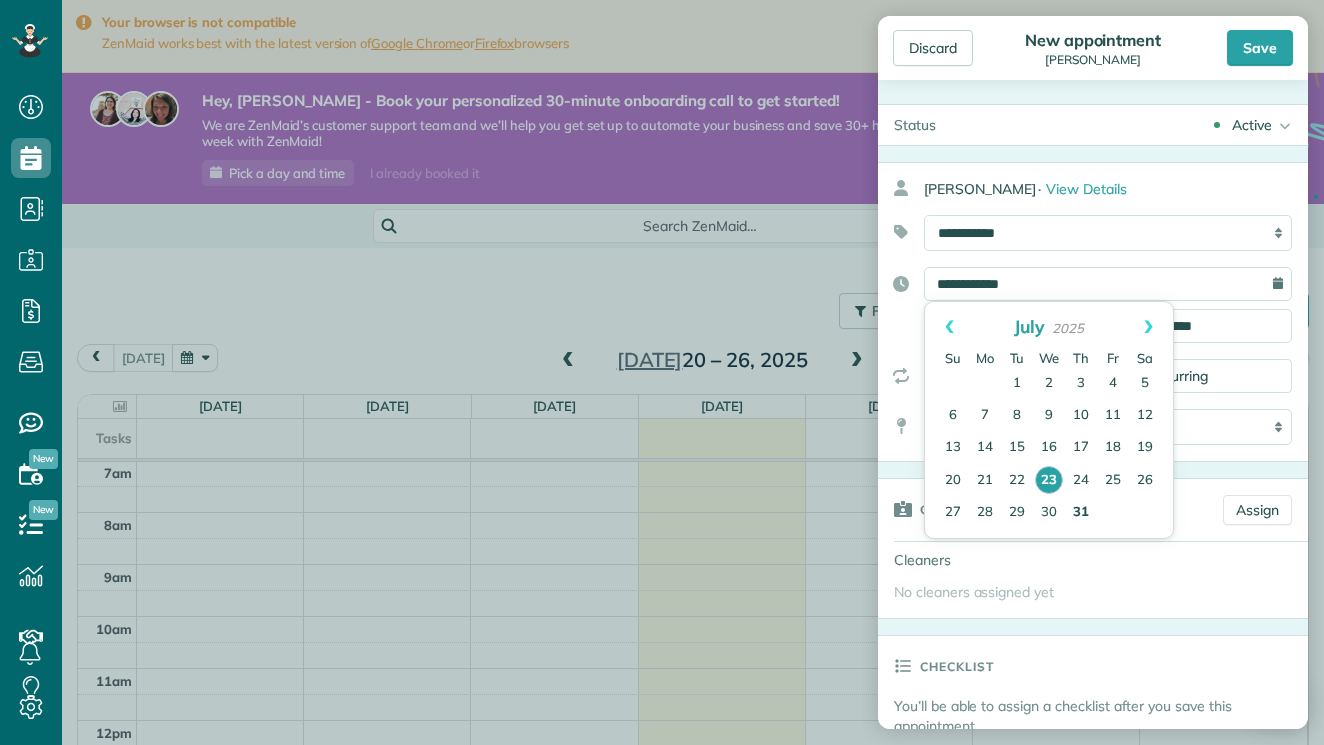 click on "31" at bounding box center [1081, 513] 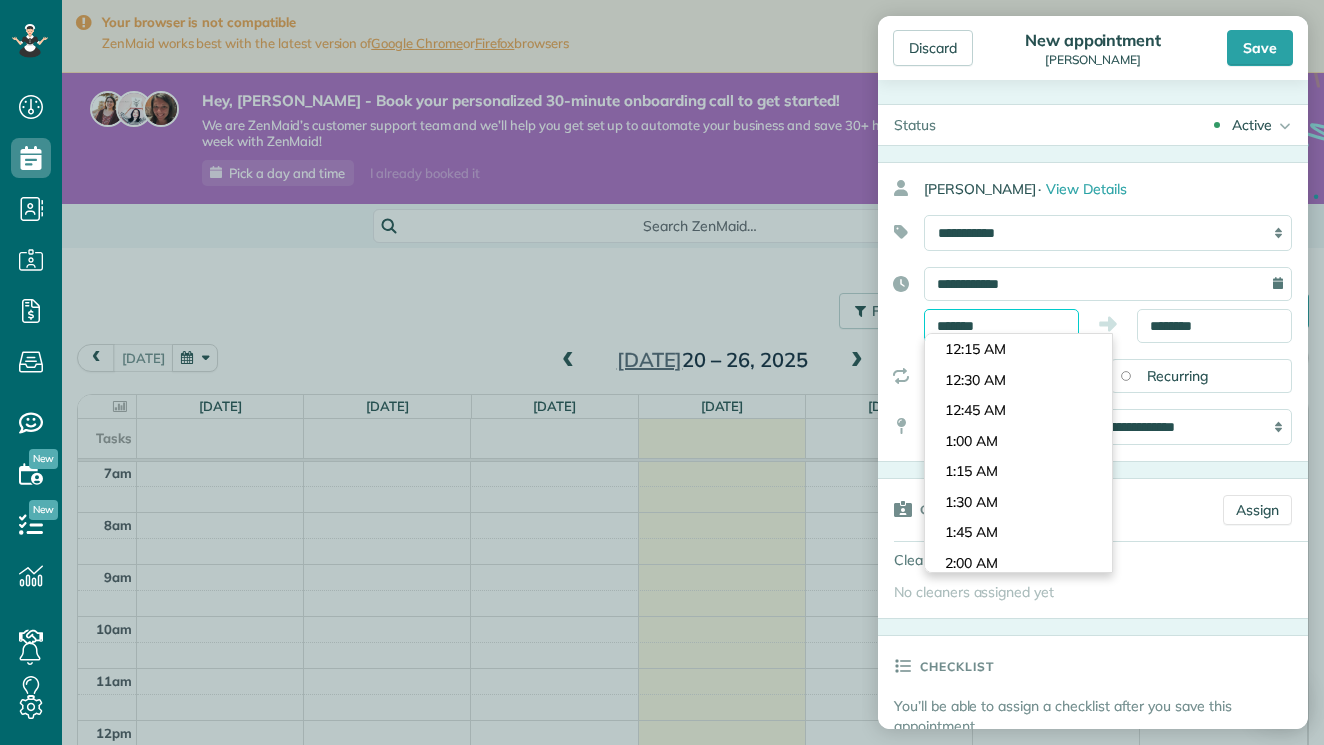 click on "*******" at bounding box center [1001, 326] 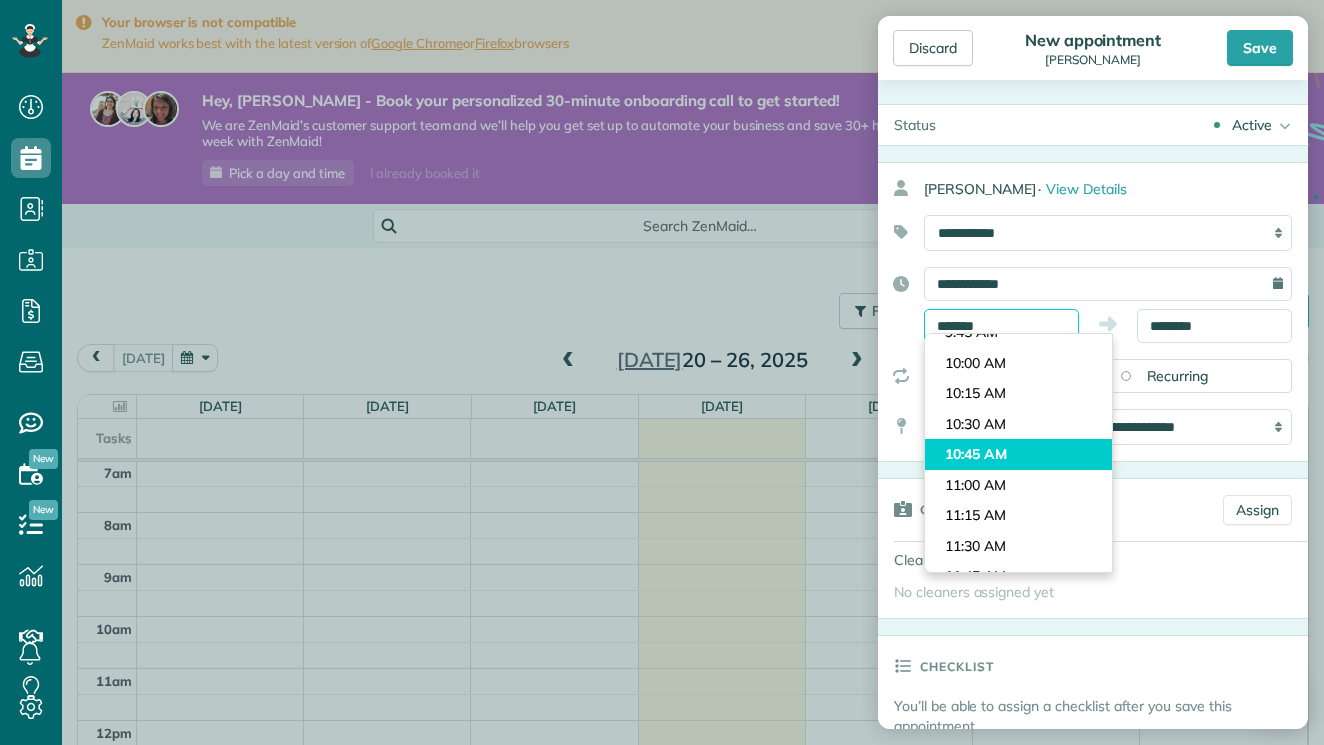 scroll, scrollTop: 1186, scrollLeft: 0, axis: vertical 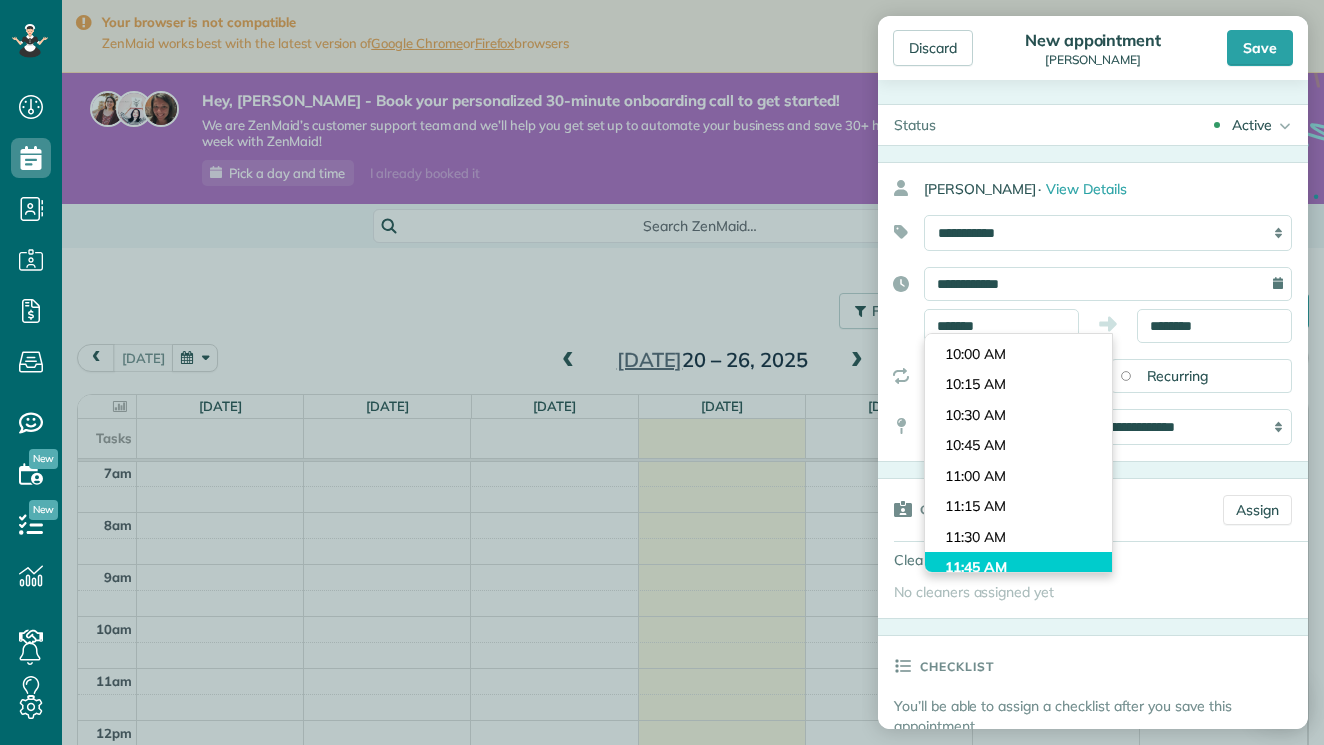 type on "********" 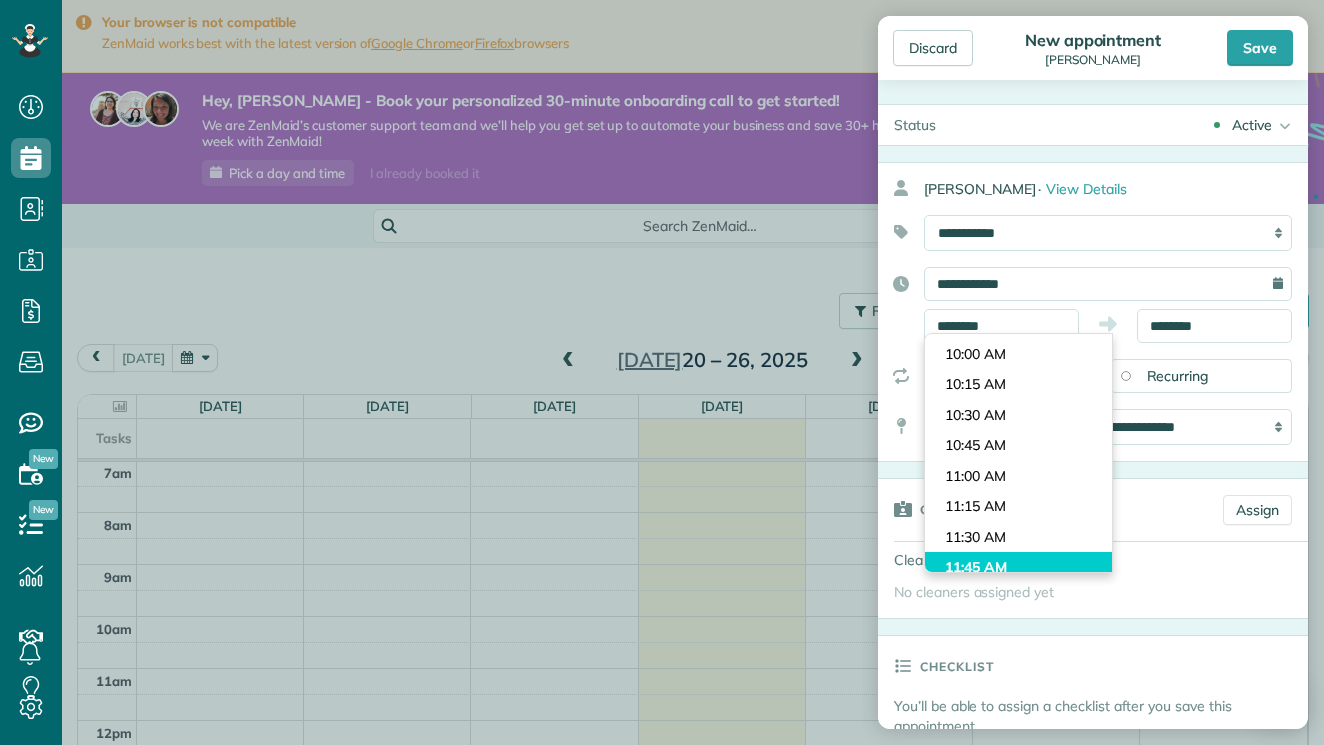 click on "Dashboard
Scheduling
Calendar View
List View
Dispatch View - Weekly scheduling (Beta)" at bounding box center [662, 372] 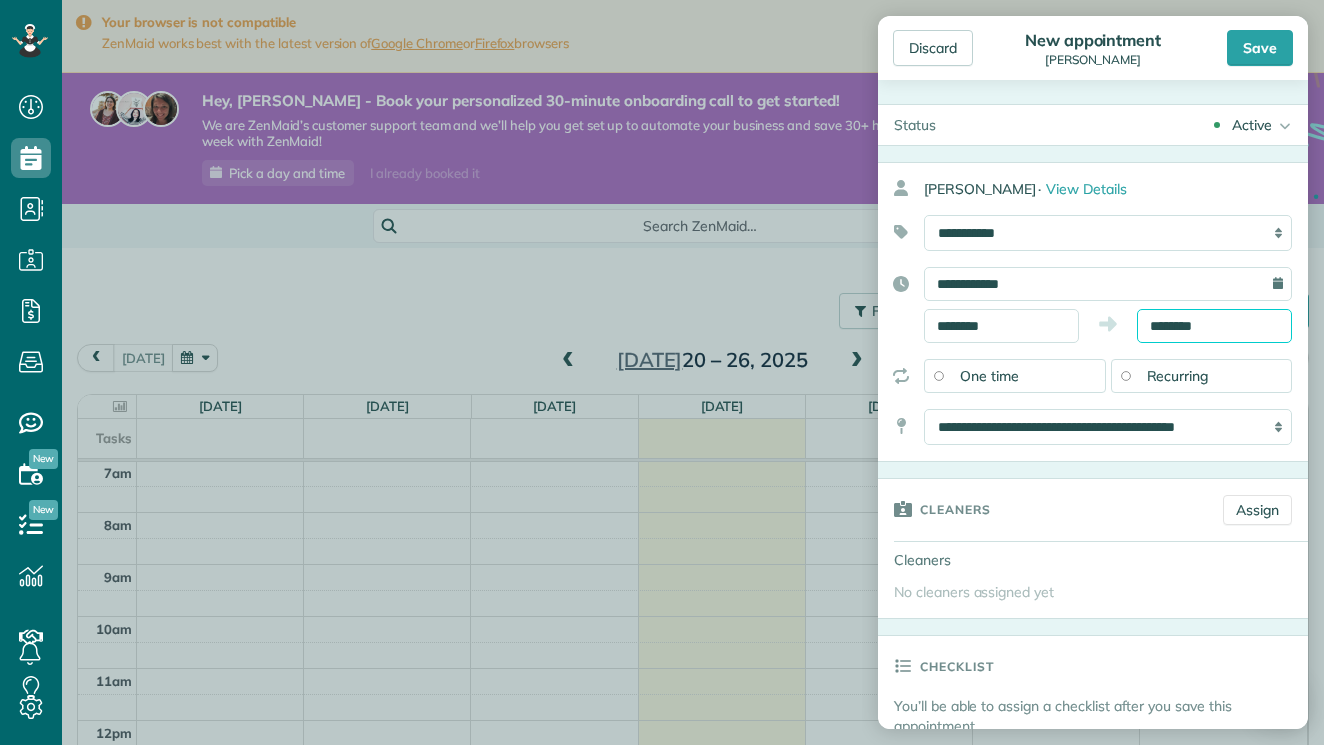click on "********" at bounding box center [1214, 326] 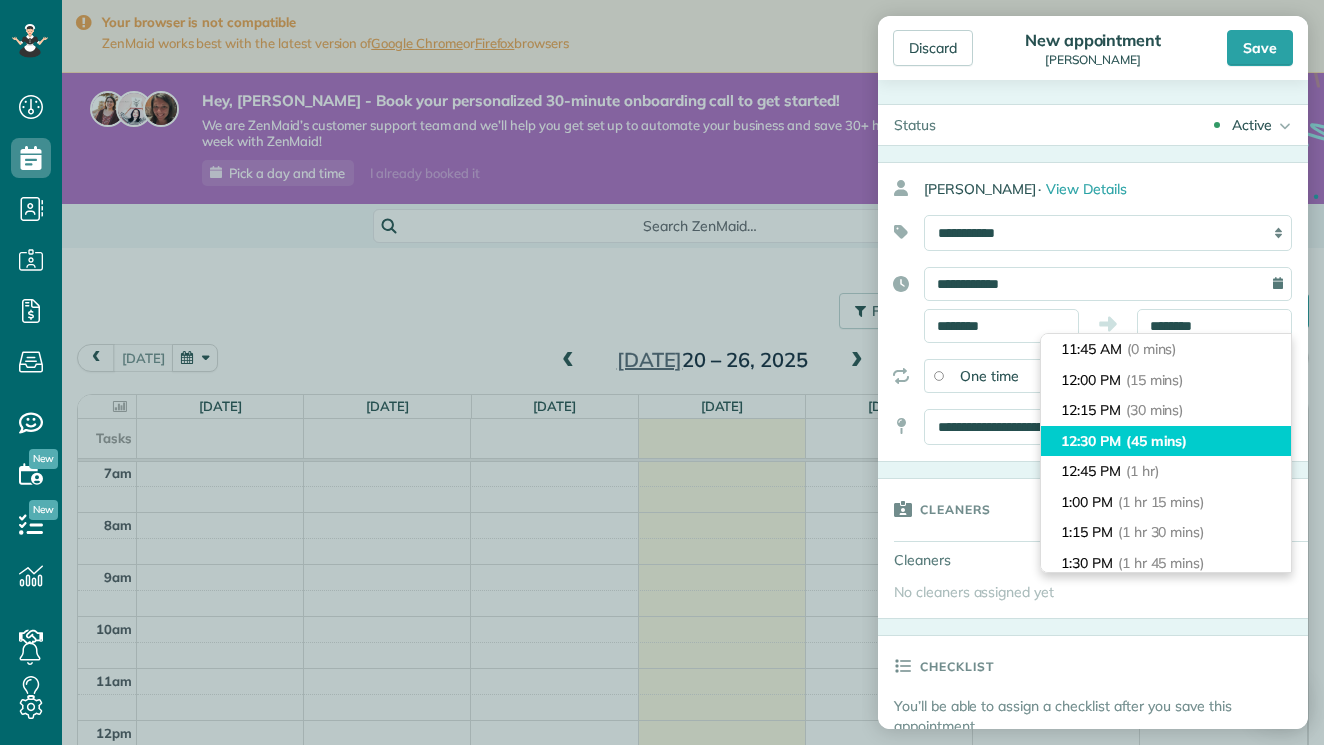 type on "********" 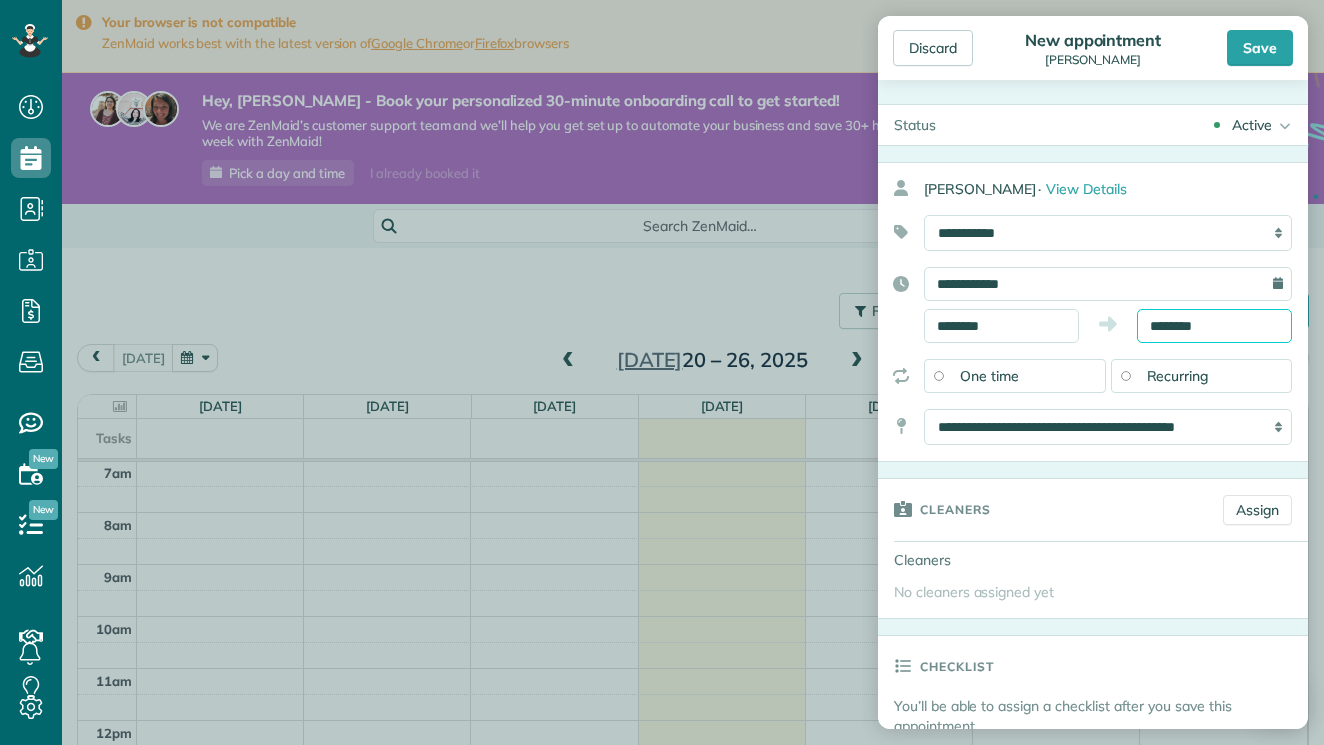 scroll, scrollTop: 0, scrollLeft: 0, axis: both 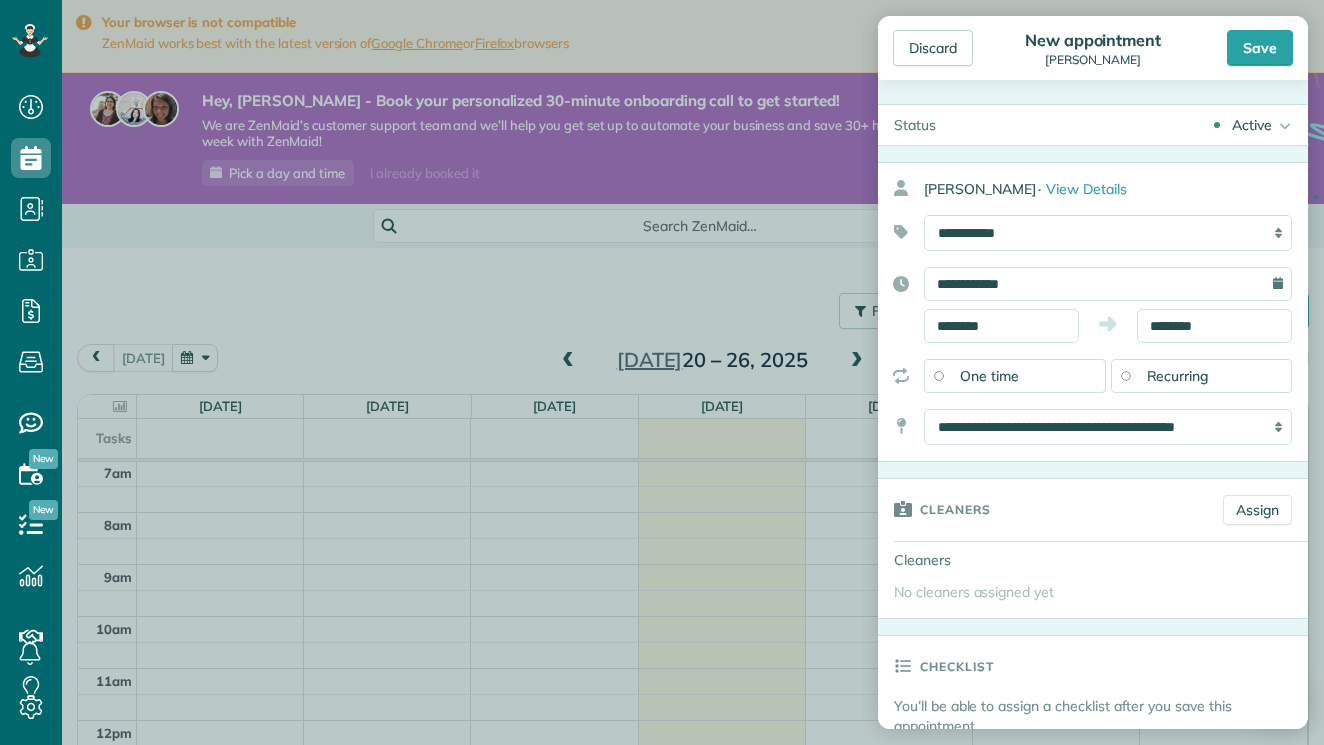 click on "Recurring" at bounding box center (1178, 376) 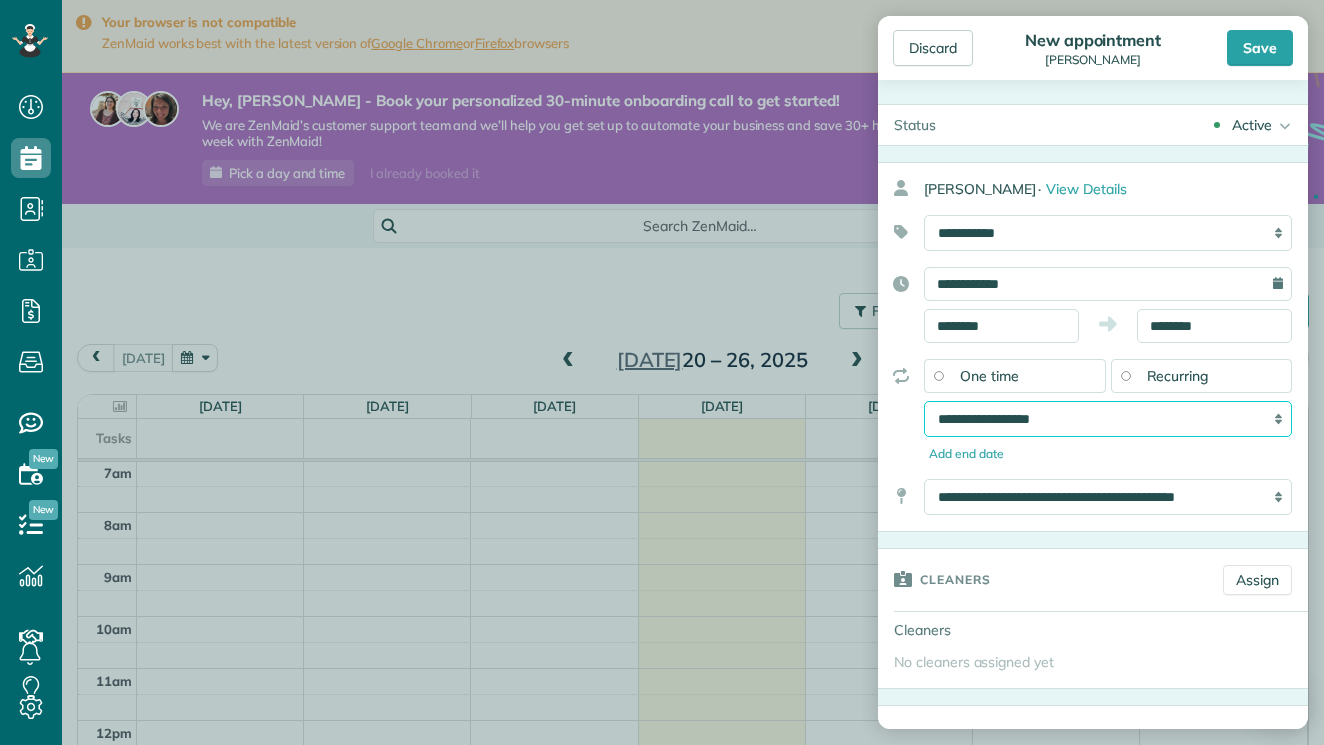 select on "**********" 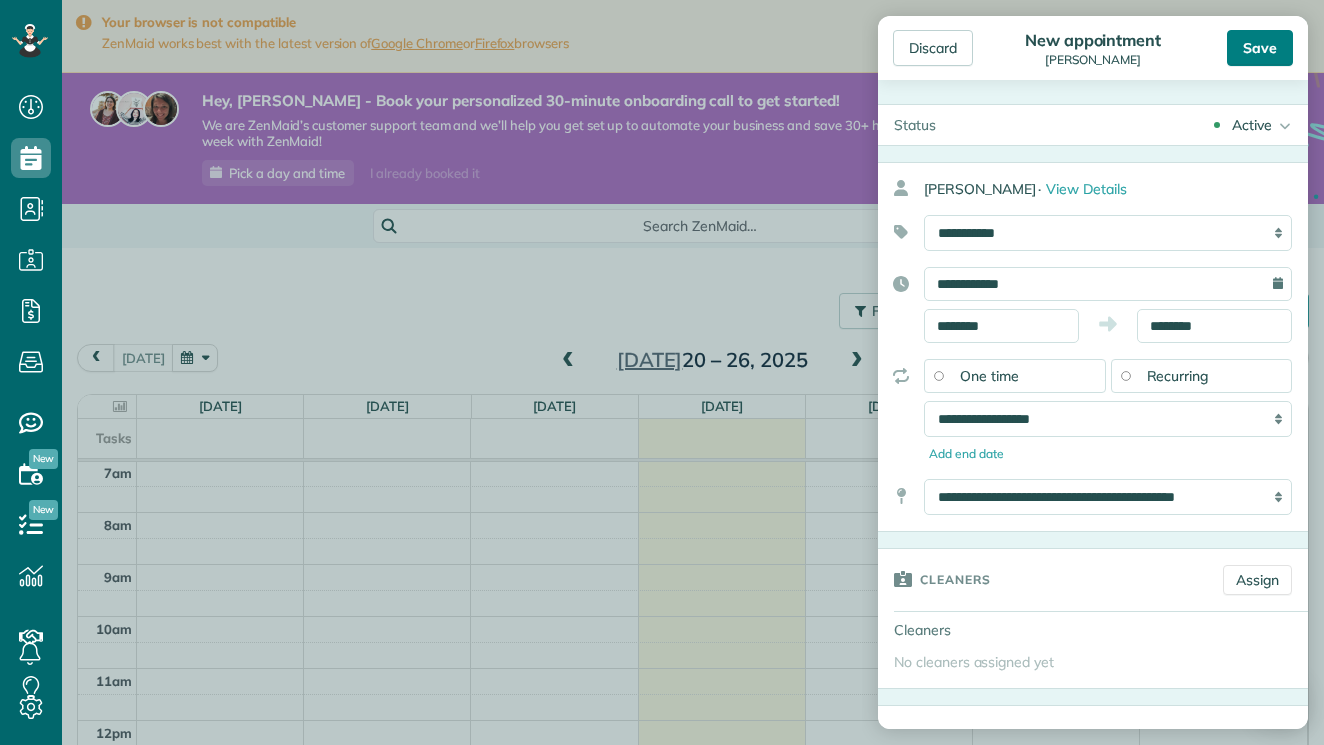 click on "Save" at bounding box center [1260, 48] 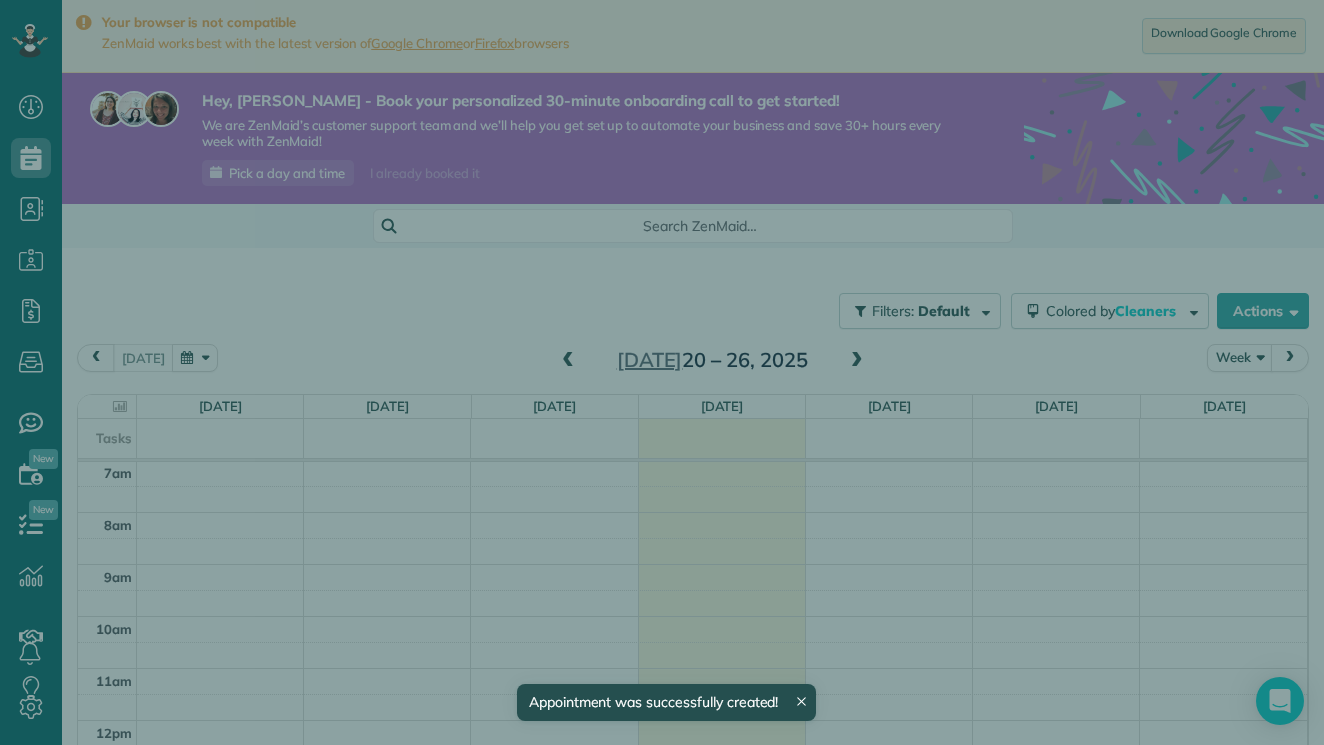 scroll, scrollTop: 365, scrollLeft: 0, axis: vertical 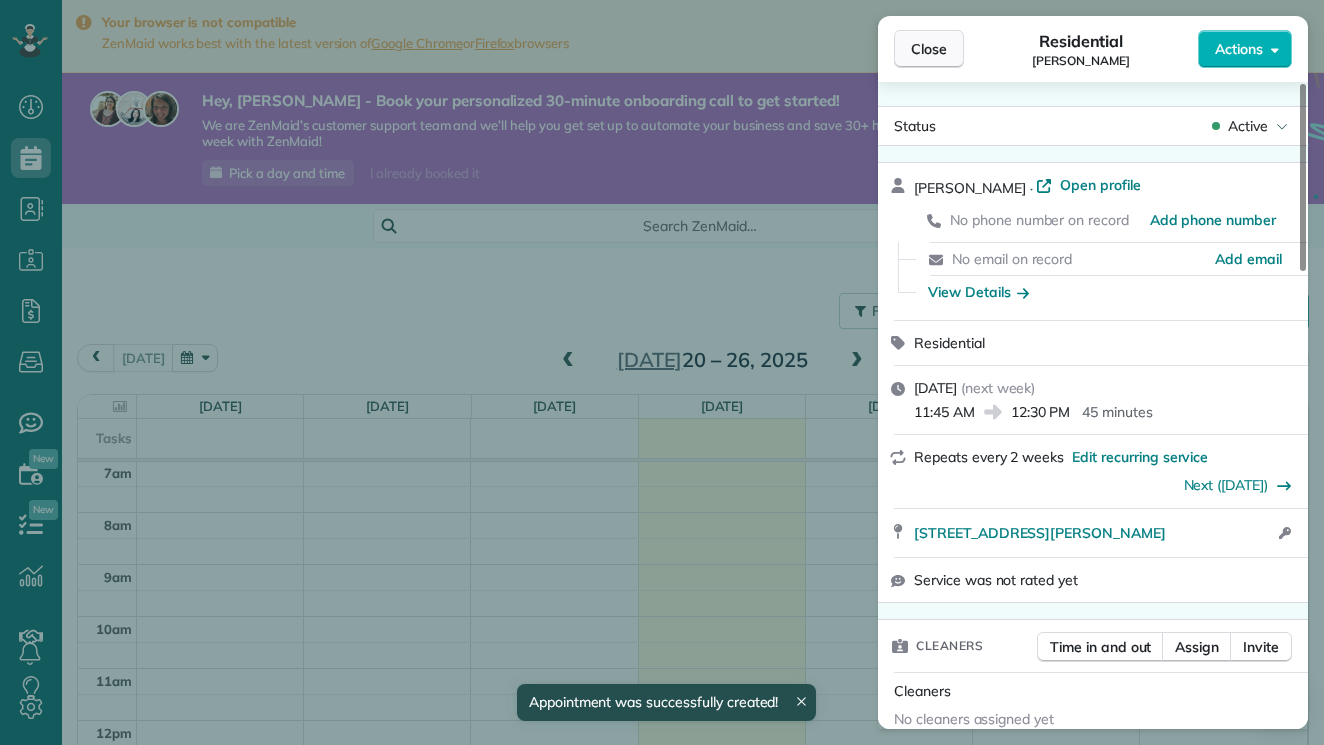 click on "Close" at bounding box center (929, 49) 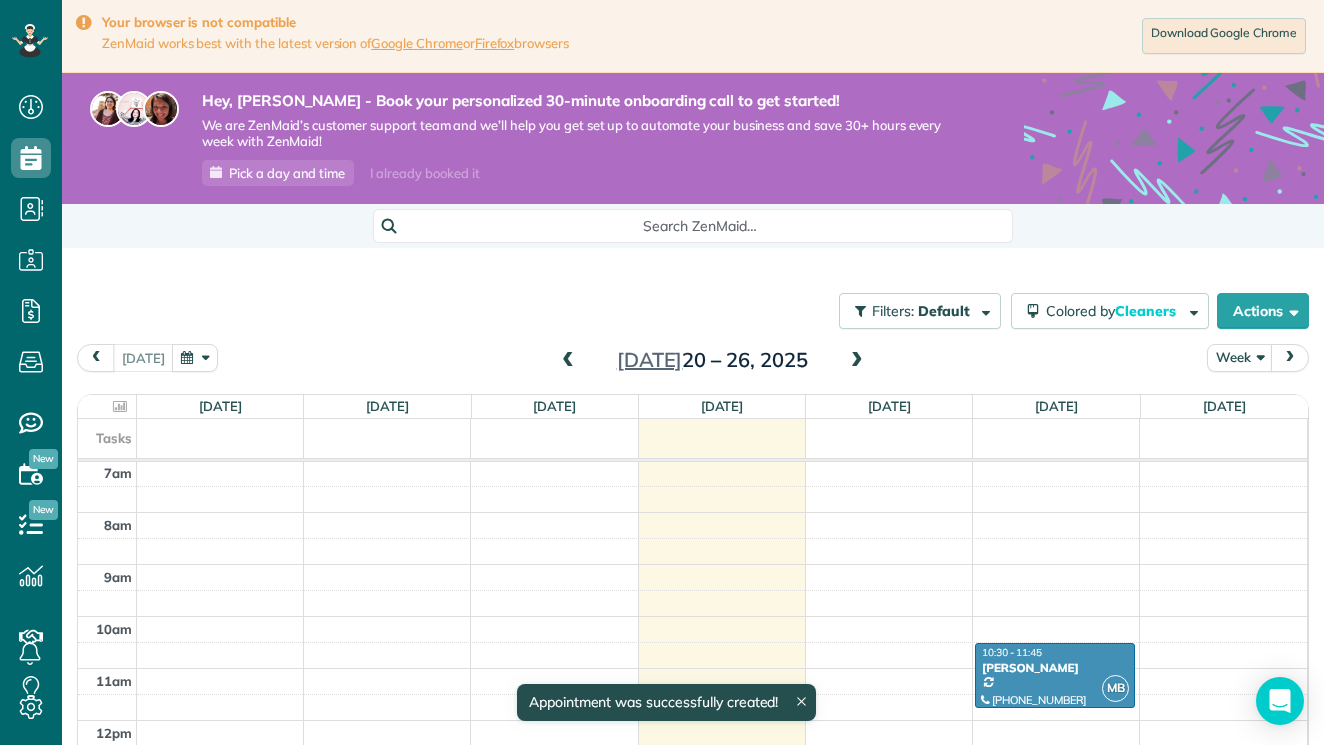 click at bounding box center [857, 361] 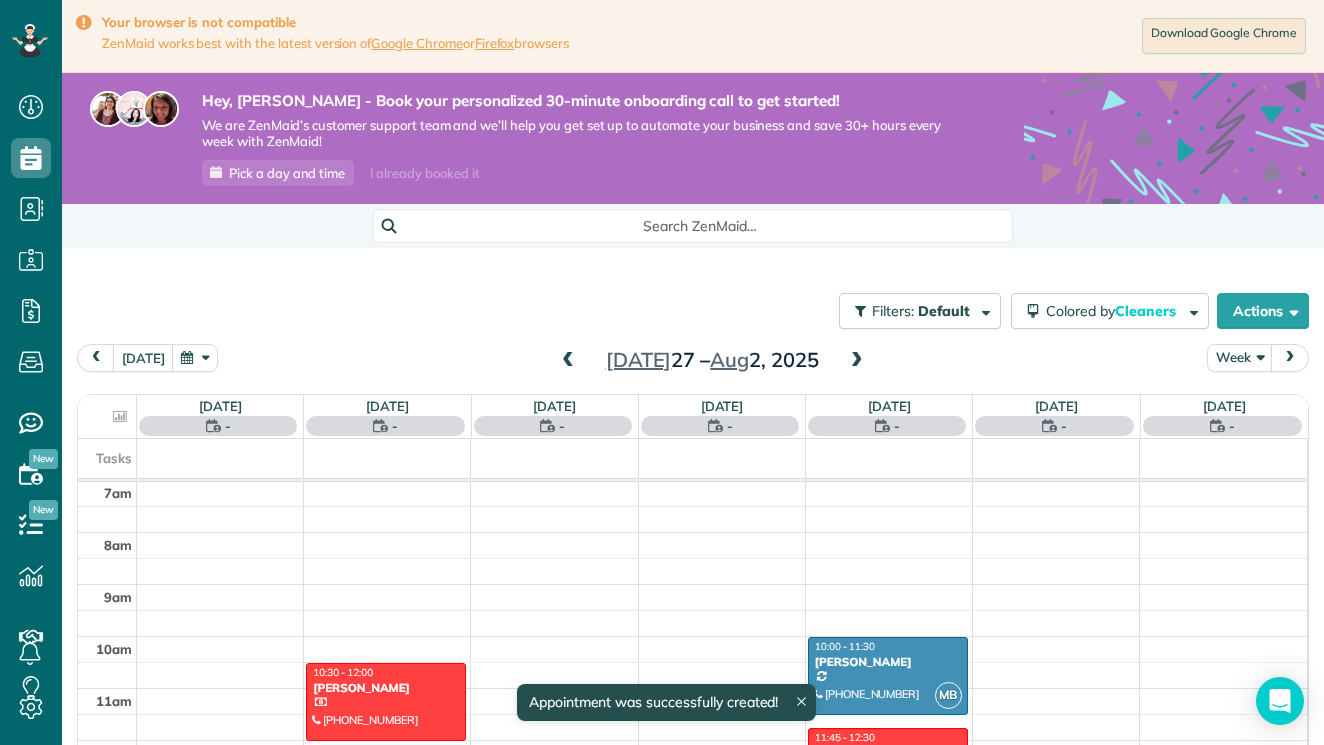 scroll, scrollTop: 259, scrollLeft: 0, axis: vertical 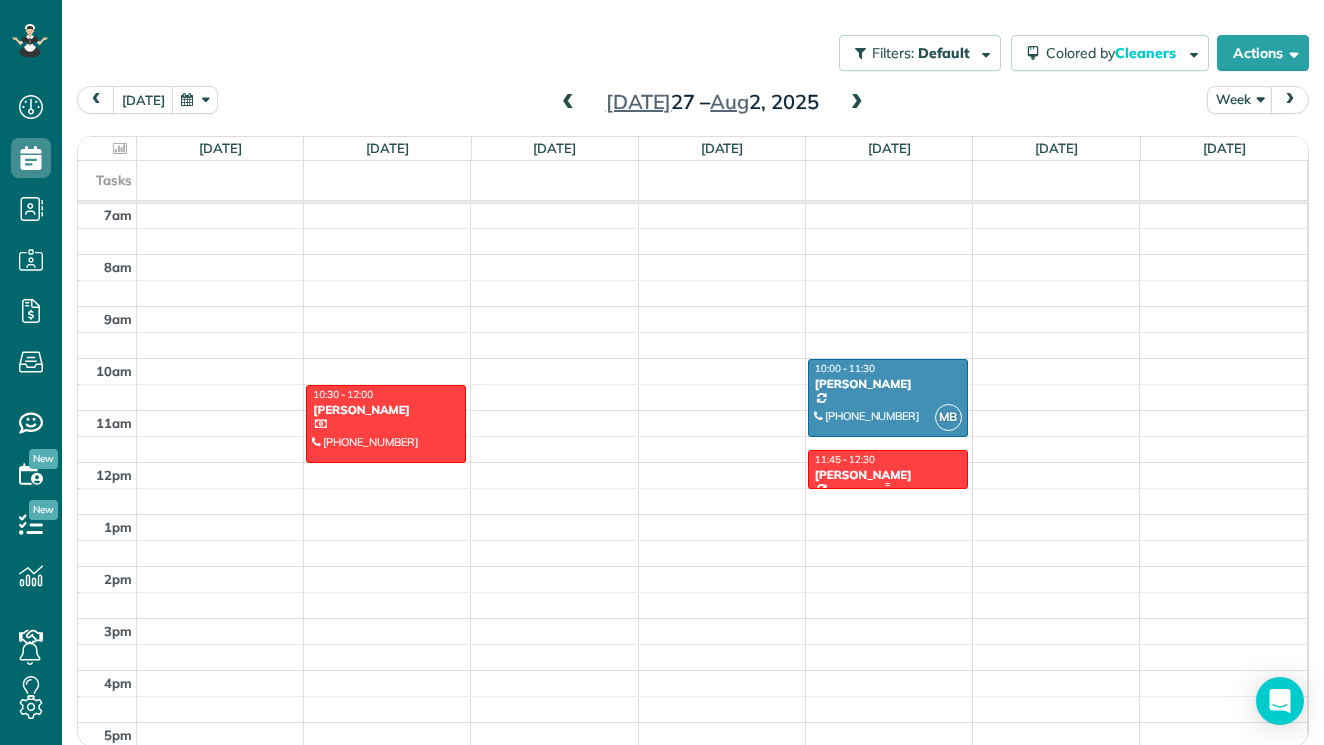 click on "Jessica Stevens" at bounding box center [888, 475] 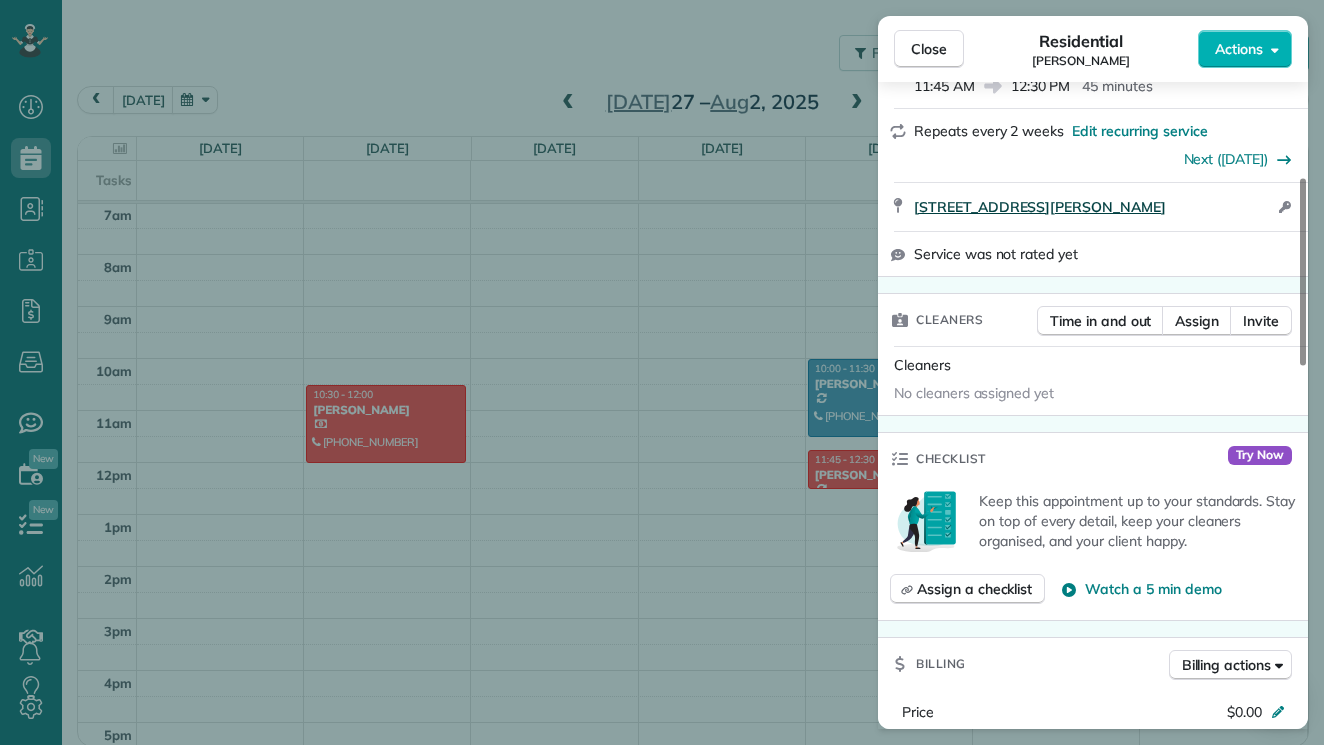 scroll, scrollTop: 330, scrollLeft: 0, axis: vertical 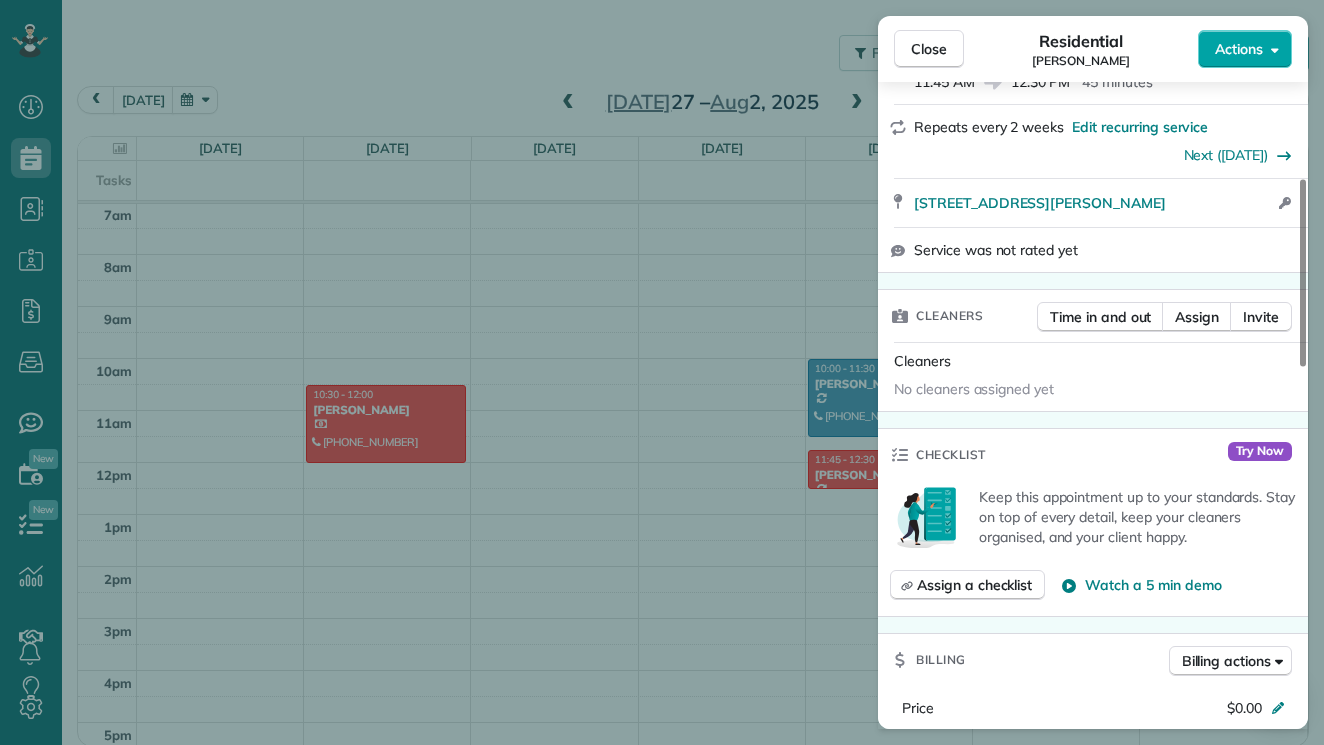 click on "Actions" at bounding box center [1239, 49] 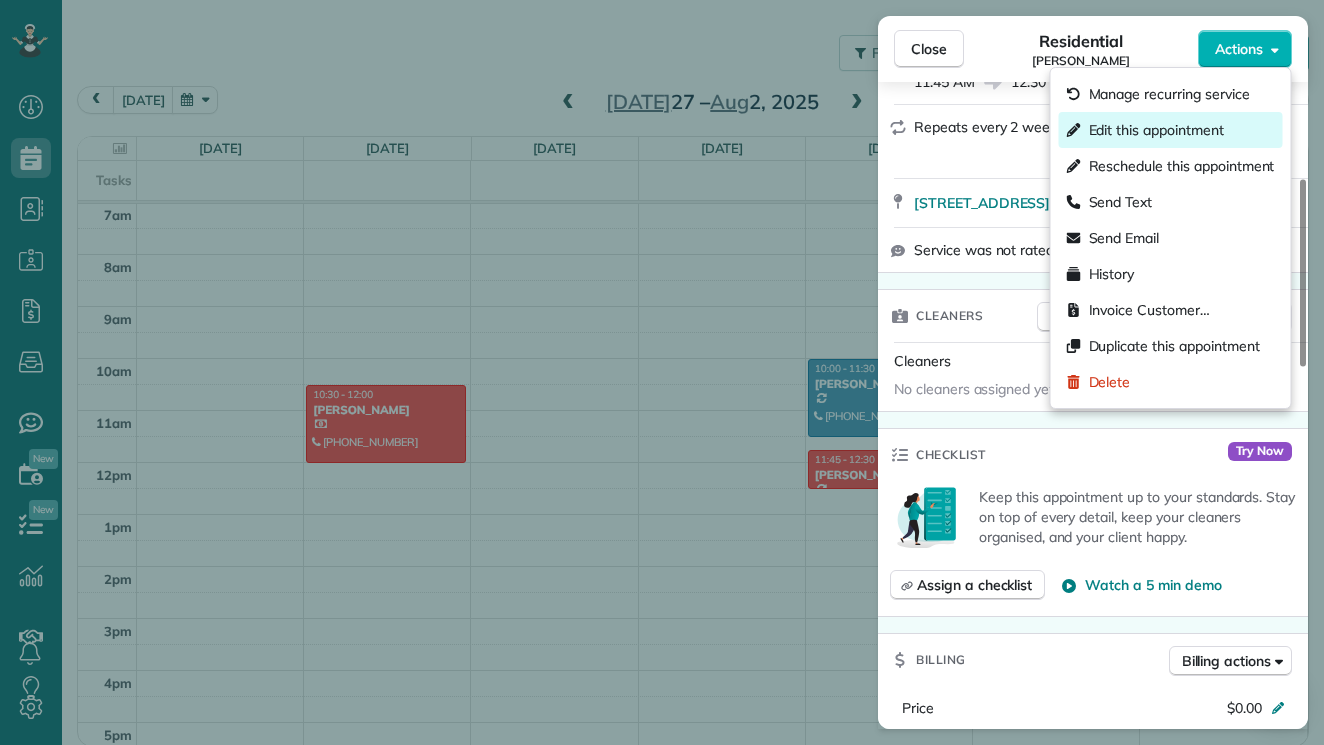 click on "Edit this appointment" at bounding box center (1156, 130) 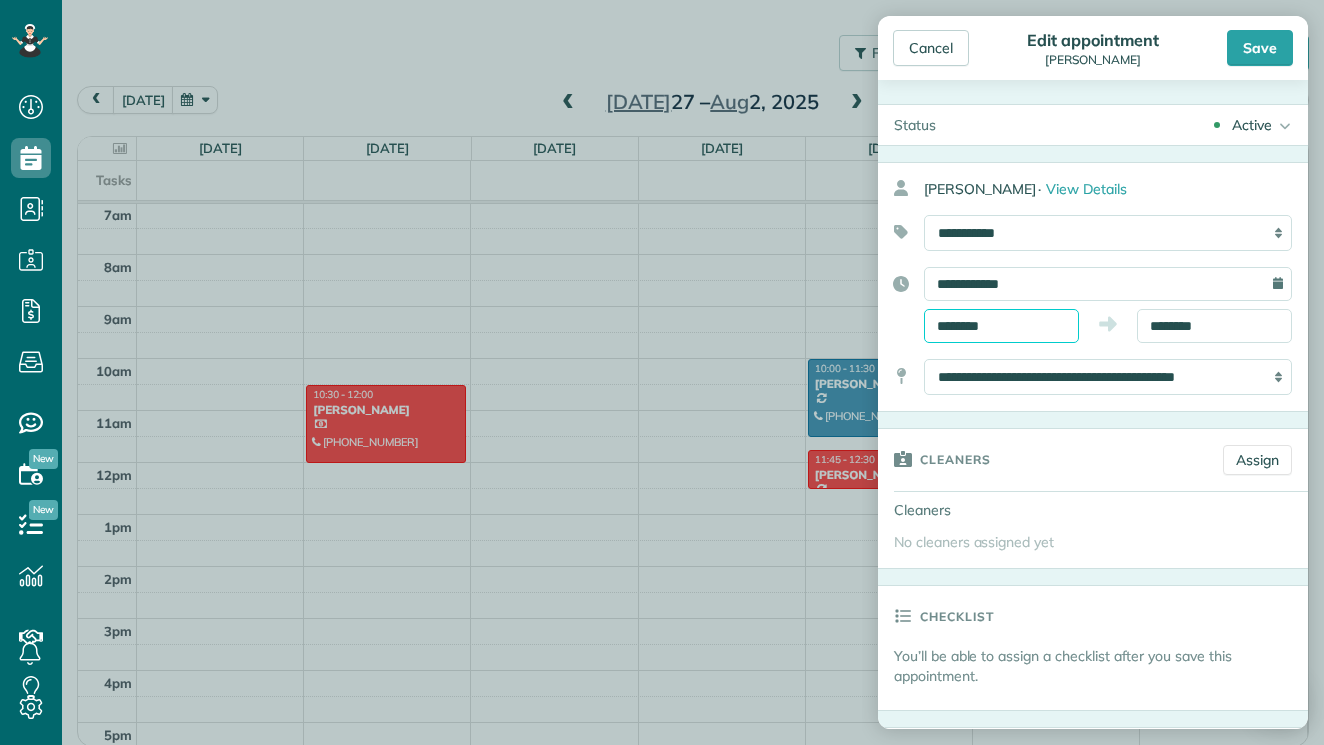 click on "********" at bounding box center [1001, 326] 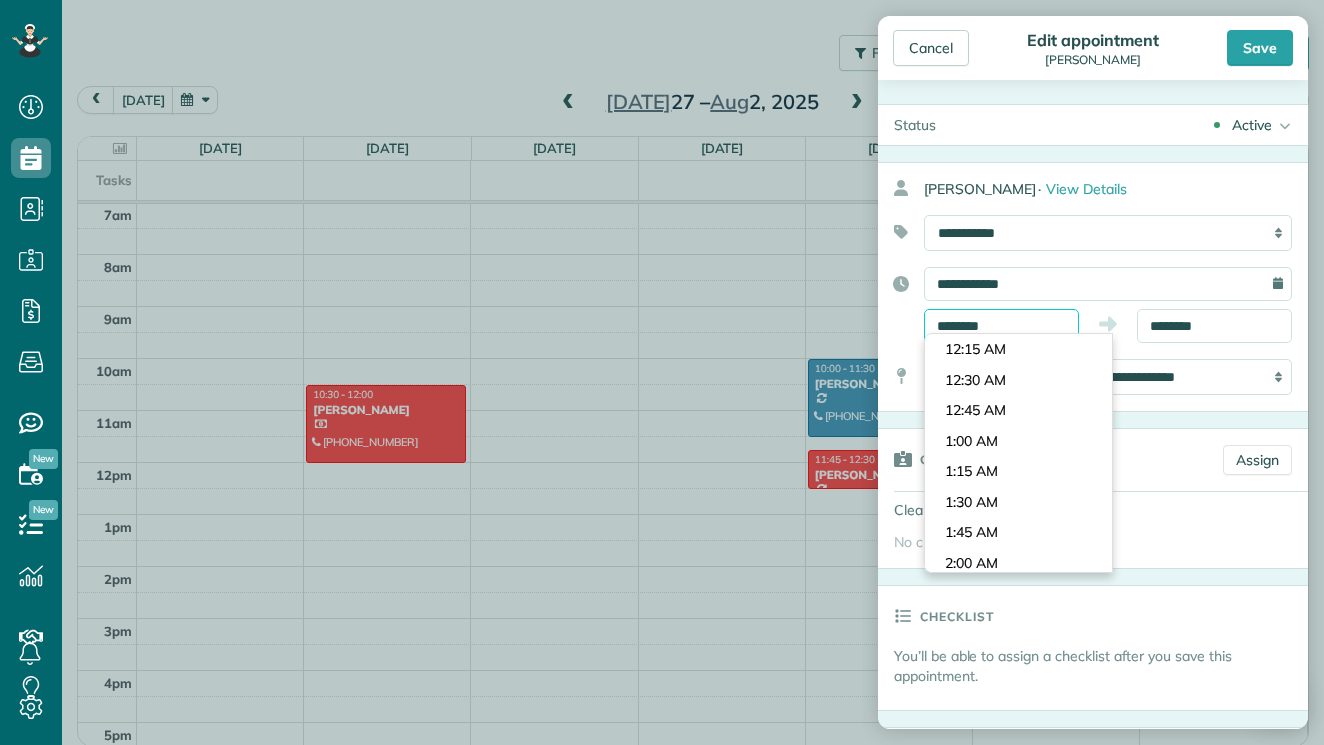 scroll, scrollTop: 1350, scrollLeft: 0, axis: vertical 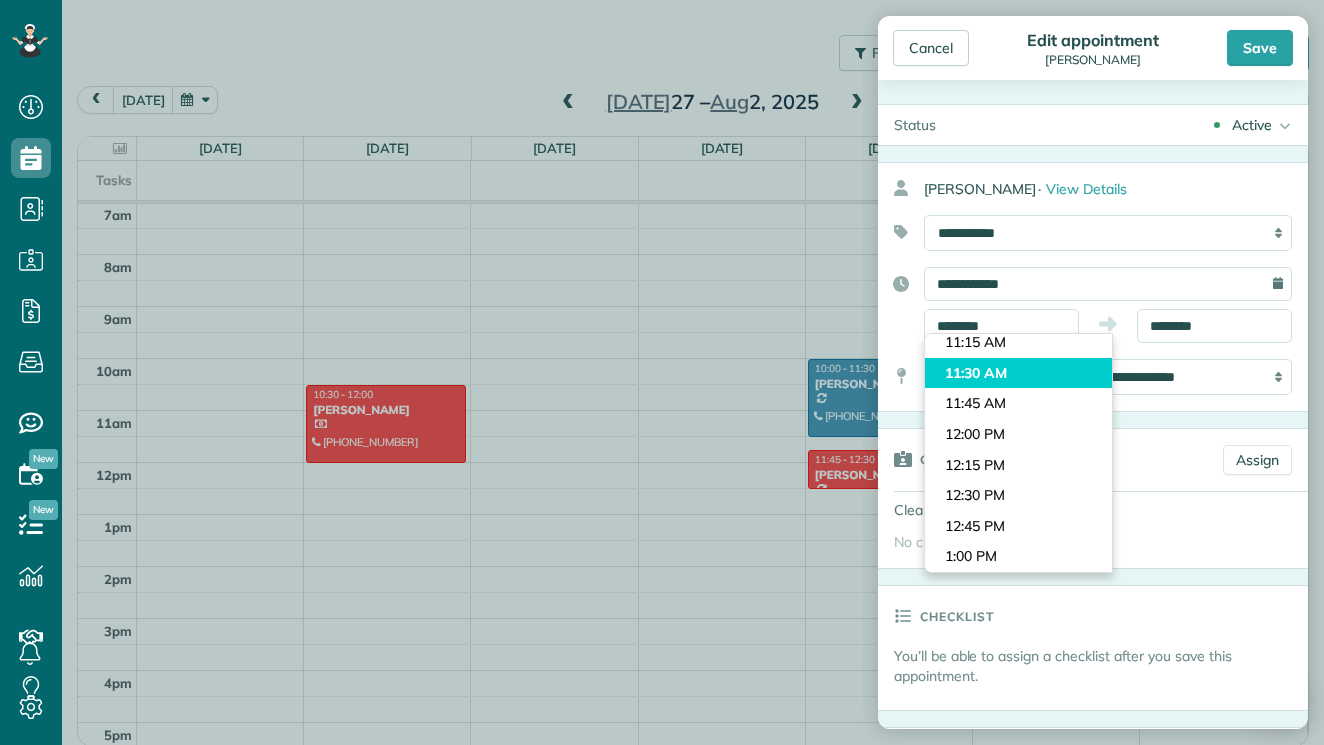type on "********" 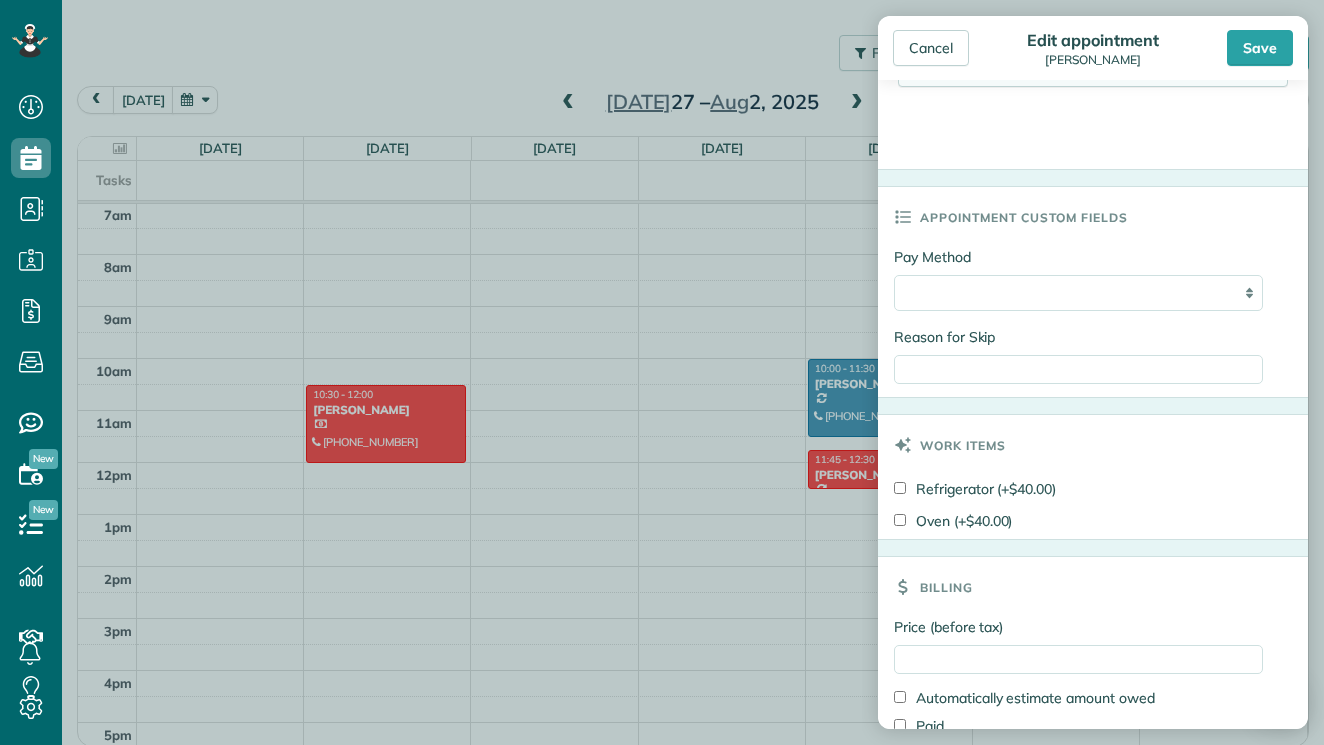 scroll, scrollTop: 809, scrollLeft: 0, axis: vertical 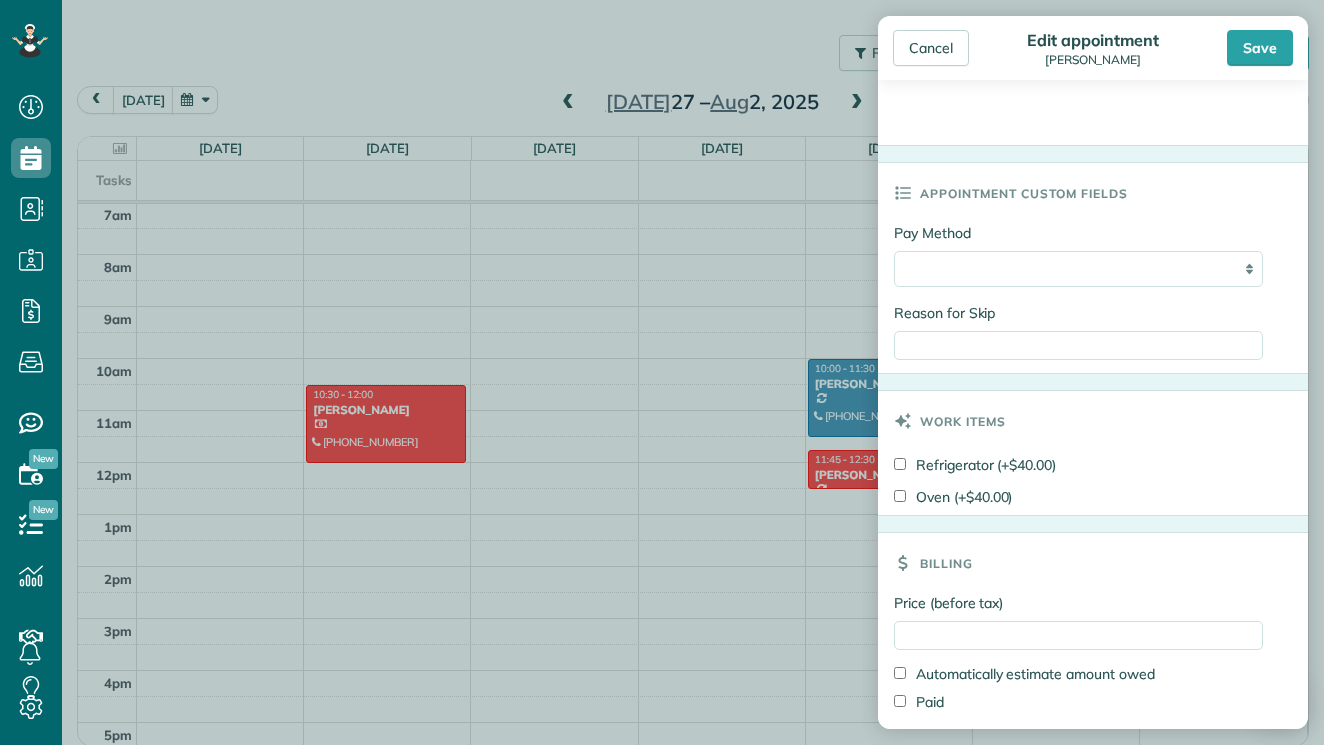 click on "Price (before tax)
Automatically estimate amount owed
Paid" at bounding box center (1093, 662) 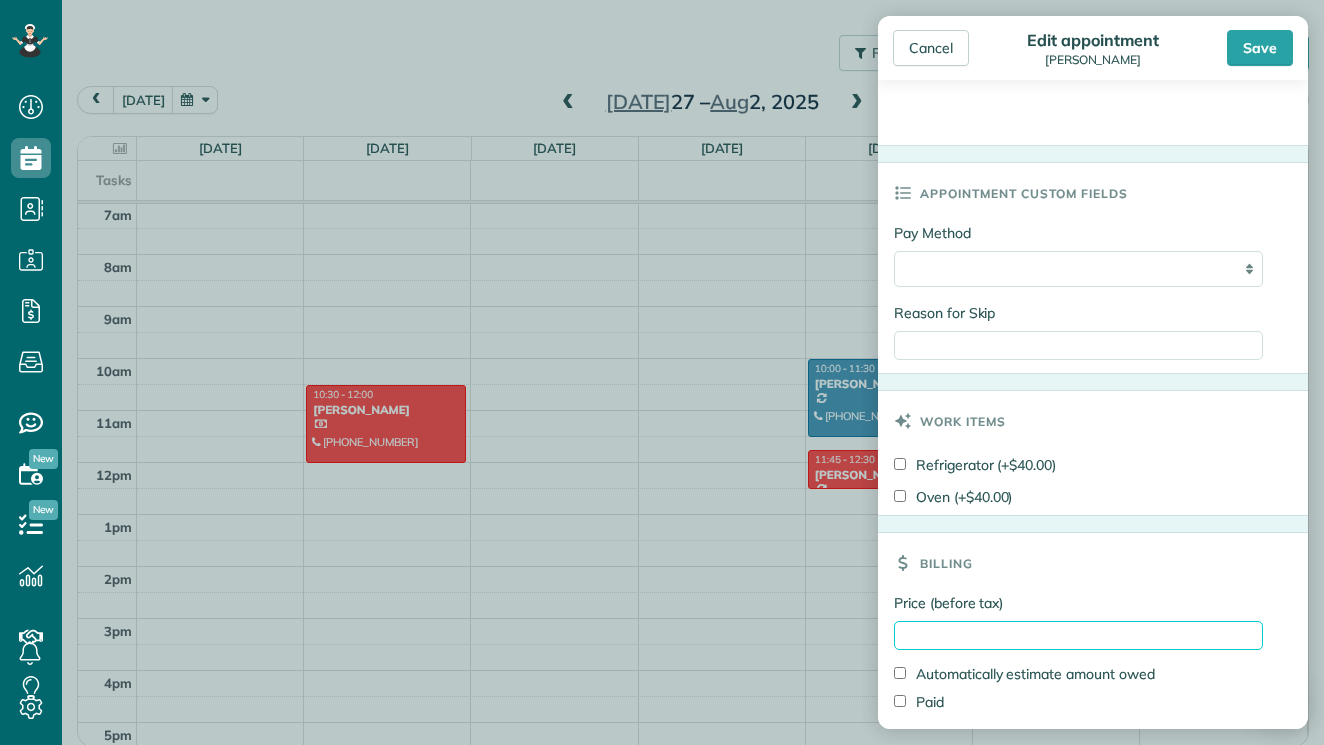 click on "Price (before tax)" at bounding box center [1078, 635] 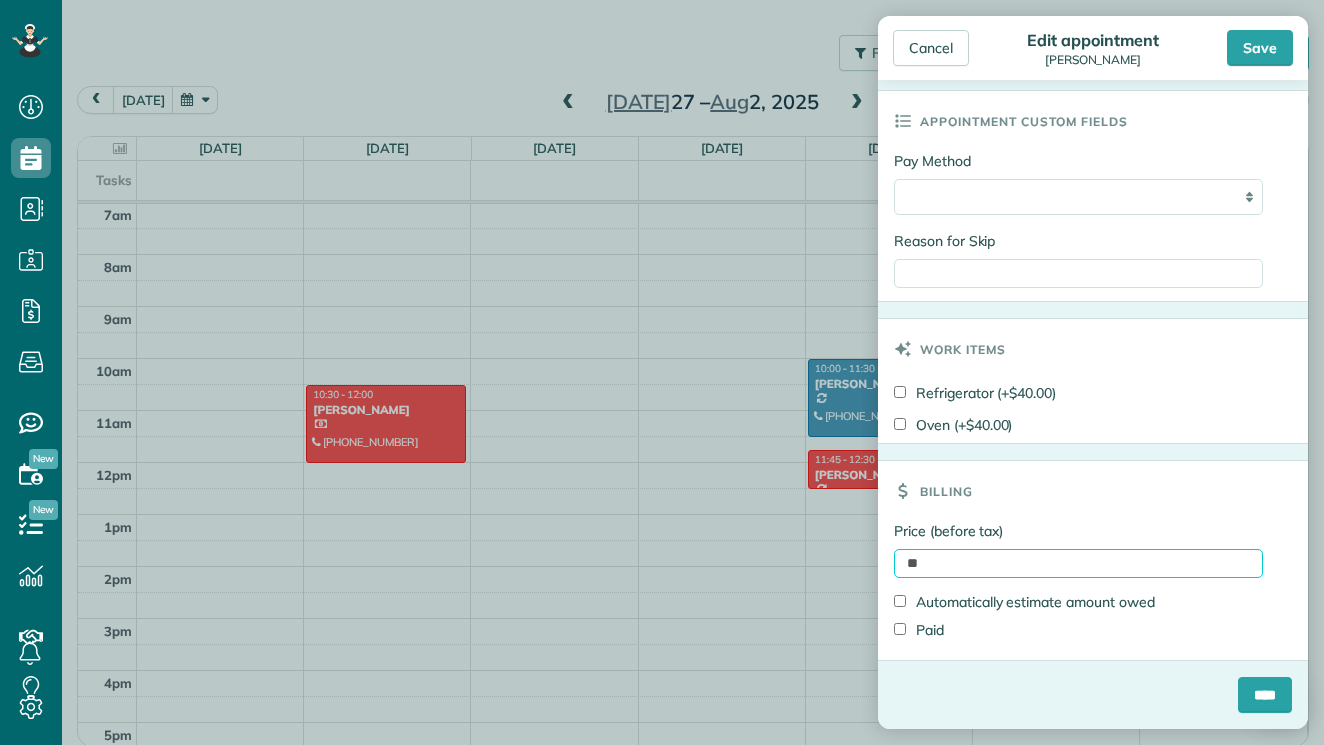 scroll, scrollTop: 891, scrollLeft: 0, axis: vertical 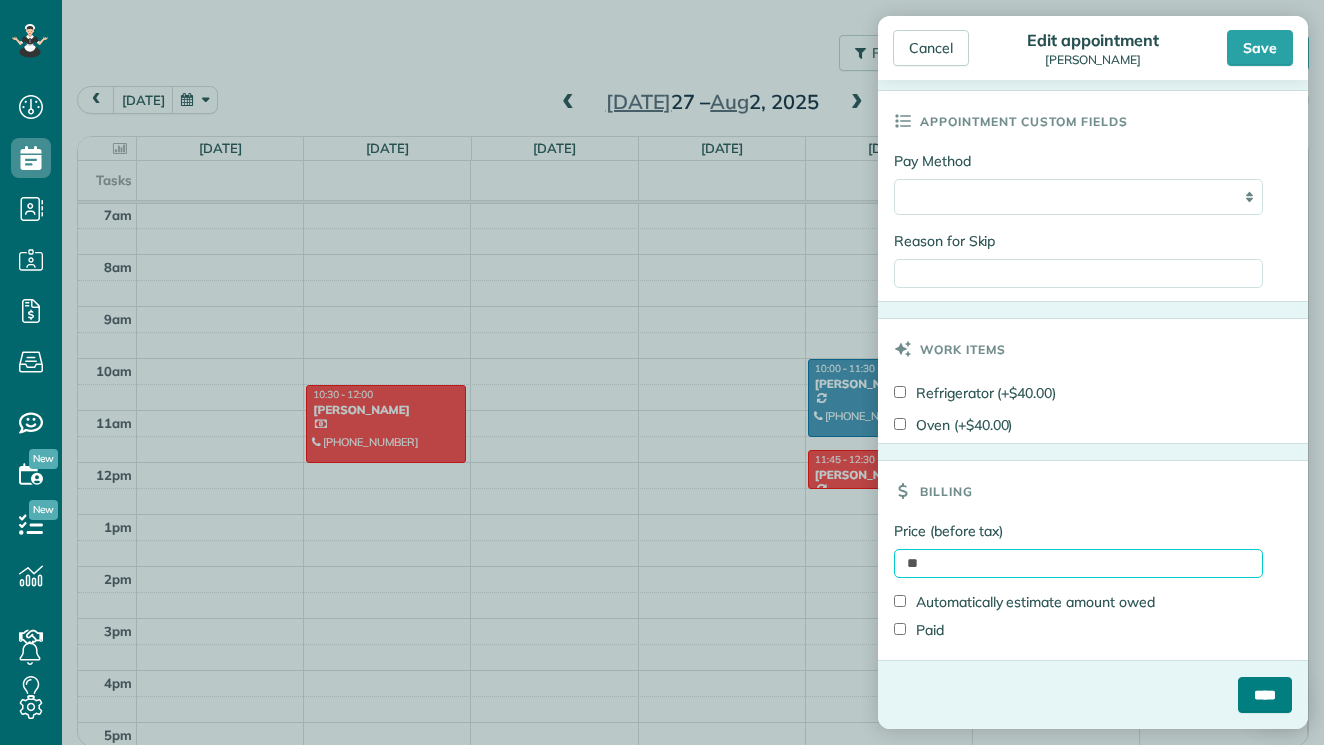 type on "**" 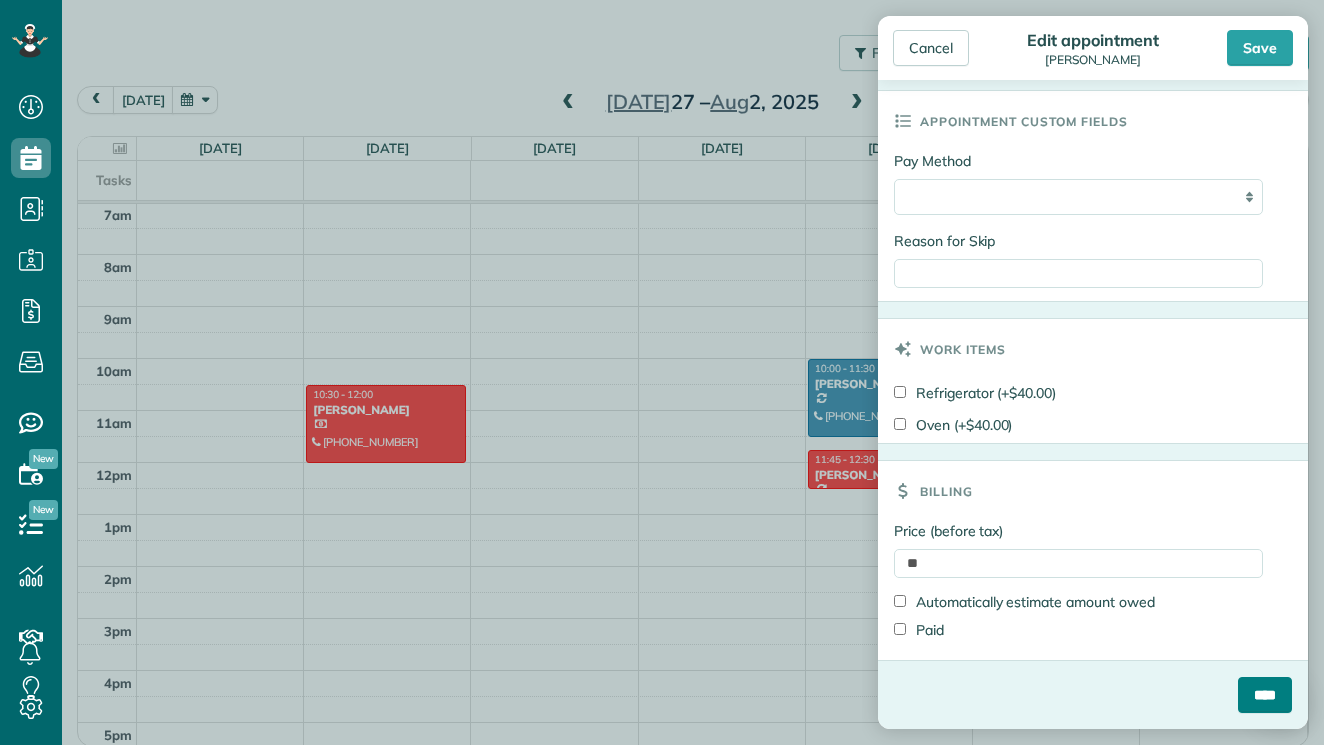 click on "****" at bounding box center (1265, 695) 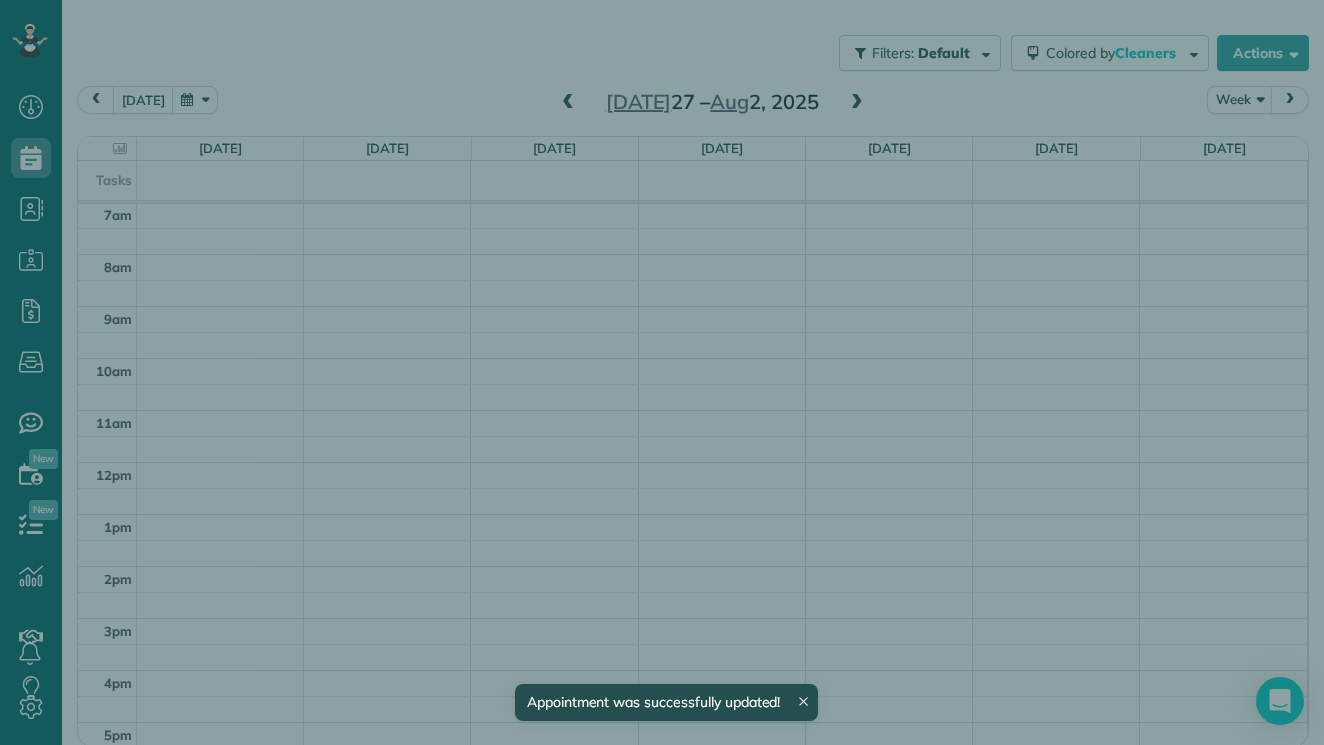 scroll, scrollTop: 256, scrollLeft: 0, axis: vertical 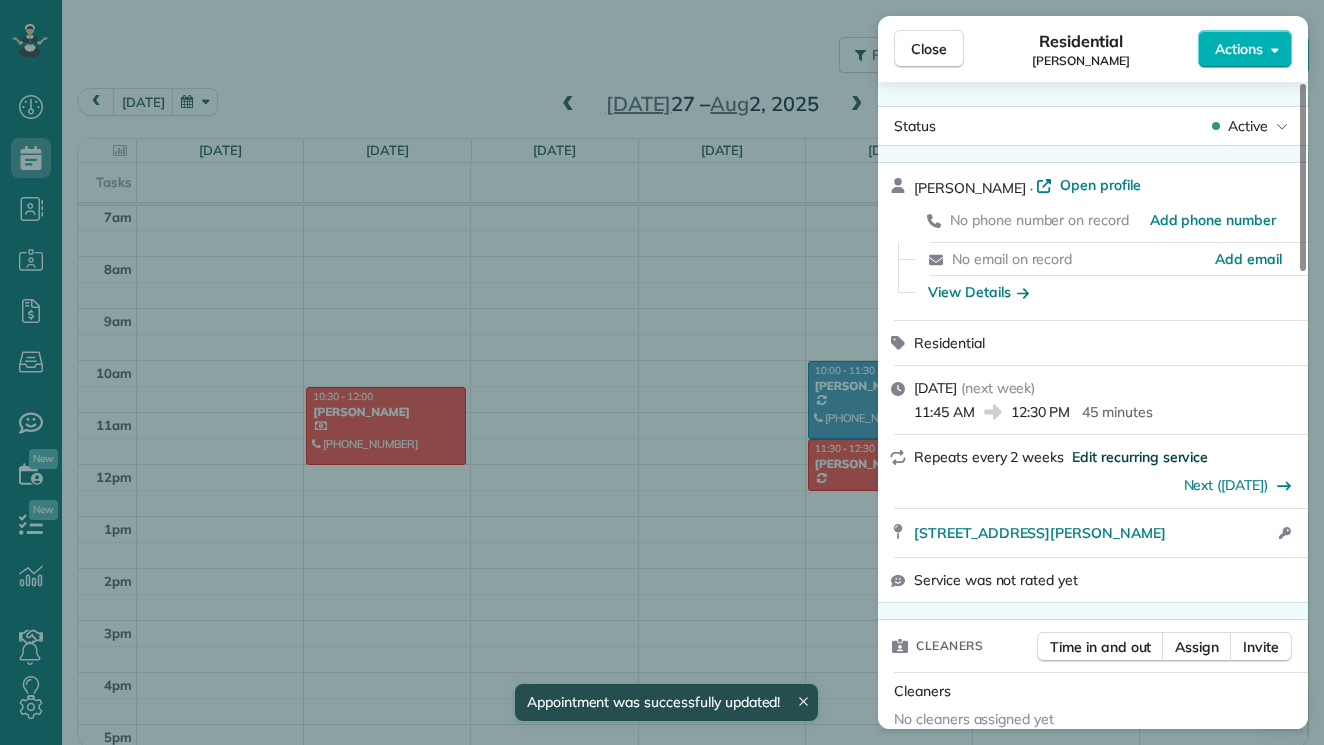 click on "Edit recurring service" at bounding box center (1140, 457) 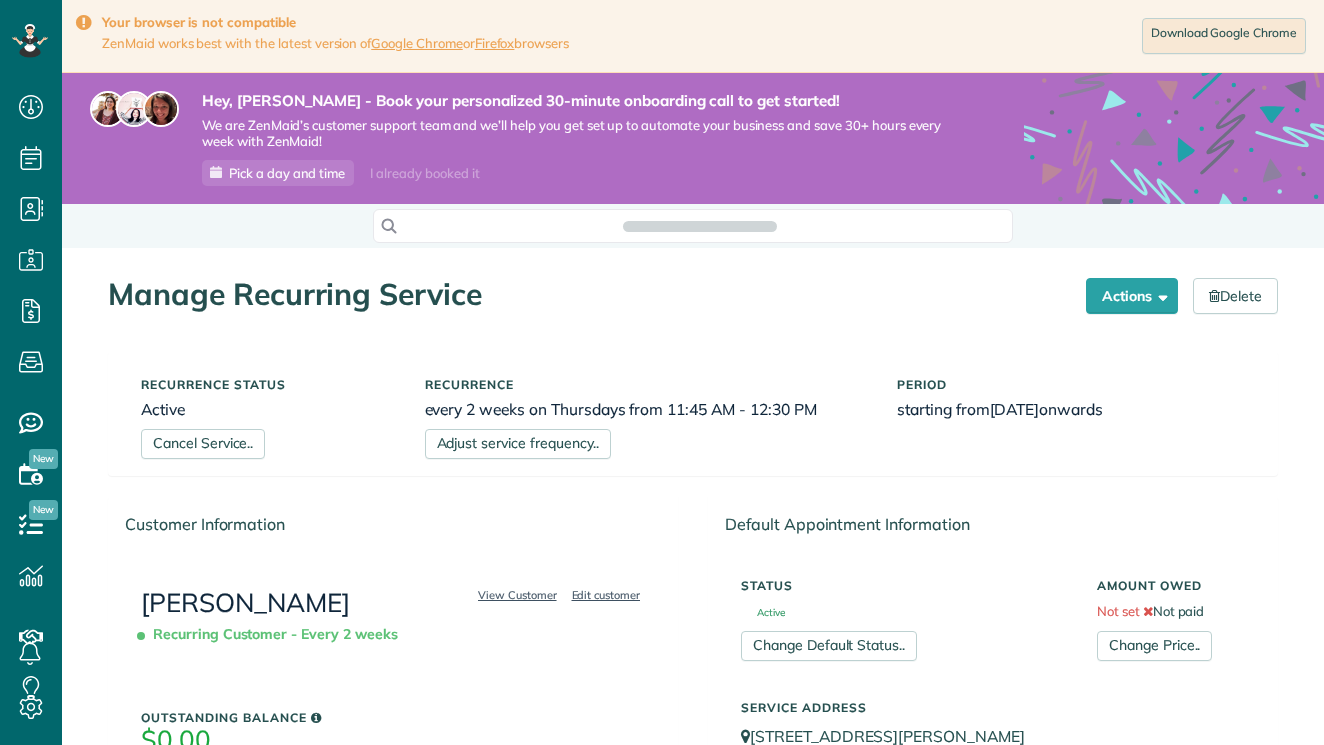 scroll, scrollTop: 0, scrollLeft: 0, axis: both 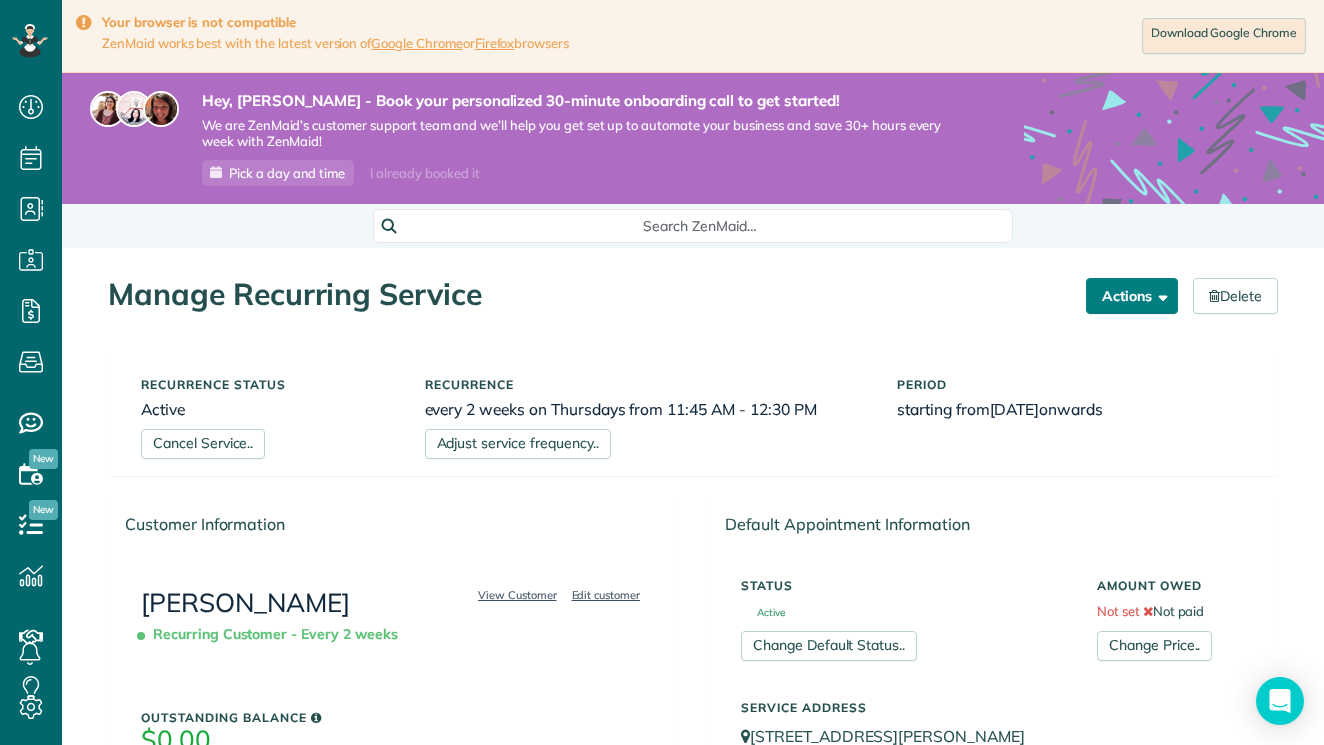 click on "Actions" at bounding box center [1132, 296] 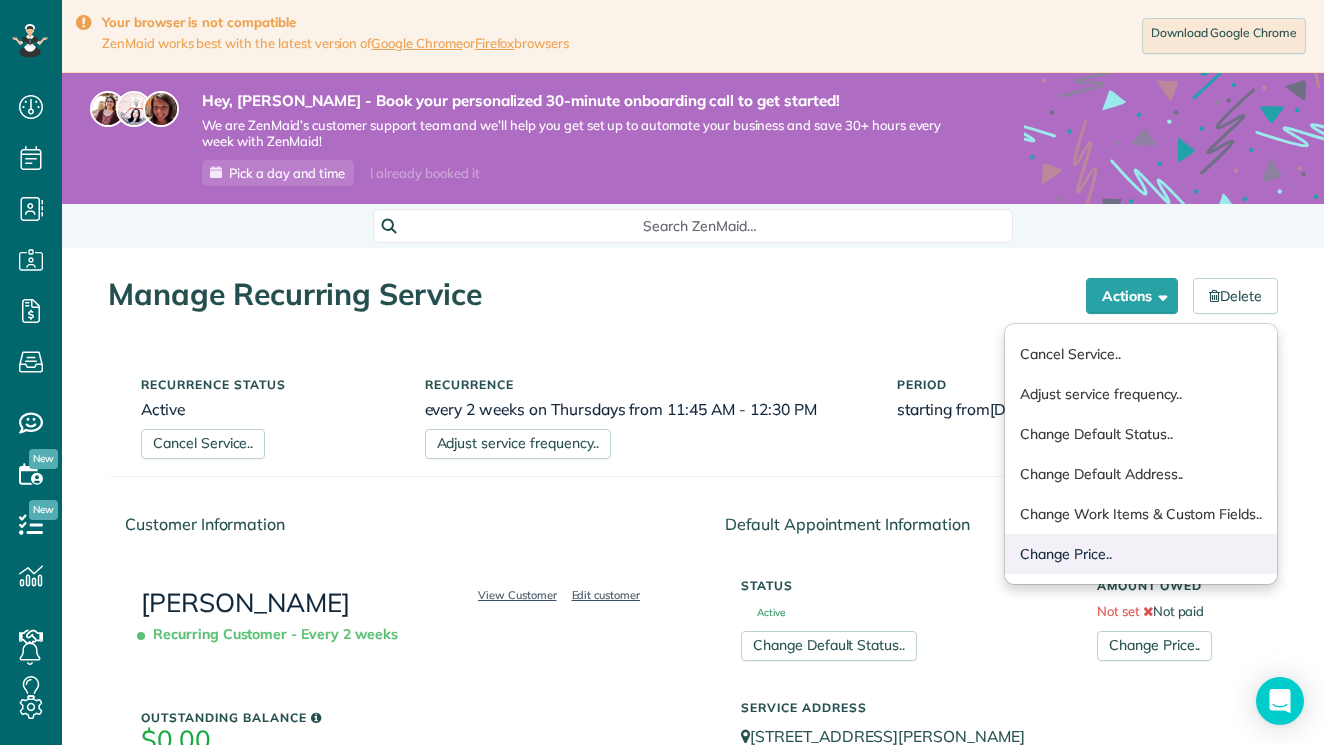 click on "Change Price.." at bounding box center [1141, 554] 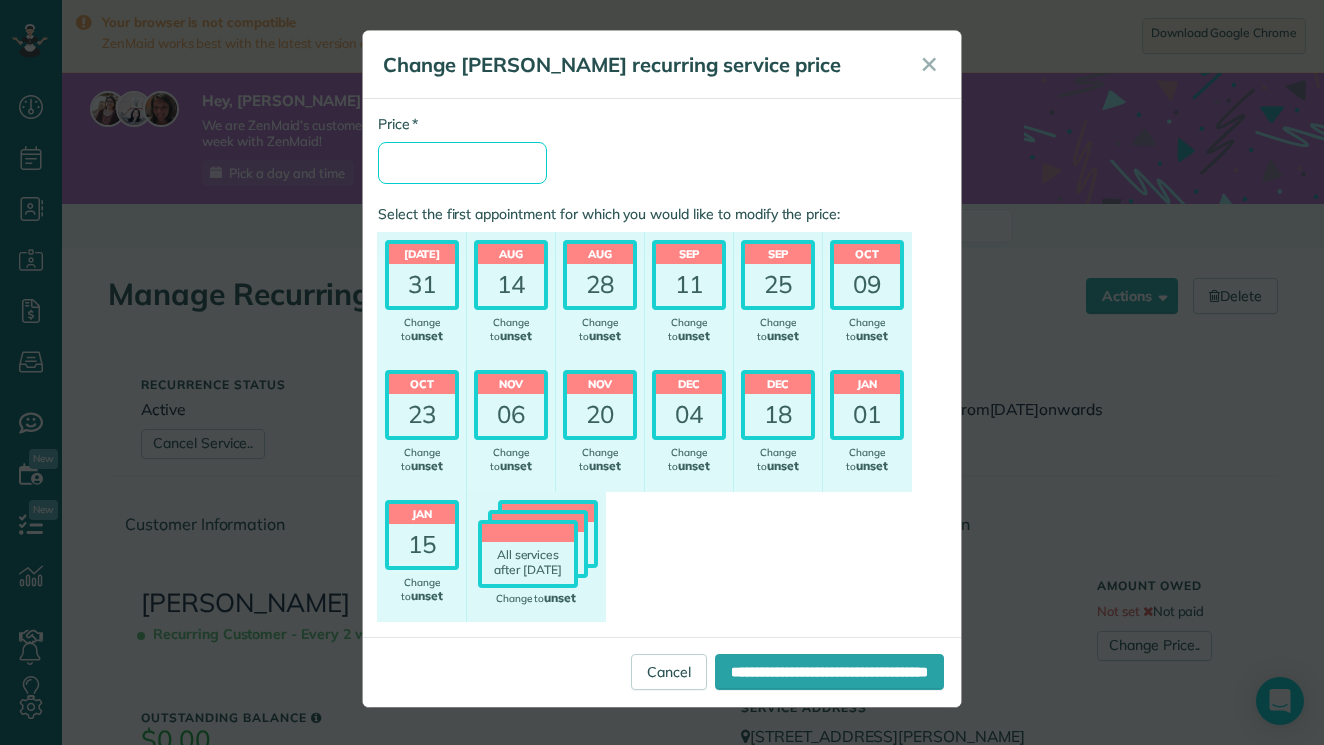 click on "*  Price" at bounding box center (462, 163) 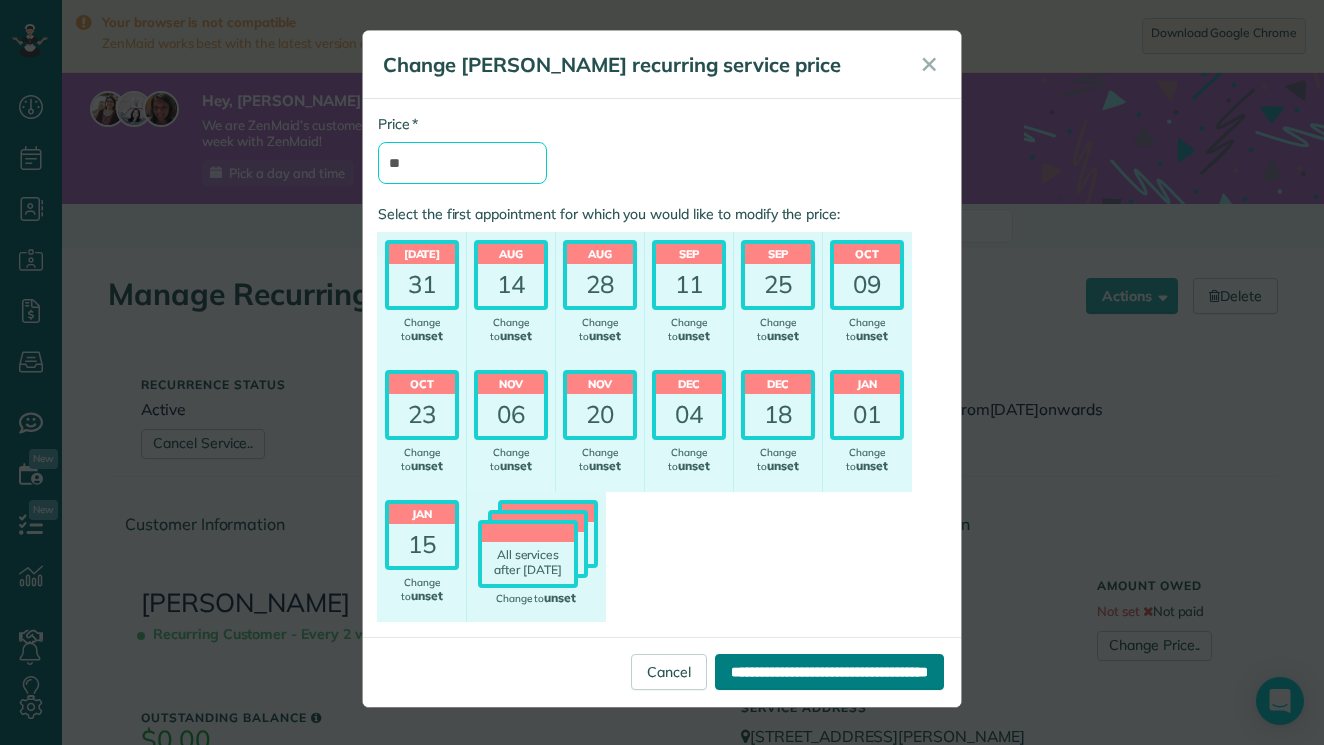 type on "**" 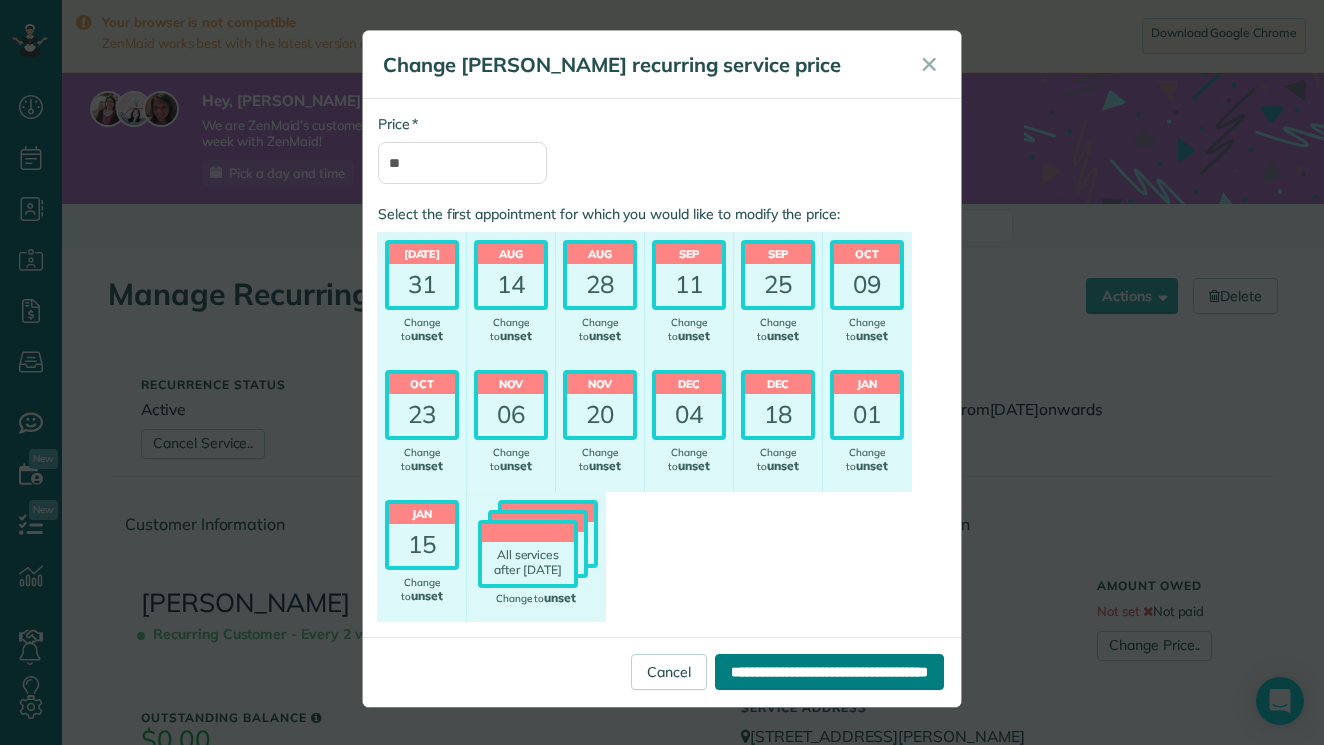 click on "**********" at bounding box center (829, 672) 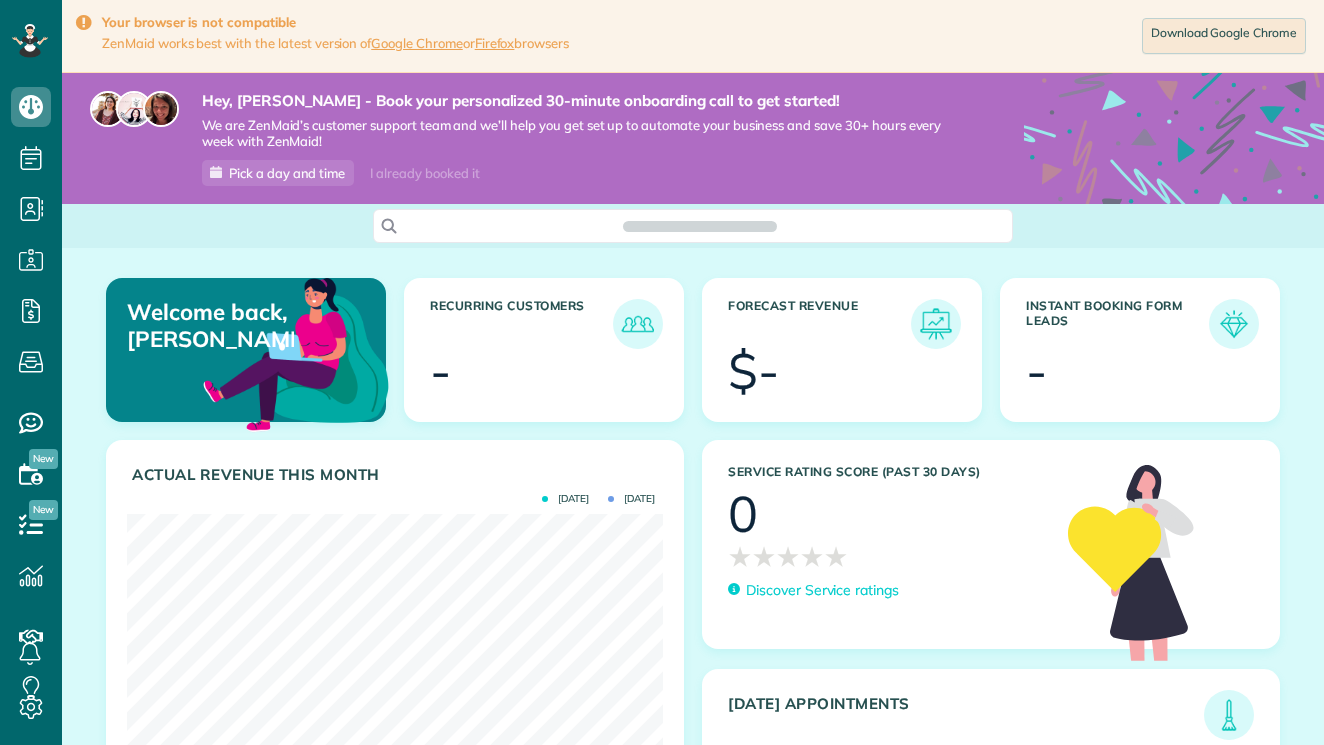 scroll, scrollTop: 0, scrollLeft: 0, axis: both 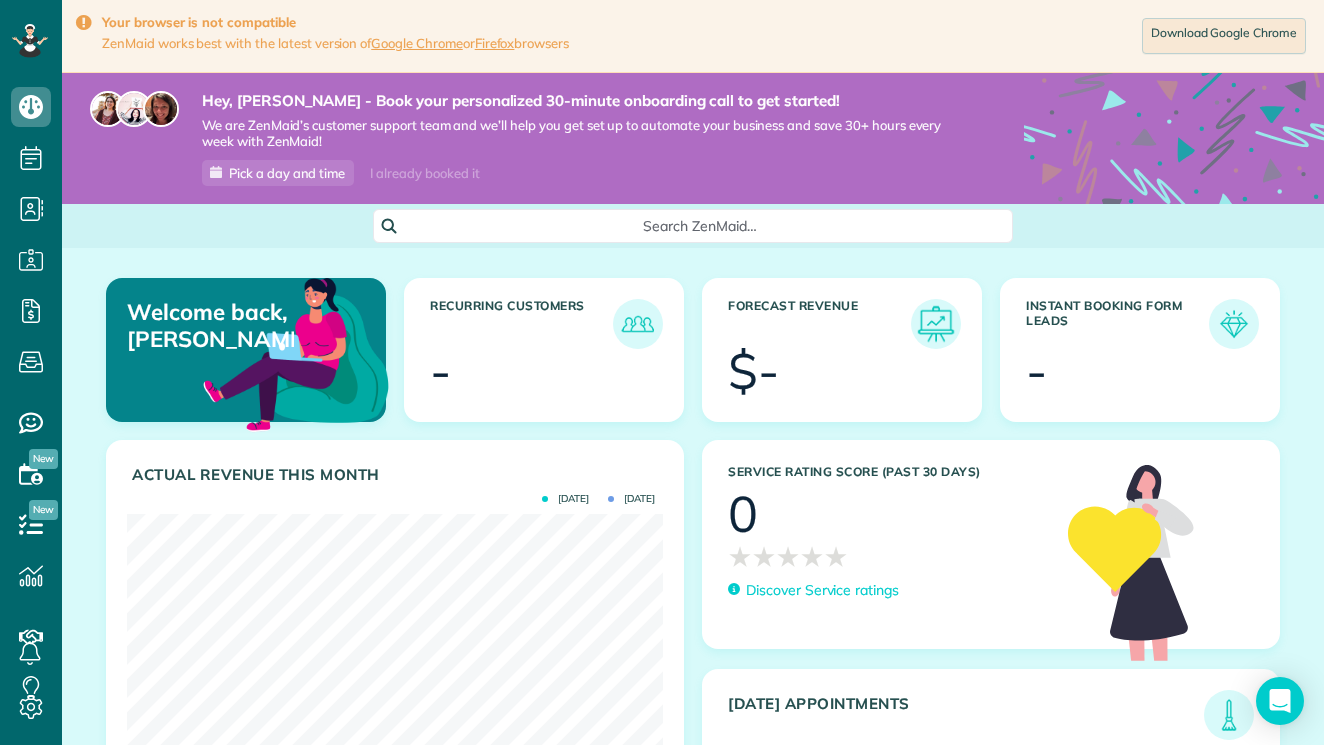 click at bounding box center [936, 324] 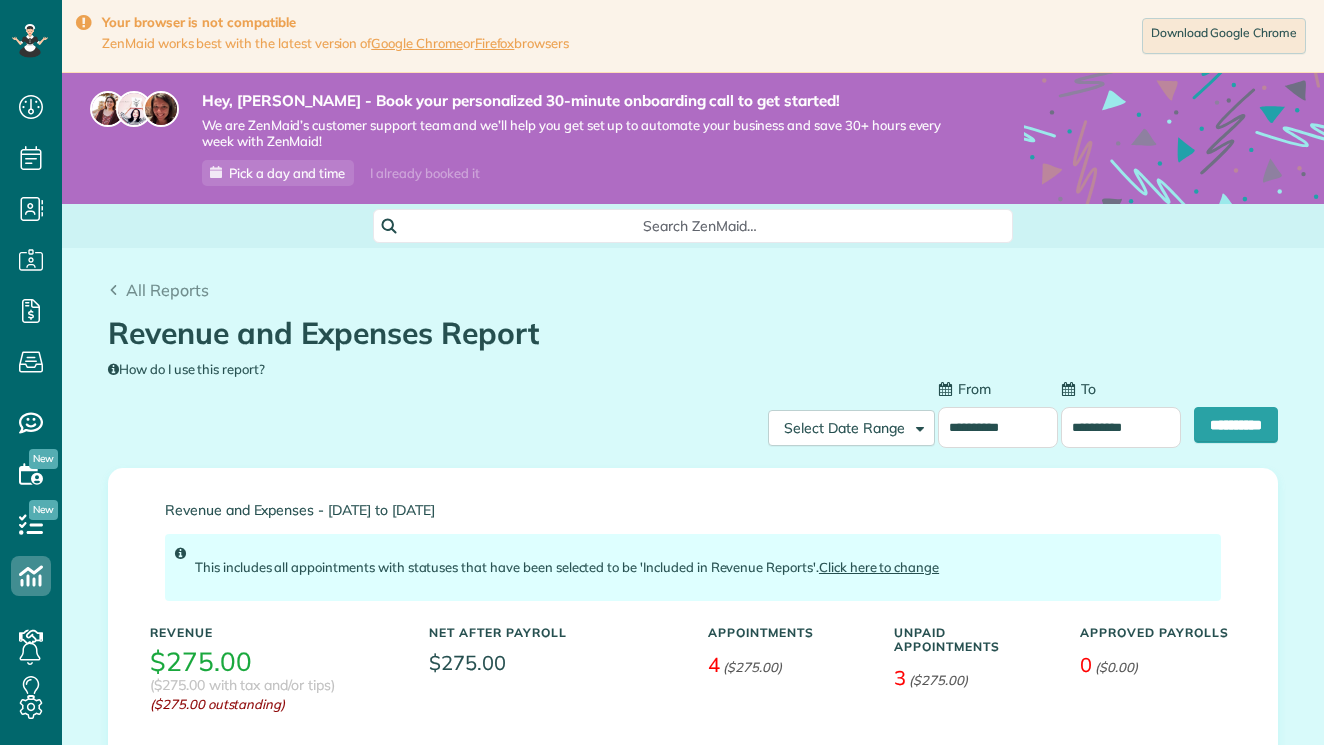 scroll, scrollTop: 0, scrollLeft: 0, axis: both 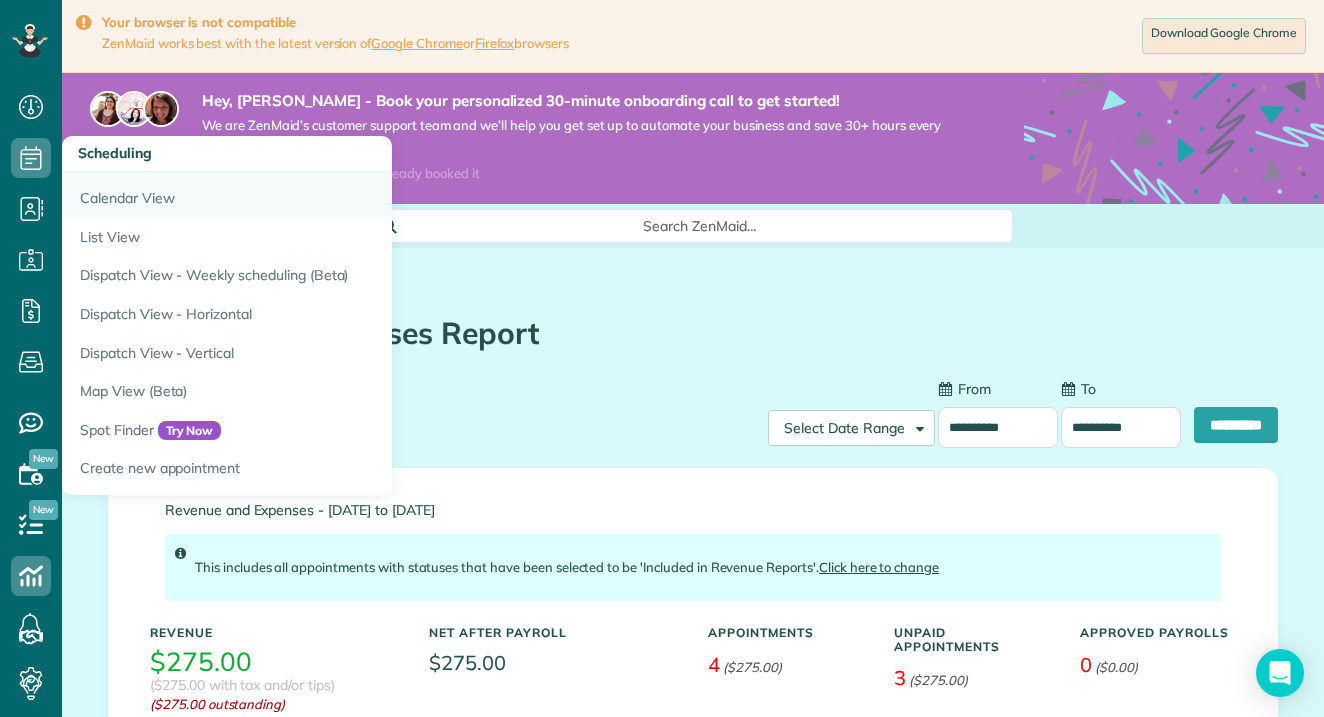 click on "Calendar View" at bounding box center (312, 195) 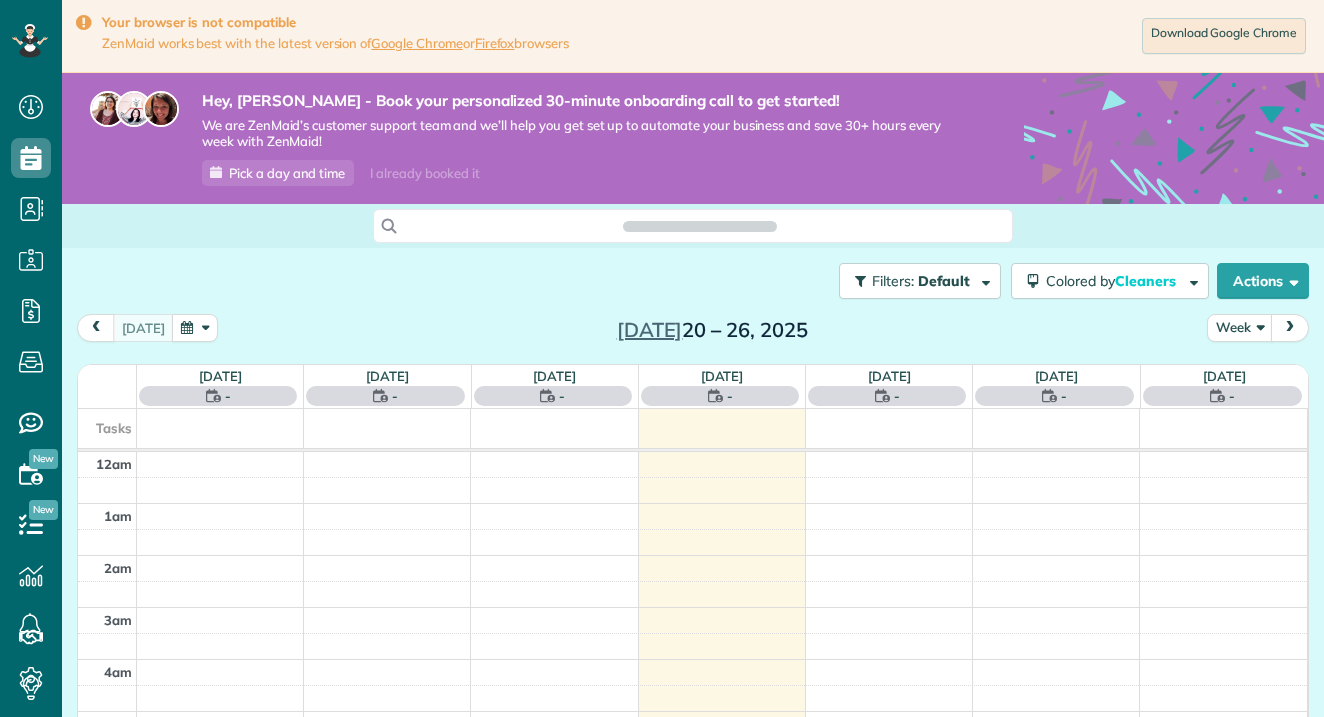 scroll, scrollTop: 0, scrollLeft: 0, axis: both 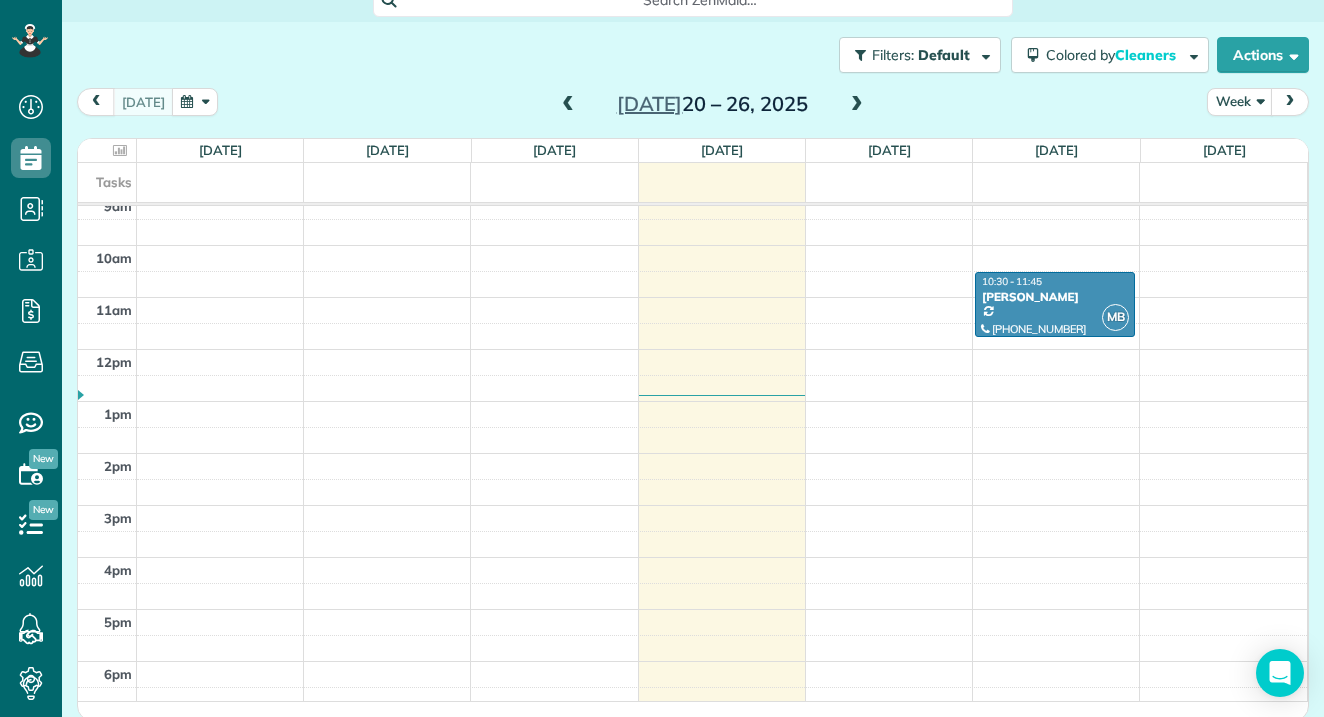 click at bounding box center [857, 105] 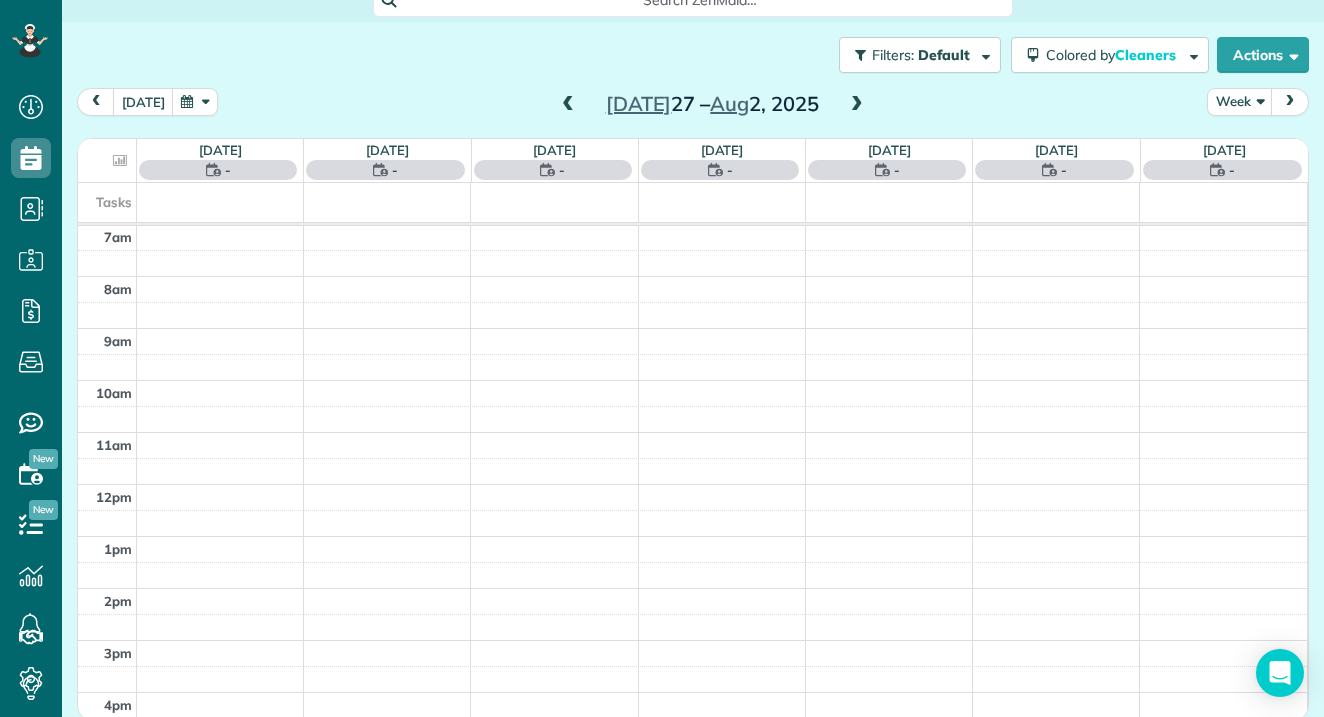 scroll, scrollTop: 365, scrollLeft: 0, axis: vertical 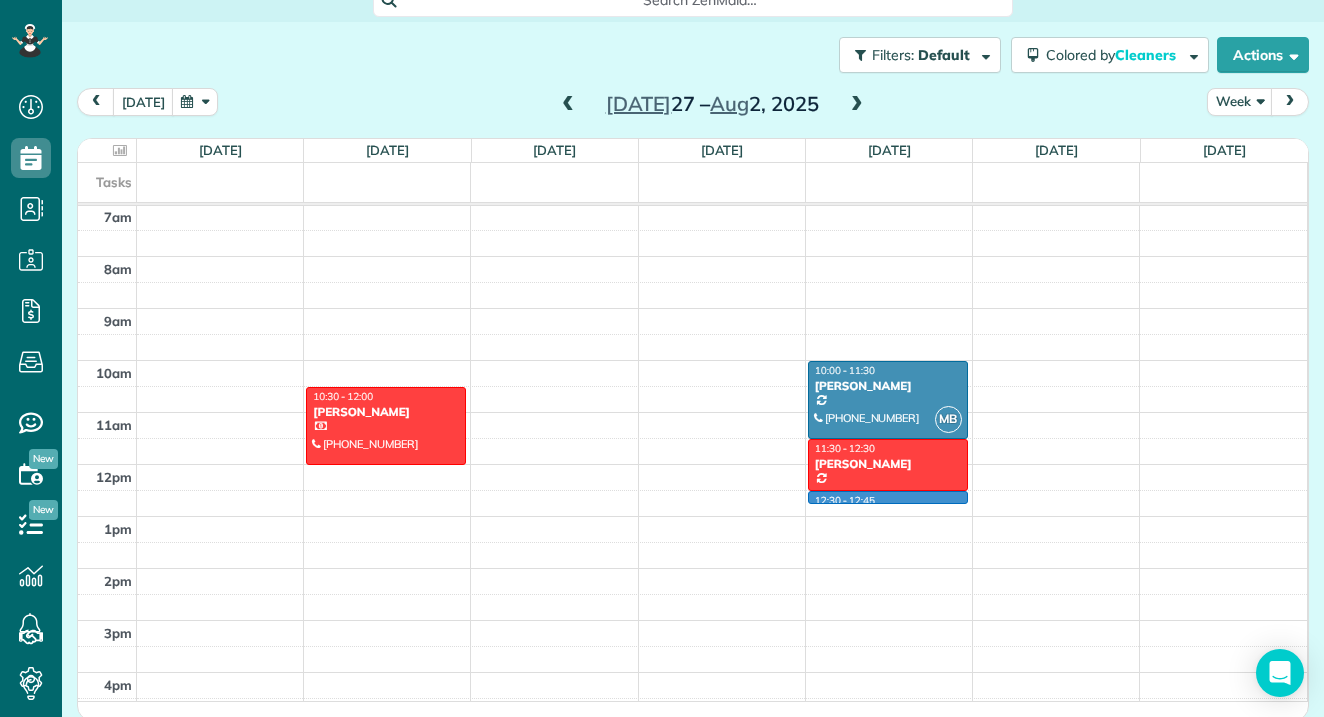 click on "12am 1am 2am 3am 4am 5am 6am 7am 8am 9am 10am 11am 12pm 1pm 2pm 3pm 4pm 5pm 6pm 7pm 8pm 9pm 10pm 11pm 10:30 - 12:00 Abbey Bartosiak (419) 544-3355 286 Shalebrook Drive Powell, OH 43065 12:30 - 12:45 MB 10:00 - 11:30 Liz Kennedy (614) 390-6569 9230 Echo Hill Court Columbus, OH 43240 11:30 - 12:30 Jessica Stevens 8127 Coldharbor Boulevard Lewis Center, OH 43035" at bounding box center (692, 464) 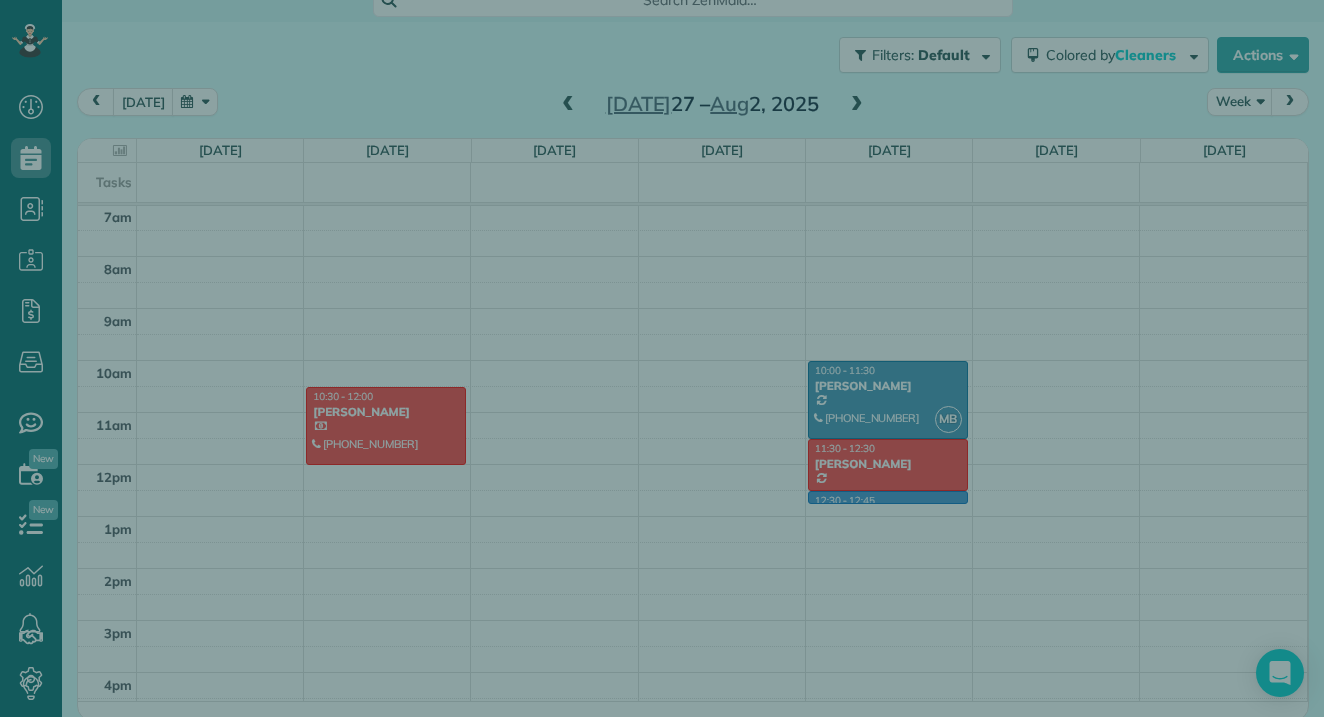 click on "Select a contact Add new" at bounding box center (1093, 390) 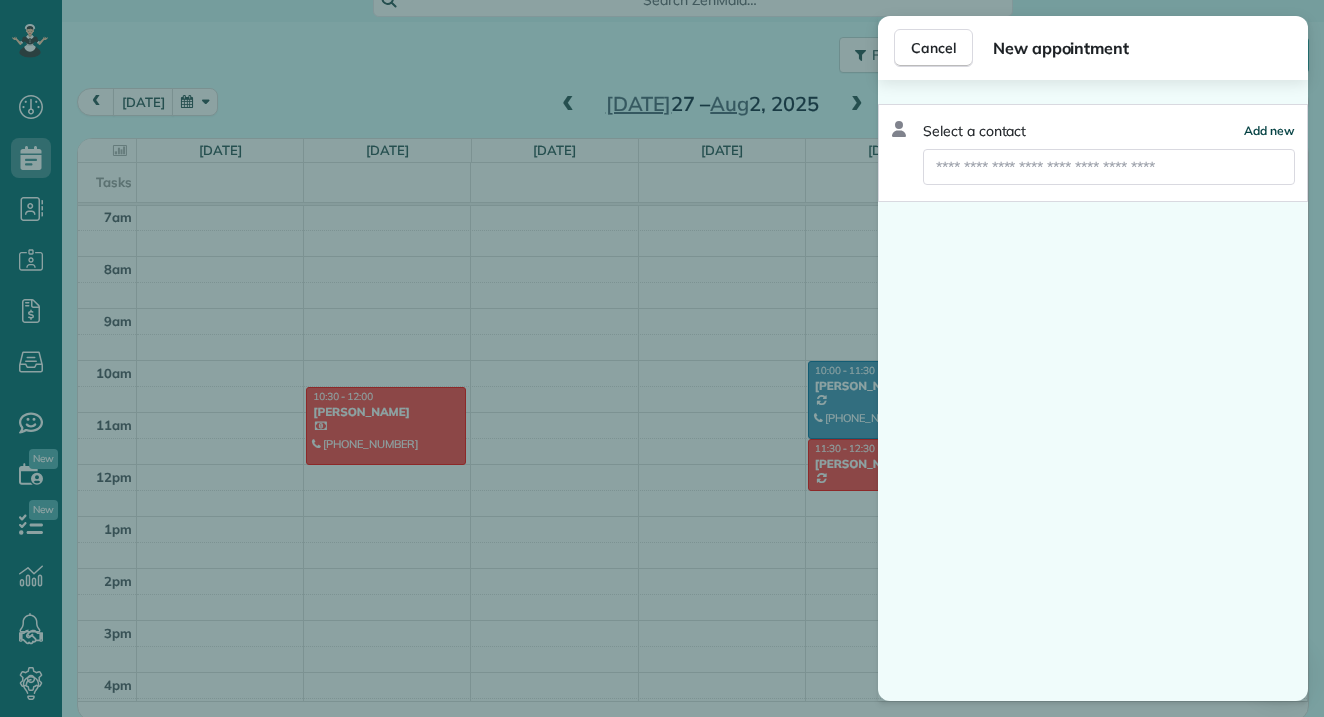 click on "Add new" at bounding box center [1269, 130] 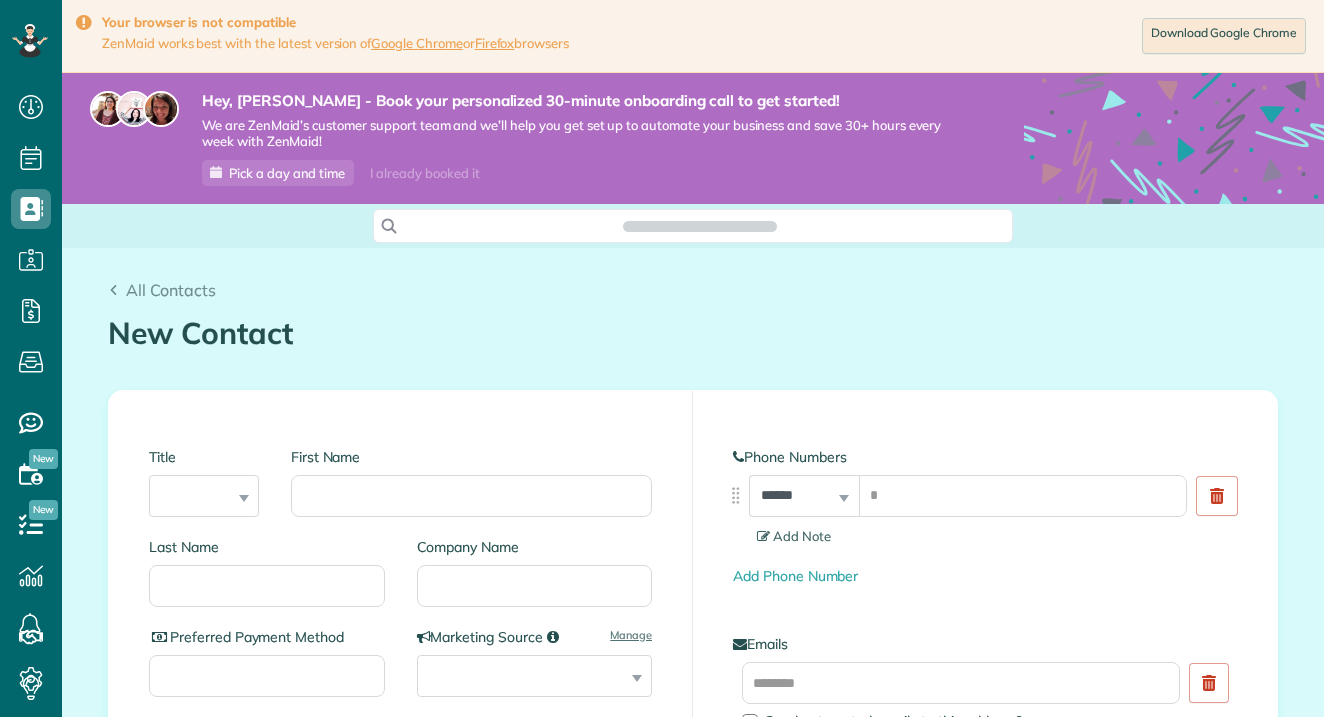 scroll, scrollTop: 0, scrollLeft: 0, axis: both 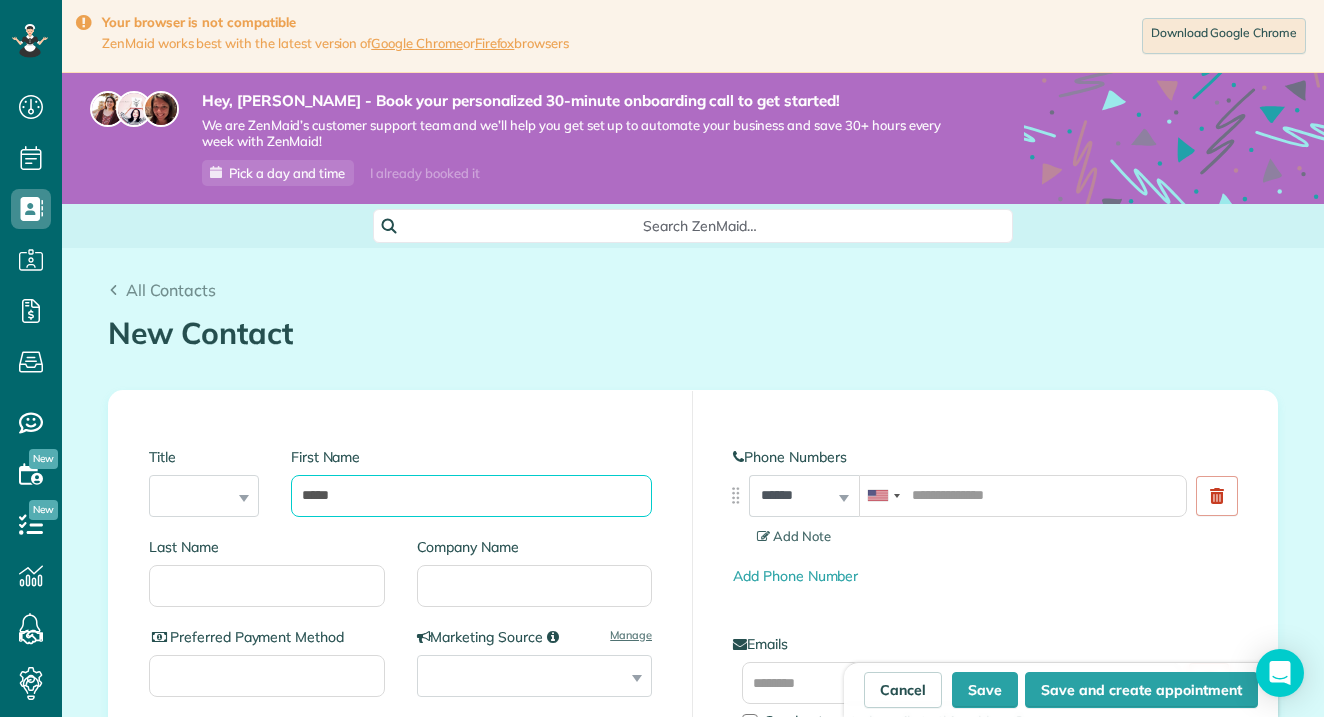 type on "*****" 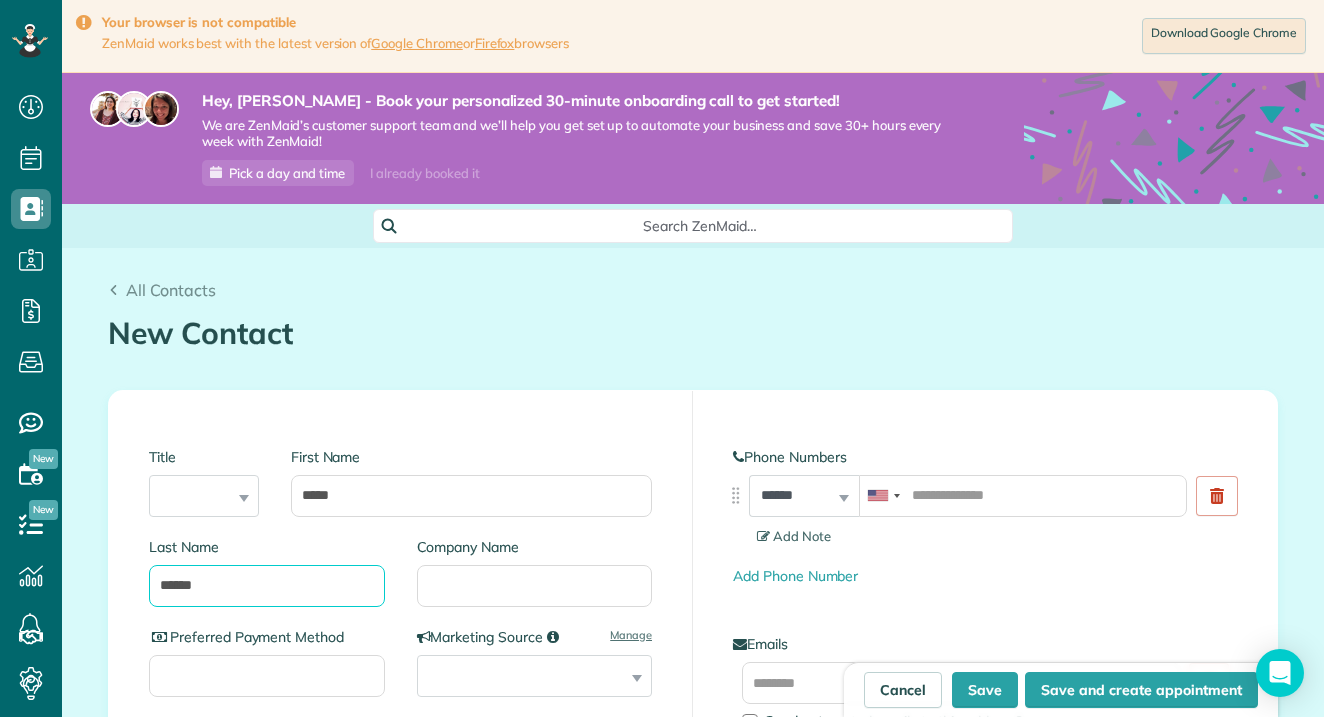 type on "******" 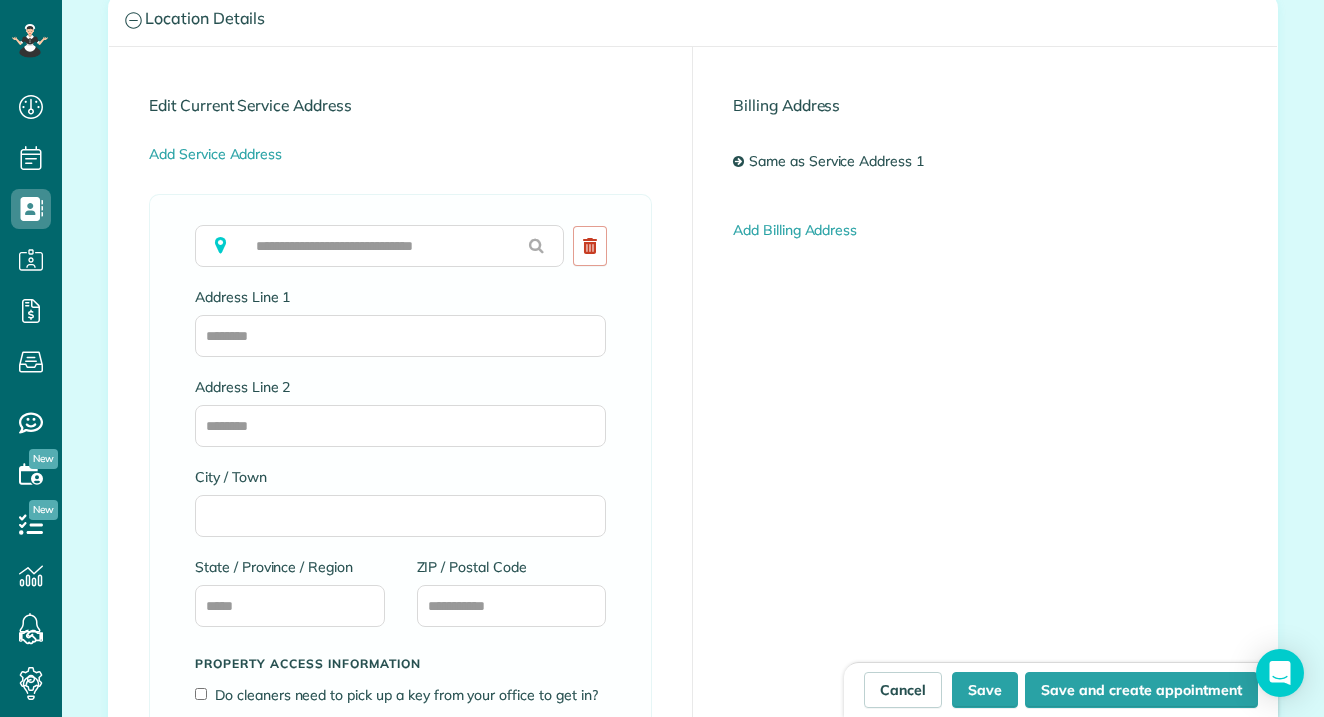 scroll, scrollTop: 1118, scrollLeft: 0, axis: vertical 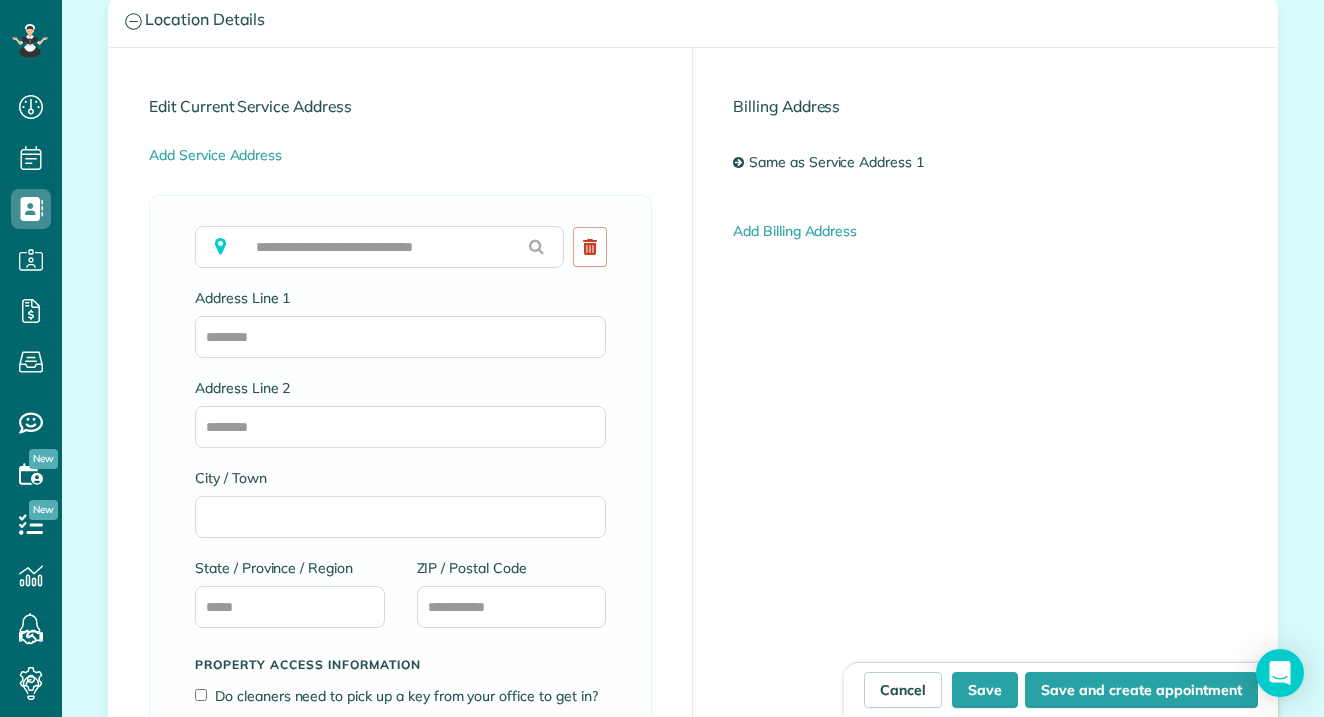 type on "**********" 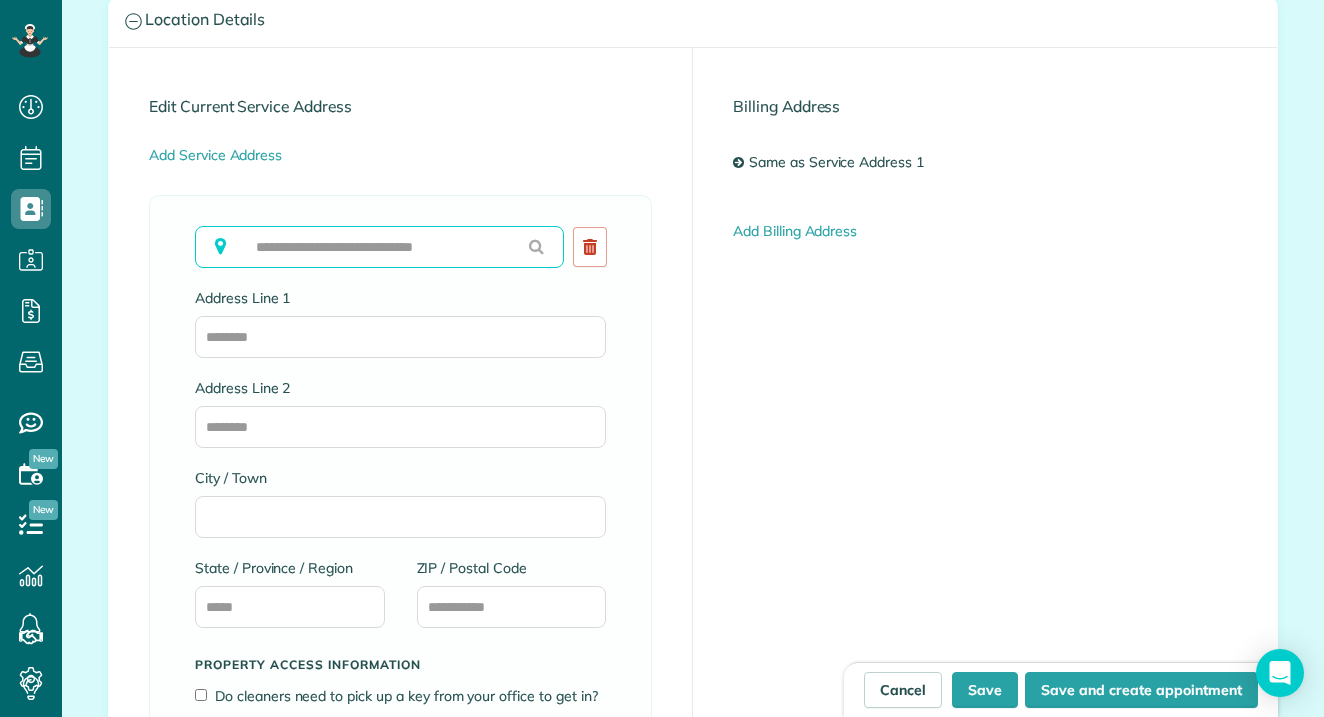 click at bounding box center [379, 247] 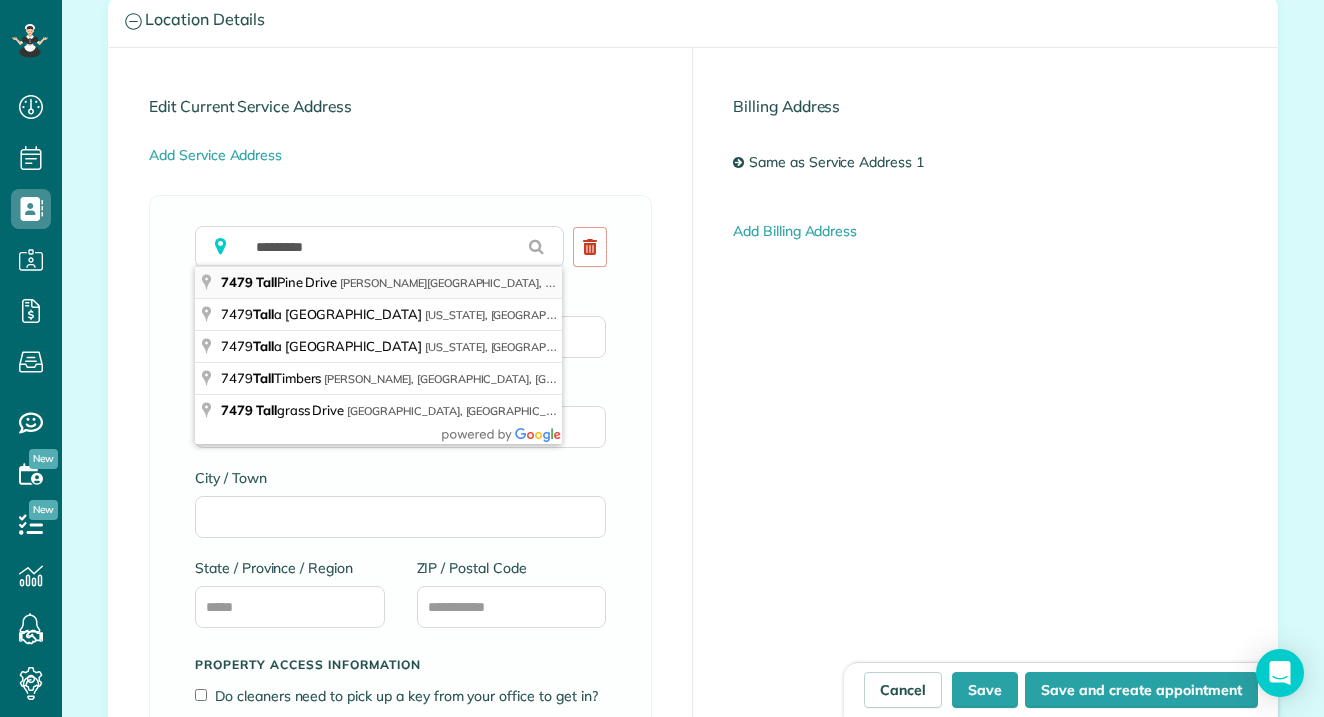 type on "**********" 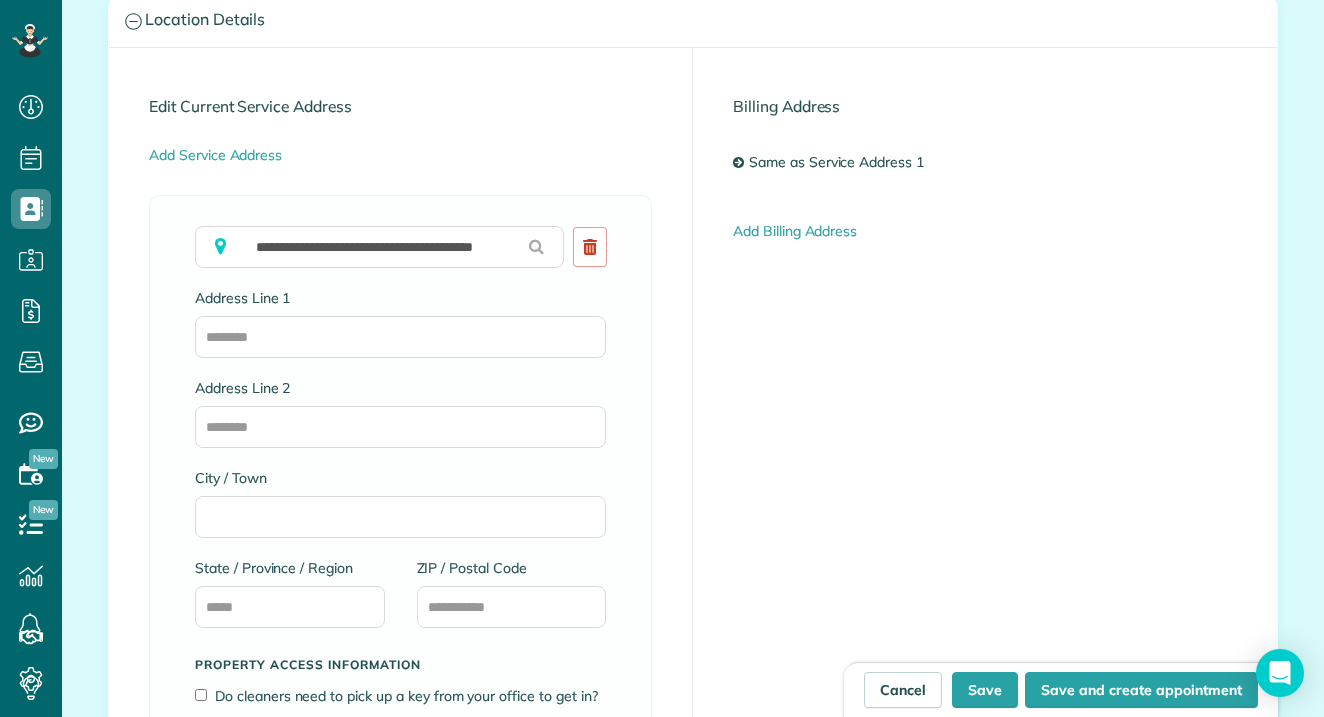 type on "**********" 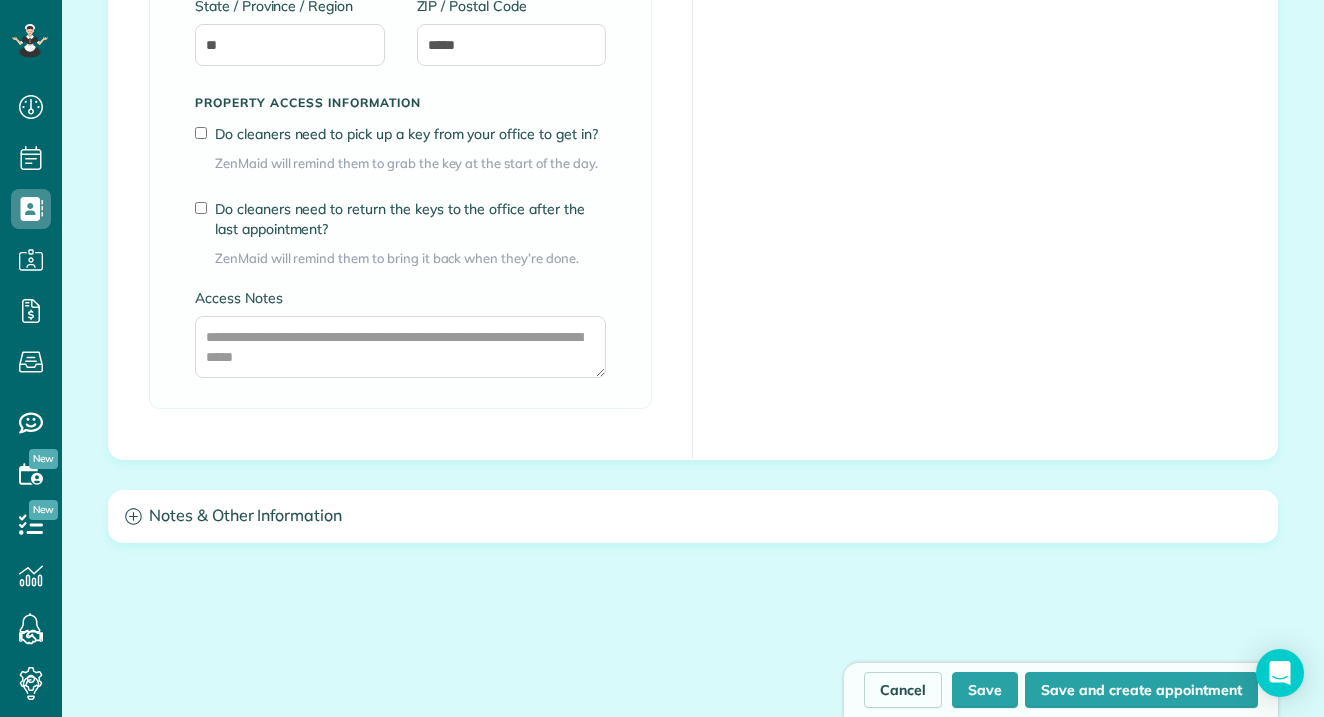 scroll, scrollTop: 1685, scrollLeft: 0, axis: vertical 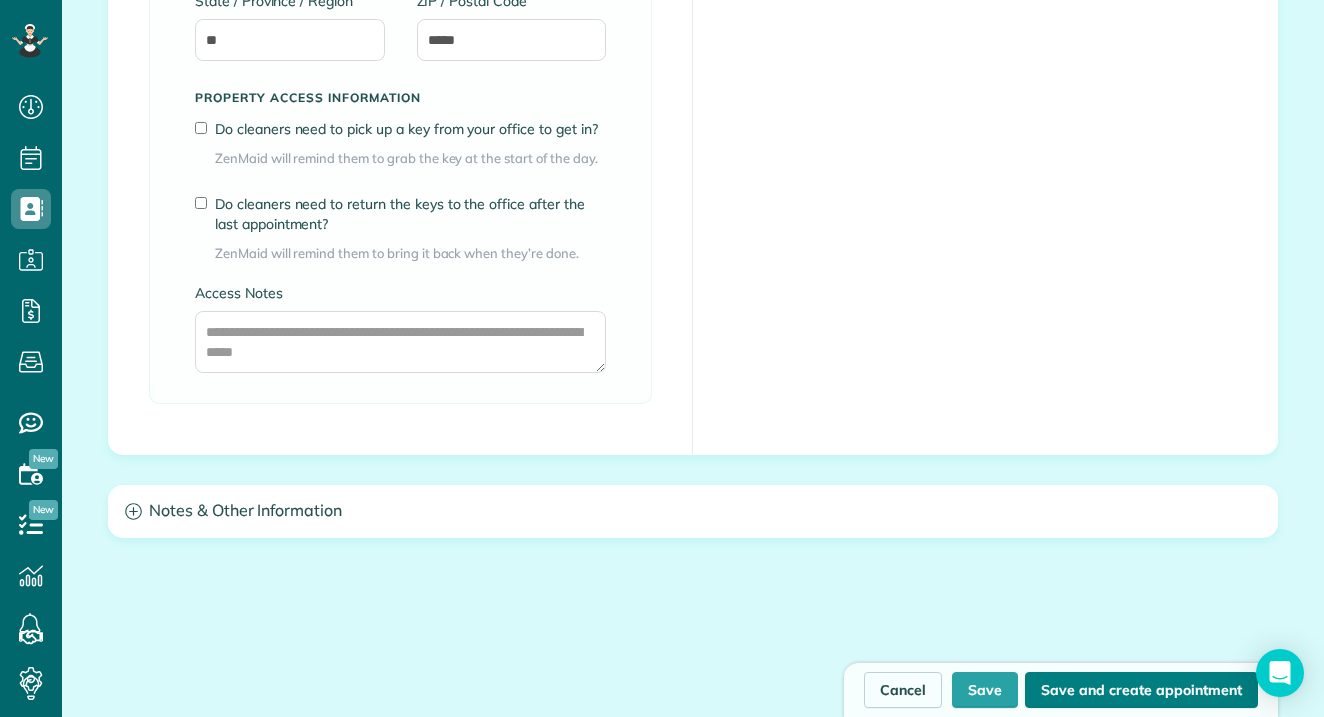 click on "Save and create appointment" at bounding box center (1141, 690) 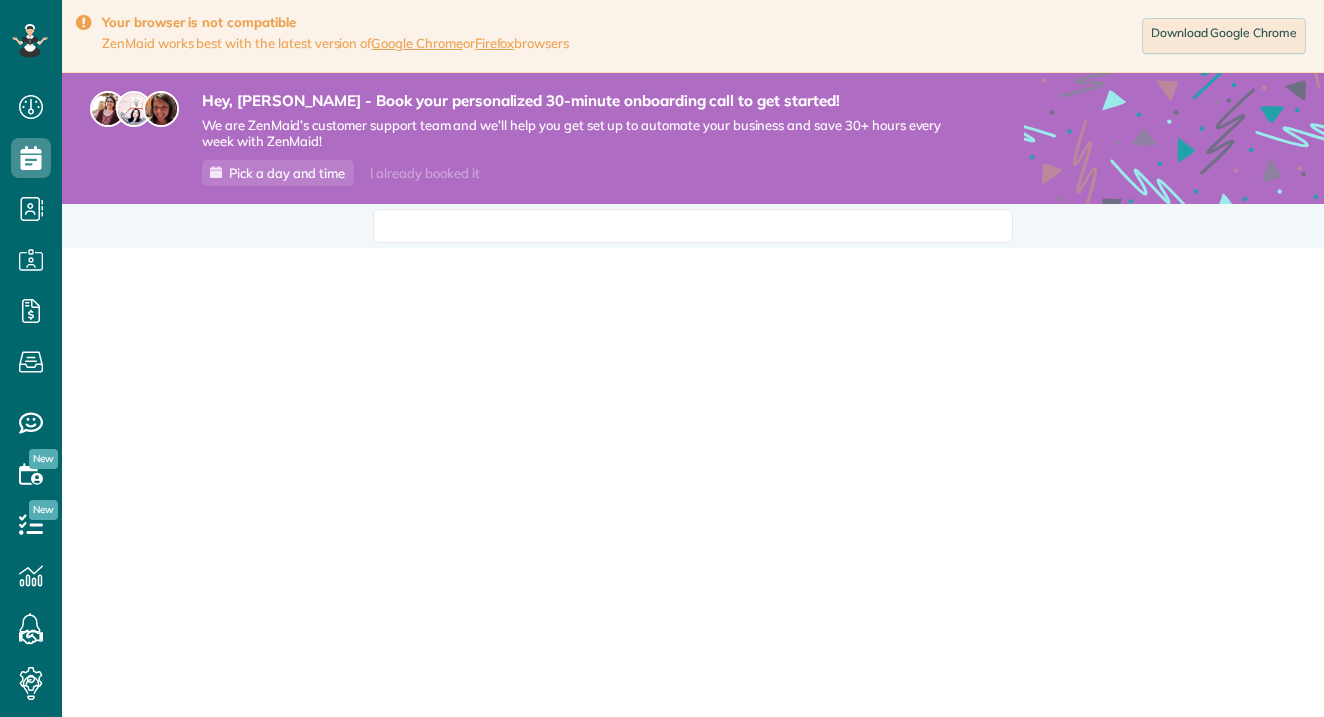 scroll, scrollTop: 0, scrollLeft: 0, axis: both 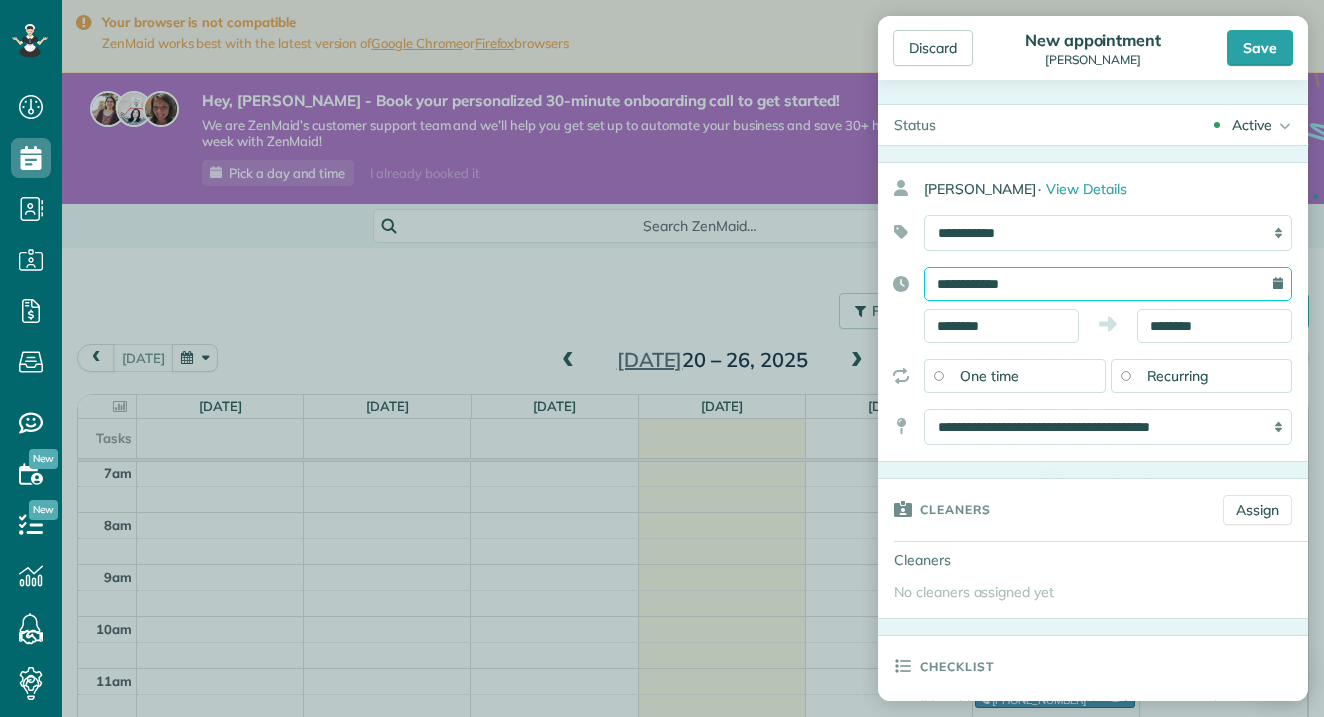 click on "**********" at bounding box center [1108, 284] 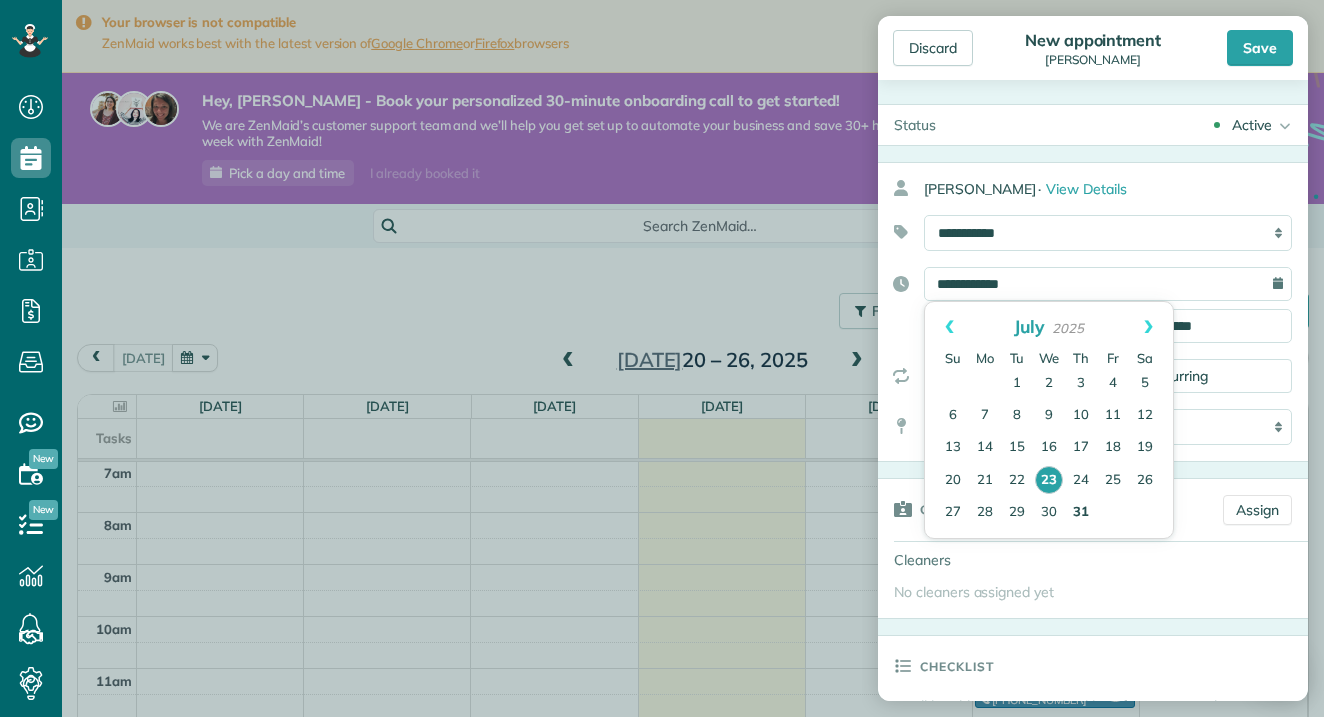 click on "31" at bounding box center [1081, 513] 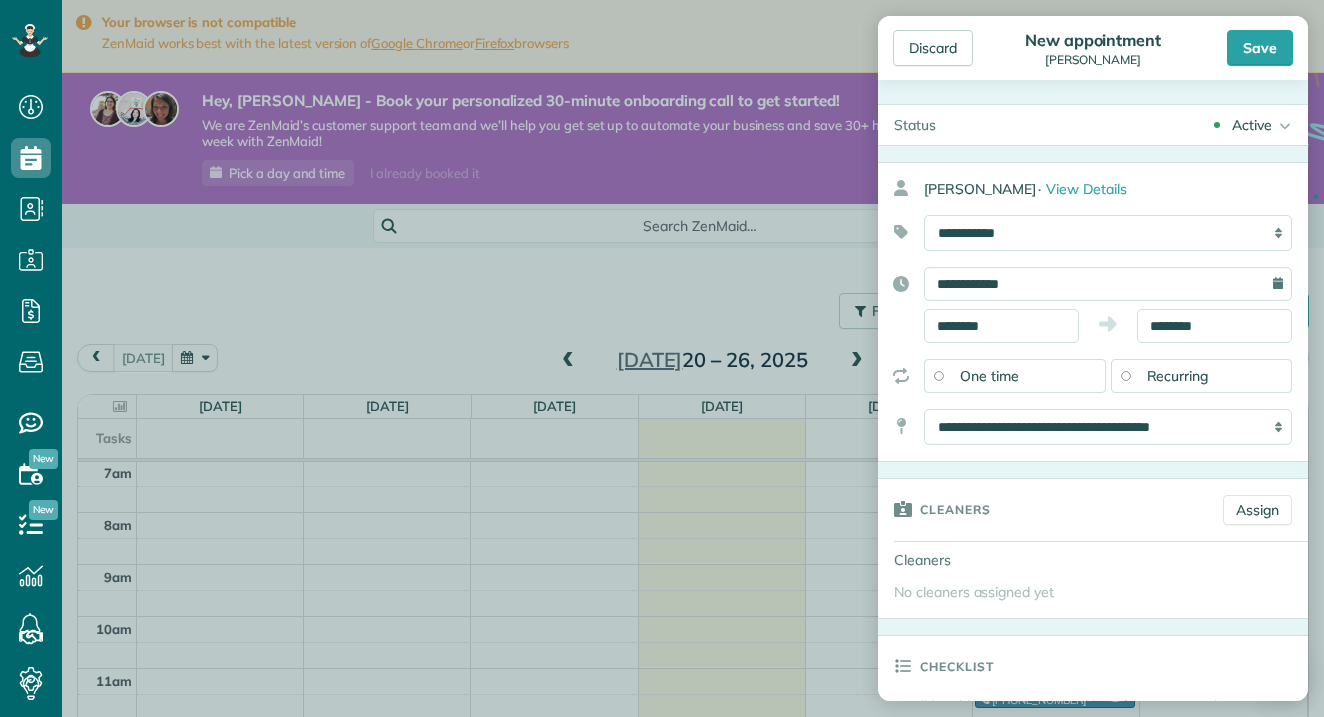 scroll, scrollTop: 0, scrollLeft: 0, axis: both 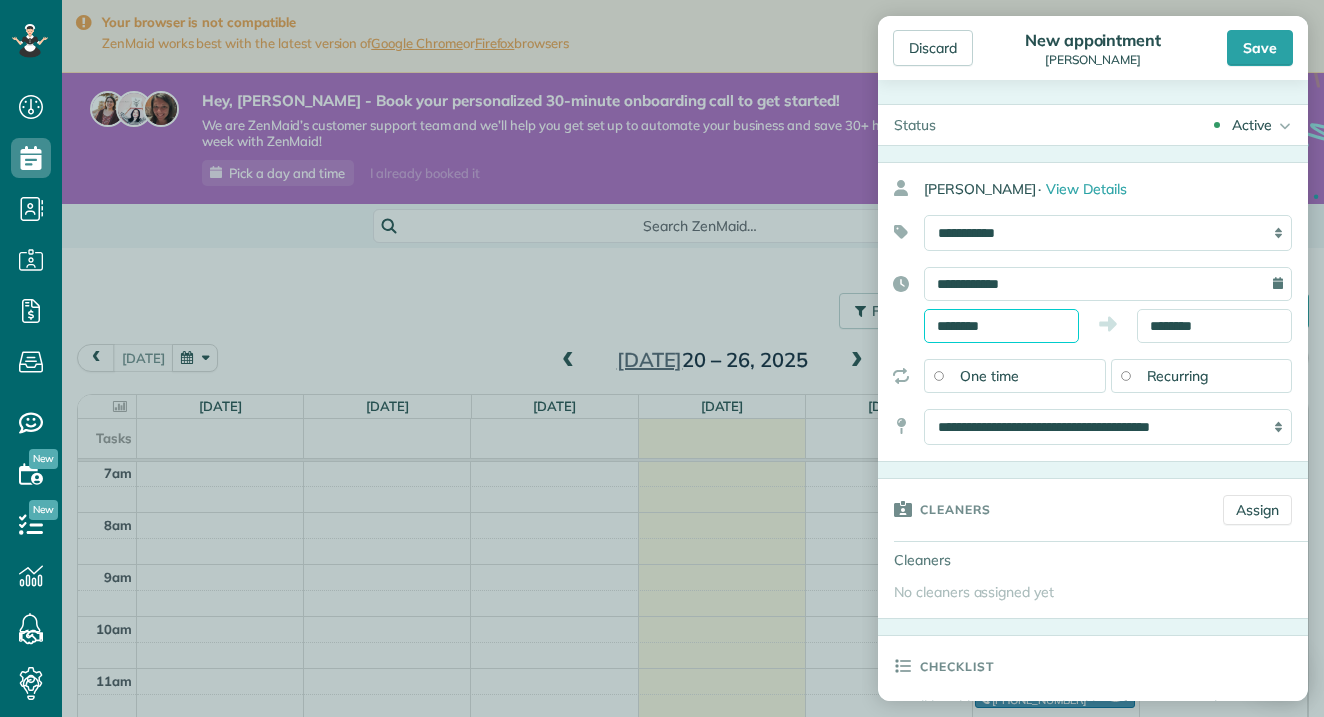 click on "********" at bounding box center (1001, 326) 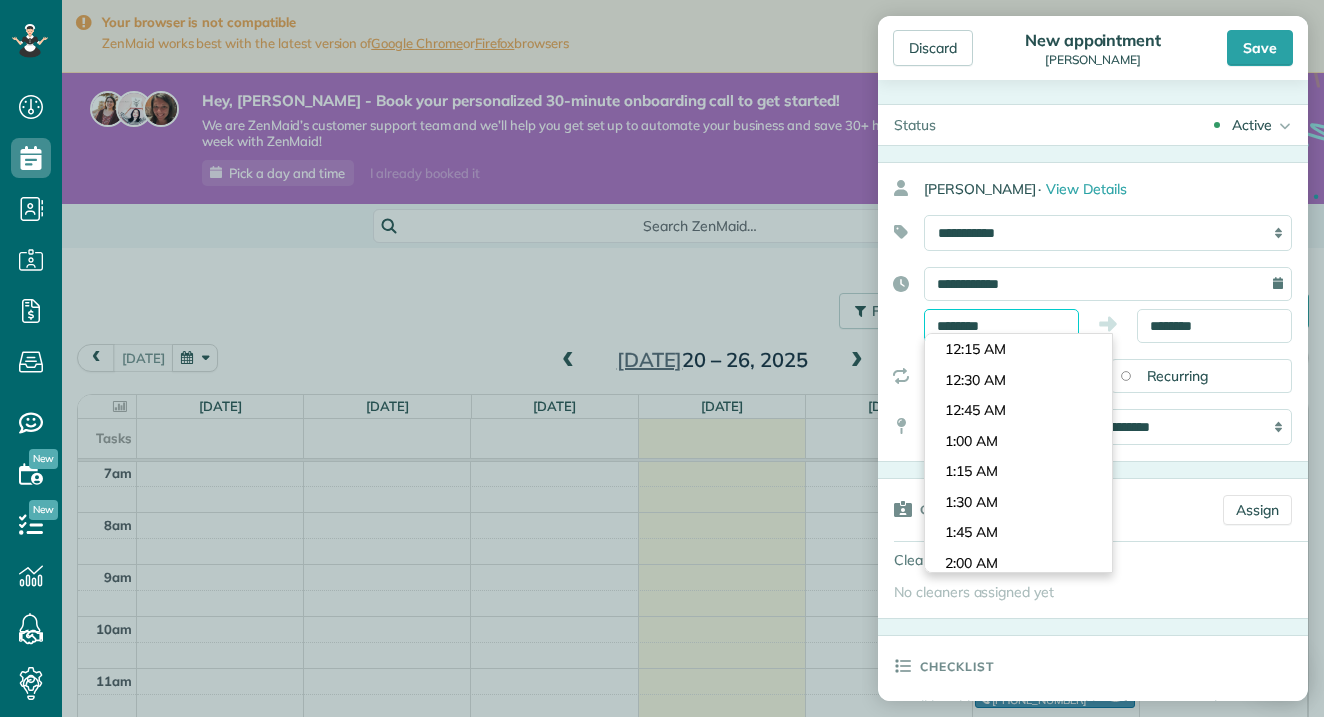 scroll, scrollTop: 1440, scrollLeft: 0, axis: vertical 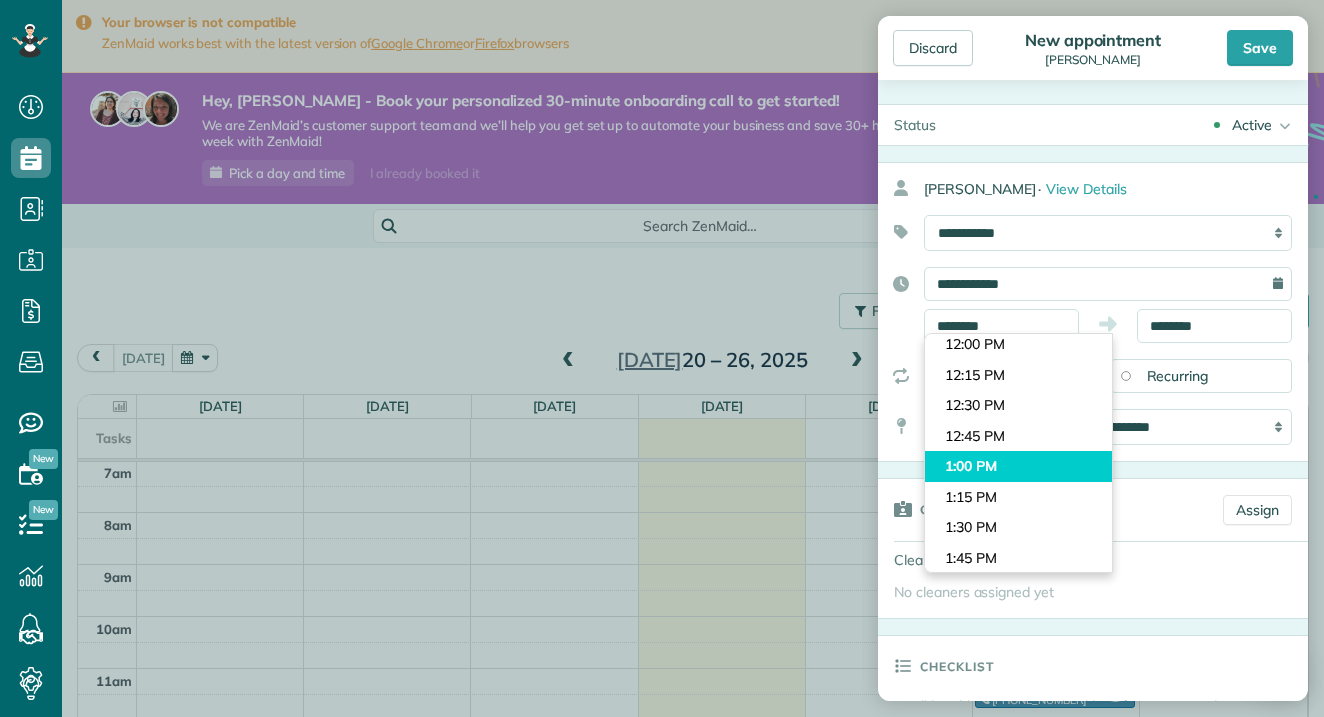 type on "*******" 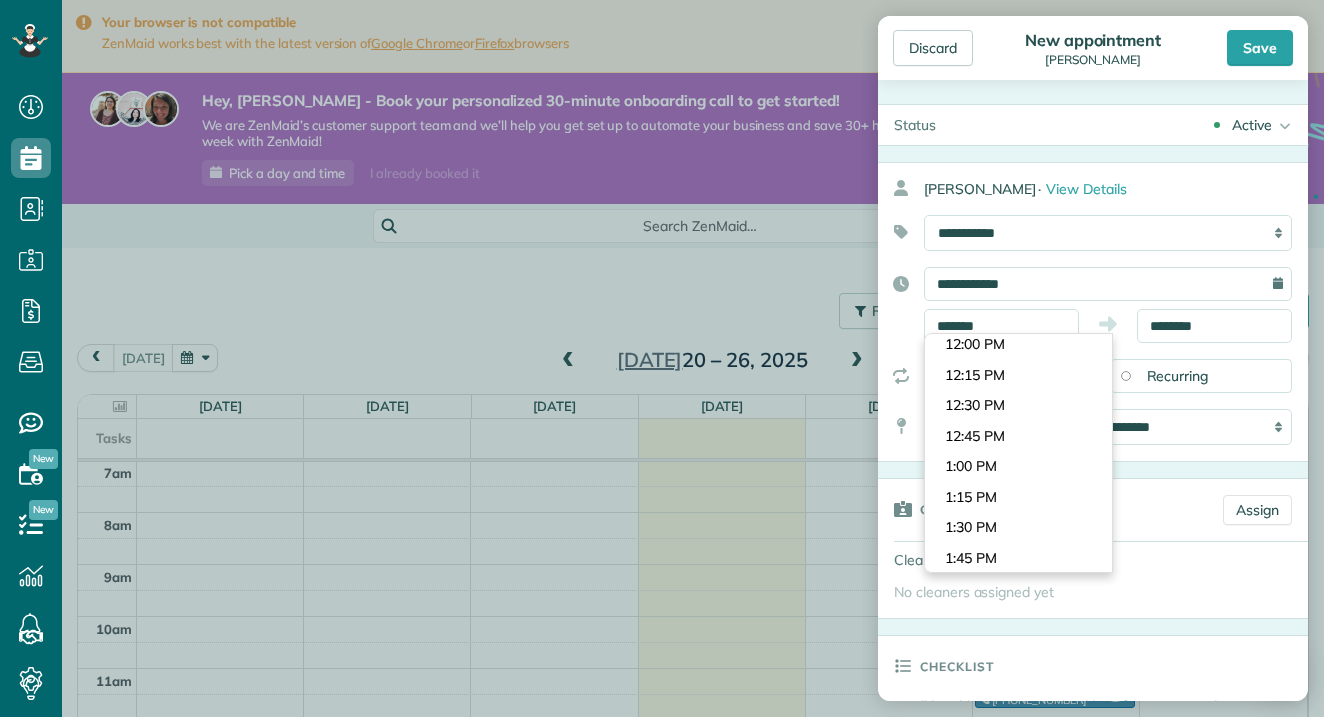 click on "Dashboard
Scheduling
Calendar View
List View
Dispatch View - Weekly scheduling (Beta)" at bounding box center [662, 358] 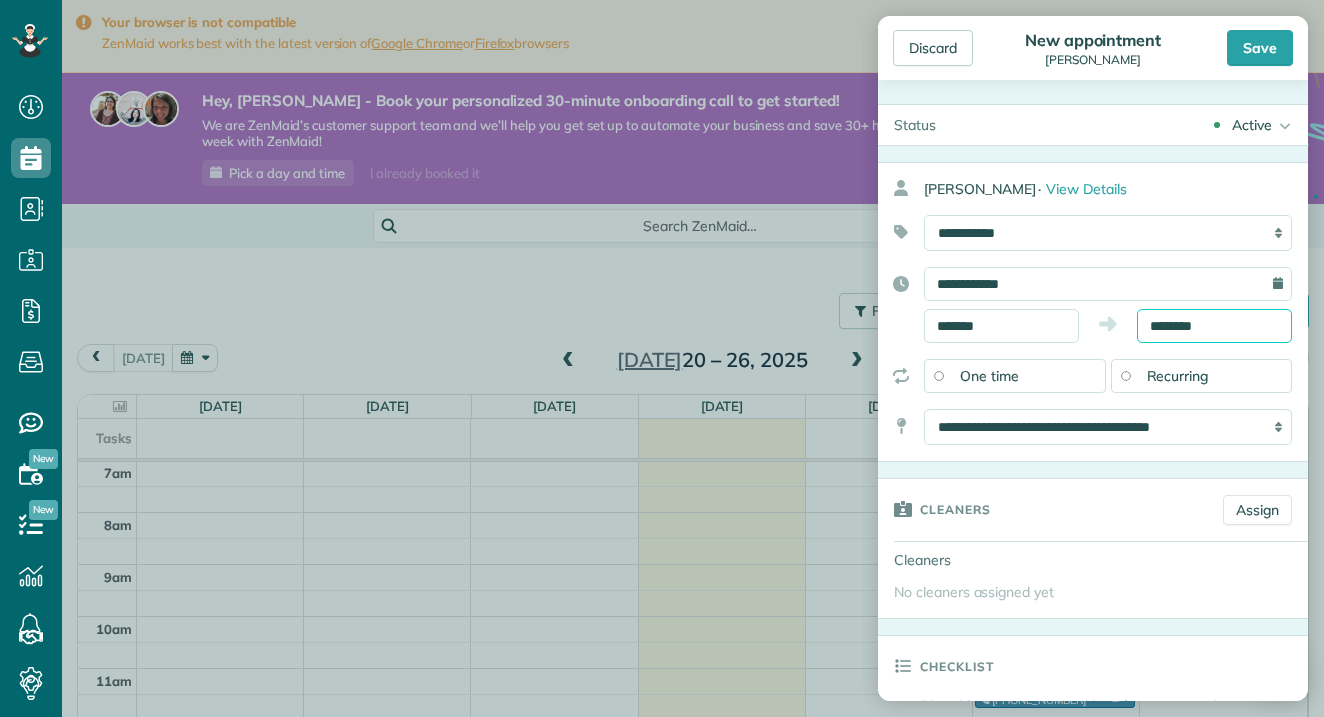 click on "********" at bounding box center (1214, 326) 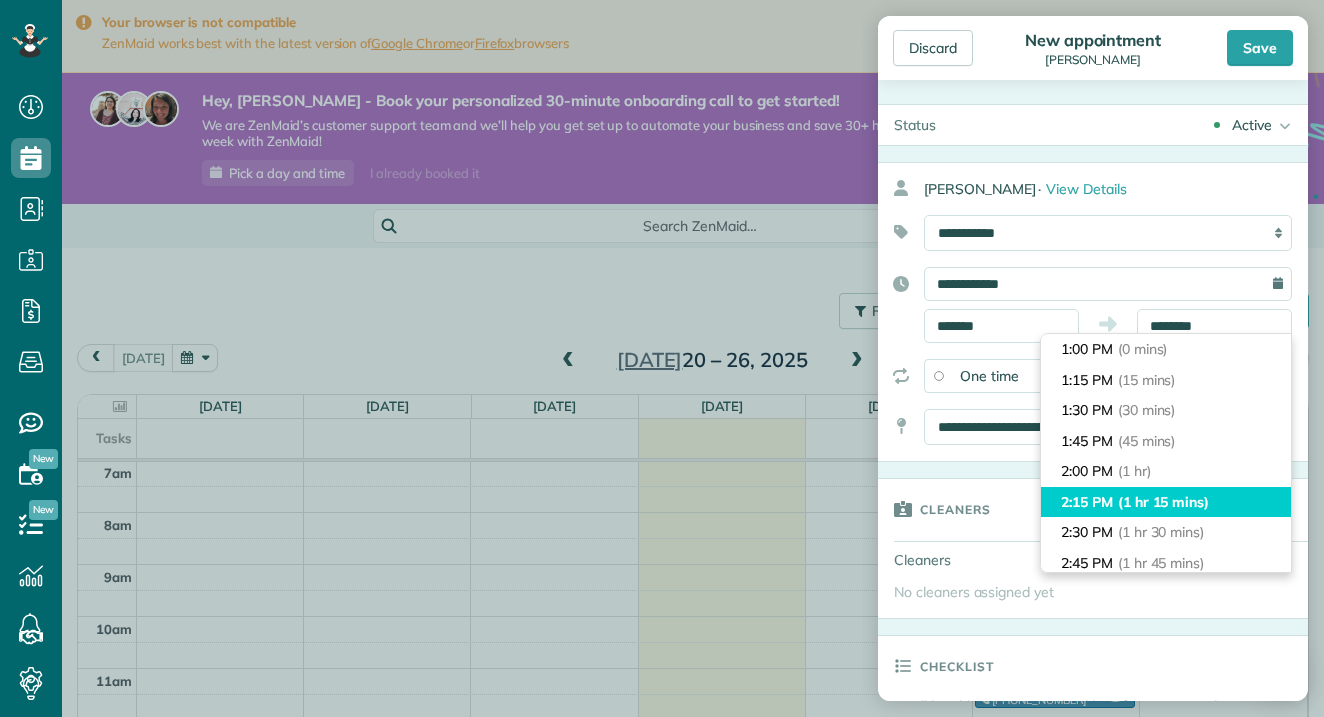 type on "*******" 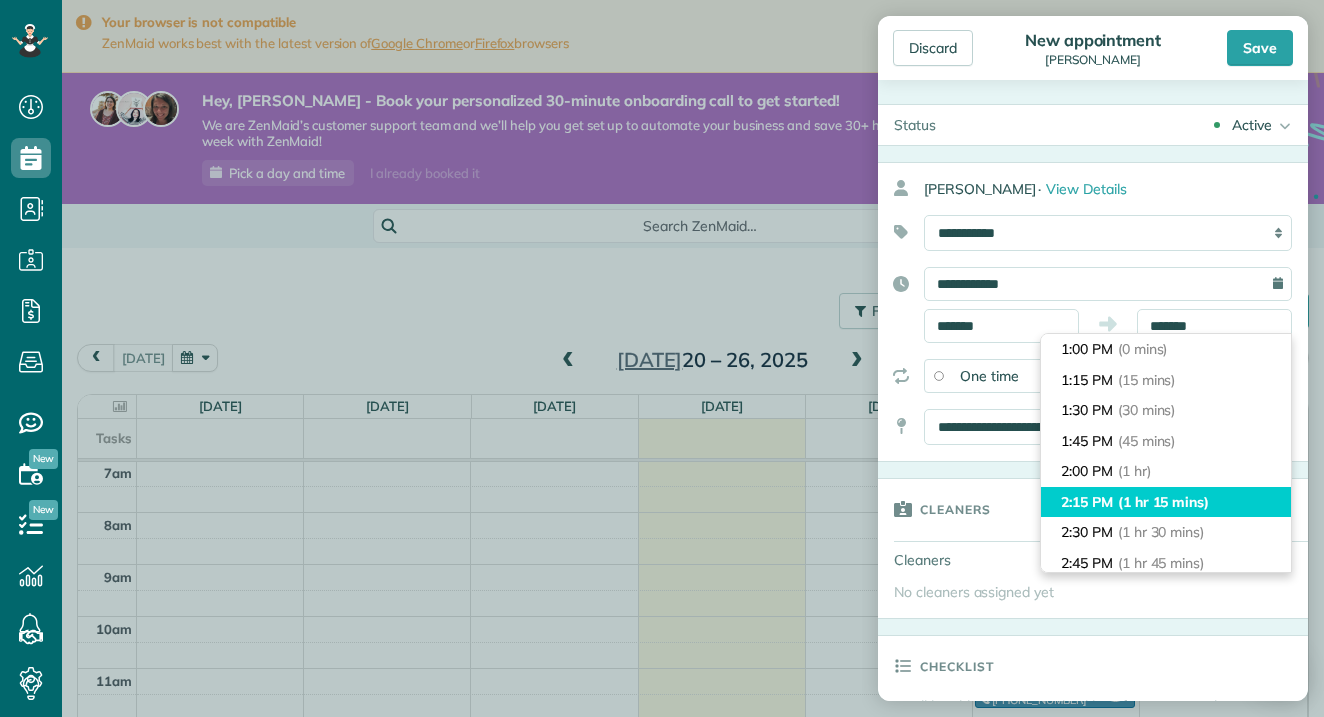 click on "(1 hr 15 mins)" at bounding box center [1163, 502] 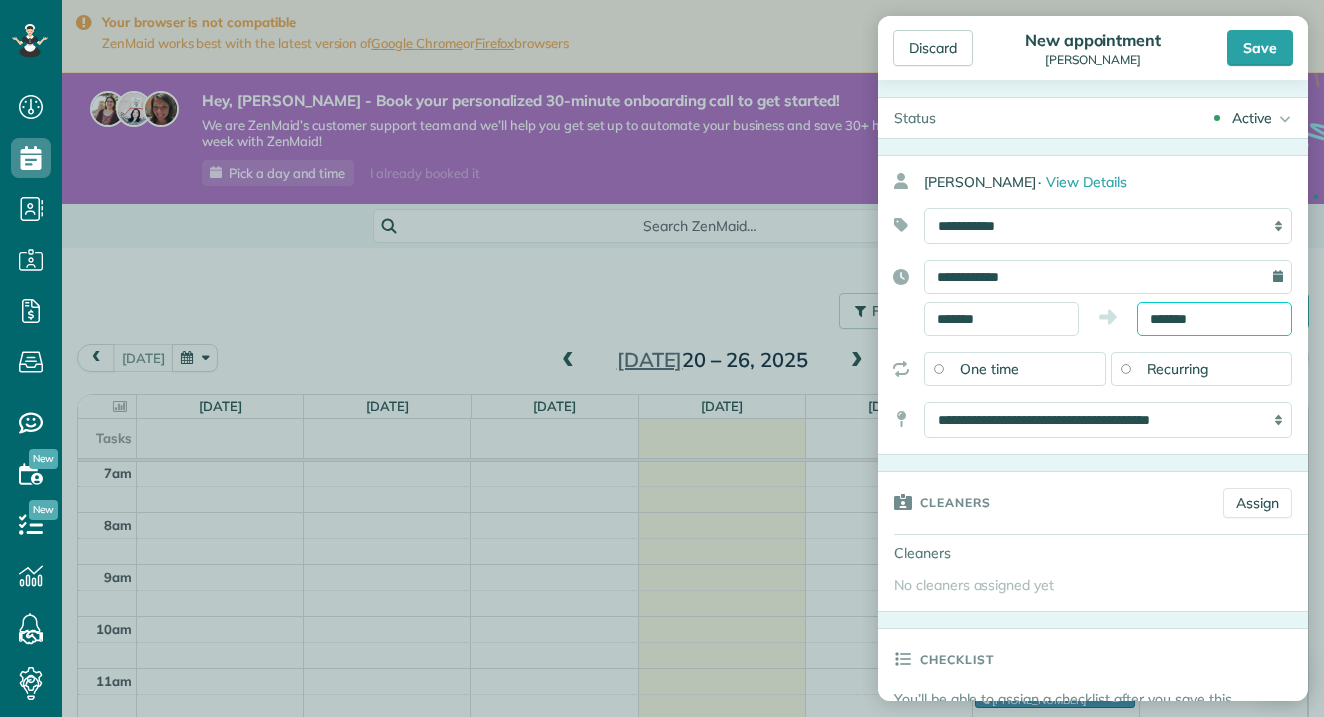 scroll, scrollTop: 6, scrollLeft: 0, axis: vertical 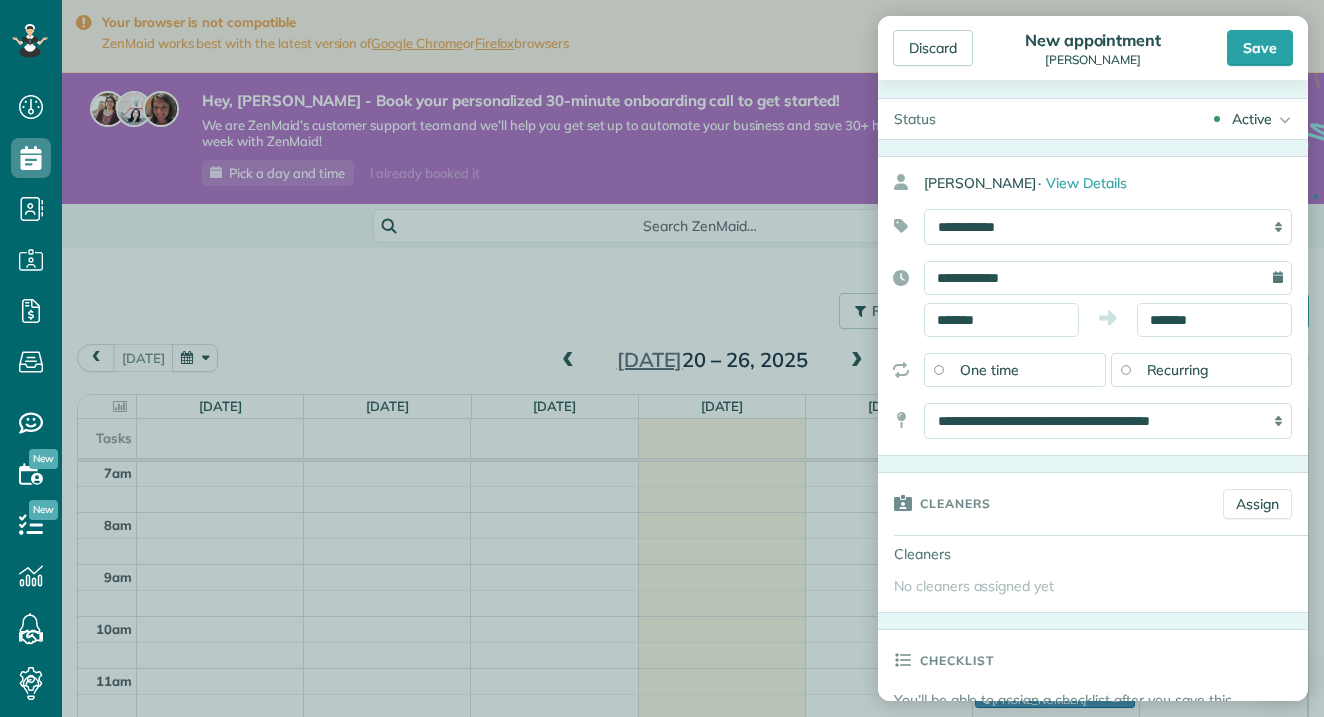click on "Recurring" at bounding box center [1178, 370] 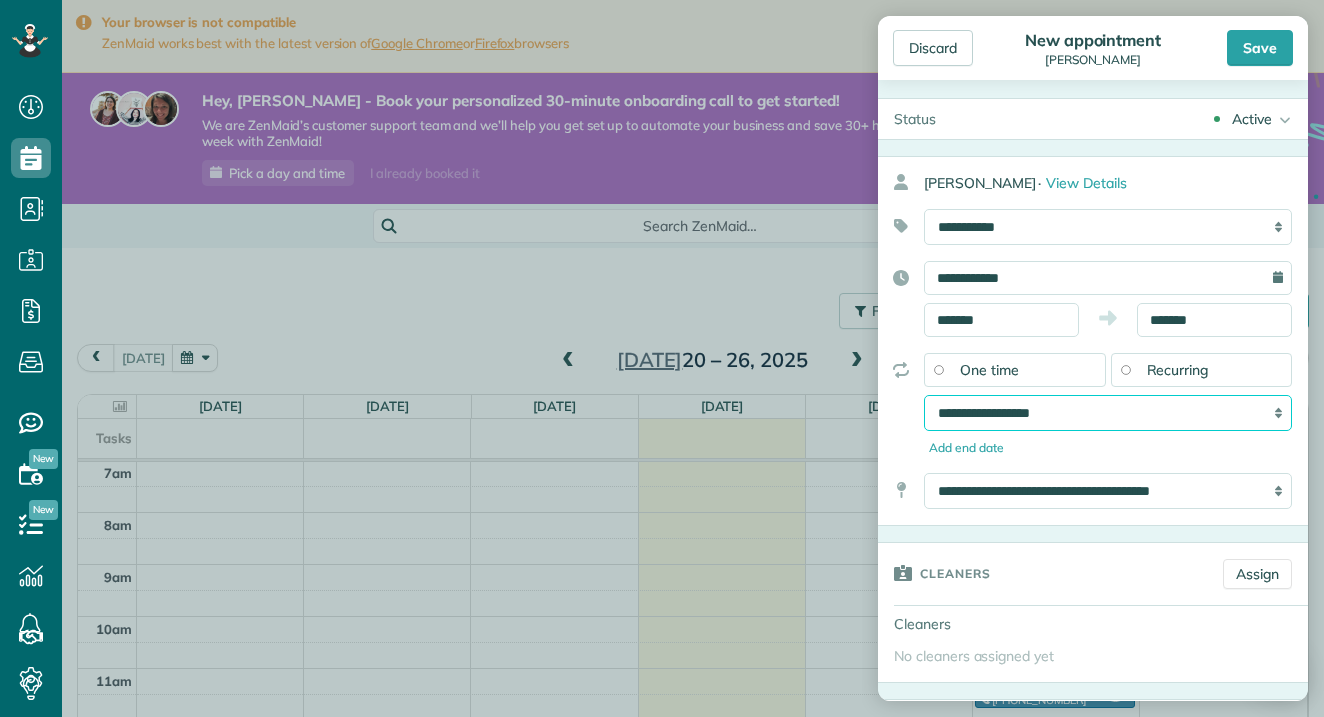select on "**********" 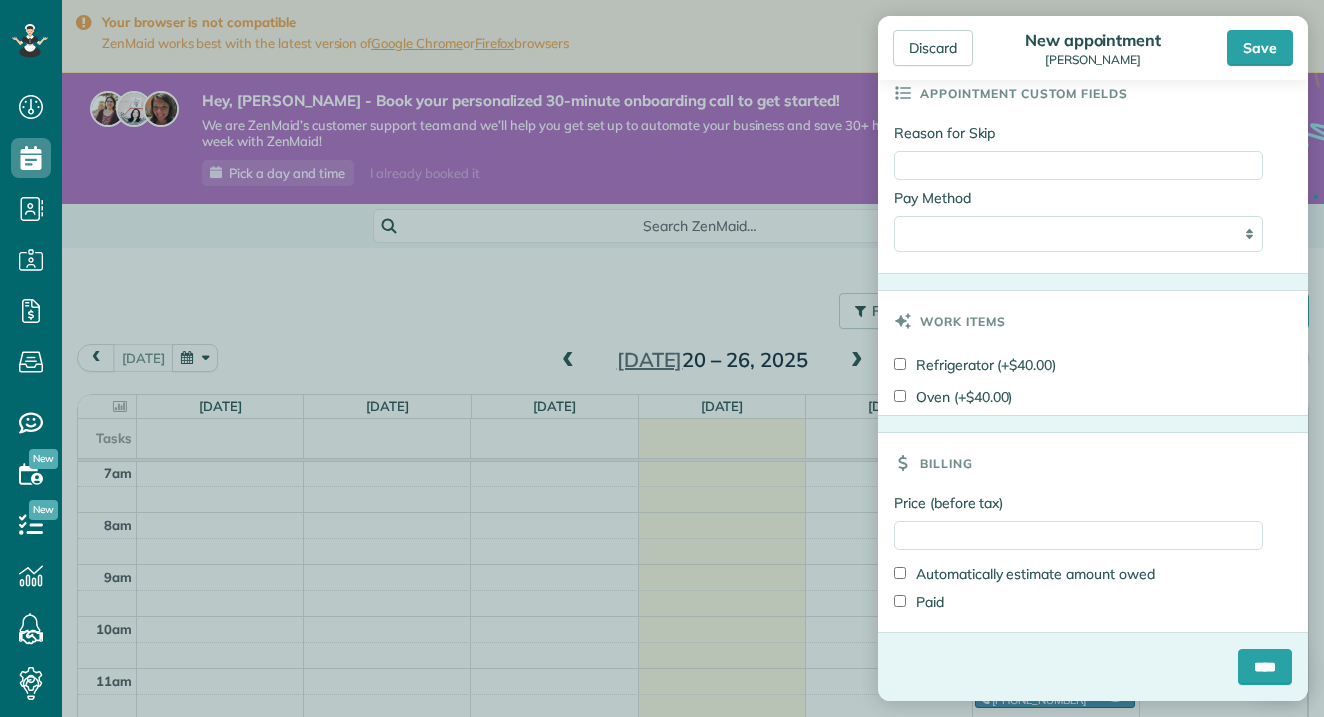 scroll, scrollTop: 1317, scrollLeft: 0, axis: vertical 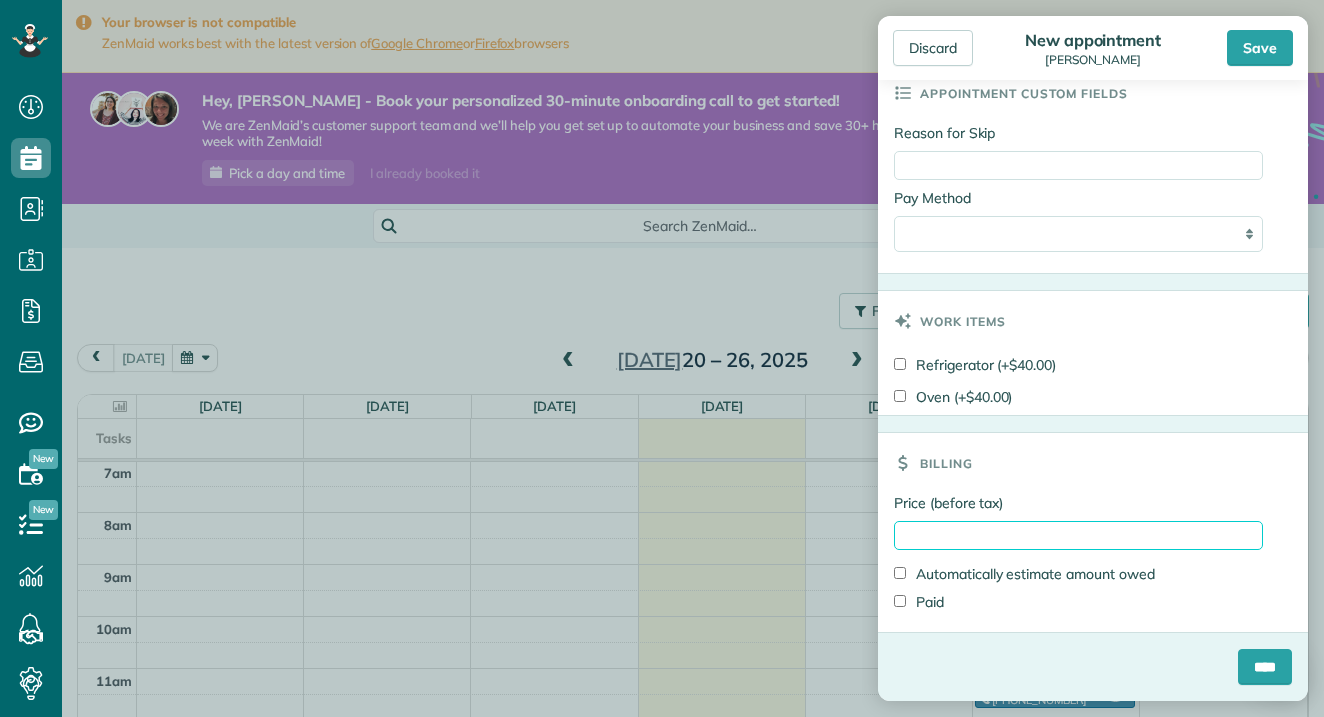 click on "Price (before tax)" at bounding box center [1078, 535] 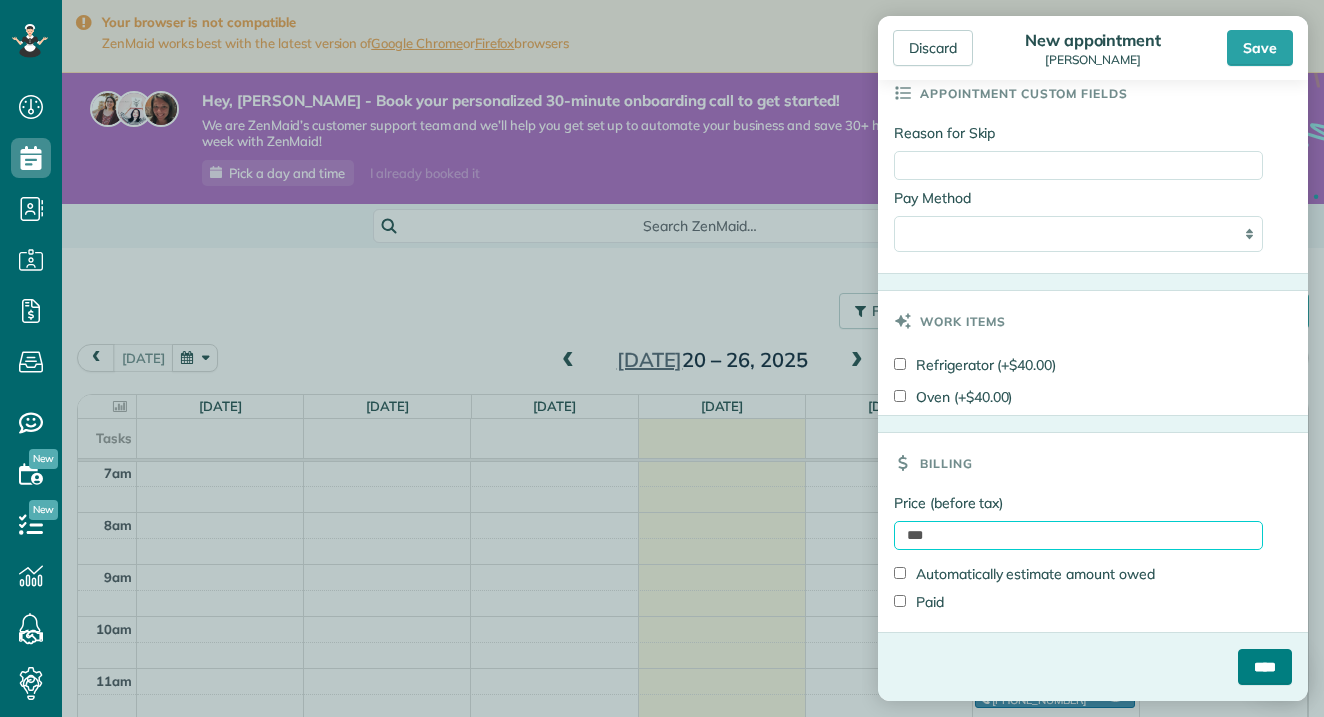 type on "***" 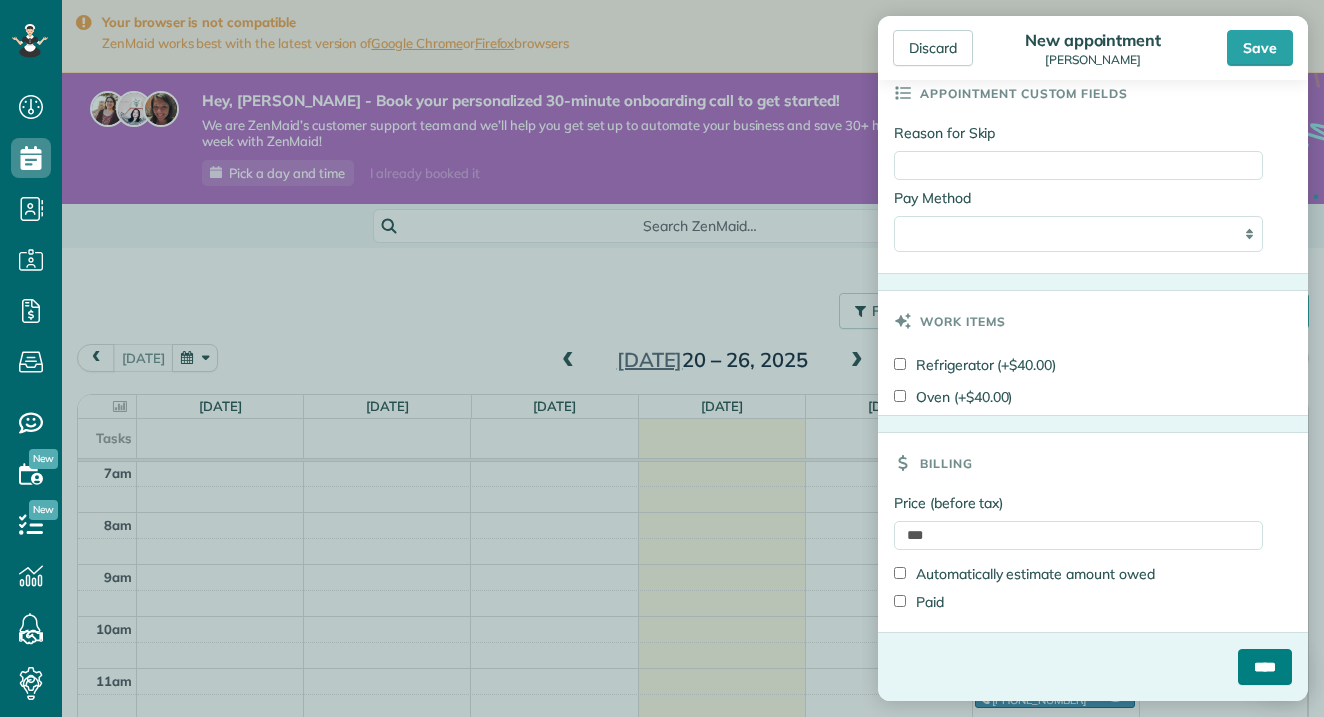 click on "****" at bounding box center (1265, 667) 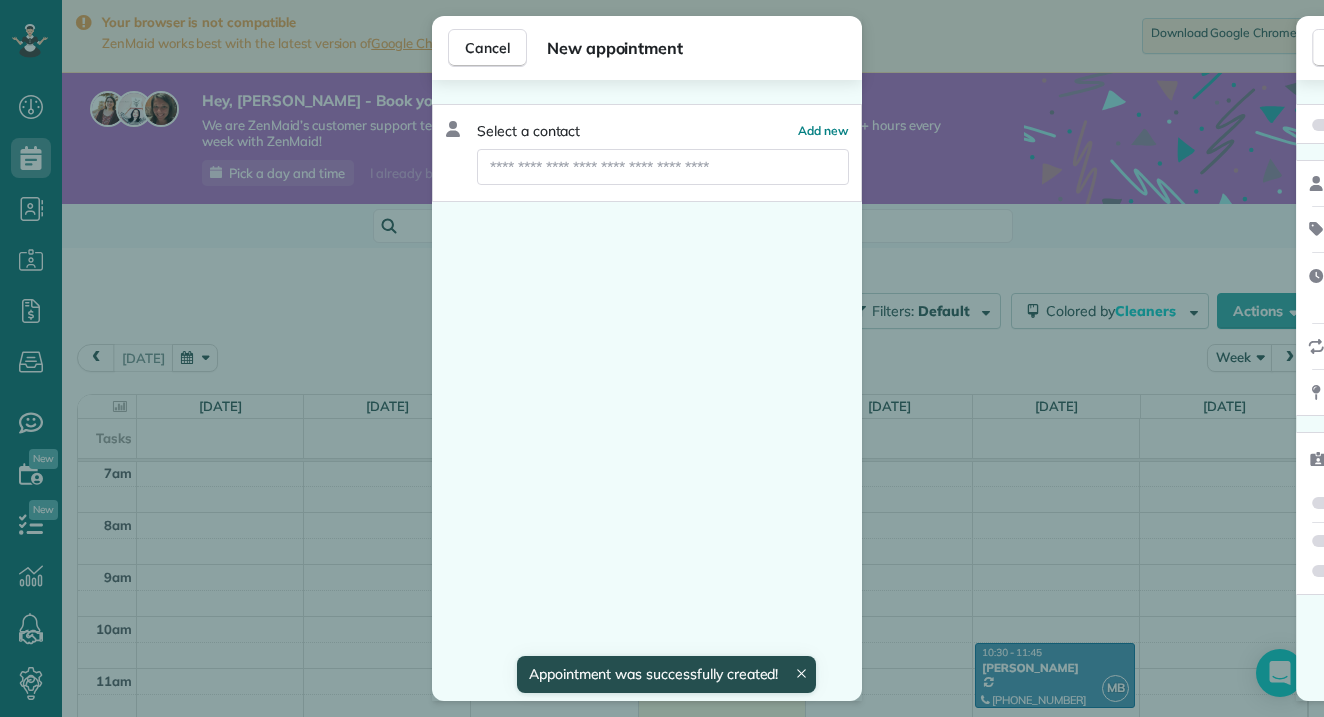 scroll, scrollTop: 365, scrollLeft: 0, axis: vertical 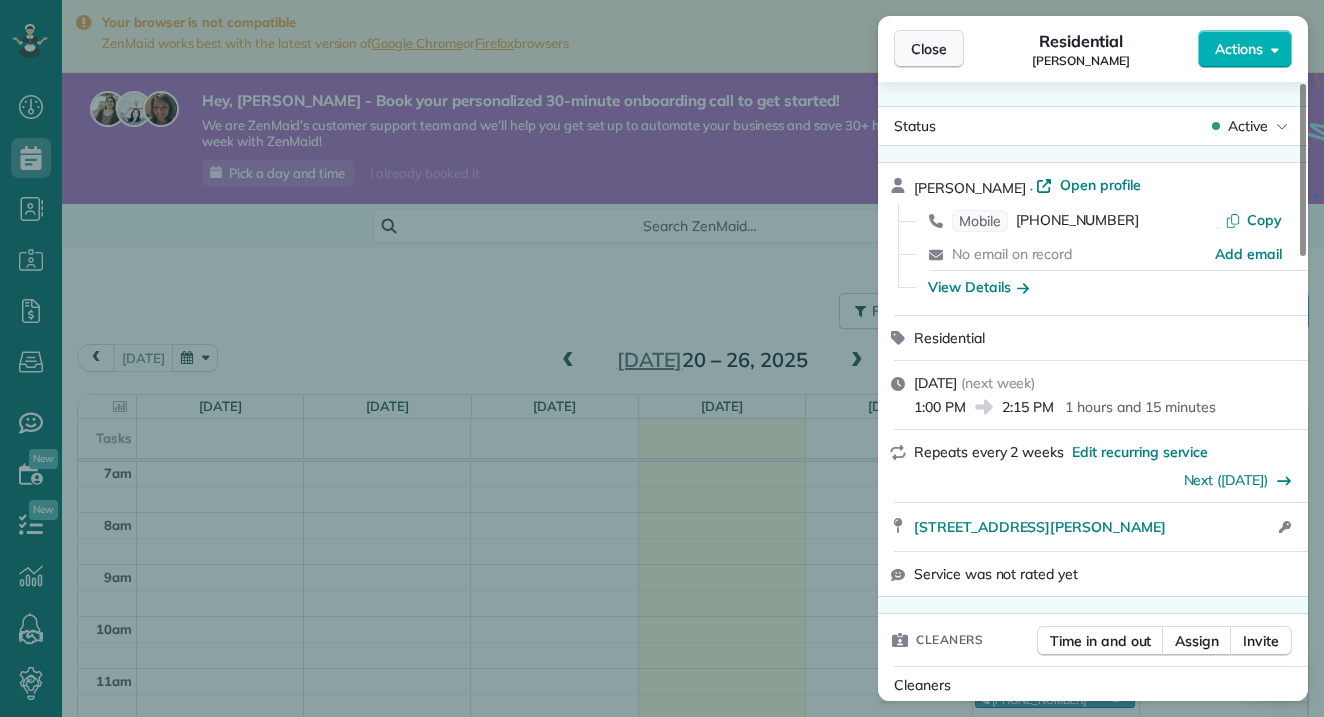 click on "Close" at bounding box center (929, 49) 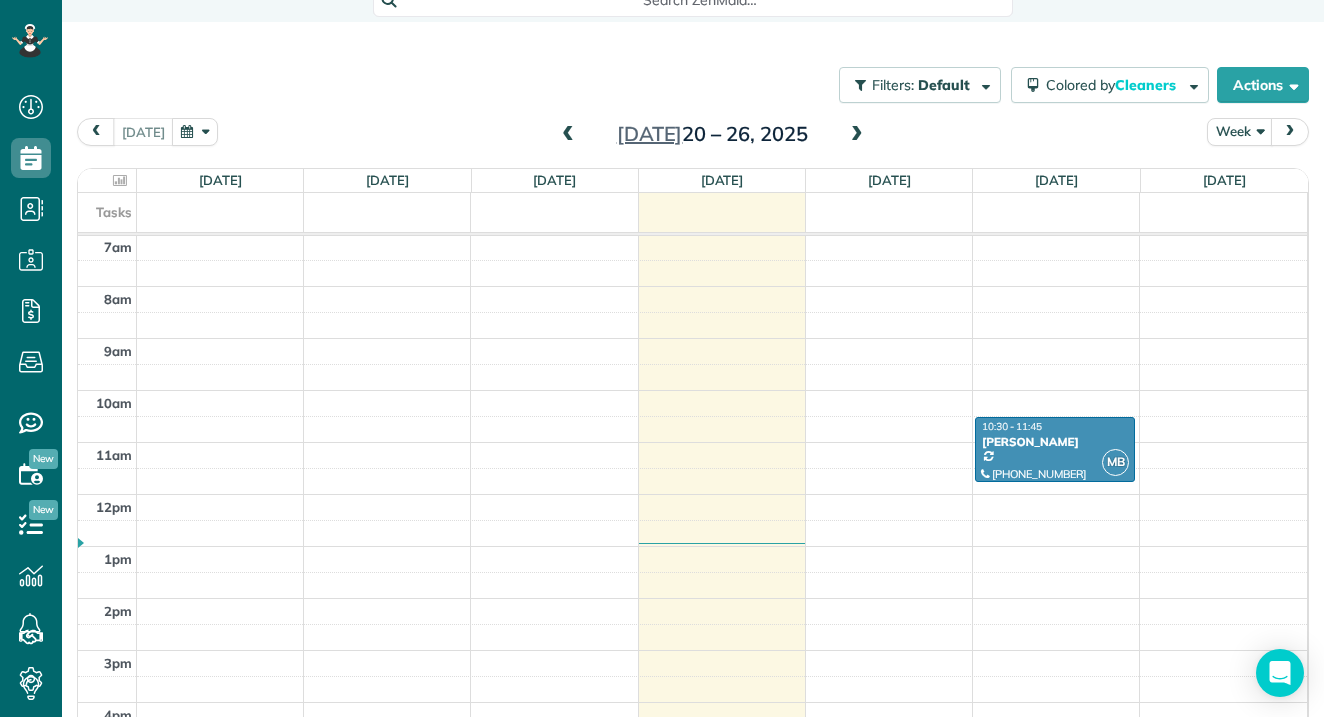 scroll, scrollTop: 231, scrollLeft: 0, axis: vertical 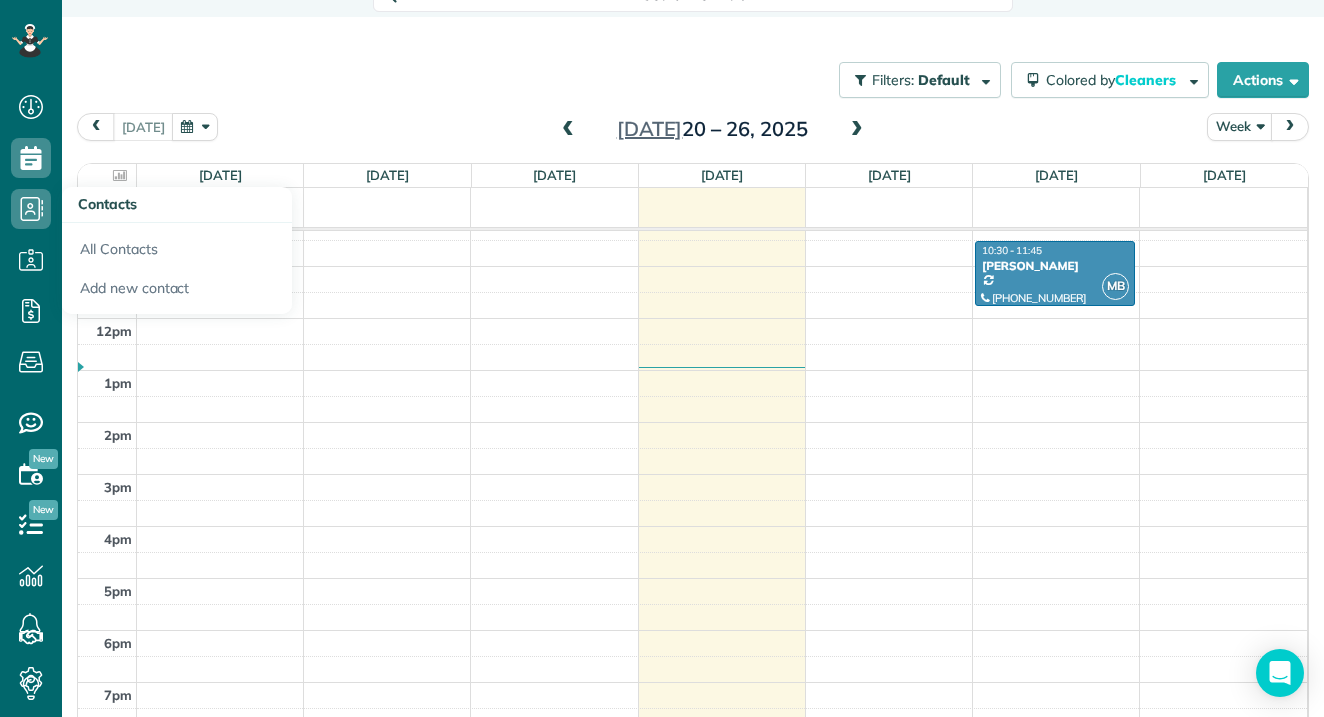 click 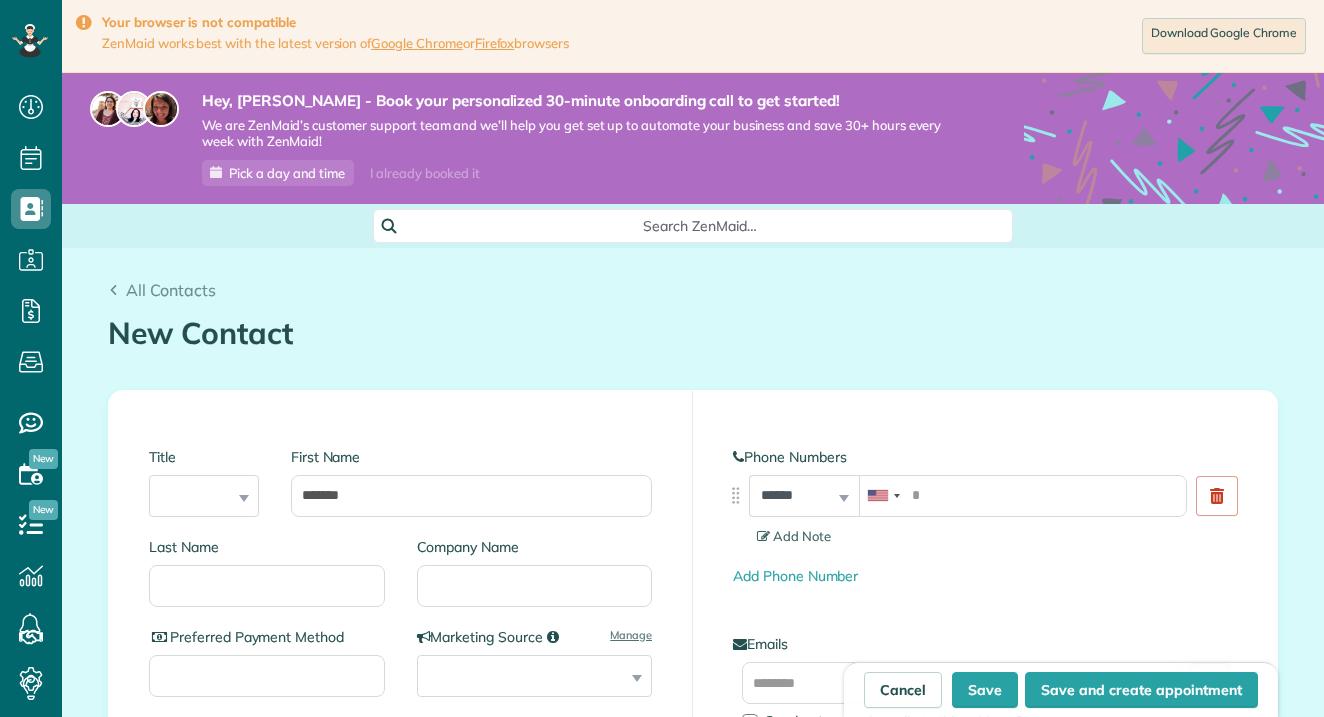 scroll, scrollTop: 0, scrollLeft: 0, axis: both 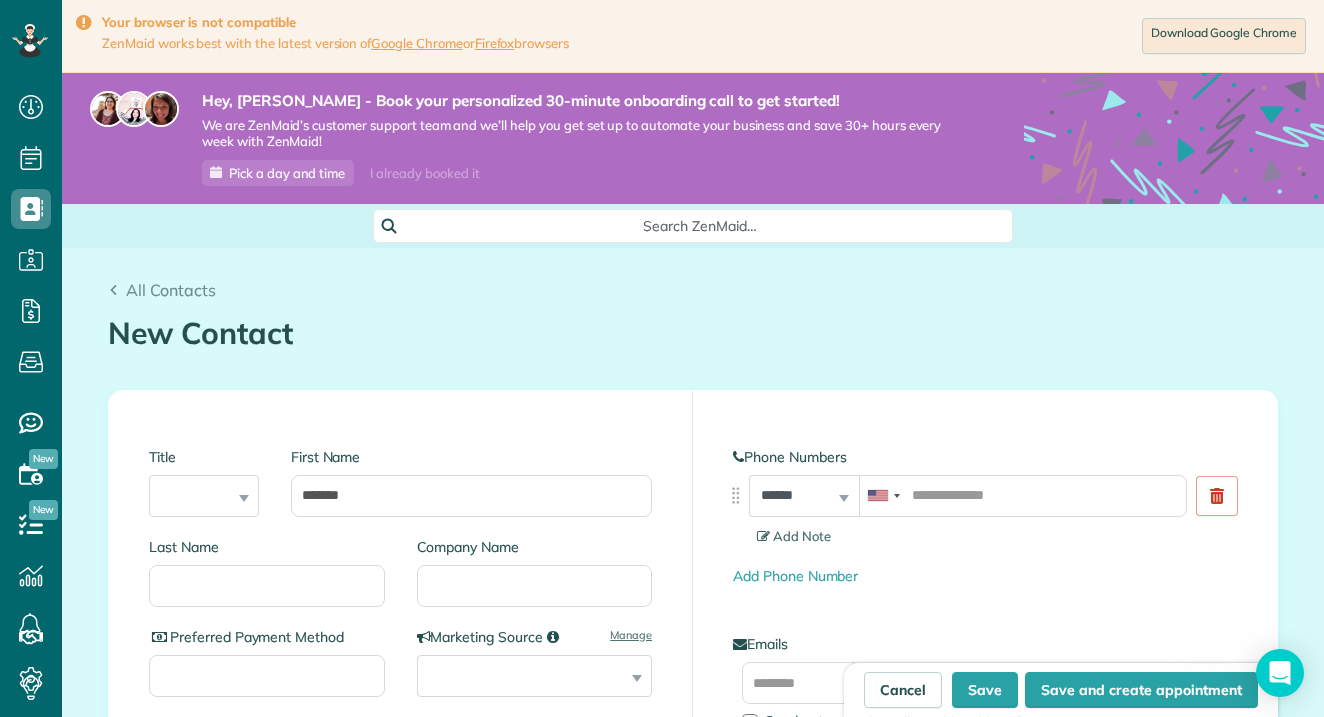 type on "********" 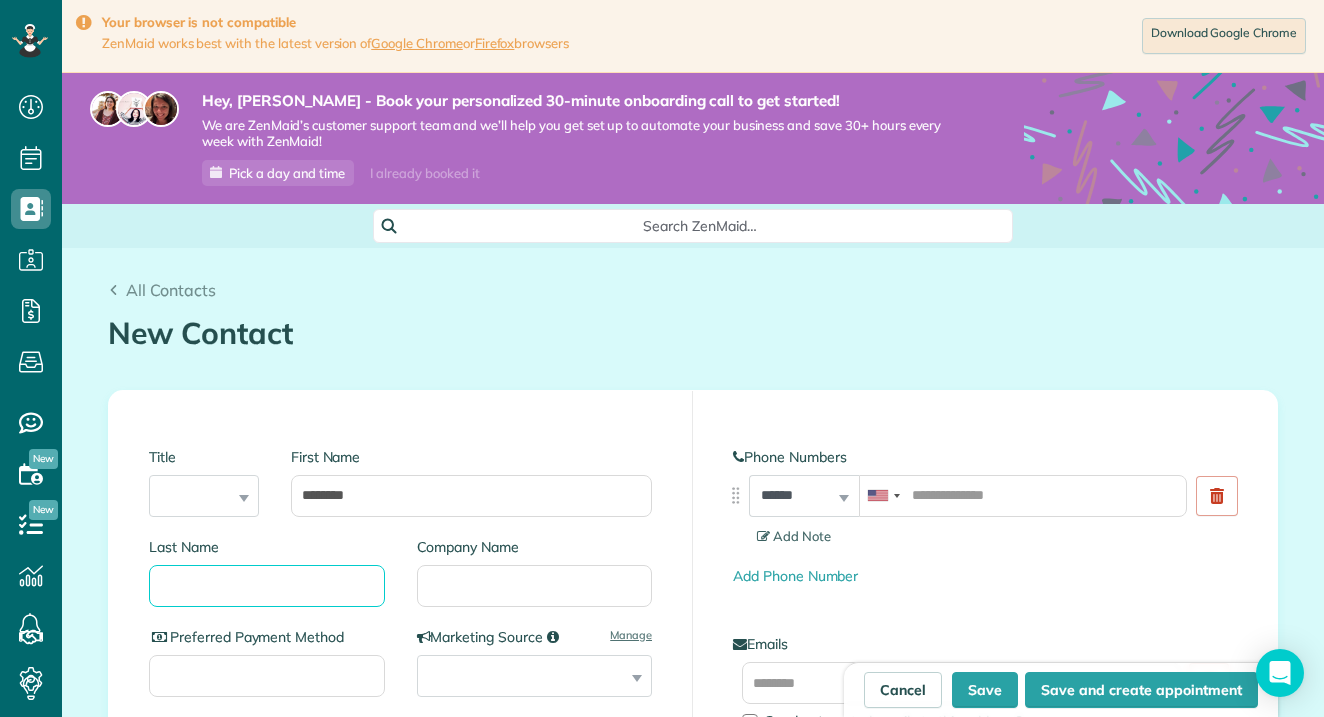 scroll, scrollTop: 717, scrollLeft: 62, axis: both 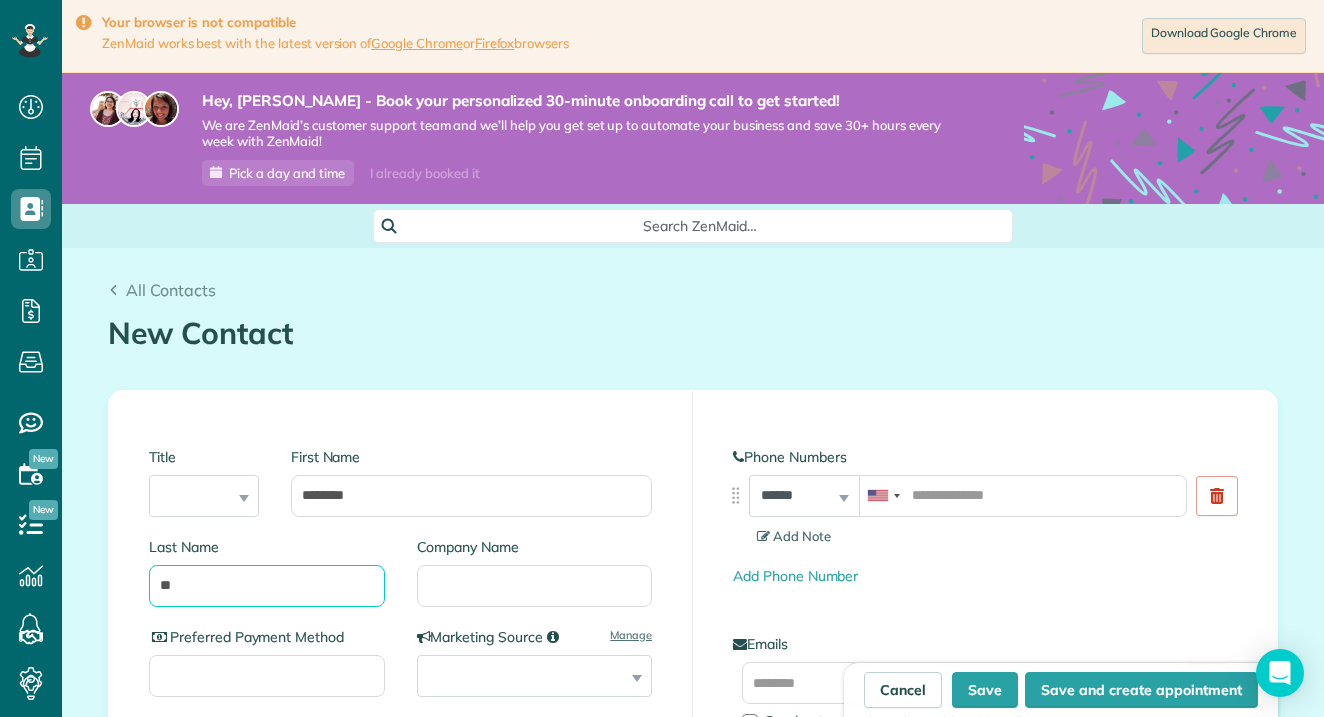 type on "*" 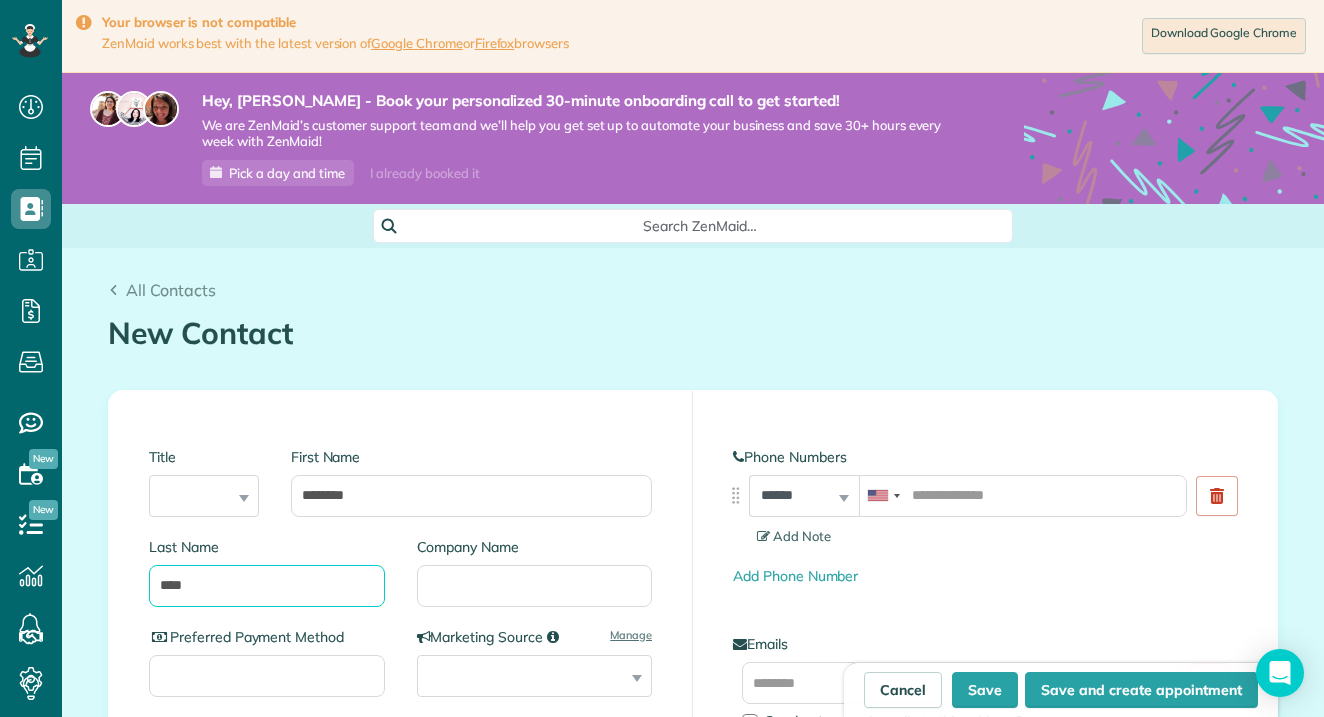 type on "****" 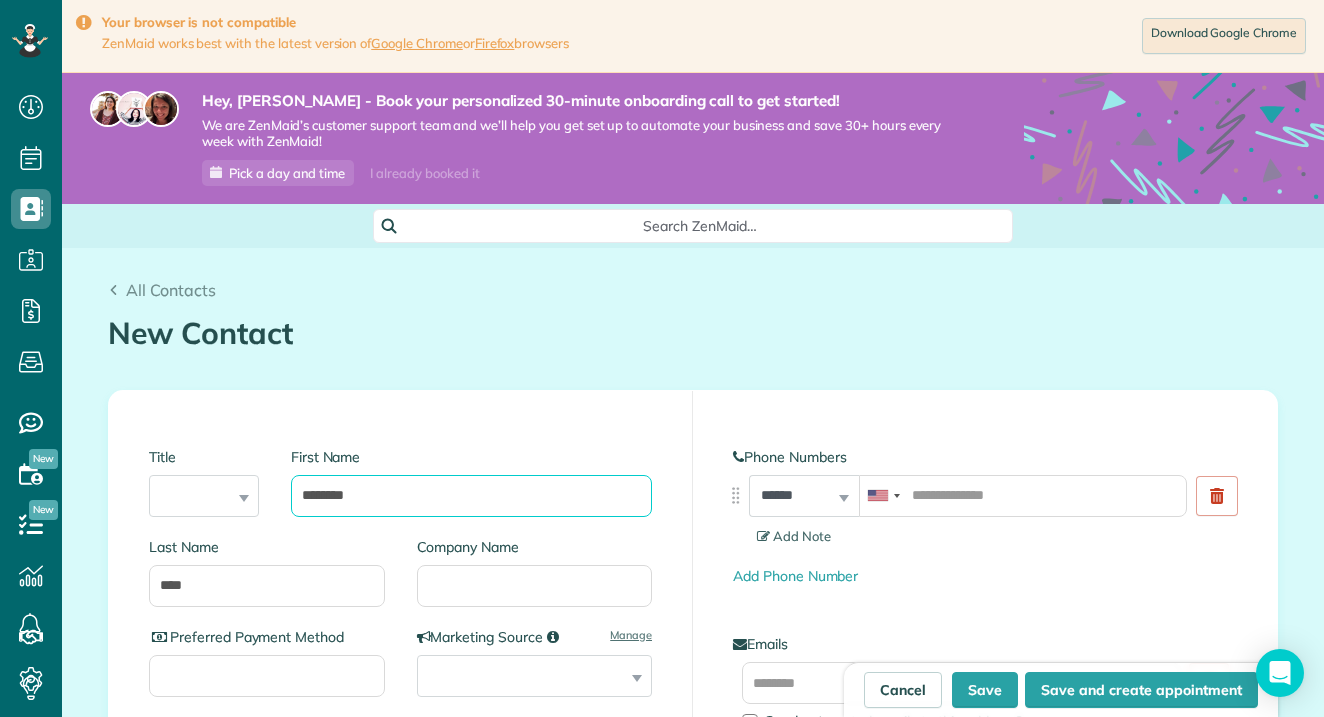 click on "********" at bounding box center [471, 496] 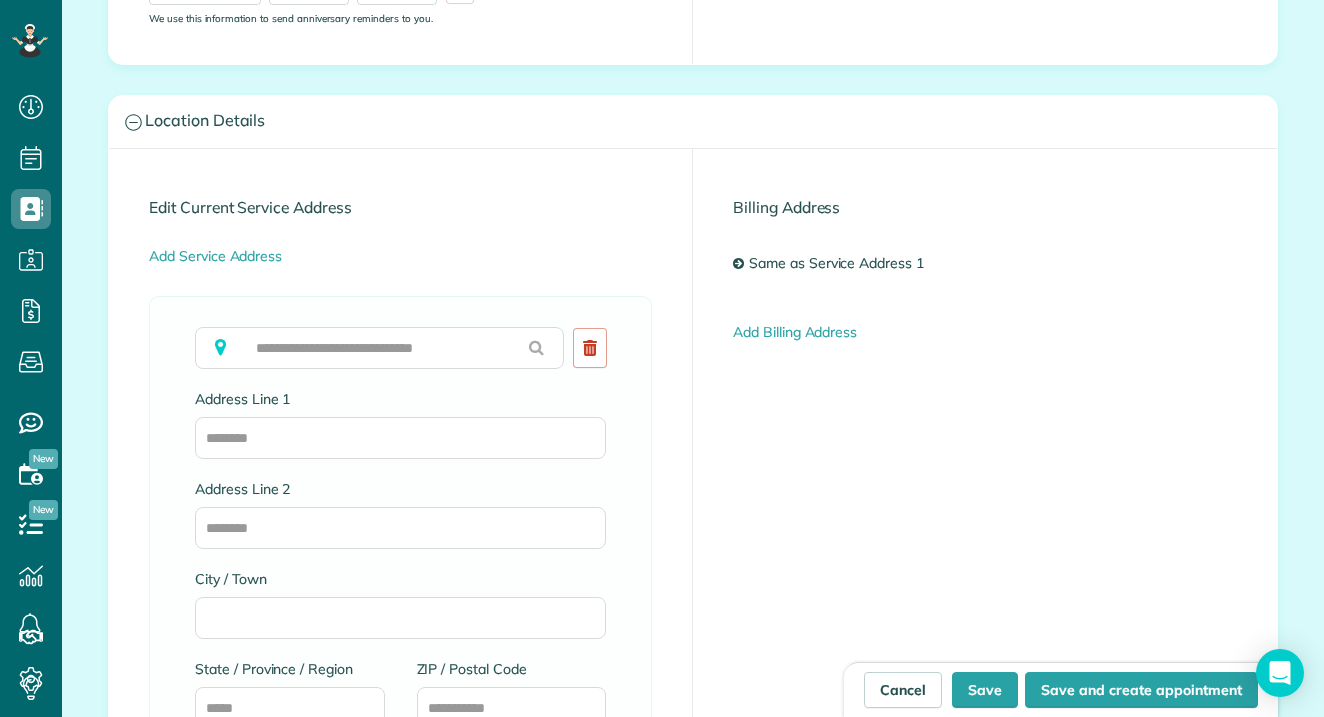 scroll, scrollTop: 1025, scrollLeft: 0, axis: vertical 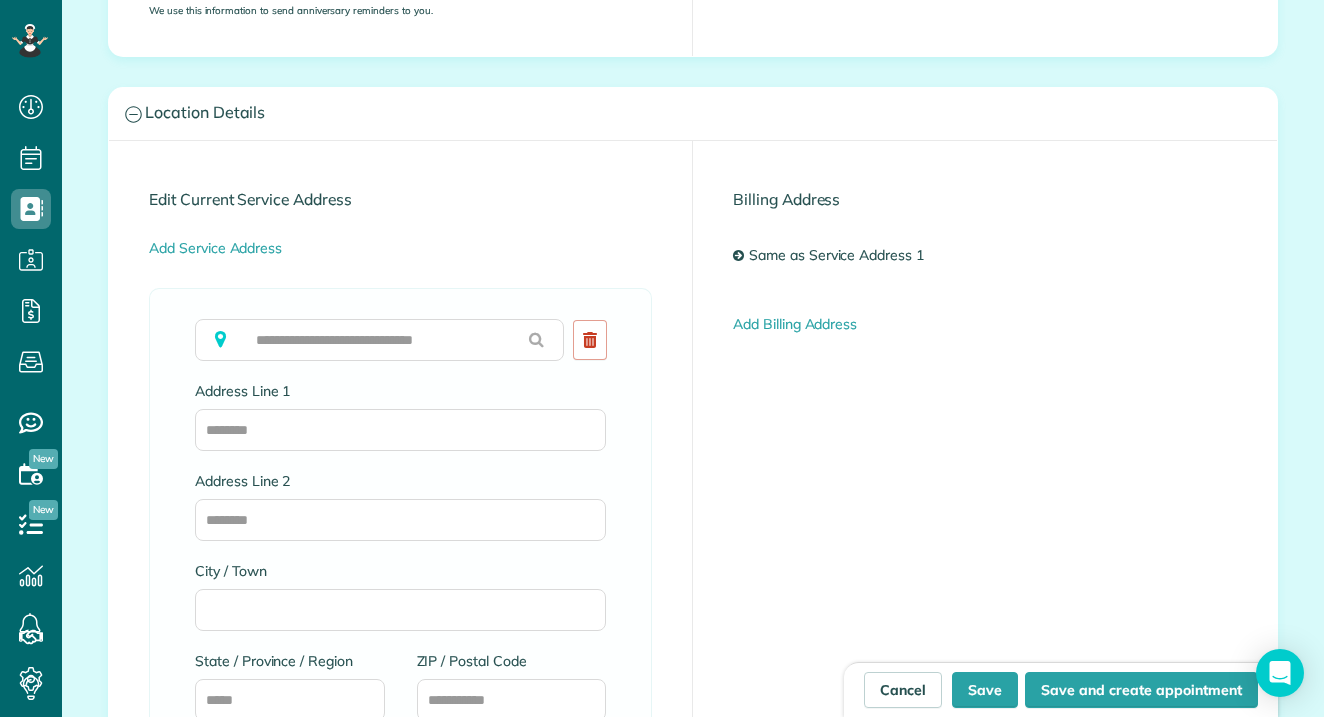 type on "*******" 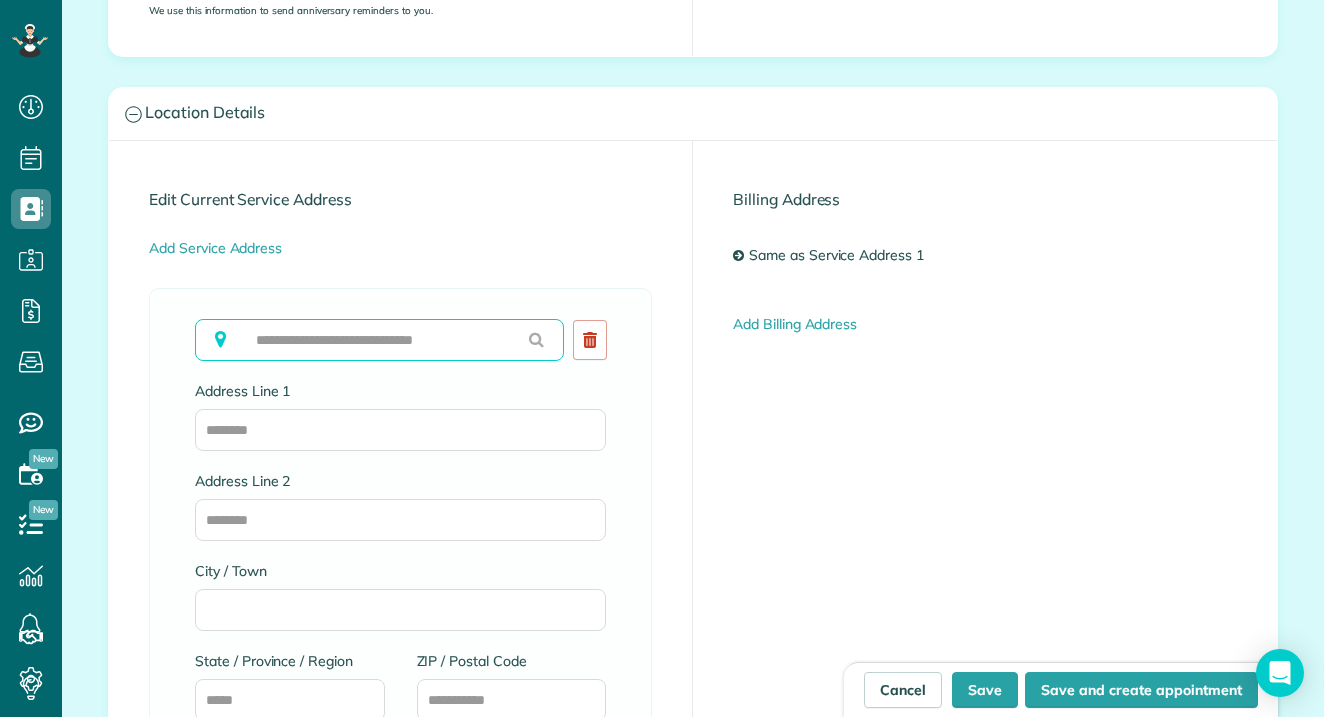 click at bounding box center (379, 340) 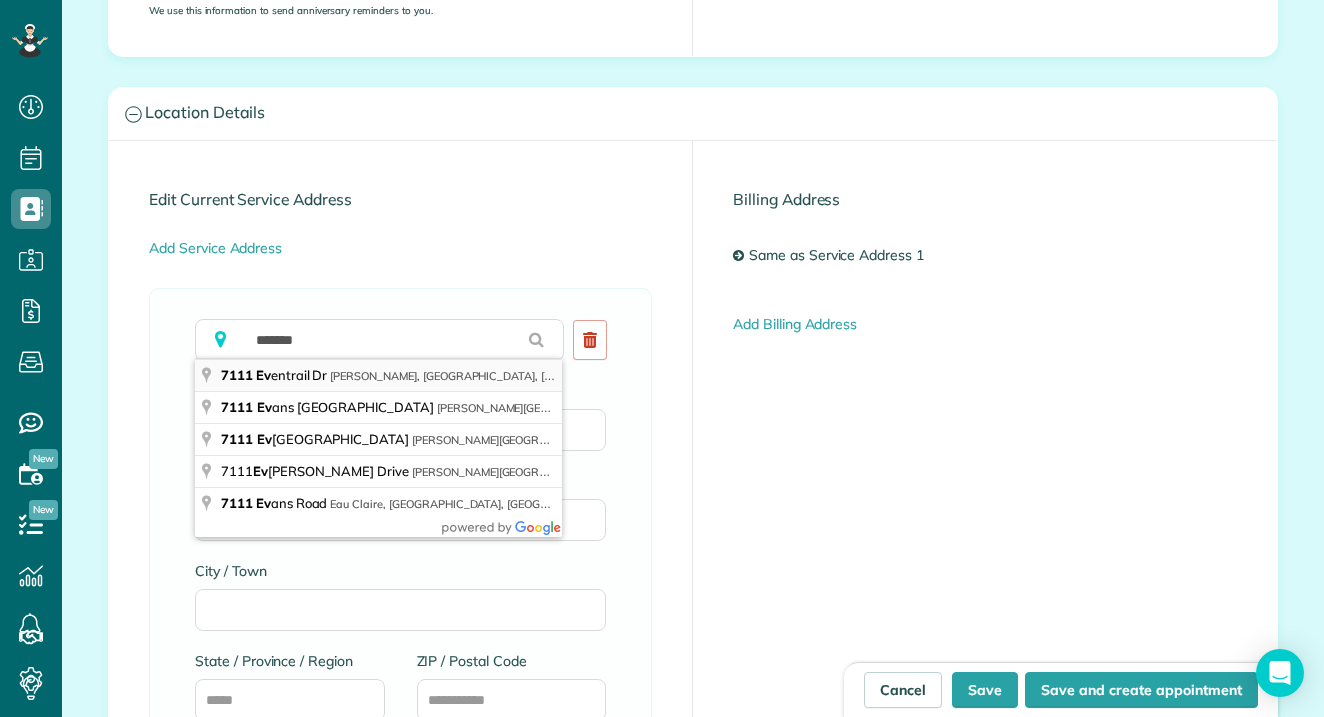 type on "**********" 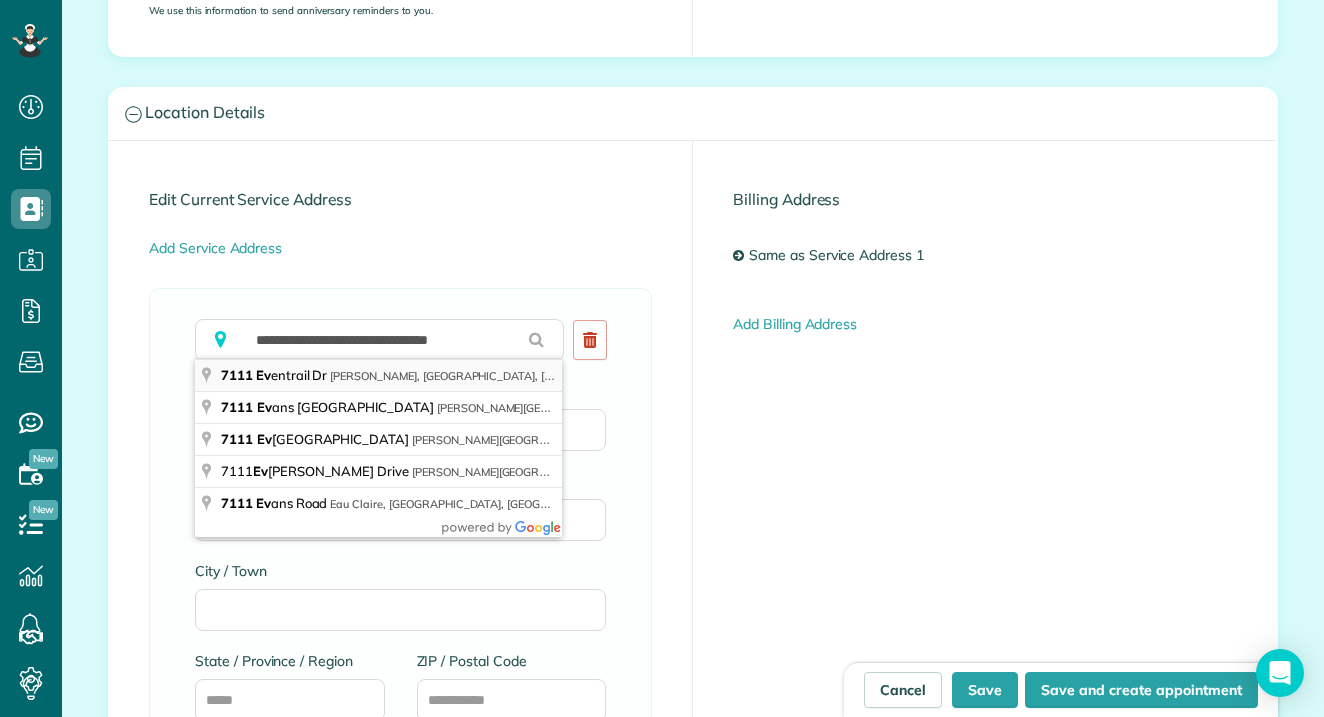 type on "**********" 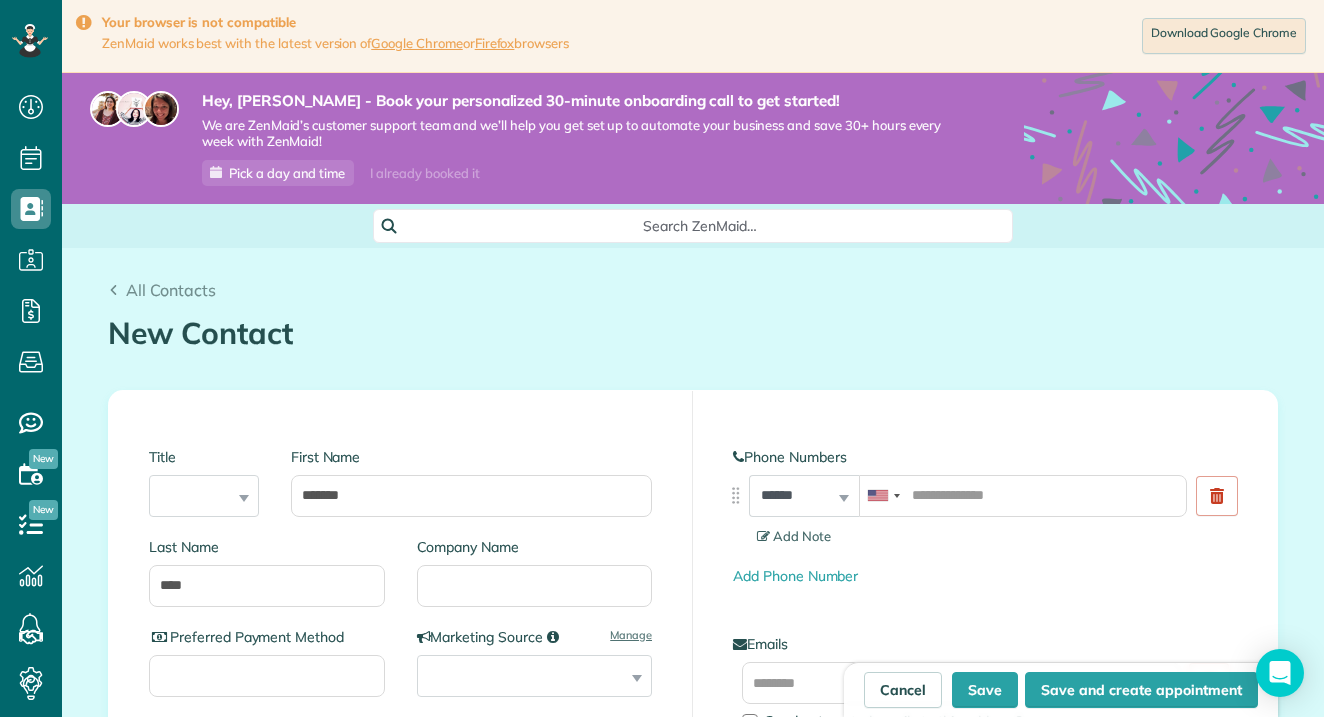 scroll, scrollTop: 0, scrollLeft: 0, axis: both 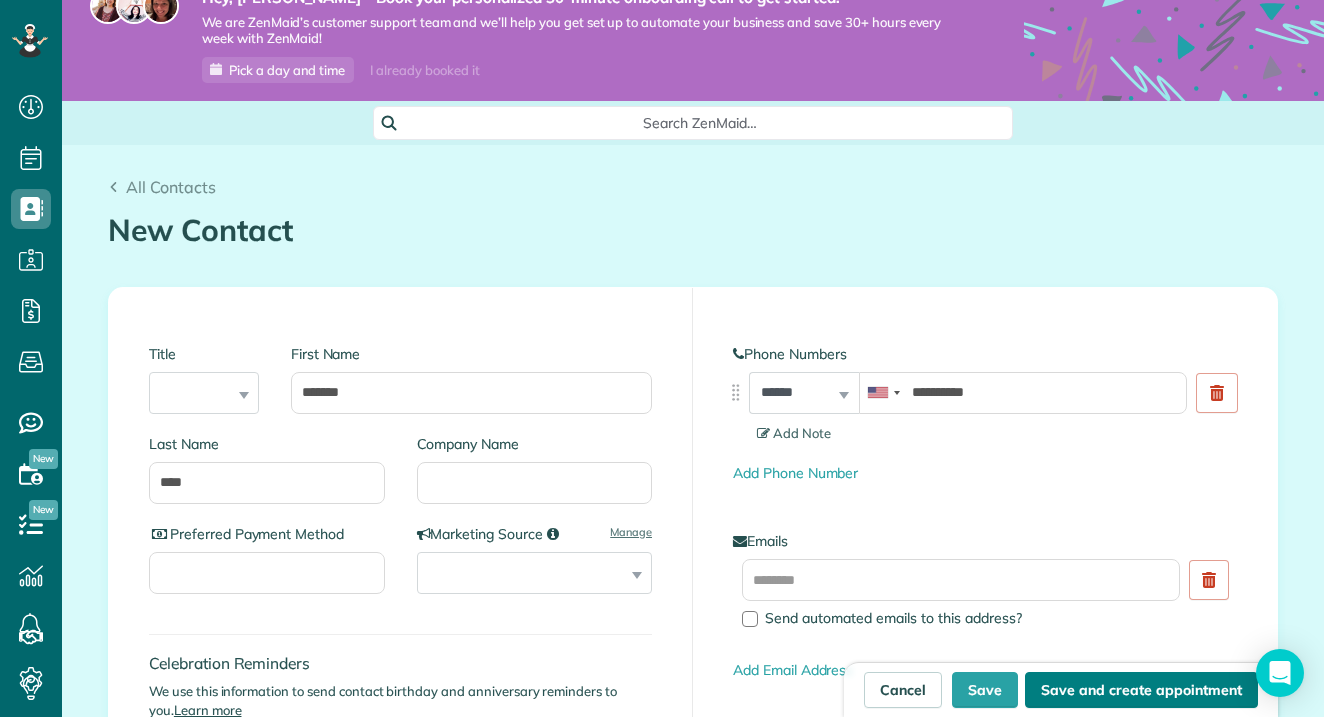 click on "Save and create appointment" at bounding box center (1141, 690) 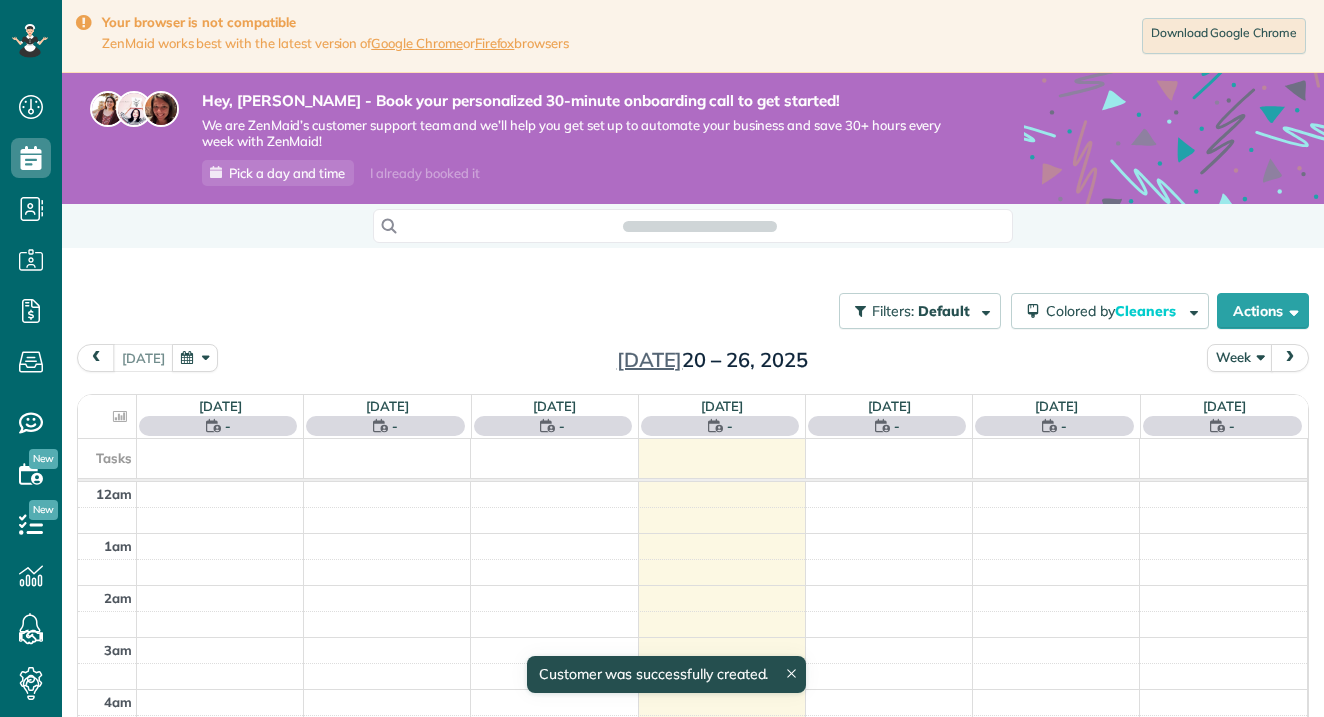 scroll, scrollTop: 0, scrollLeft: 0, axis: both 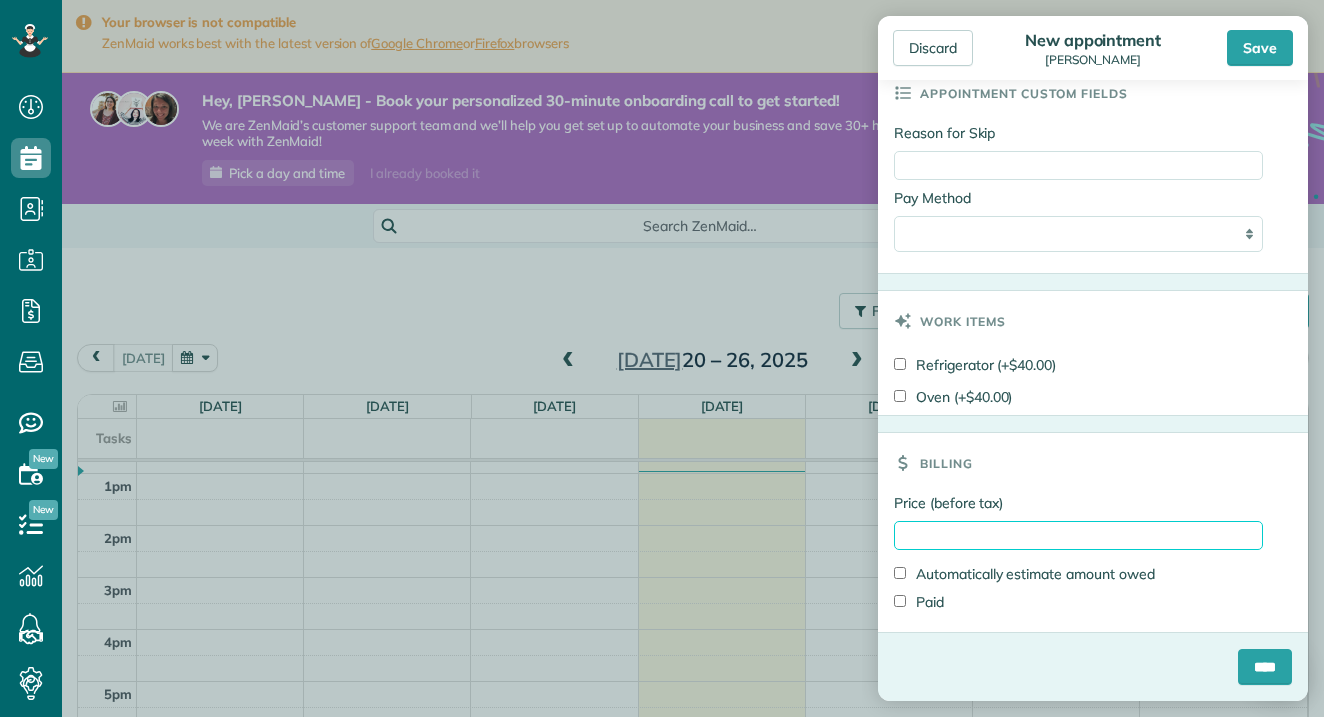 click on "Price (before tax)" at bounding box center [1078, 535] 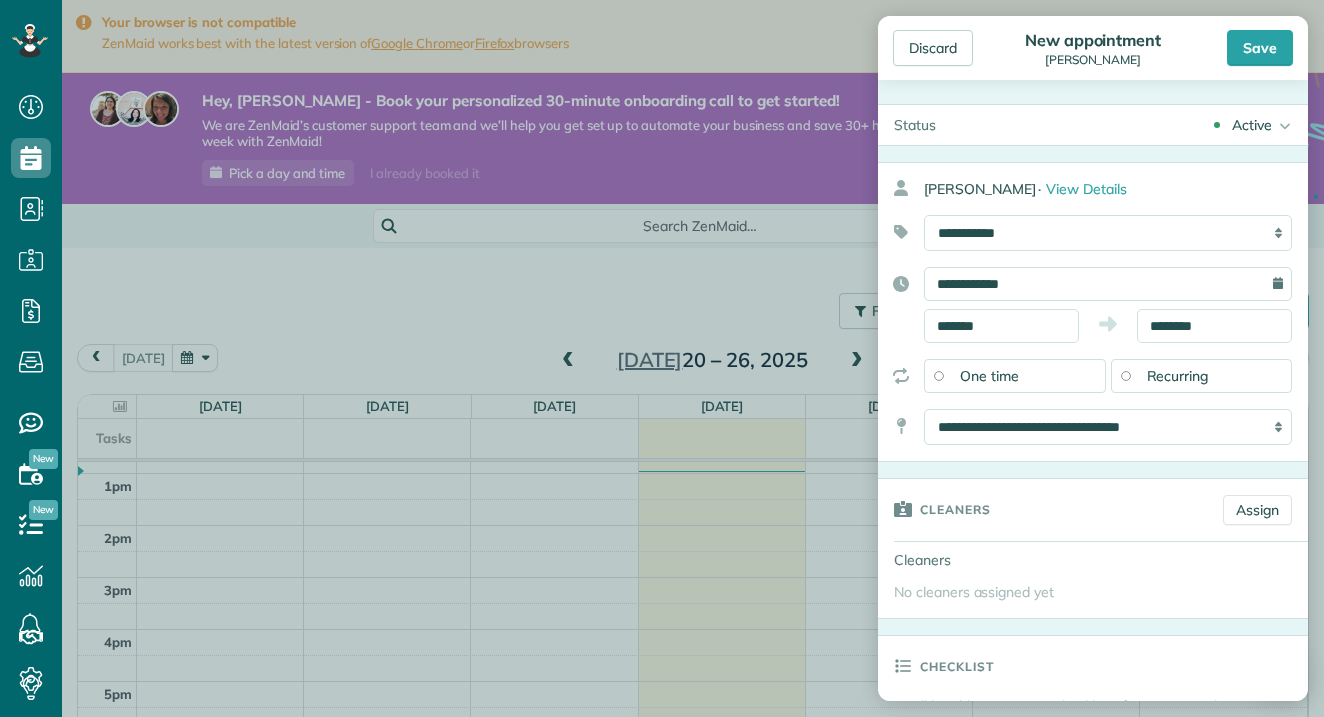 scroll, scrollTop: 0, scrollLeft: 0, axis: both 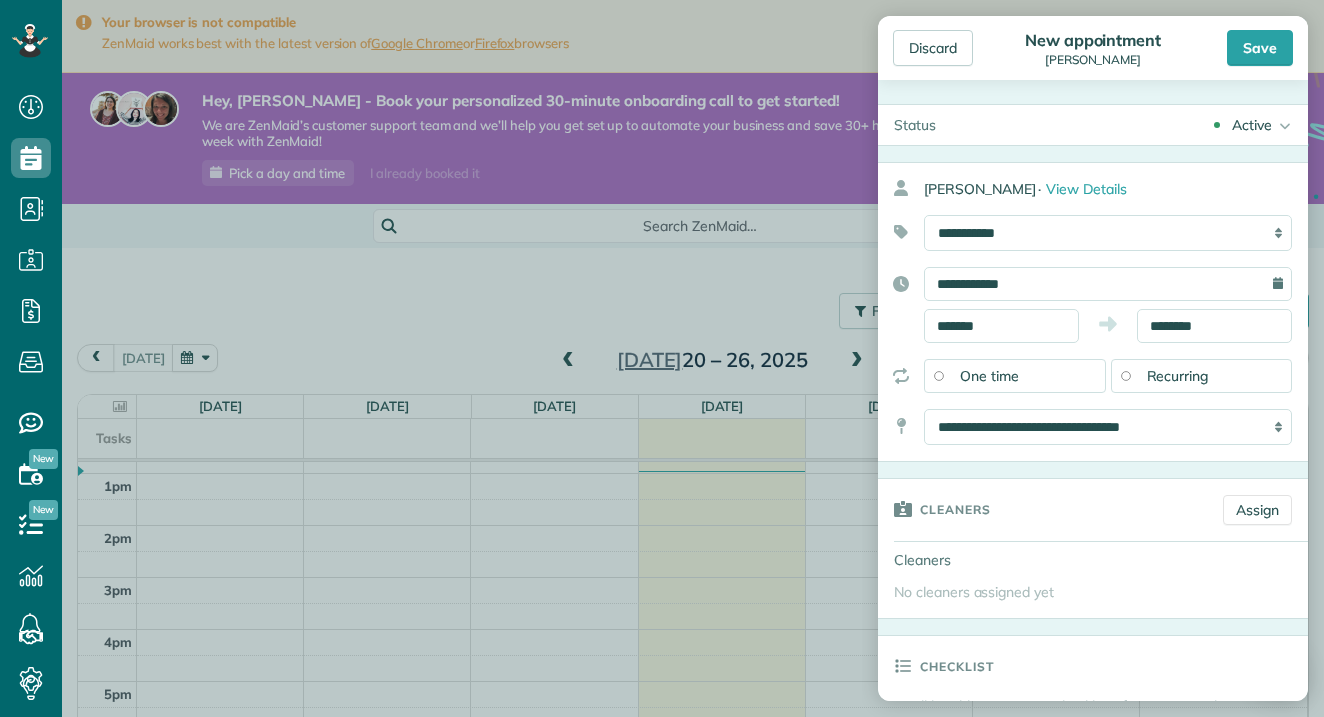 type on "***" 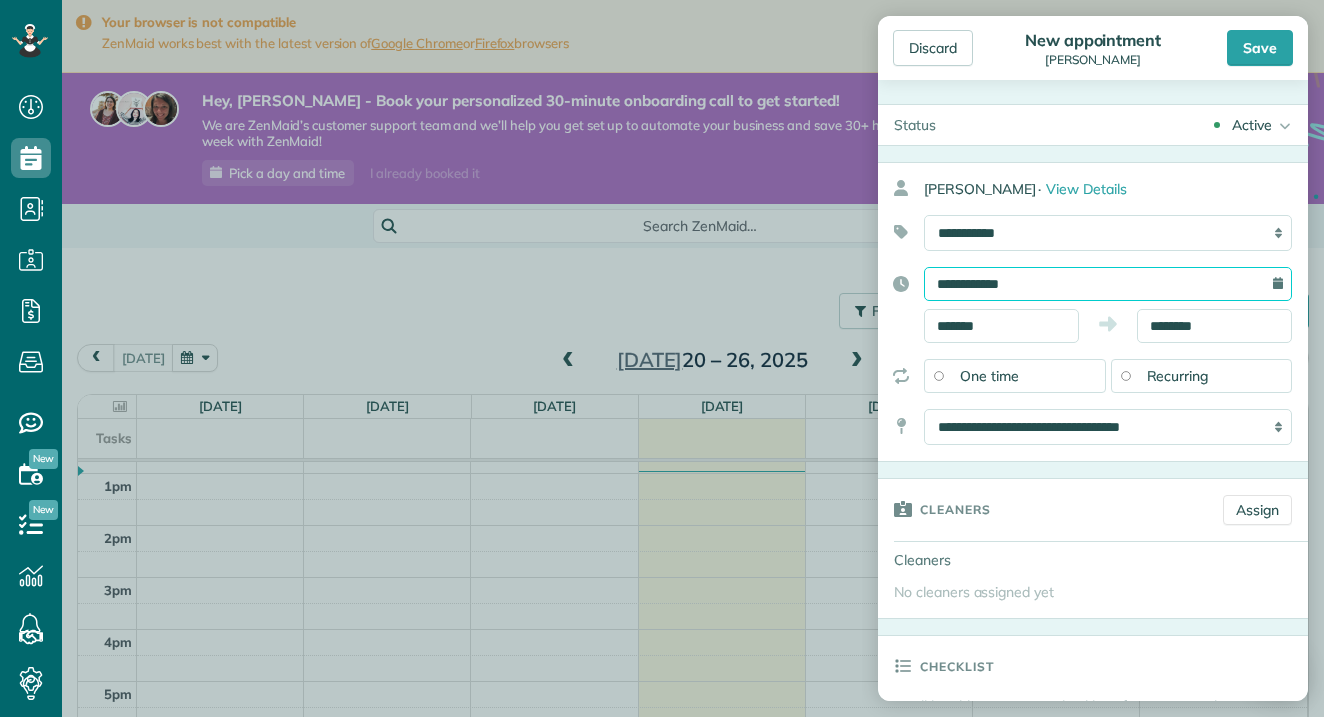 click on "**********" at bounding box center (1108, 284) 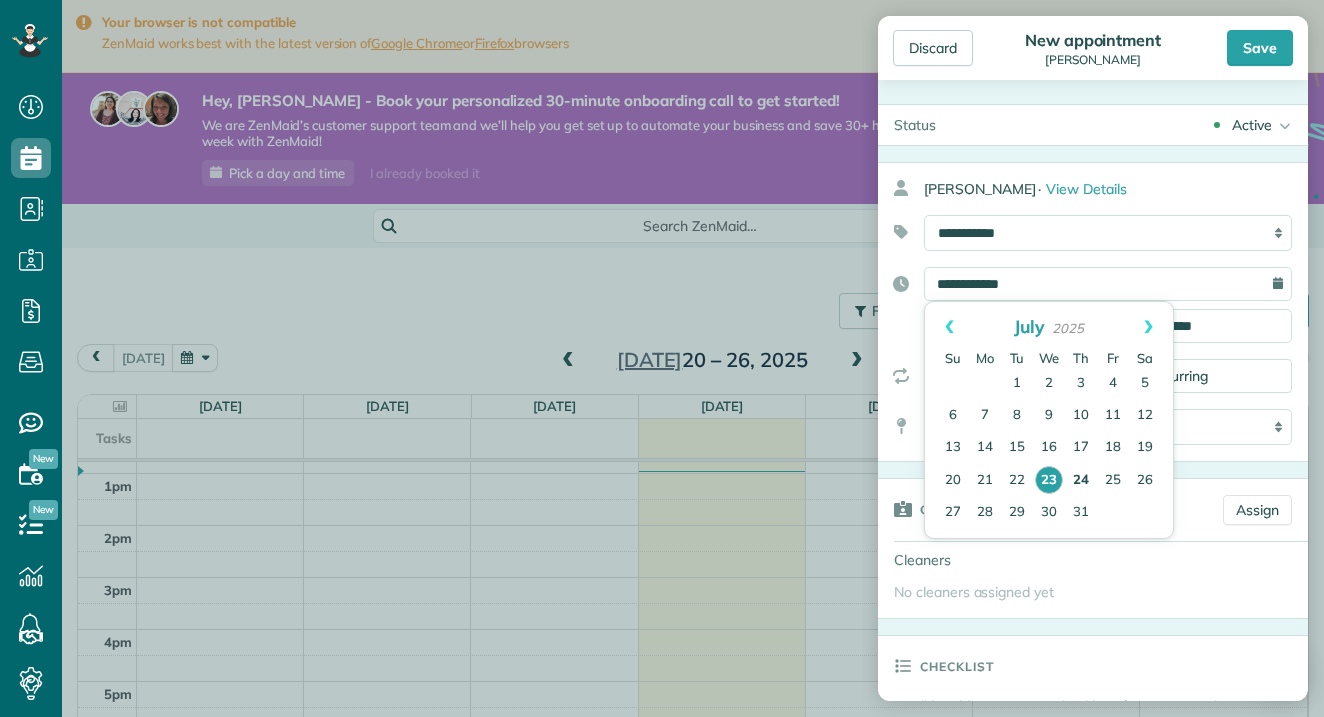 click on "24" at bounding box center [1081, 481] 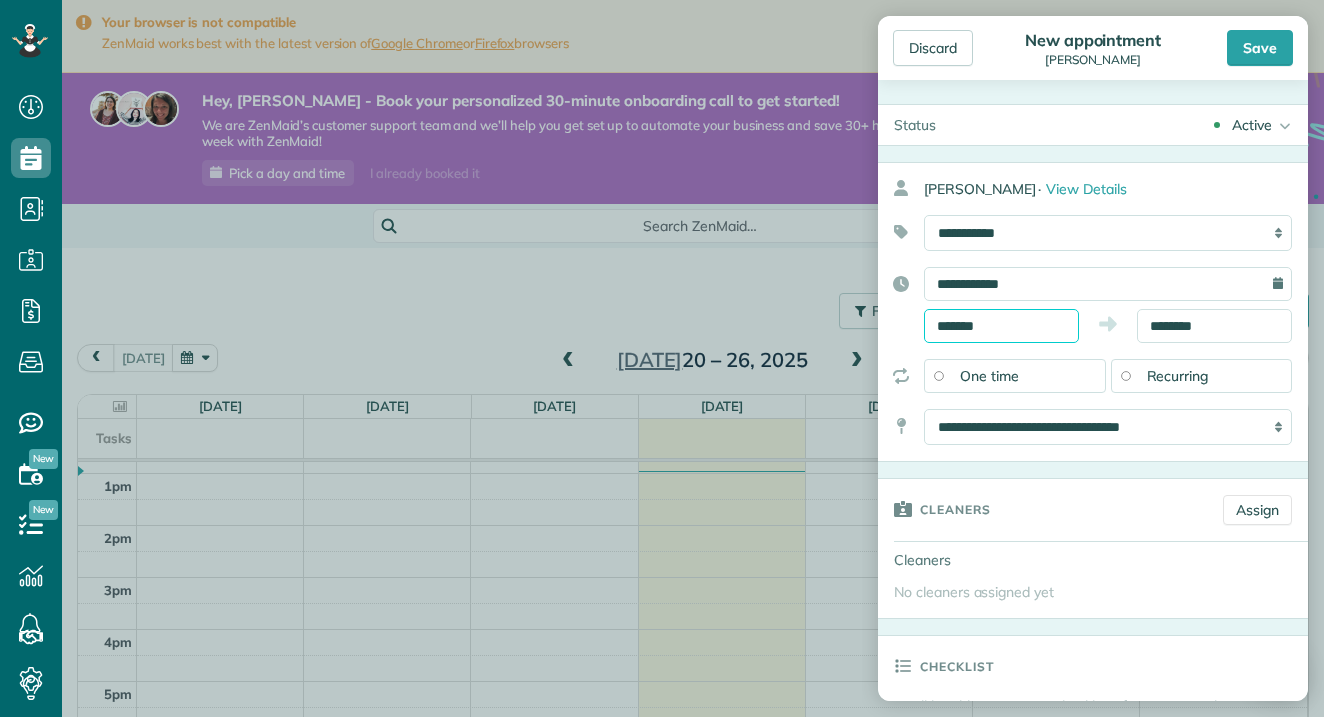 click on "*******" at bounding box center [1001, 326] 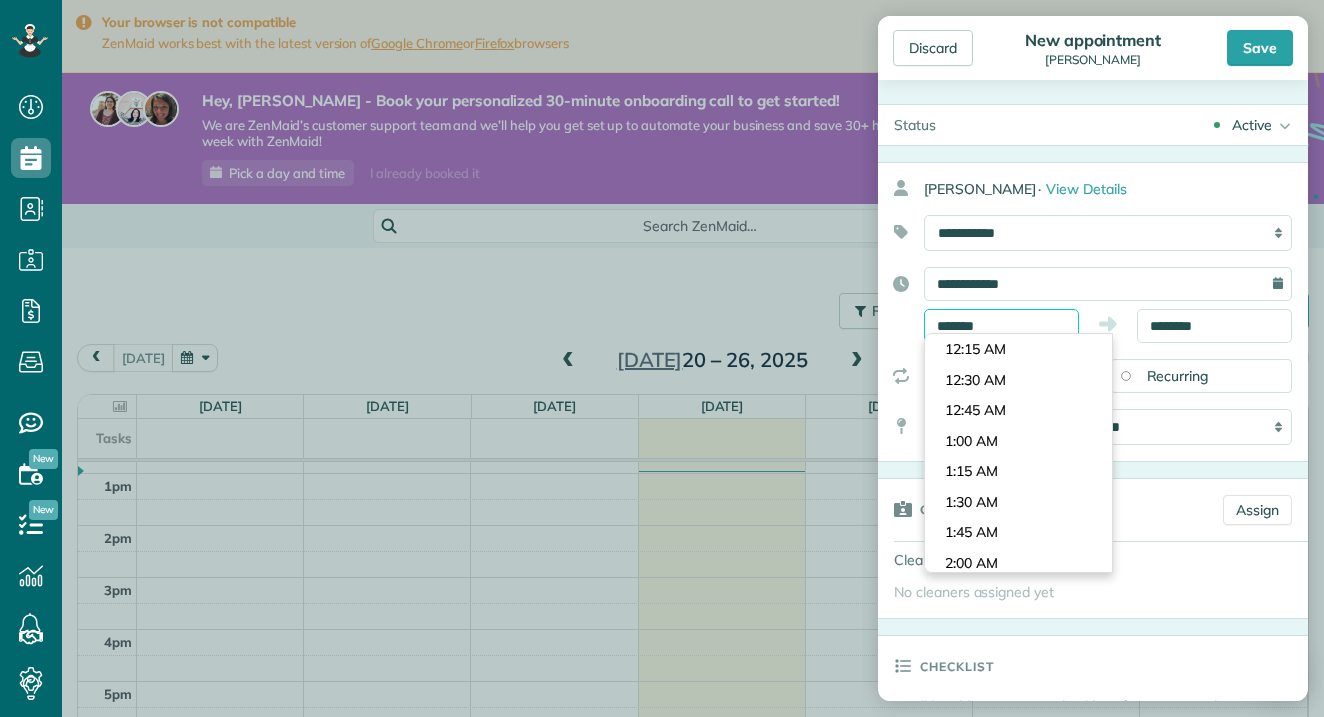scroll, scrollTop: 1020, scrollLeft: 0, axis: vertical 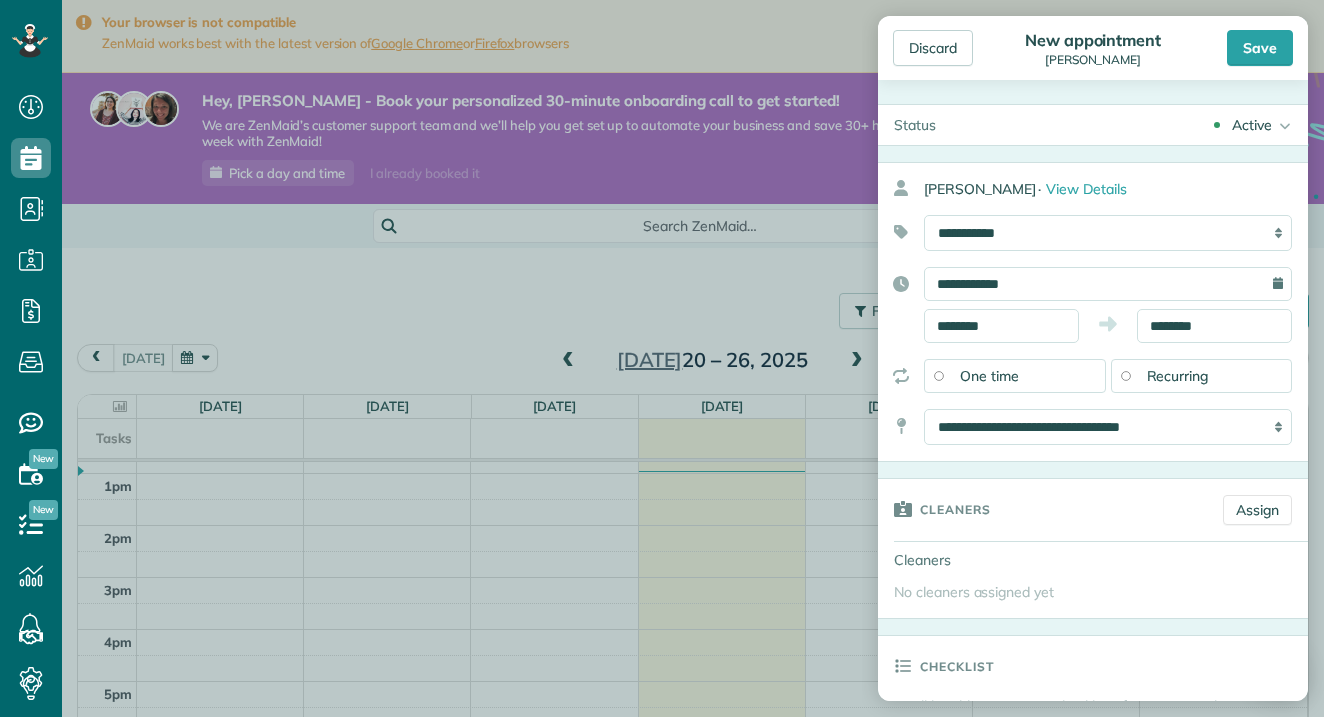 click on "Dashboard
Scheduling
Calendar View
List View
Dispatch View - Weekly scheduling (Beta)" at bounding box center (662, 358) 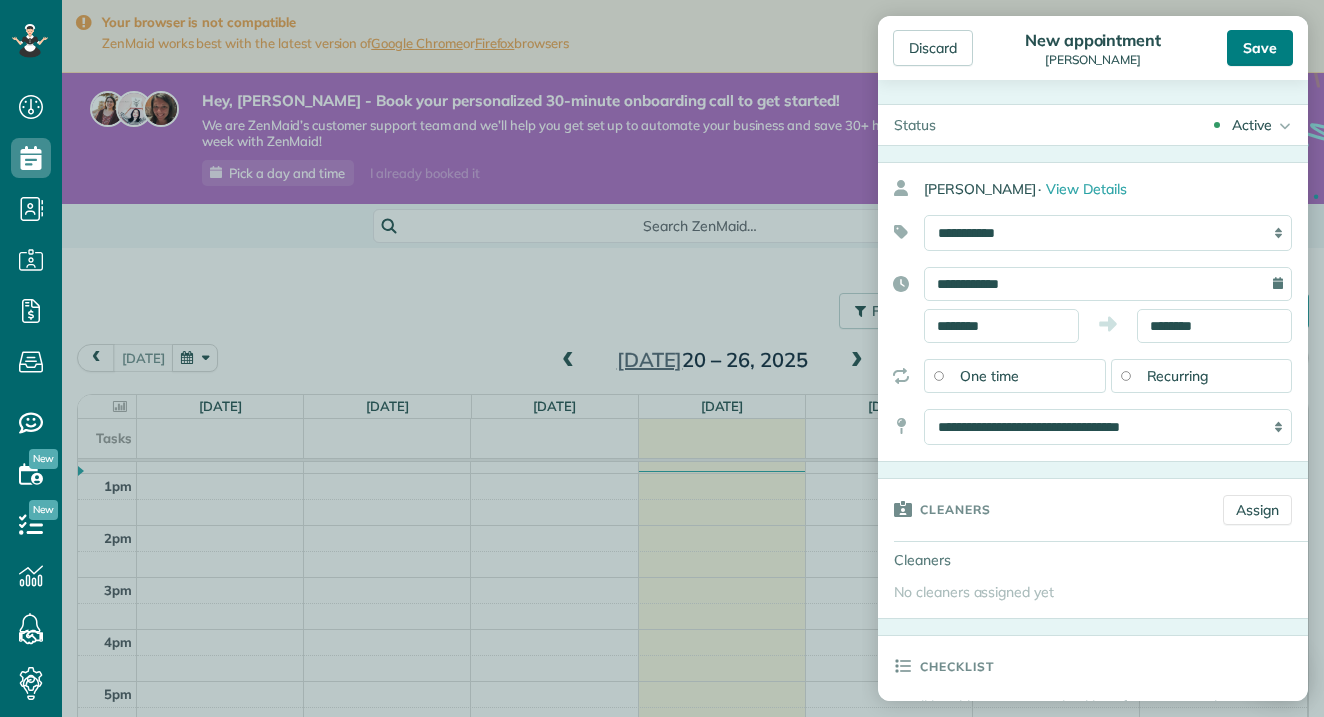 click on "Save" at bounding box center (1260, 48) 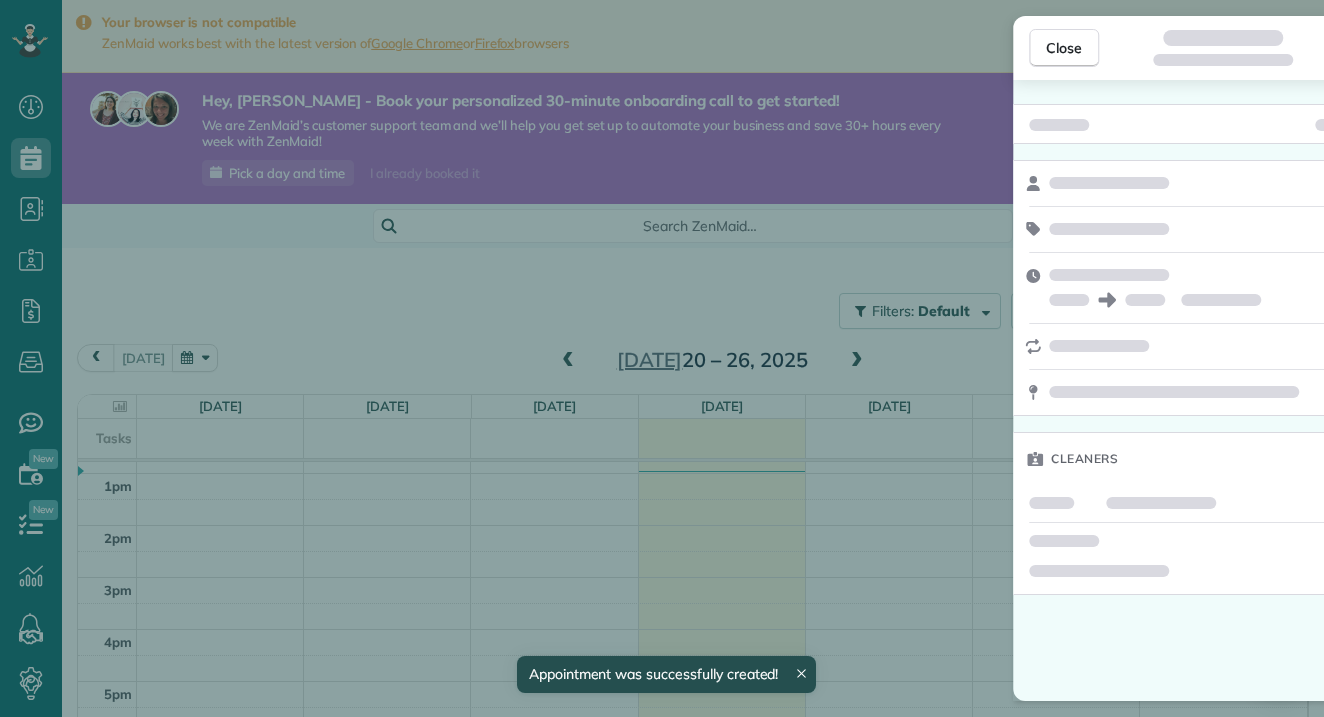 scroll, scrollTop: 664, scrollLeft: 0, axis: vertical 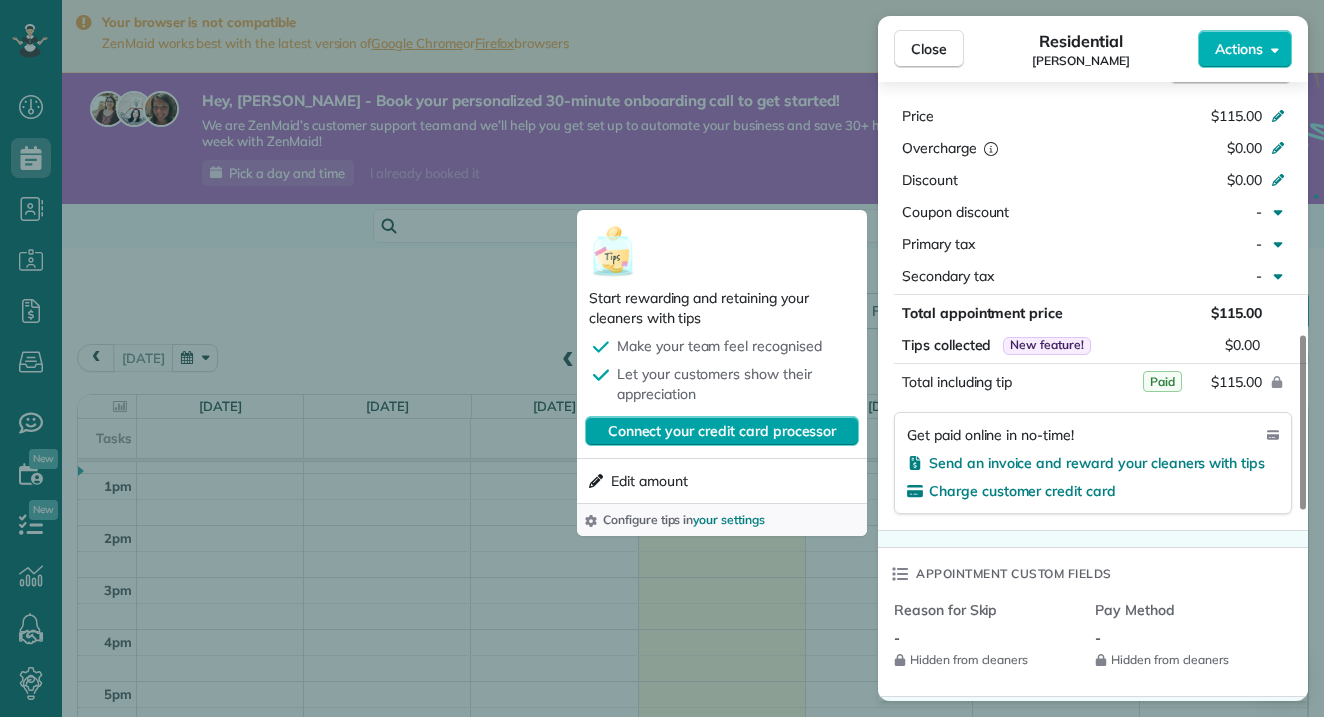 click on "Connect your credit card processor" at bounding box center [722, 431] 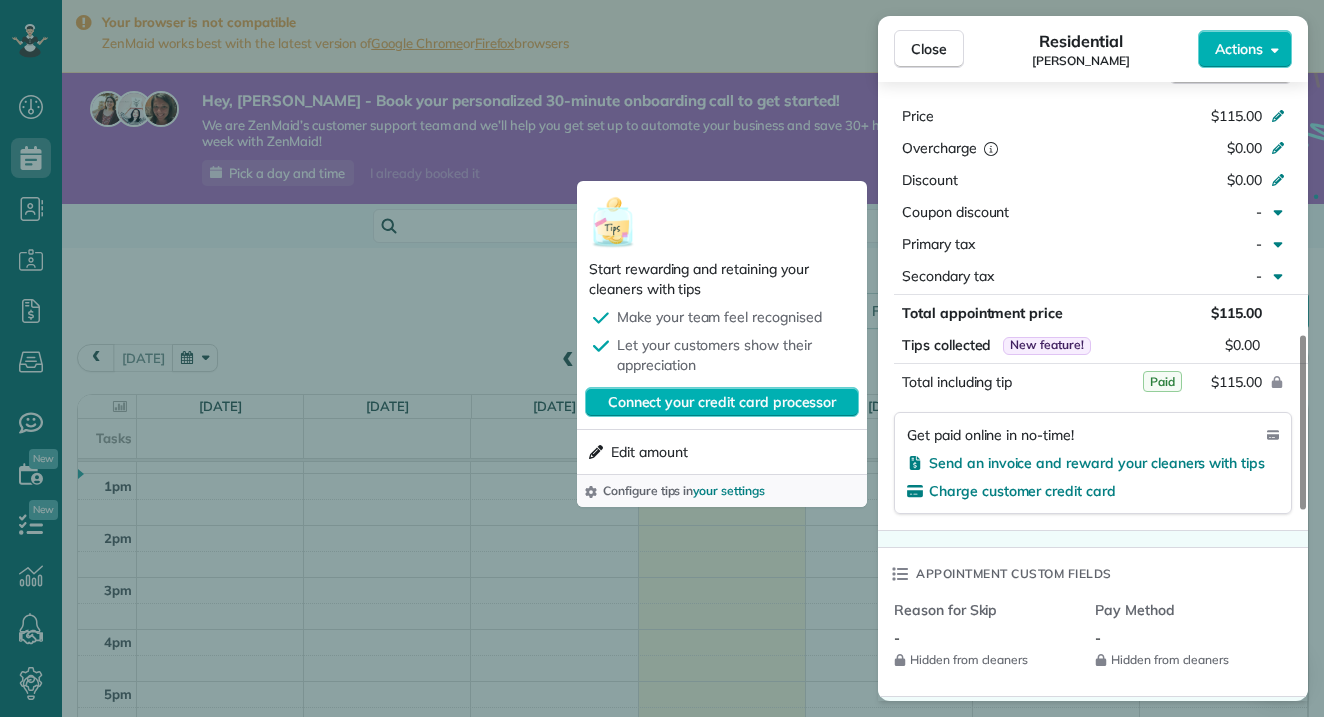 click on "Close Residential Heather Meek Actions Status Active Heather Meek · Open profile Mobile (614) 406-1256 Copy No email on record Add email View Details Residential Thursday, July 24, 2025 ( tomorrow ) 10:30 AM 11:00 AM 30 minutes One time 7111 Eventrail Drive Powell OH 43065 Open access information Service was not rated yet Cleaners Time in and out Assign Invite Cleaners No cleaners assigned yet Checklist Try Now Keep this appointment up to your standards. Stay on top of every detail, keep your cleaners organised, and your client happy. Assign a checklist Watch a 5 min demo Billing Billing actions Price $115.00 Overcharge $0.00 Discount $0.00 Coupon discount - Primary tax - Secondary tax - Total appointment price $115.00 Tips collected New feature! $0.00 Paid Total including tip $115.00 Get paid online in no-time! Send an invoice and reward your cleaners with tips Charge customer credit card Appointment custom fields Reason for Skip - Hidden from cleaners Pay Method - Hidden from cleaners Work items Notes 0 0" at bounding box center [662, 358] 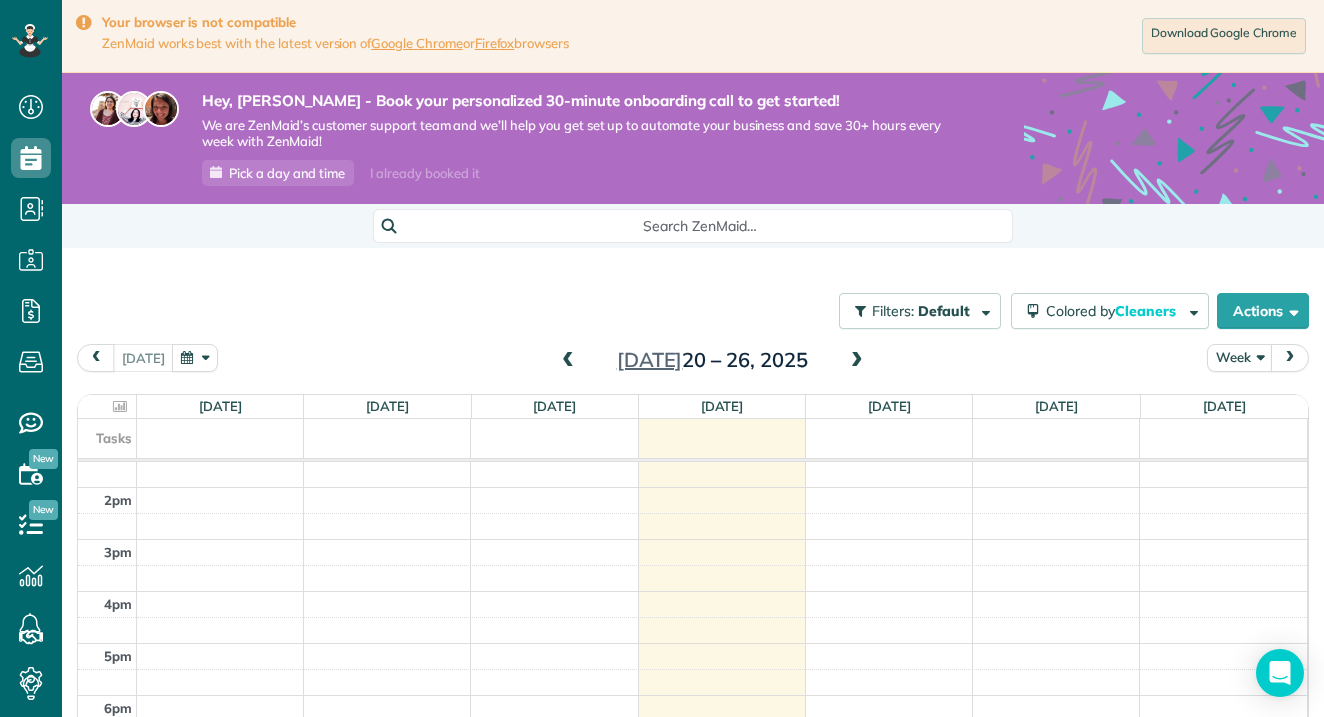 scroll, scrollTop: 702, scrollLeft: 0, axis: vertical 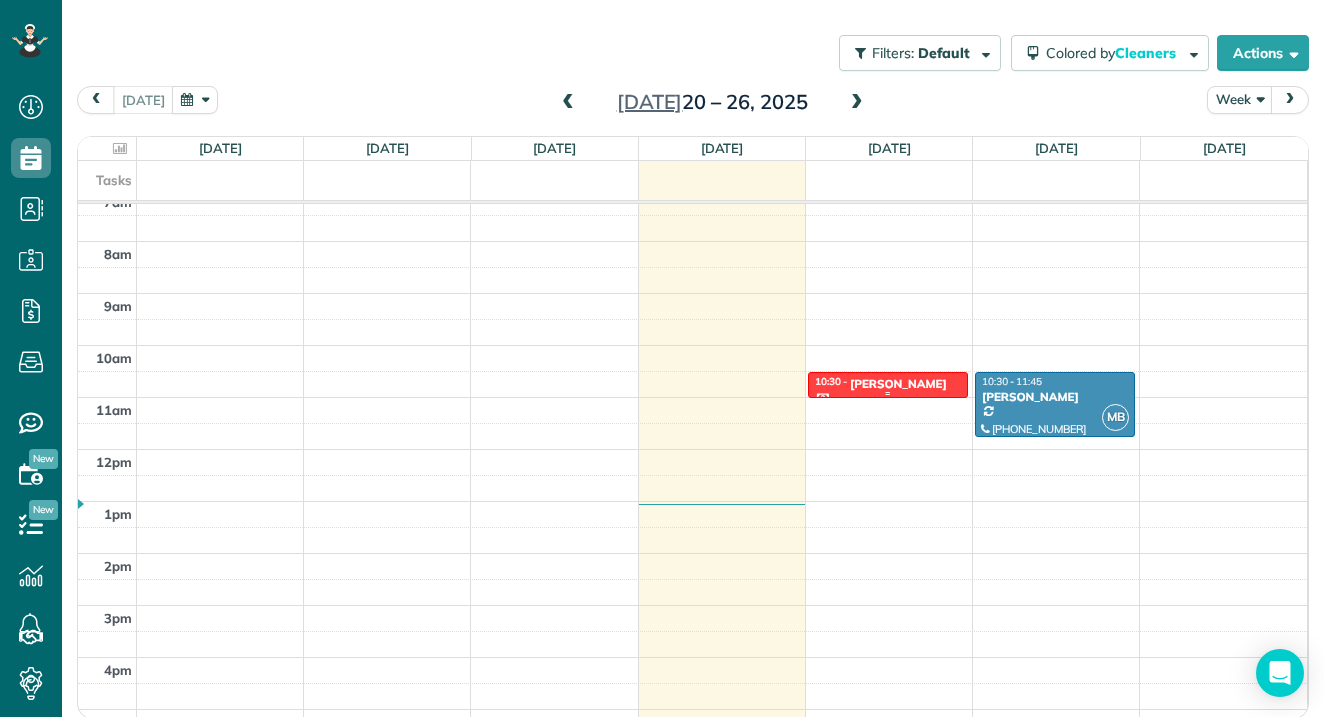 click at bounding box center [888, 393] 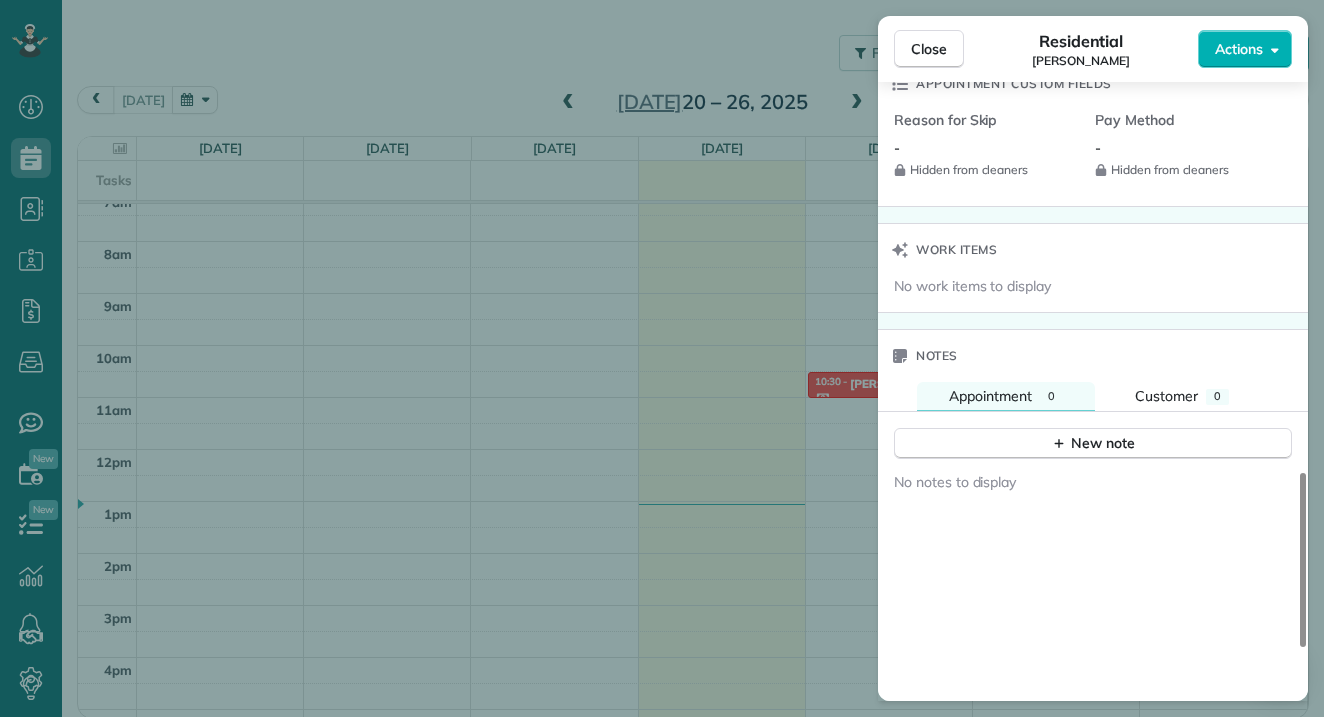 scroll, scrollTop: 1389, scrollLeft: 0, axis: vertical 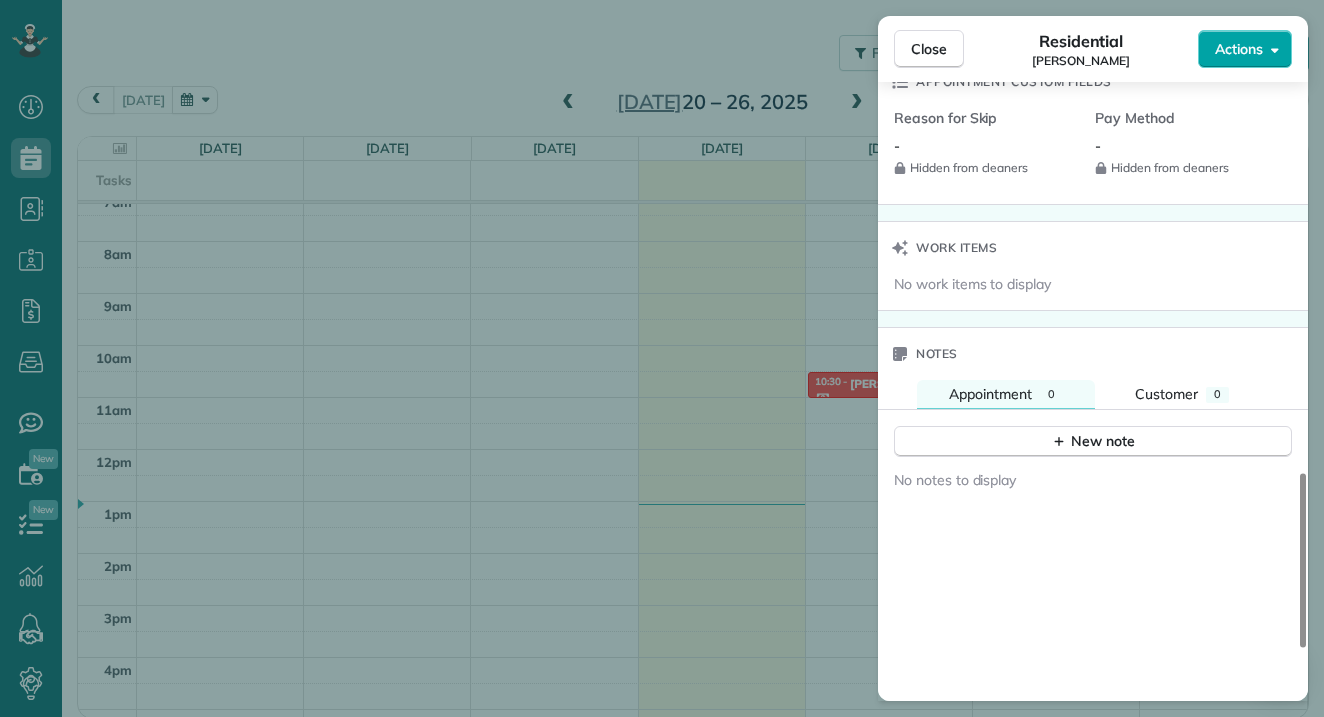 click on "Actions" at bounding box center [1239, 49] 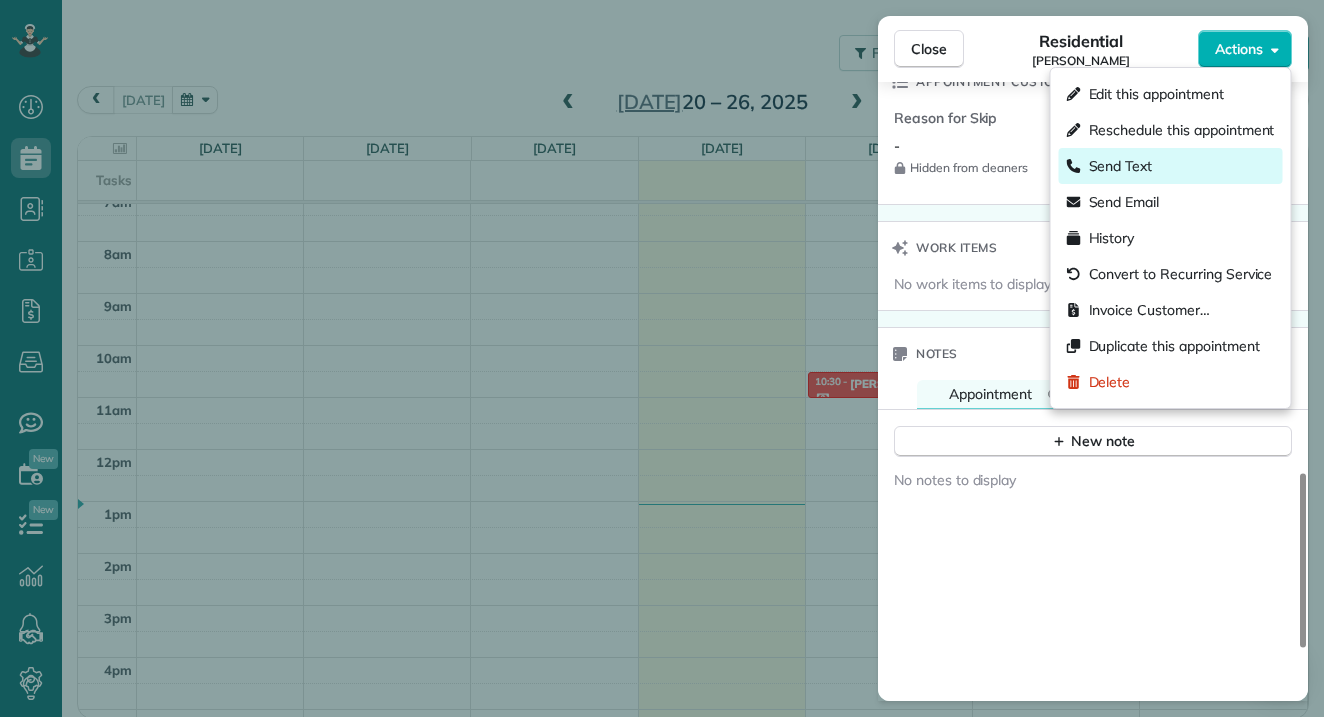 click on "Send Text" at bounding box center (1121, 166) 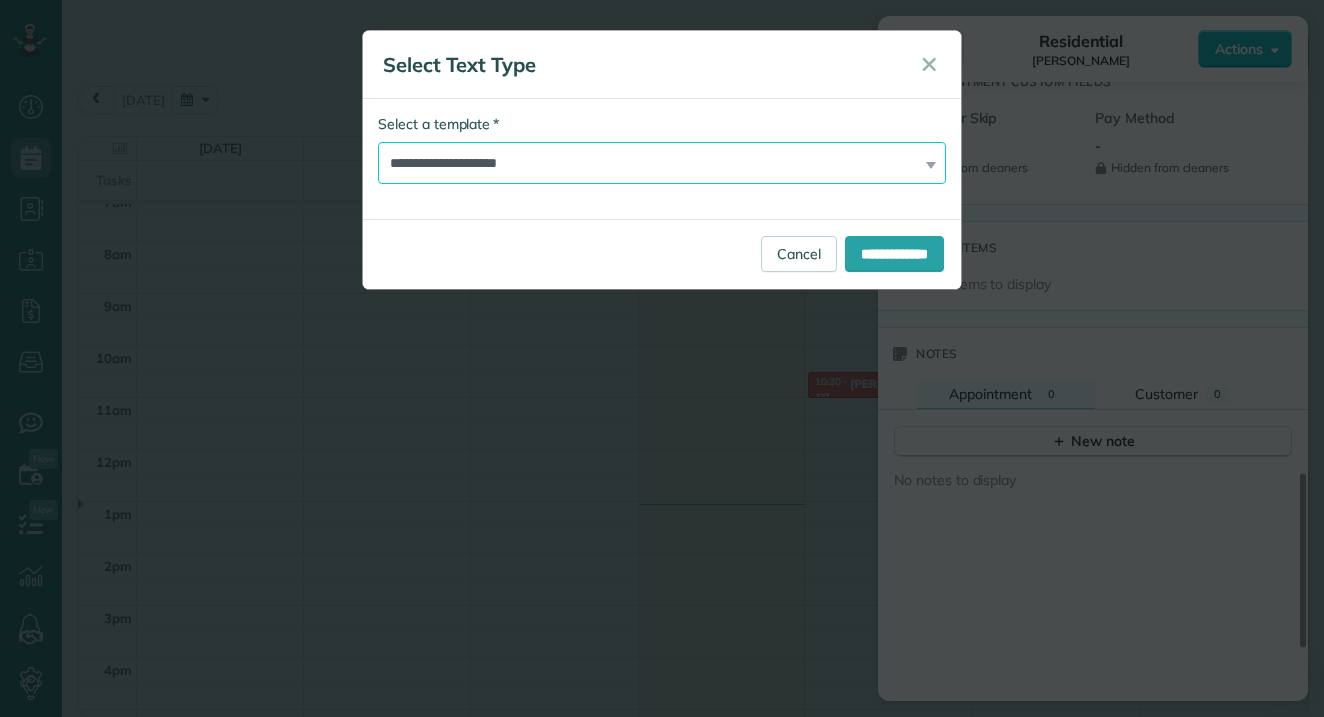 select on "*******" 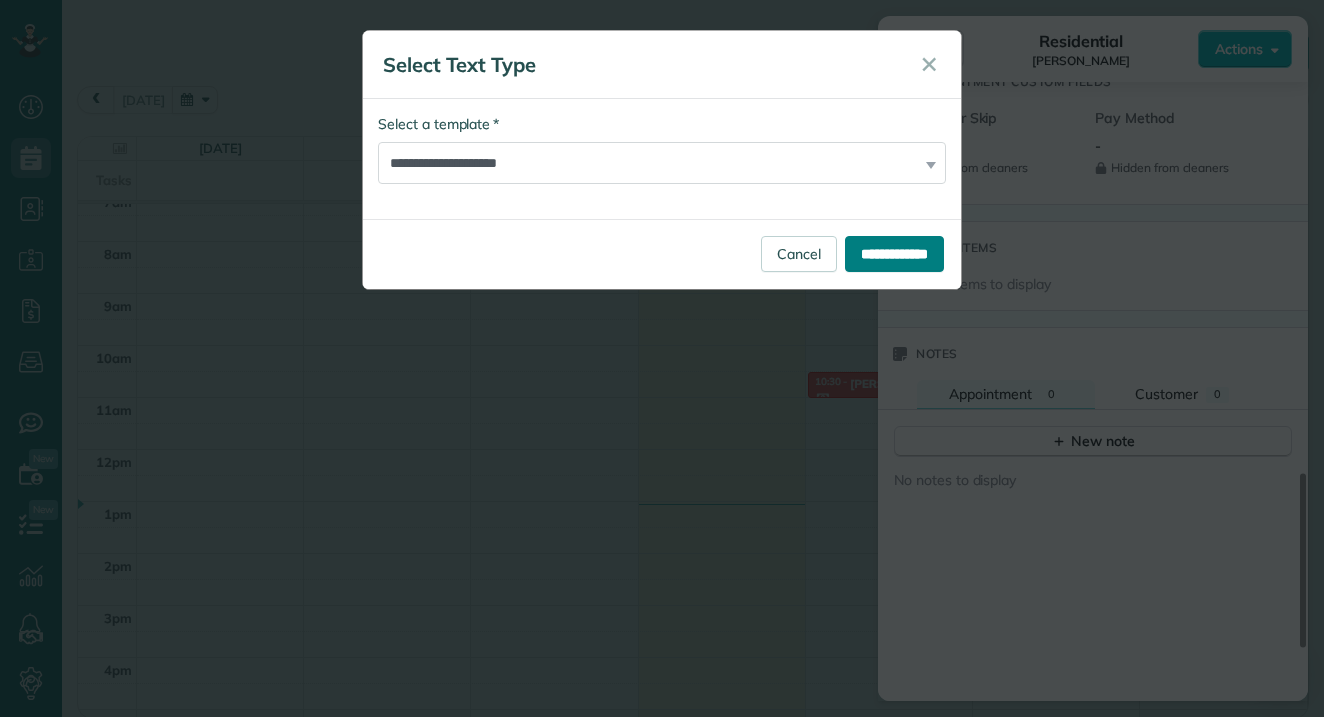 click on "**********" at bounding box center (894, 254) 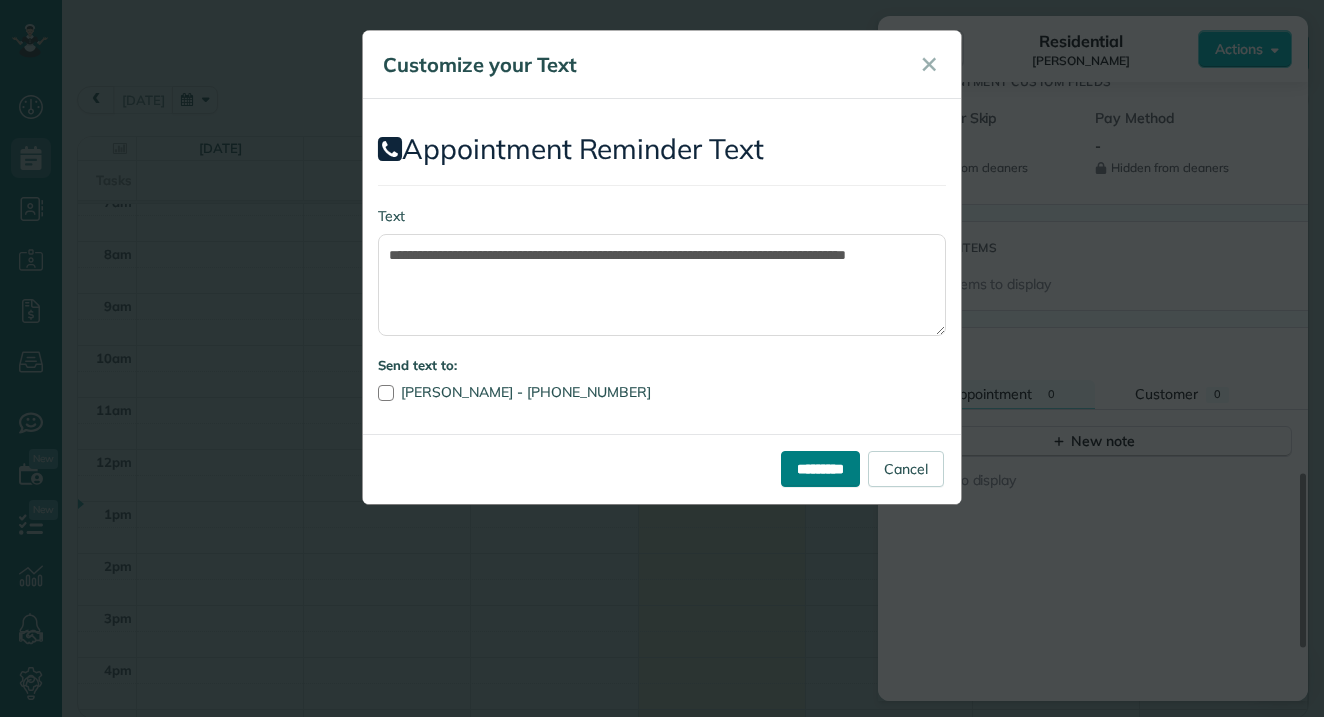 click on "*********" at bounding box center [820, 469] 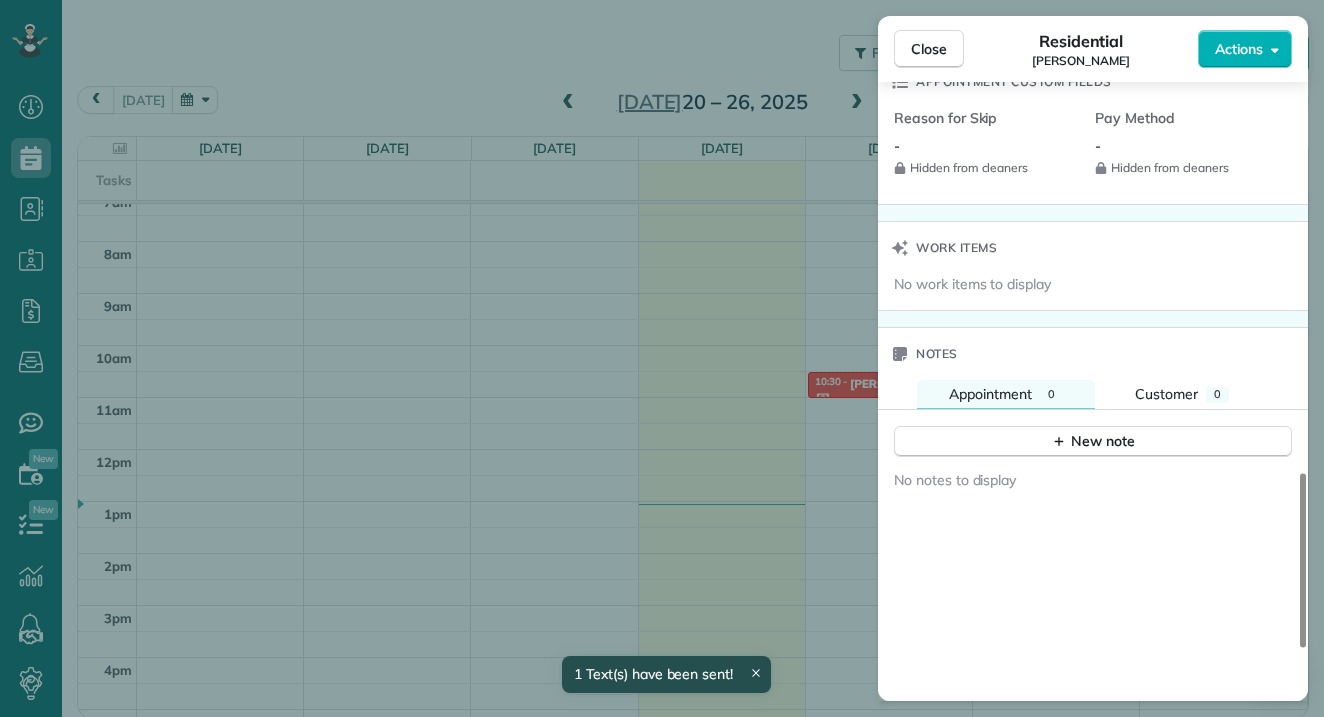 scroll, scrollTop: 256, scrollLeft: 0, axis: vertical 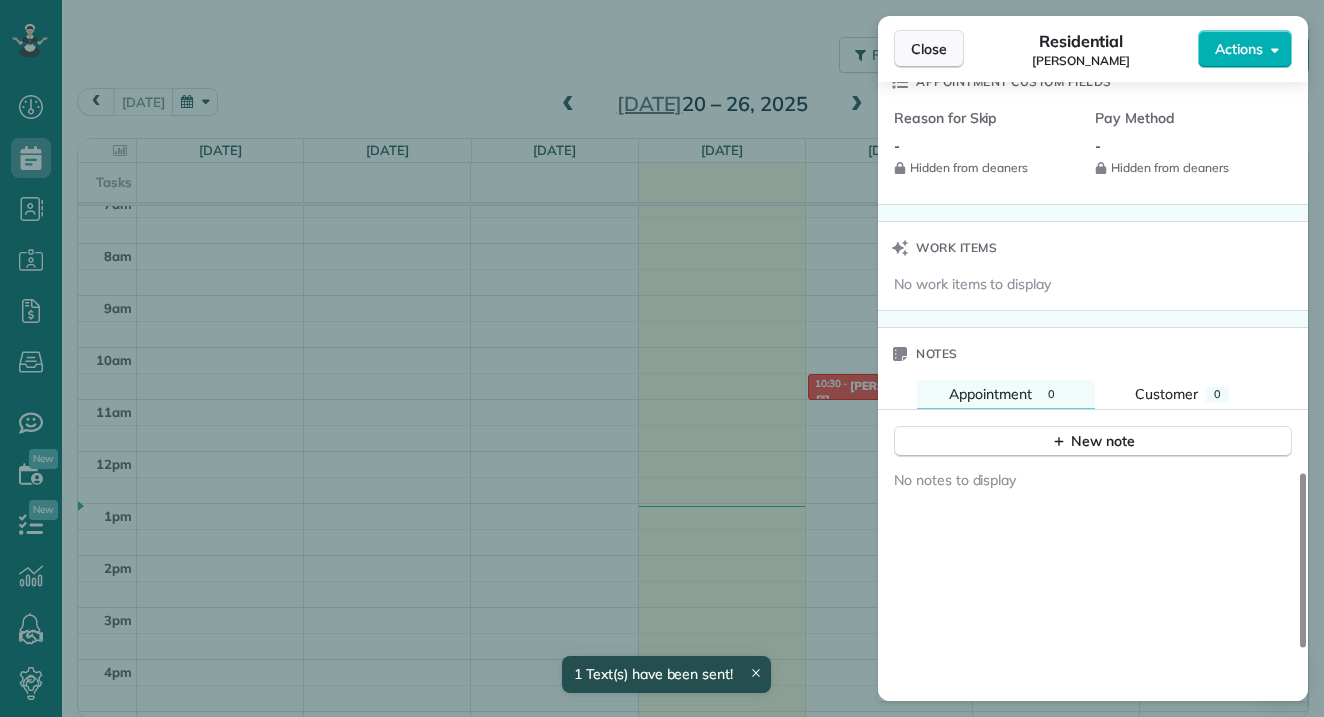 click on "Close" at bounding box center [929, 49] 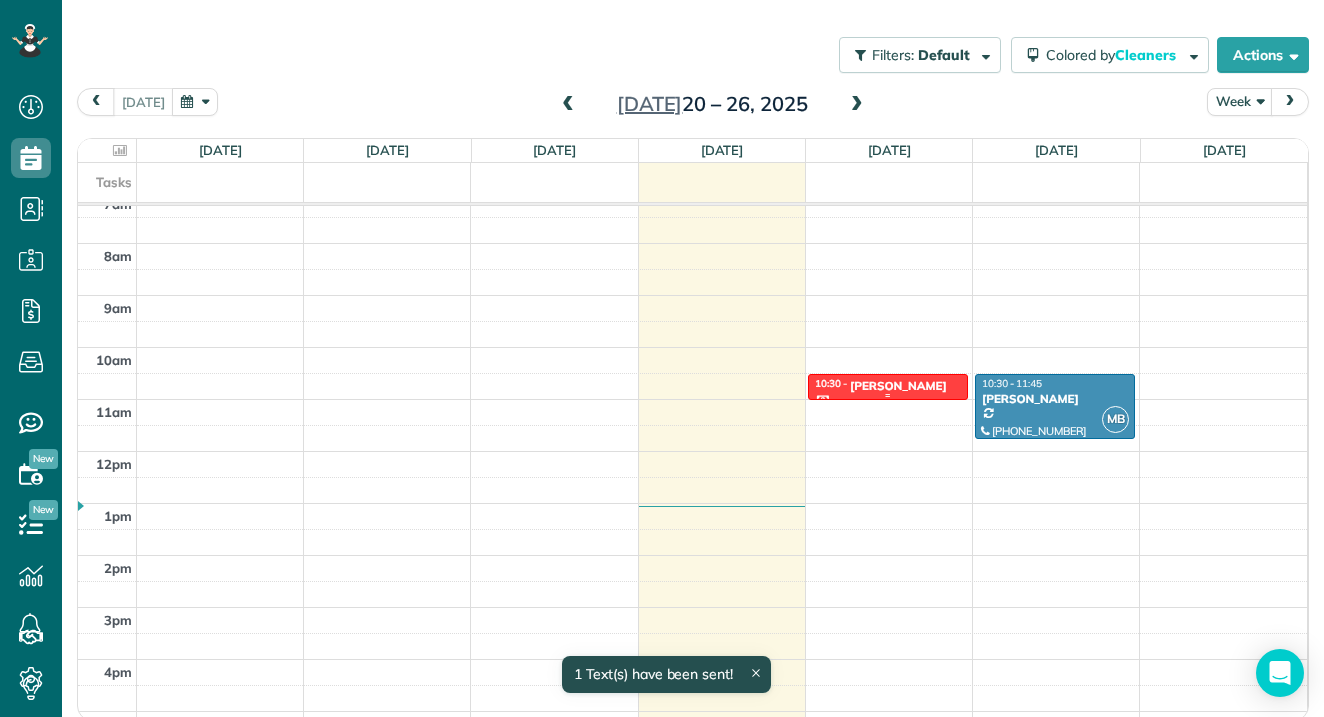 click on "10:30 - 11:00 Heather Meek" at bounding box center (888, 385) 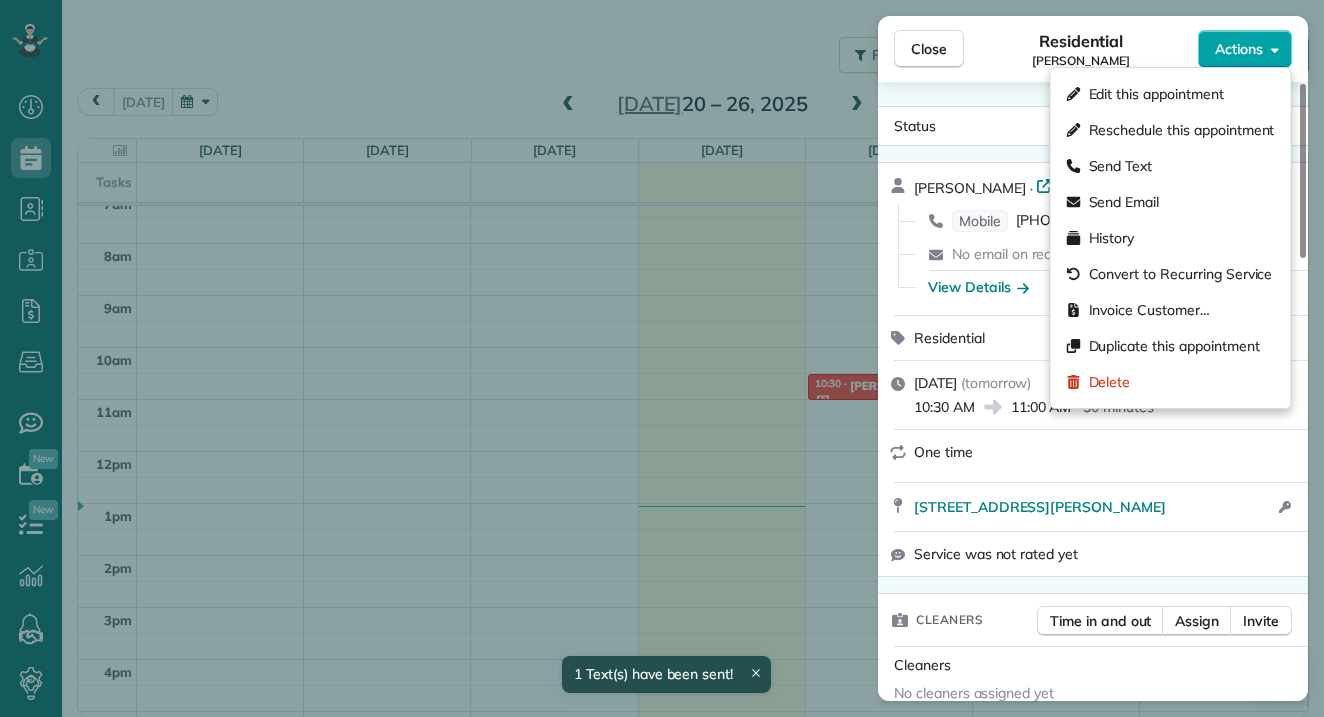 click on "Actions" at bounding box center (1245, 49) 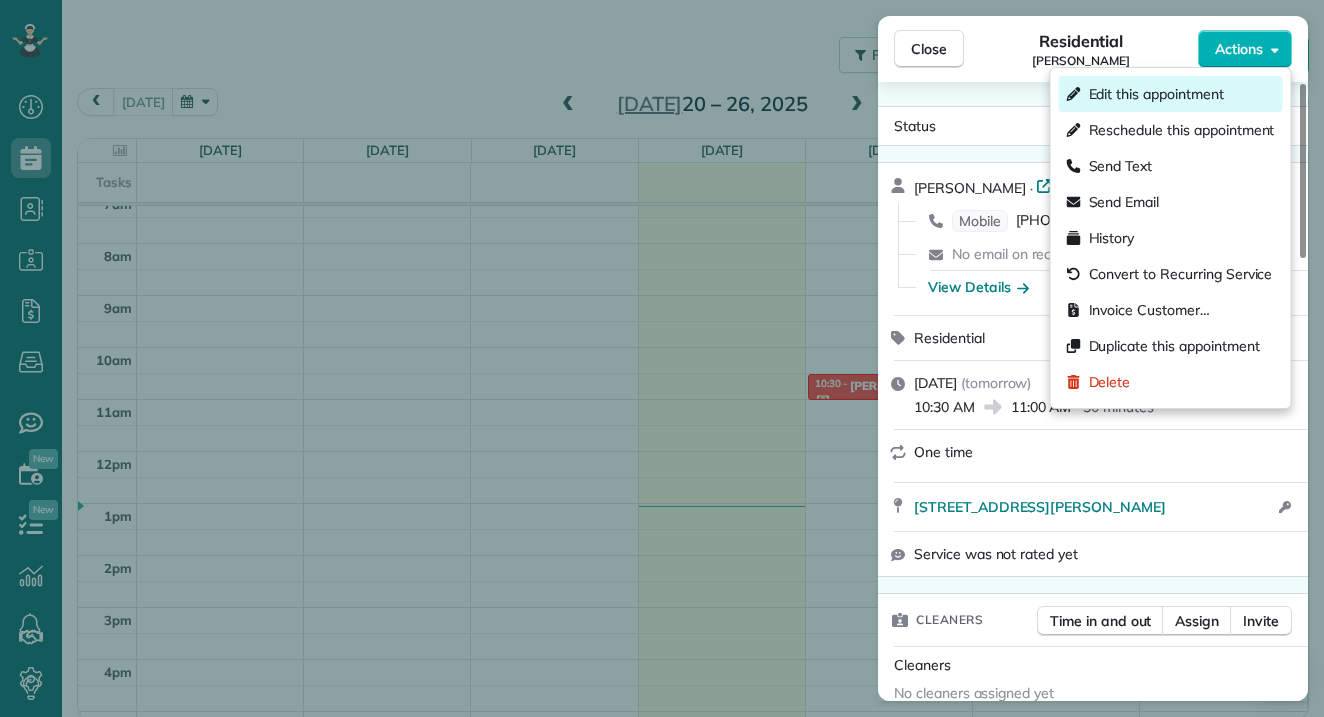 click on "Edit this appointment" at bounding box center (1156, 94) 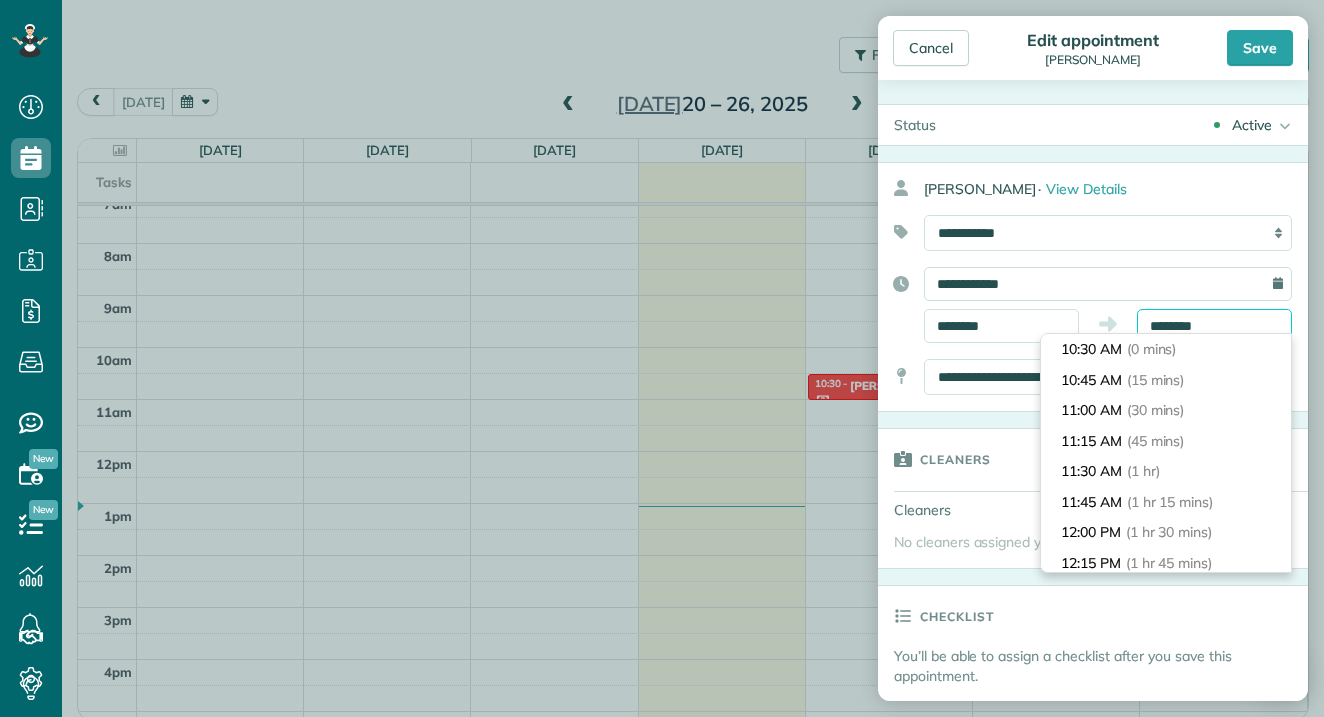 click on "********" at bounding box center [1214, 326] 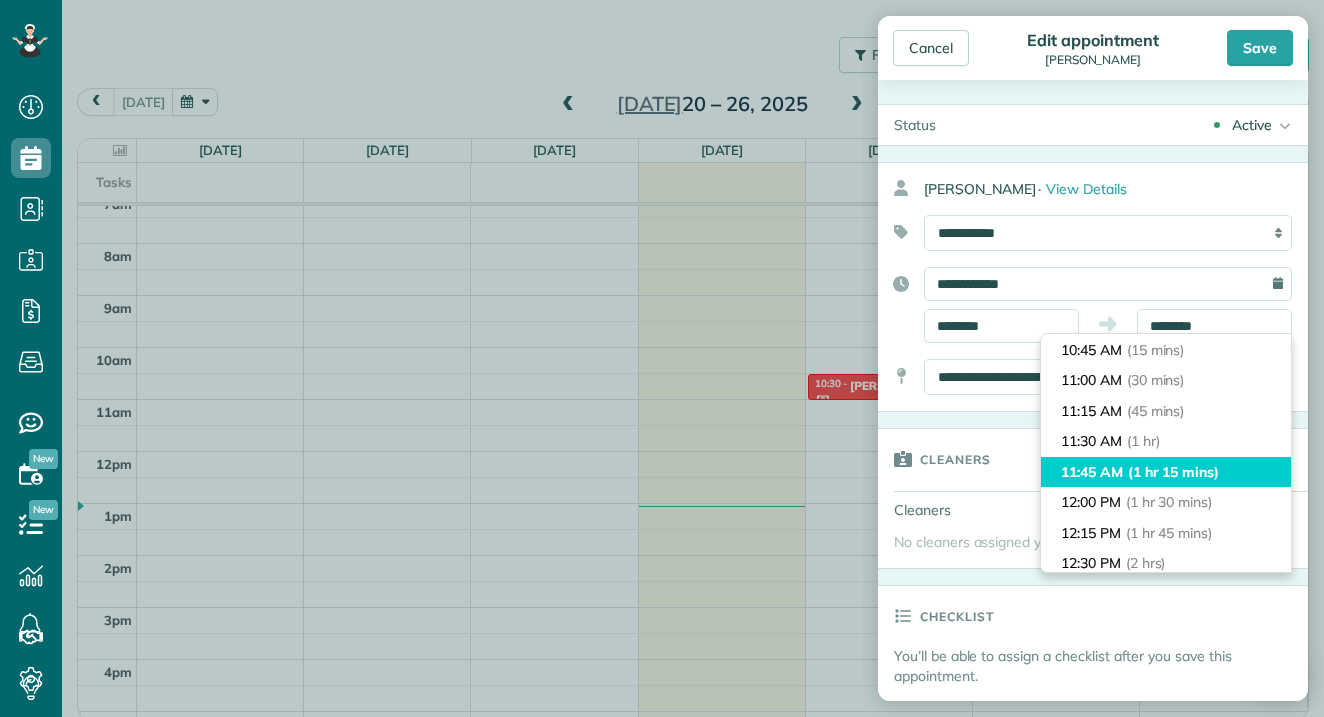 type on "********" 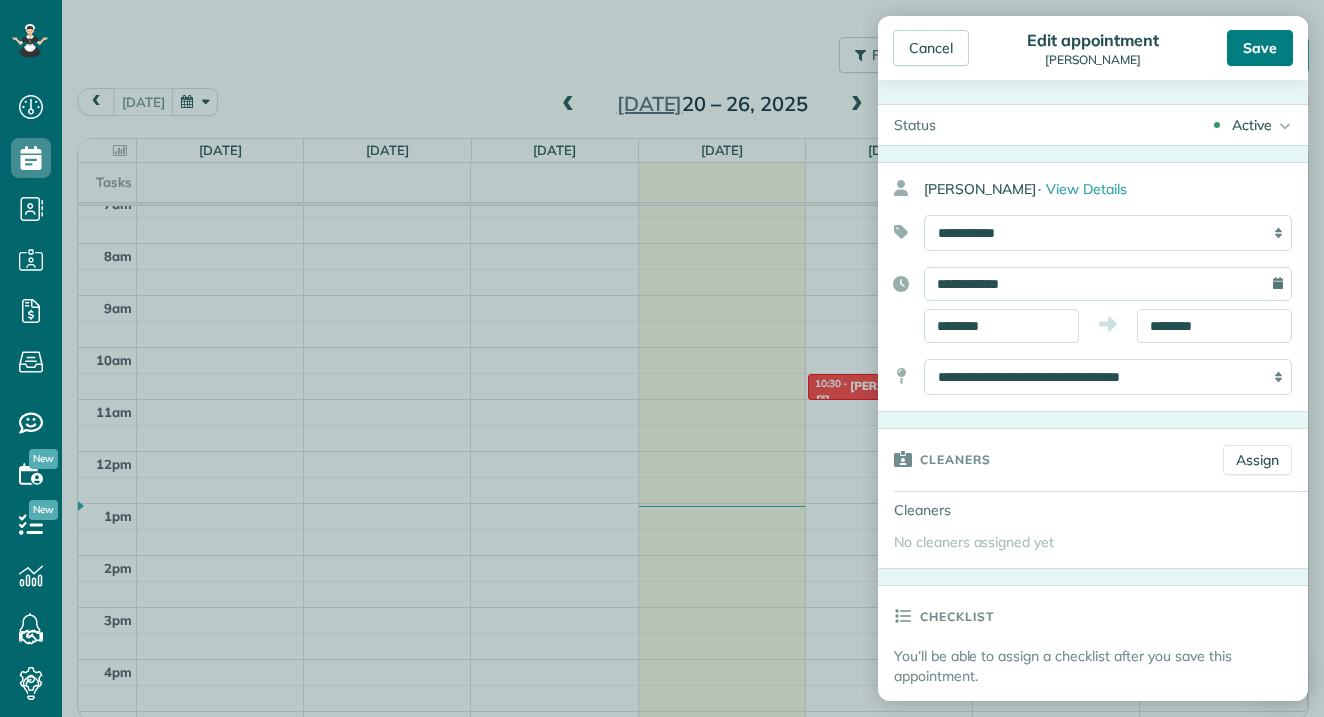 click on "Save" at bounding box center [1260, 48] 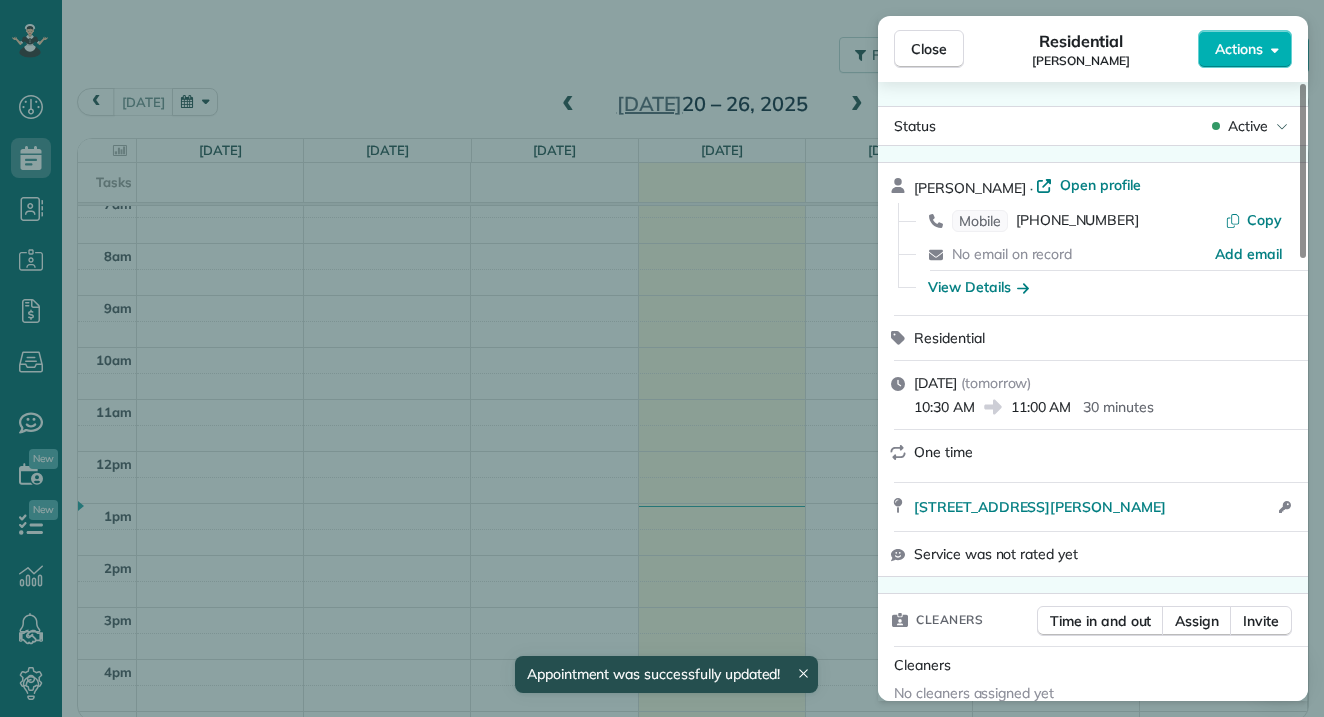 scroll, scrollTop: 378, scrollLeft: 0, axis: vertical 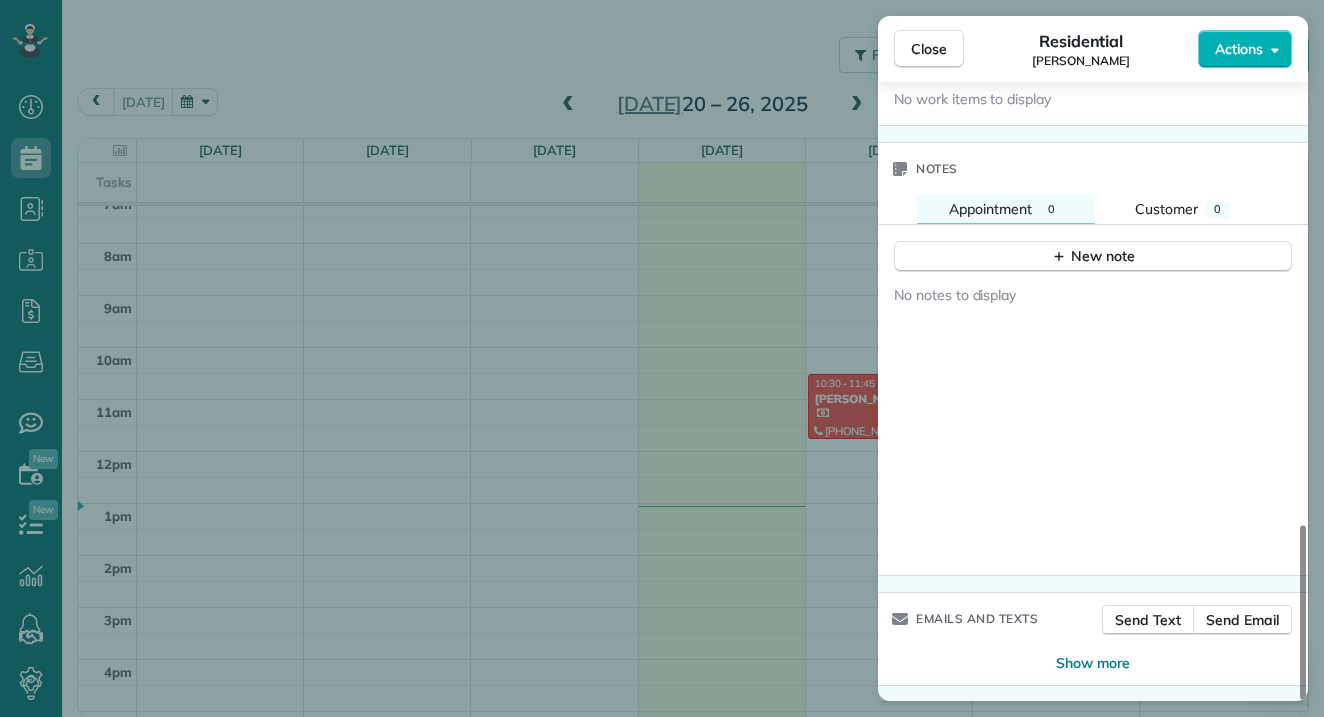 click on "Close Residential Heather Meek Actions Status Active Heather Meek · Open profile Mobile (614) 406-1256 Copy No email on record Add email View Details Residential Thursday, July 24, 2025 ( tomorrow ) 10:30 AM 11:00 AM 30 minutes One time 7111 Eventrail Drive Powell OH 43065 Open access information Service was not rated yet Cleaners Time in and out Assign Invite Cleaners No cleaners assigned yet Checklist Try Now Keep this appointment up to your standards. Stay on top of every detail, keep your cleaners organised, and your client happy. Assign a checklist Watch a 5 min demo Billing Billing actions Price $115.00 Overcharge $0.00 Discount $0.00 Coupon discount - Primary tax - Secondary tax - Total appointment price $115.00 Tips collected New feature! $0.00 Paid Total including tip $115.00 Get paid online in no-time! Send an invoice and reward your cleaners with tips Charge customer credit card Appointment custom fields Reason for Skip - Hidden from cleaners Pay Method - Hidden from cleaners Work items Notes 0 0" at bounding box center (662, 358) 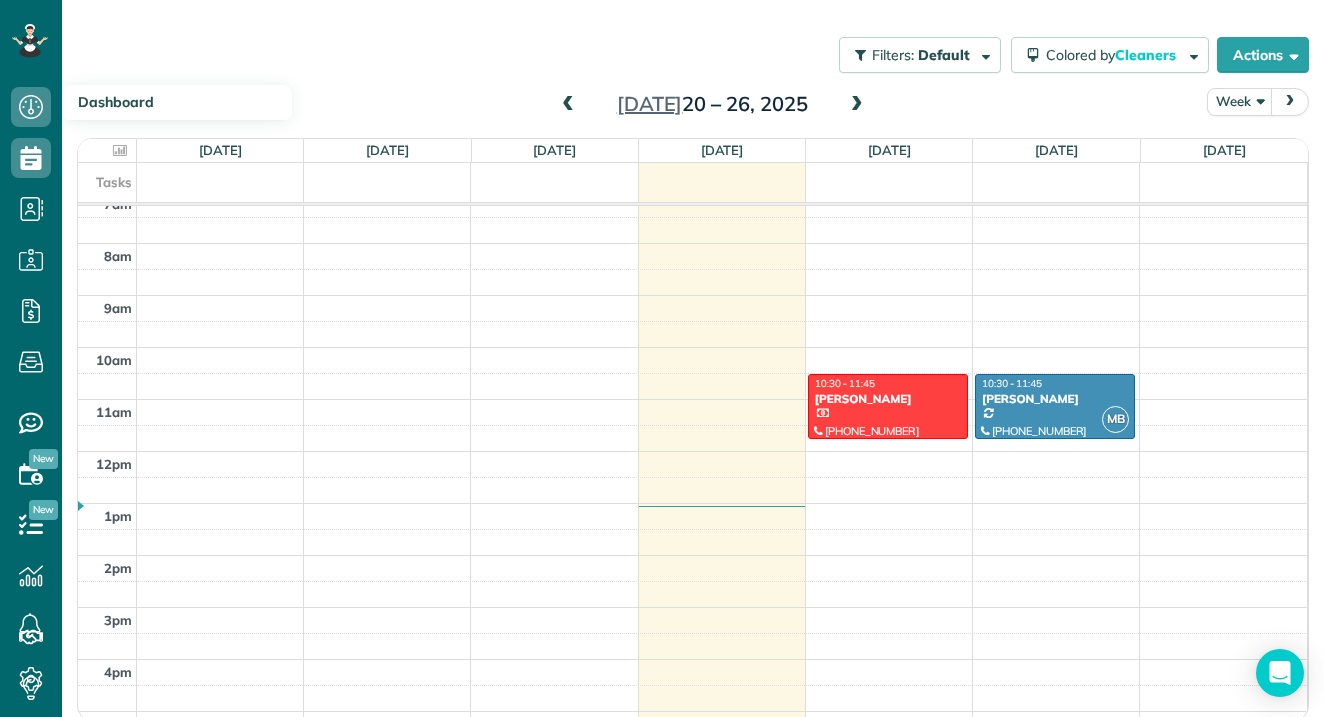 click 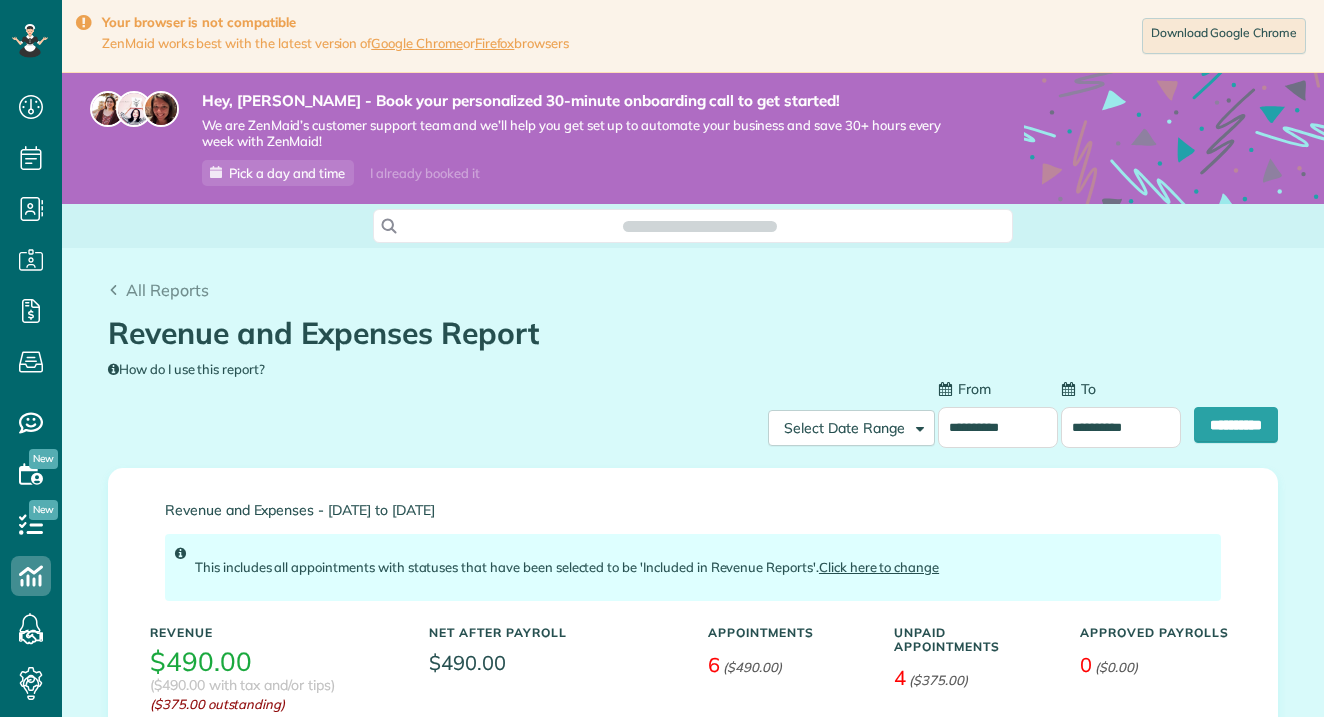 scroll, scrollTop: 0, scrollLeft: 0, axis: both 